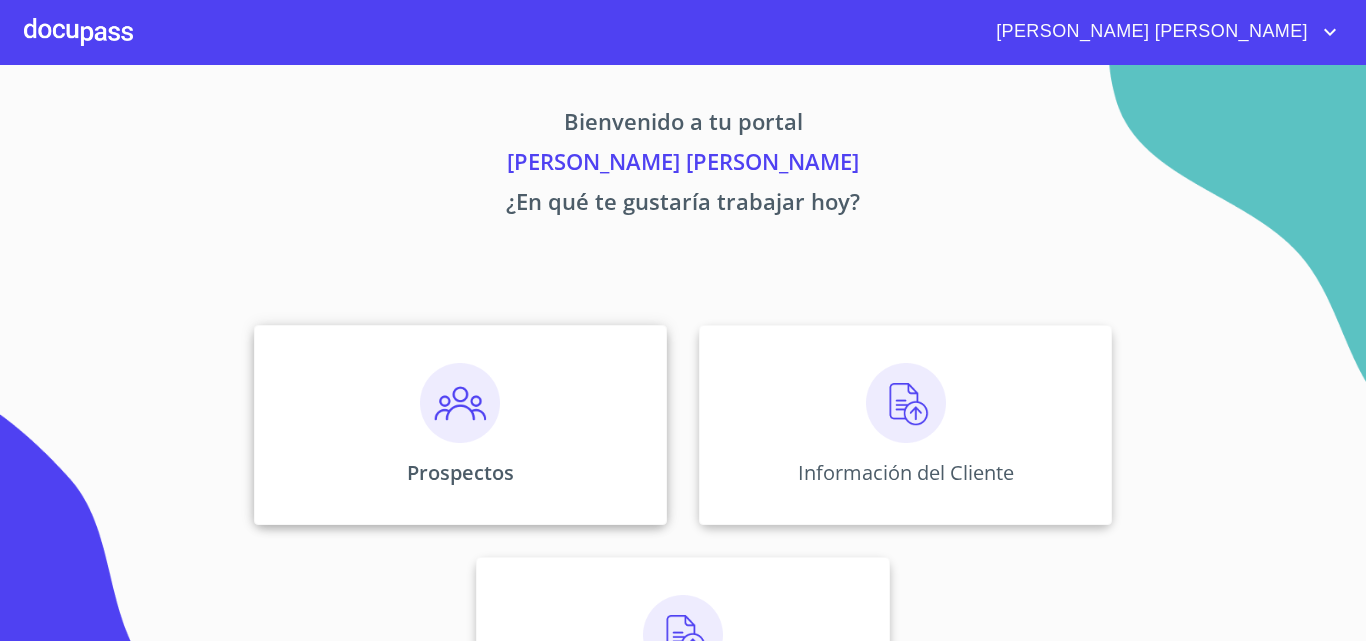 scroll, scrollTop: 0, scrollLeft: 0, axis: both 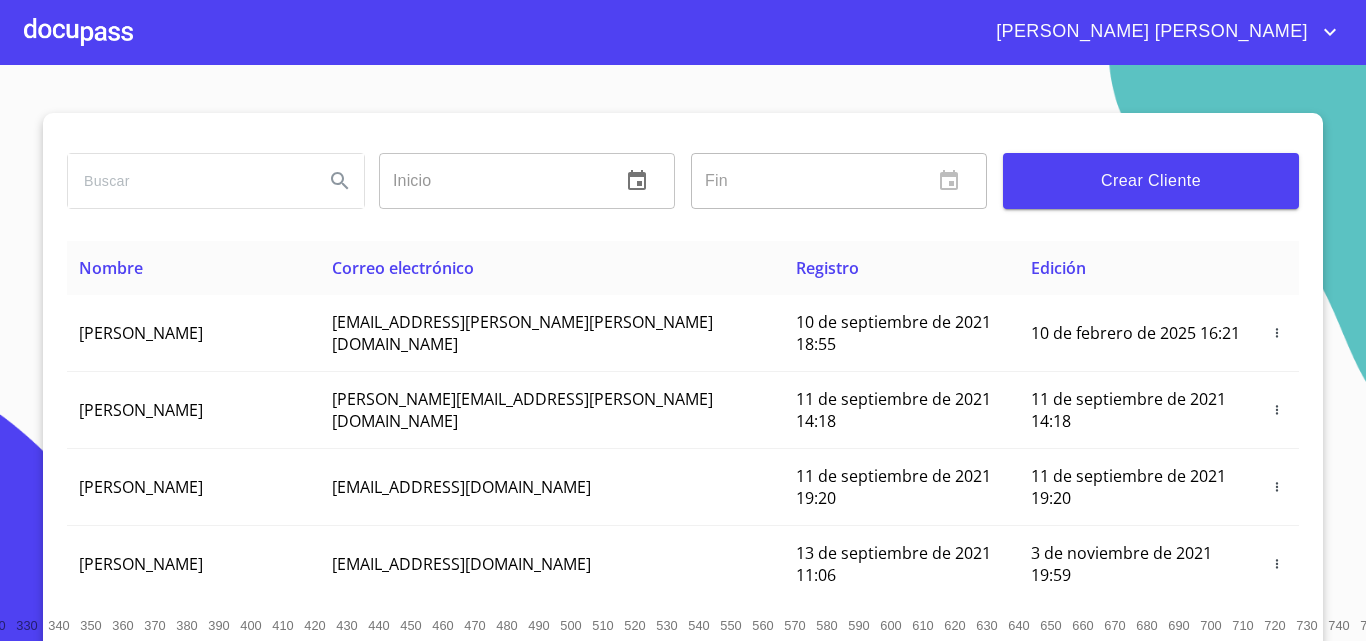 click on "Crear Cliente" at bounding box center (1151, 181) 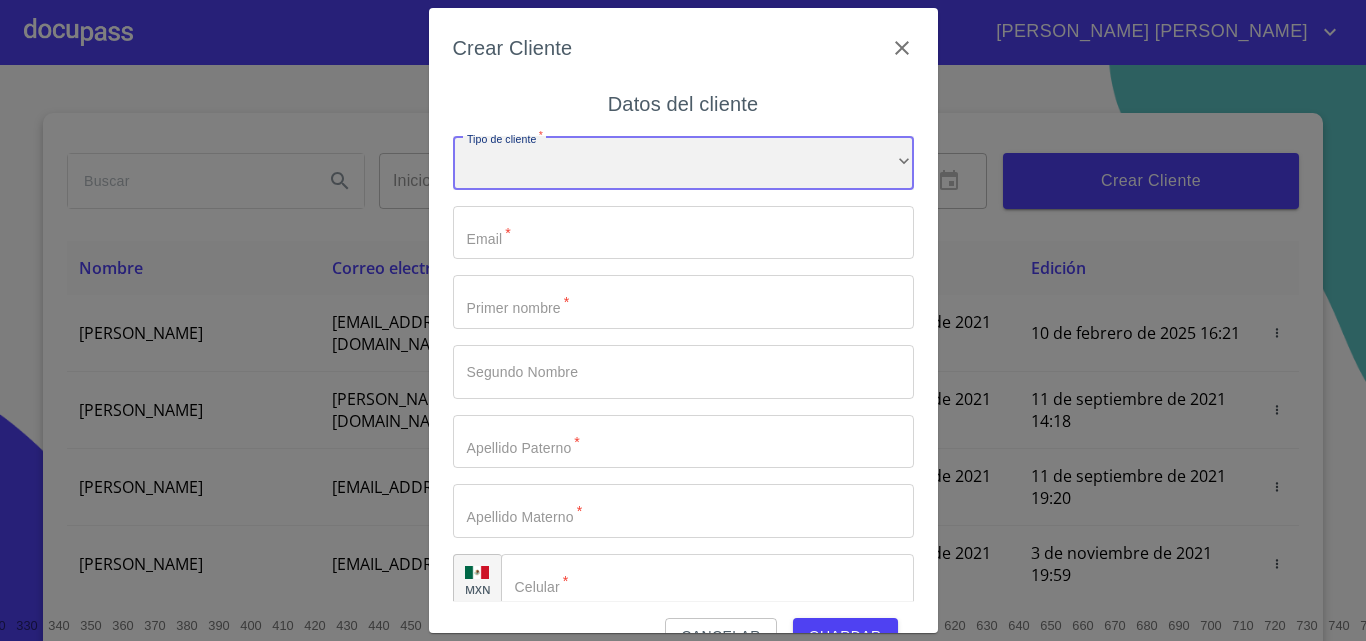 click on "​" at bounding box center (683, 163) 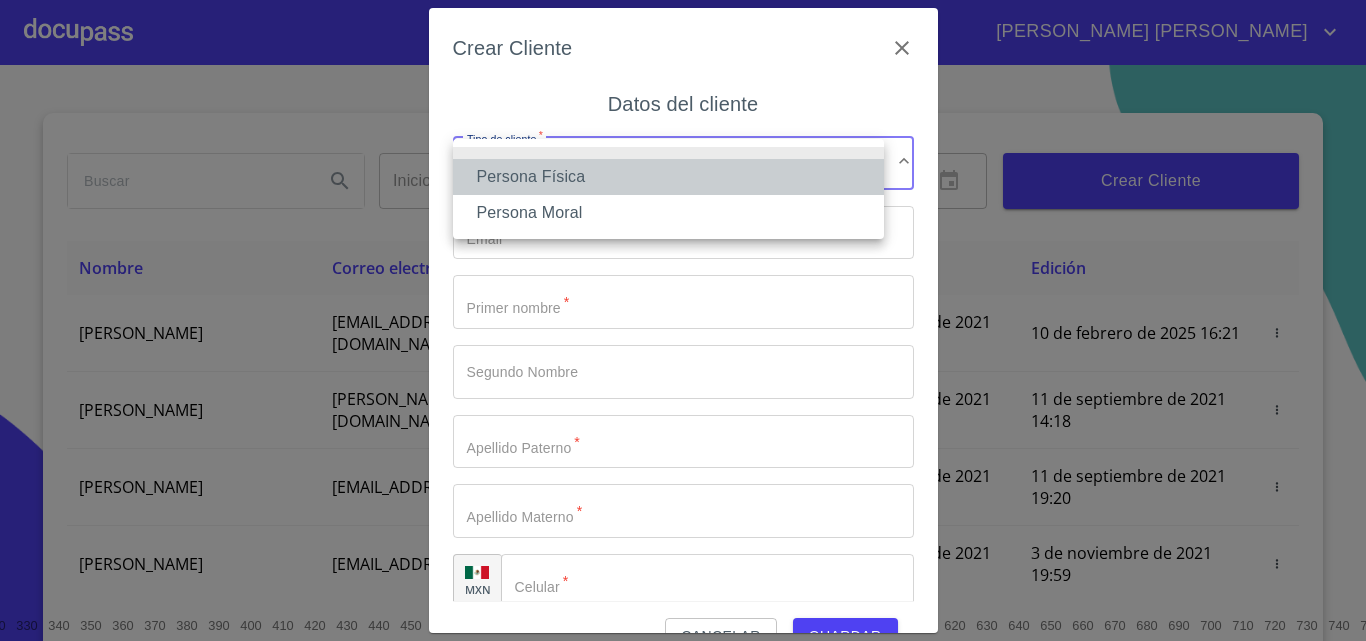 click on "Persona Física" at bounding box center (668, 177) 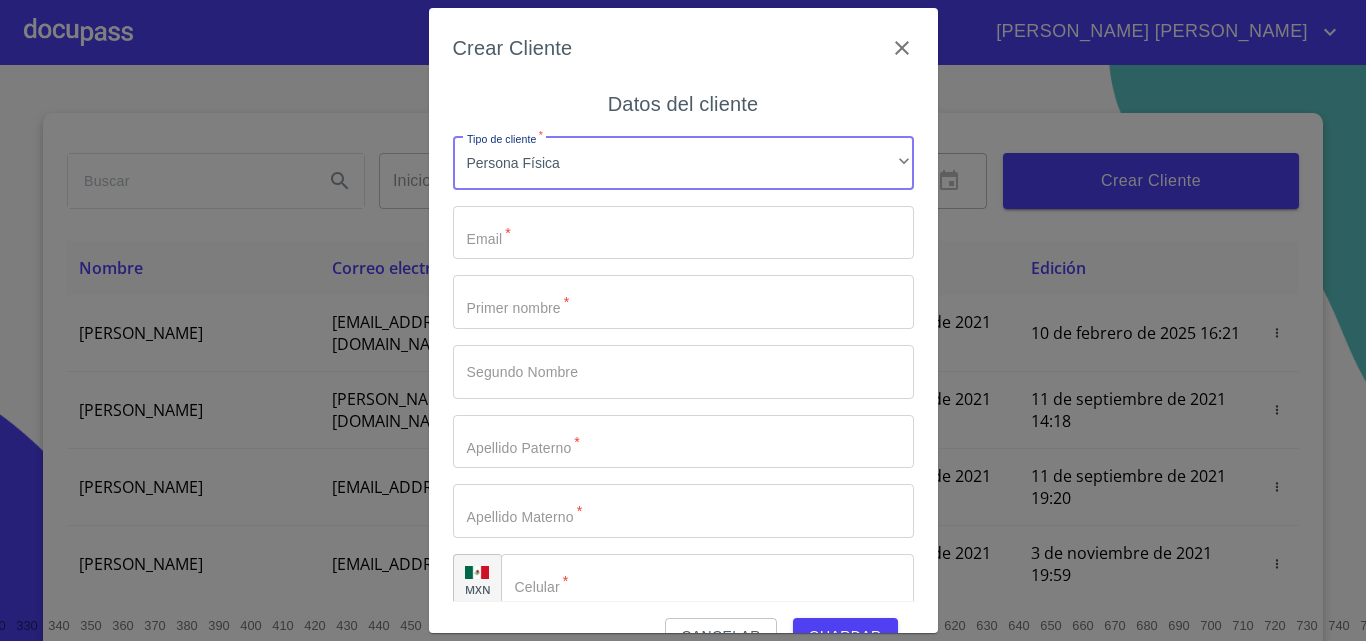 click on "Tipo de cliente   *" at bounding box center (683, 233) 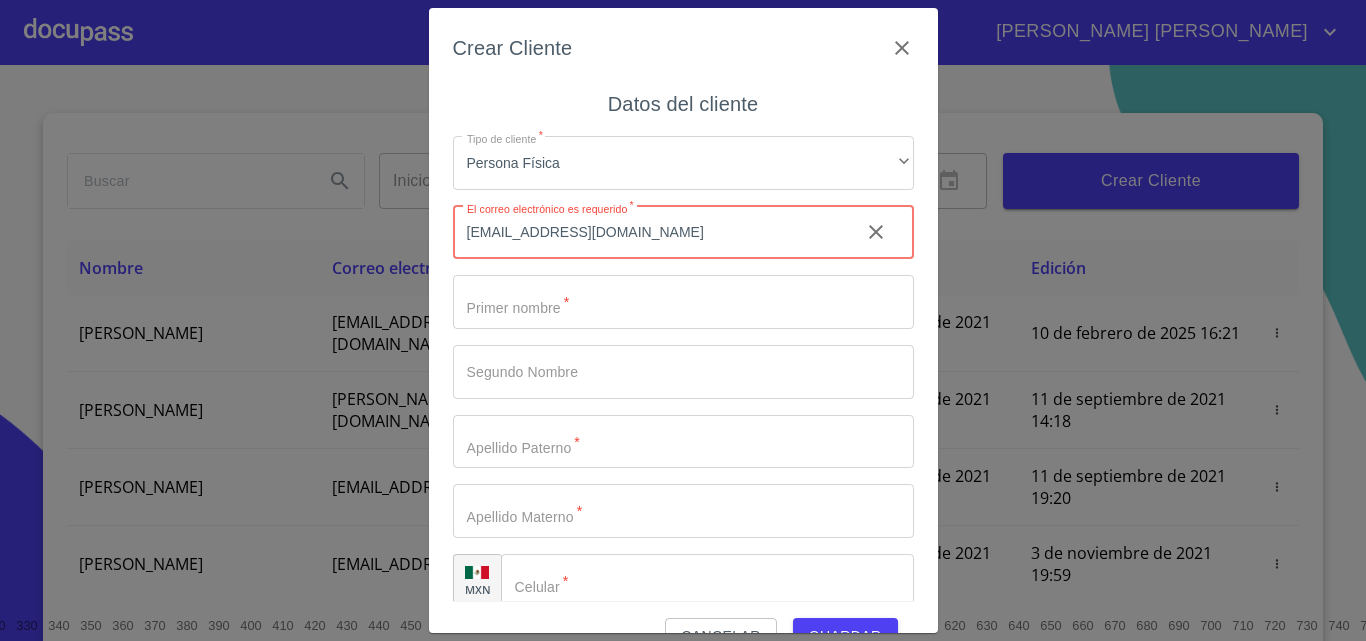type on "[EMAIL_ADDRESS][DOMAIN_NAME]" 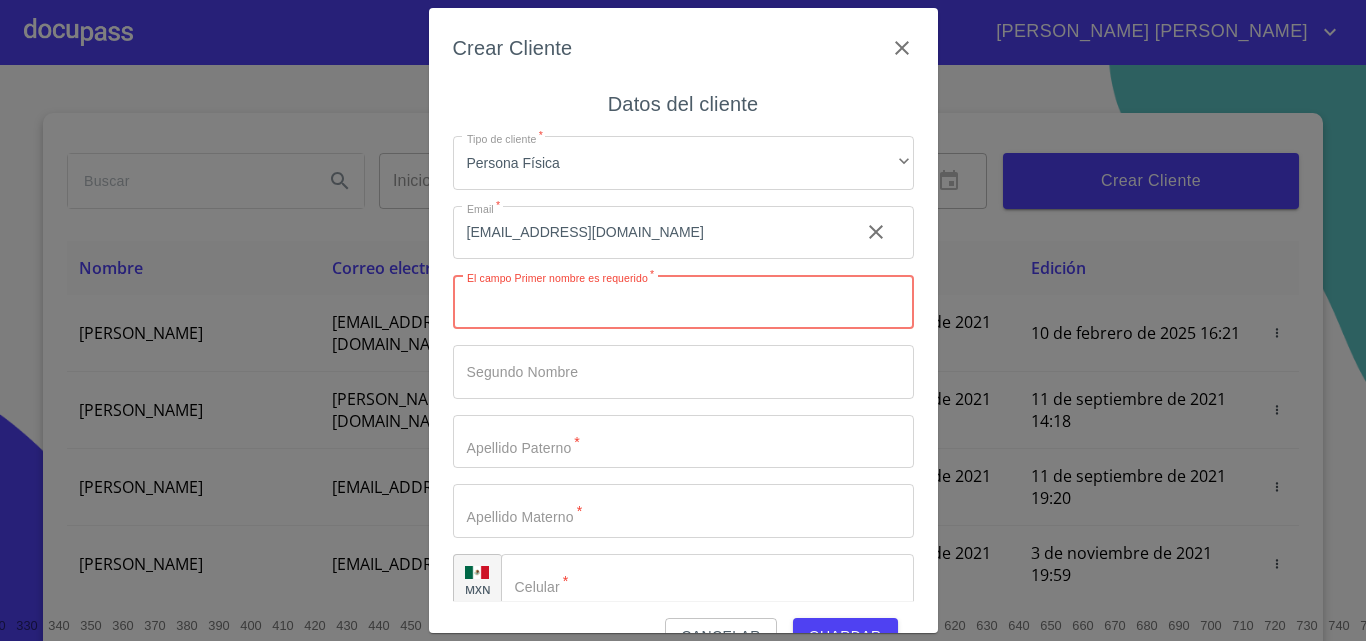 click on "Tipo de cliente   *" at bounding box center (683, 302) 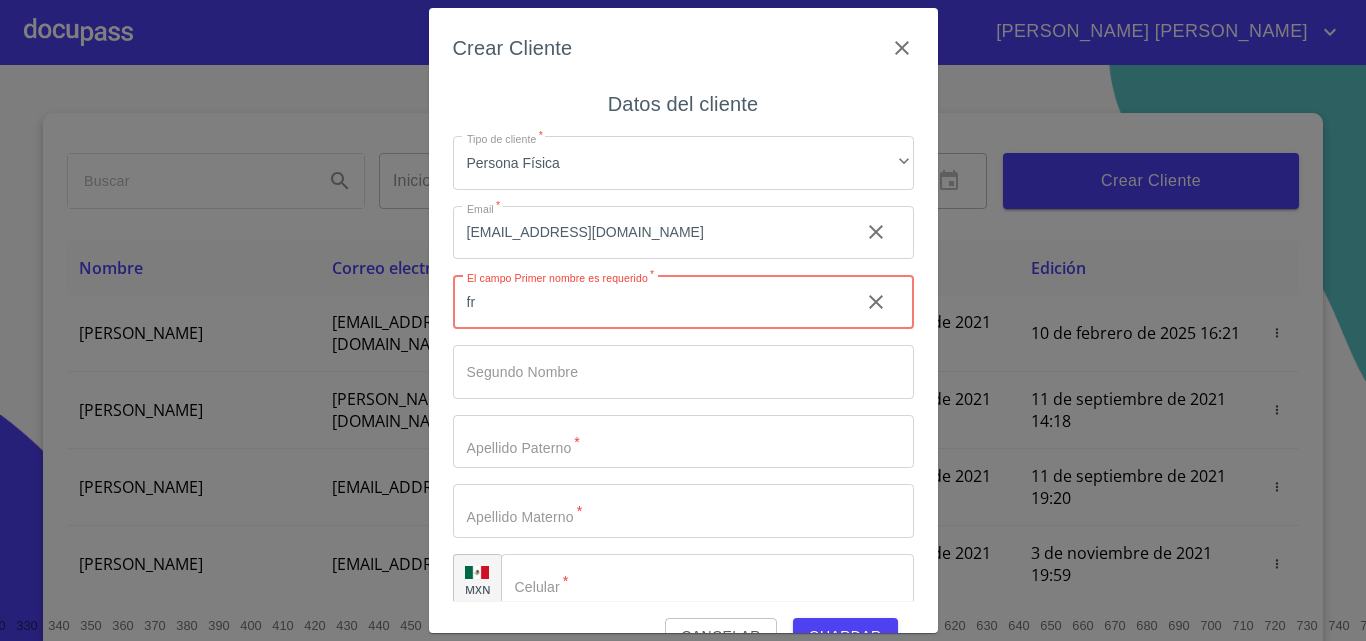 type on "f" 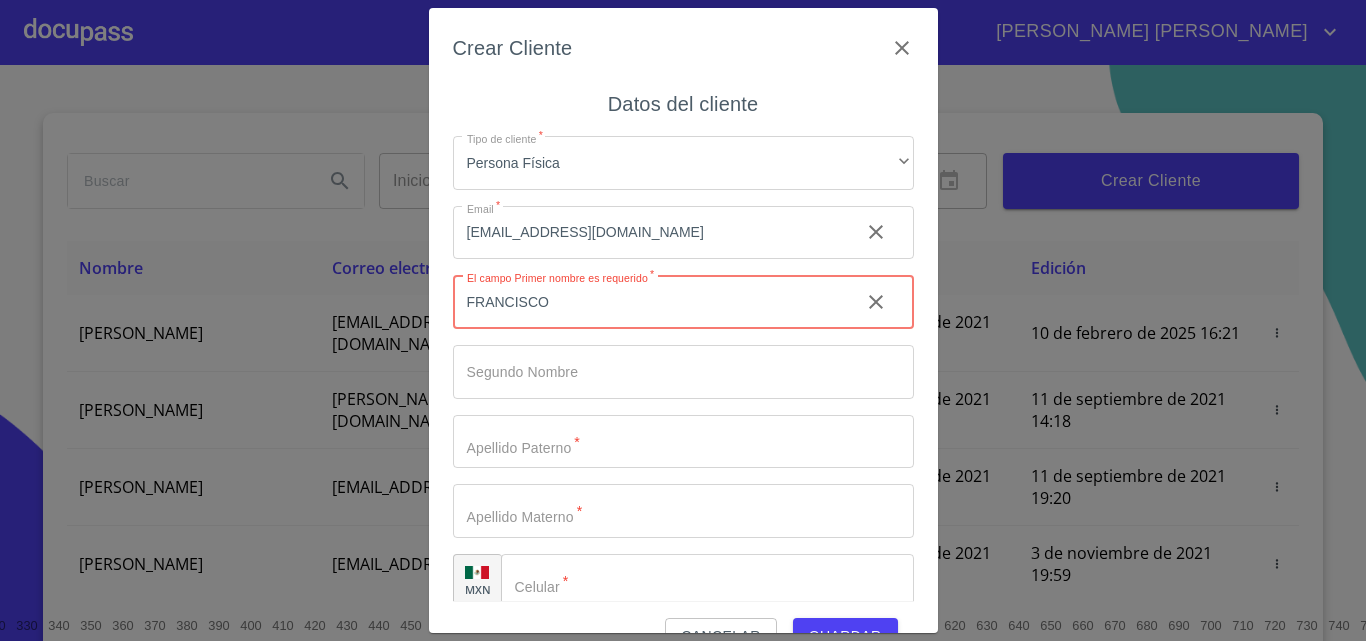 type on "FRANCISCO" 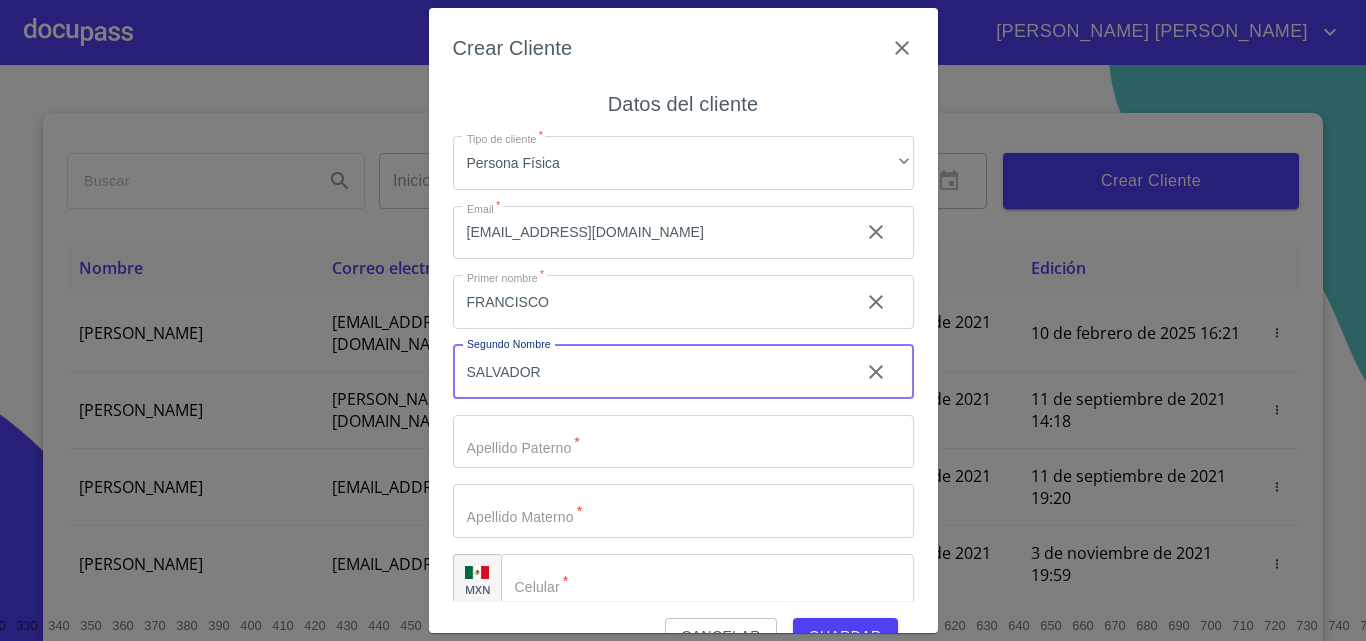 type on "SALVADOR" 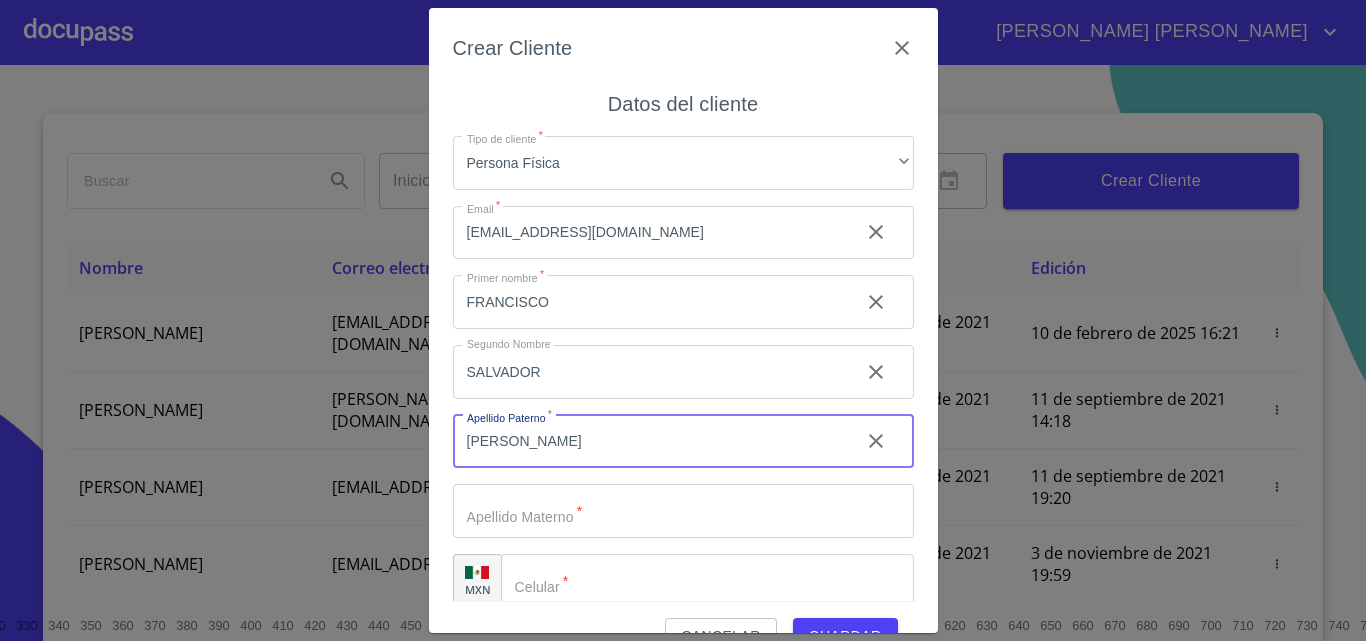 type on "[PERSON_NAME]" 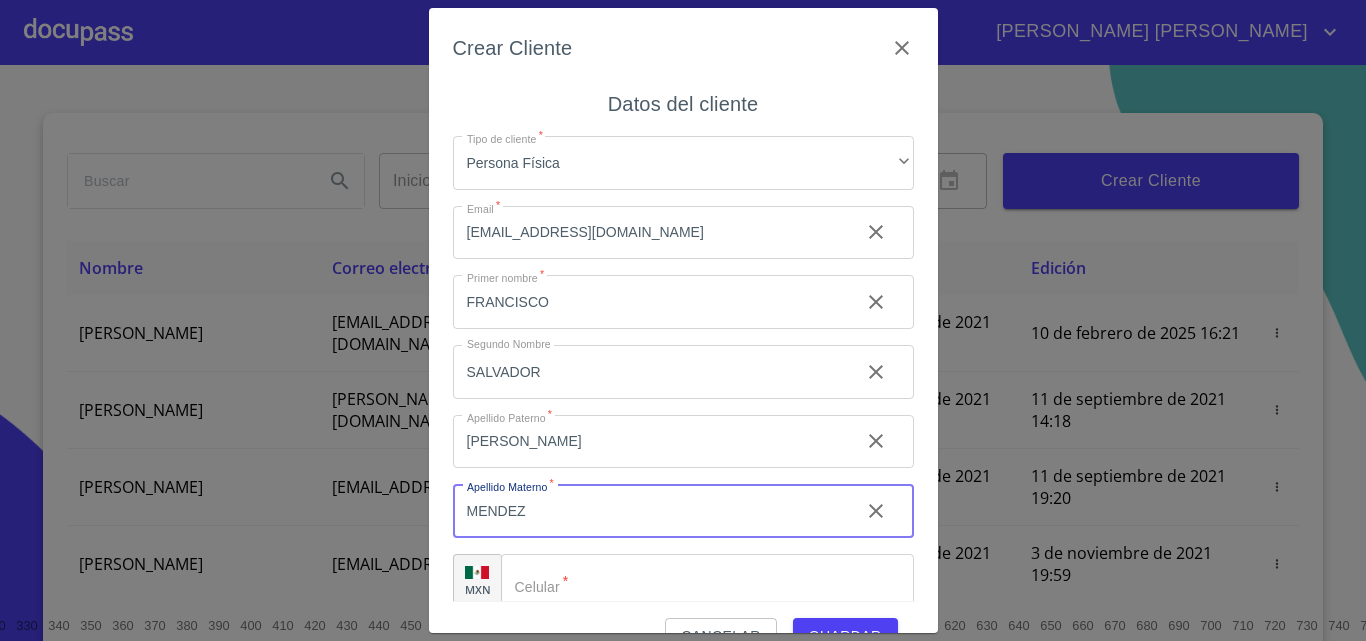 type on "MENDEZ" 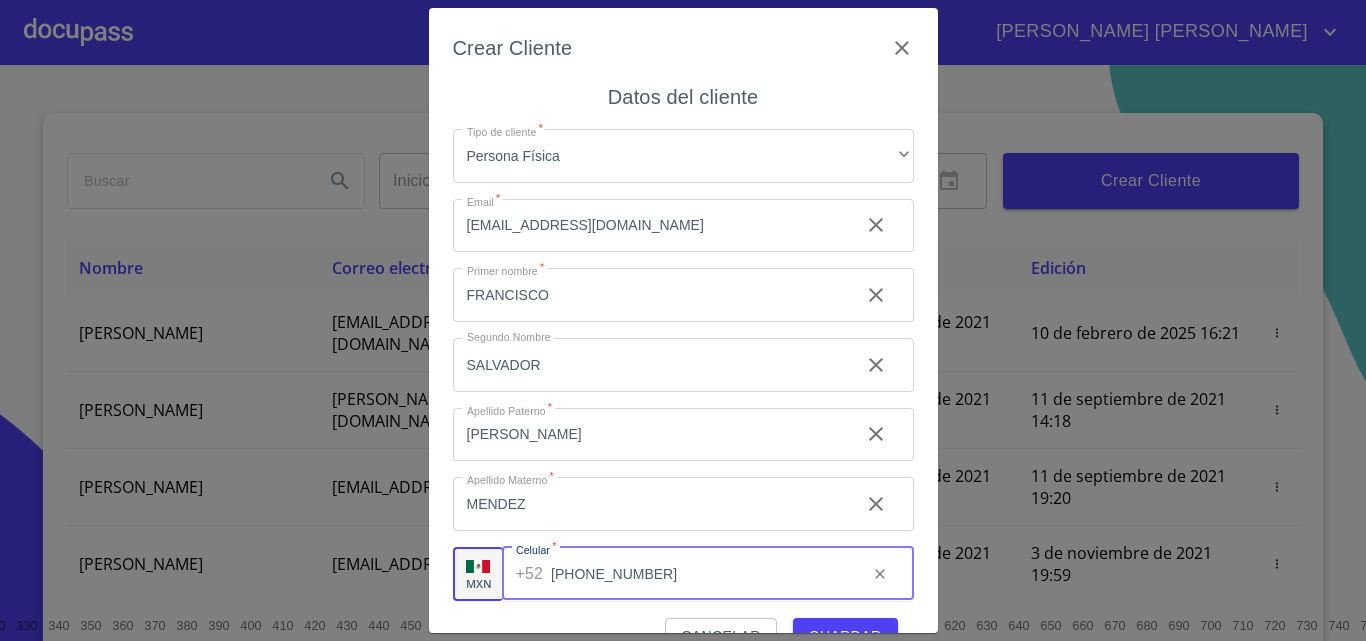 type on "[PHONE_NUMBER]" 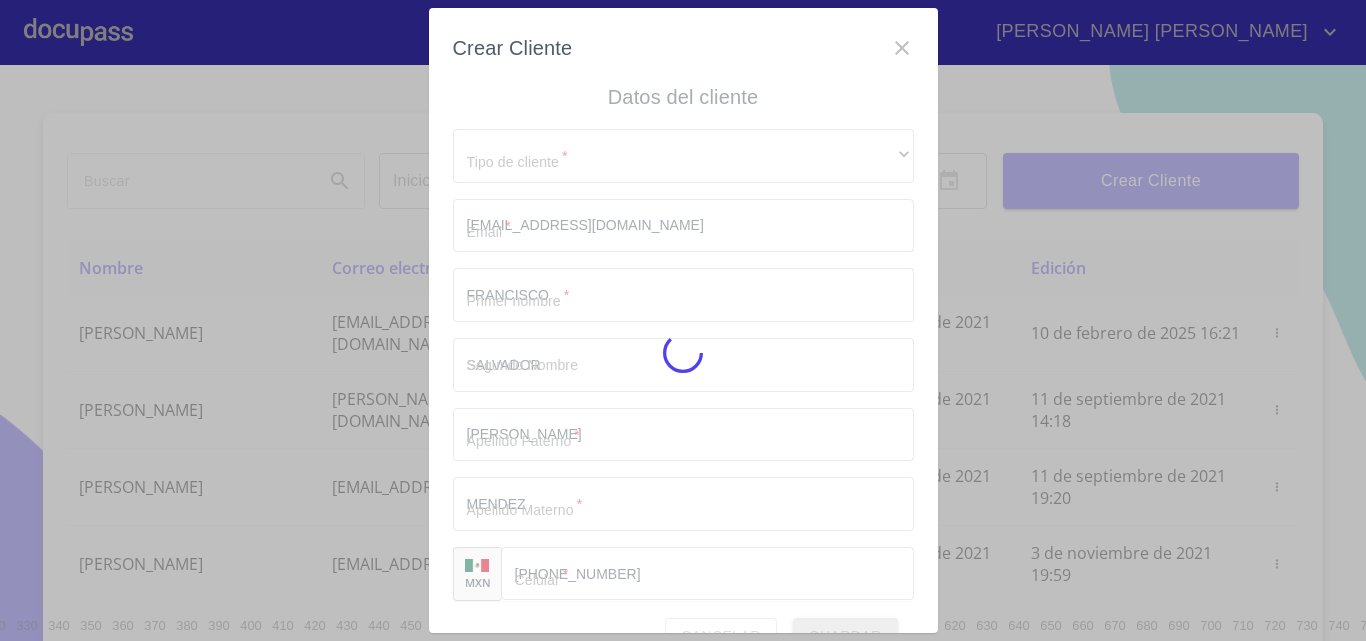 type 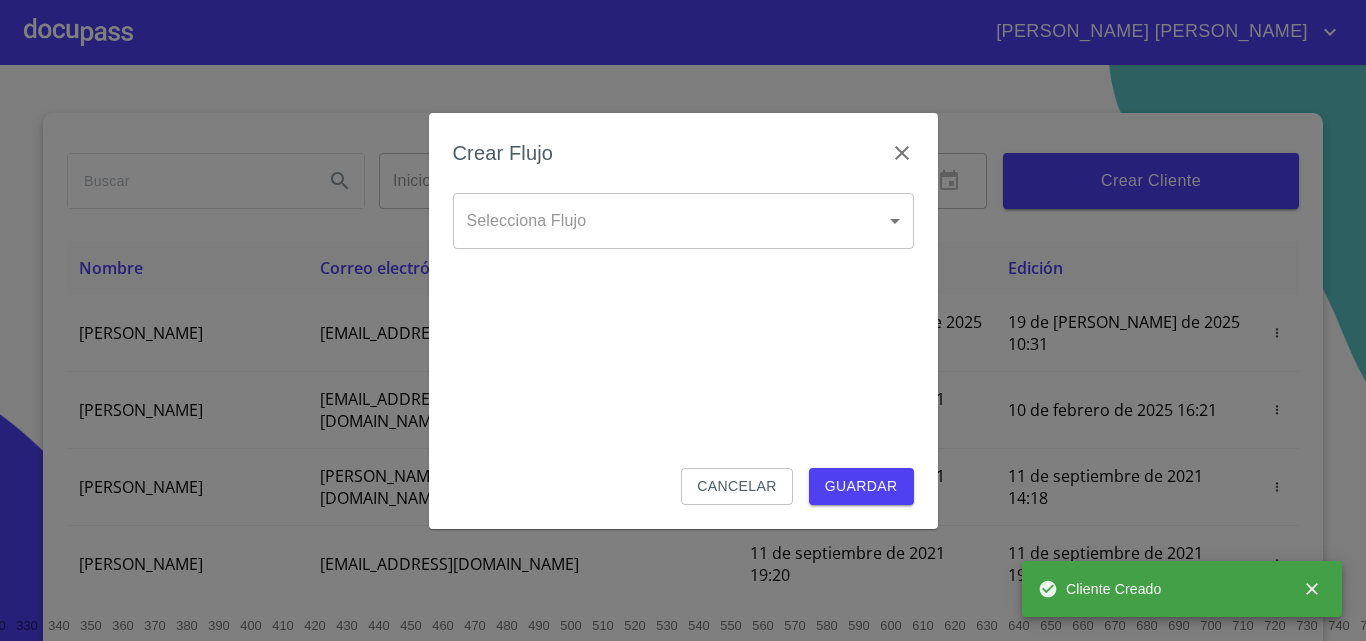 click on "[PERSON_NAME] [PERSON_NAME]  Inicio ​ Fin ​ Crear Cliente Nombre   Correo electrónico   Registro   Edición     FRANCISCO  [PERSON_NAME] [EMAIL_ADDRESS][DOMAIN_NAME] 19 de [PERSON_NAME] de 2025 10:31 19 de [PERSON_NAME] de 2025 10:31 [PERSON_NAME] GROVER [EMAIL_ADDRESS][PERSON_NAME][PERSON_NAME][DOMAIN_NAME] 10 de septiembre de 2021 18:55 10 de febrero de 2025 16:21 [PERSON_NAME] CELIS  [EMAIL_ADDRESS][PERSON_NAME][DOMAIN_NAME] 11 de septiembre de 2021 14:18 11 de septiembre de 2021 14:18 [PERSON_NAME] [PERSON_NAME][EMAIL_ADDRESS][DOMAIN_NAME] 11 de septiembre de 2021 19:20 11 de septiembre de 2021 19:20 [PERSON_NAME] [EMAIL_ADDRESS][DOMAIN_NAME] 13 de septiembre de 2021 11:06 3 de noviembre de 2021 19:59 [PERSON_NAME] [EMAIL_ADDRESS][DOMAIN_NAME] 14 de septiembre de 2021 12:26 14 de septiembre de 2021 12:26 [PERSON_NAME] [EMAIL_ADDRESS][DOMAIN_NAME] 14 de septiembre de 2021 16:35 14 de septiembre de 2021 16:35 [PERSON_NAME] [EMAIL_ADDRESS][DOMAIN_NAME] 14 de septiembre de 2021 18:24 14 de septiembre de 2021 18:24 [PERSON_NAME]  [EMAIL_ADDRESS][DOMAIN_NAME] 15 de septiembre de 2021 13:18" at bounding box center (683, 320) 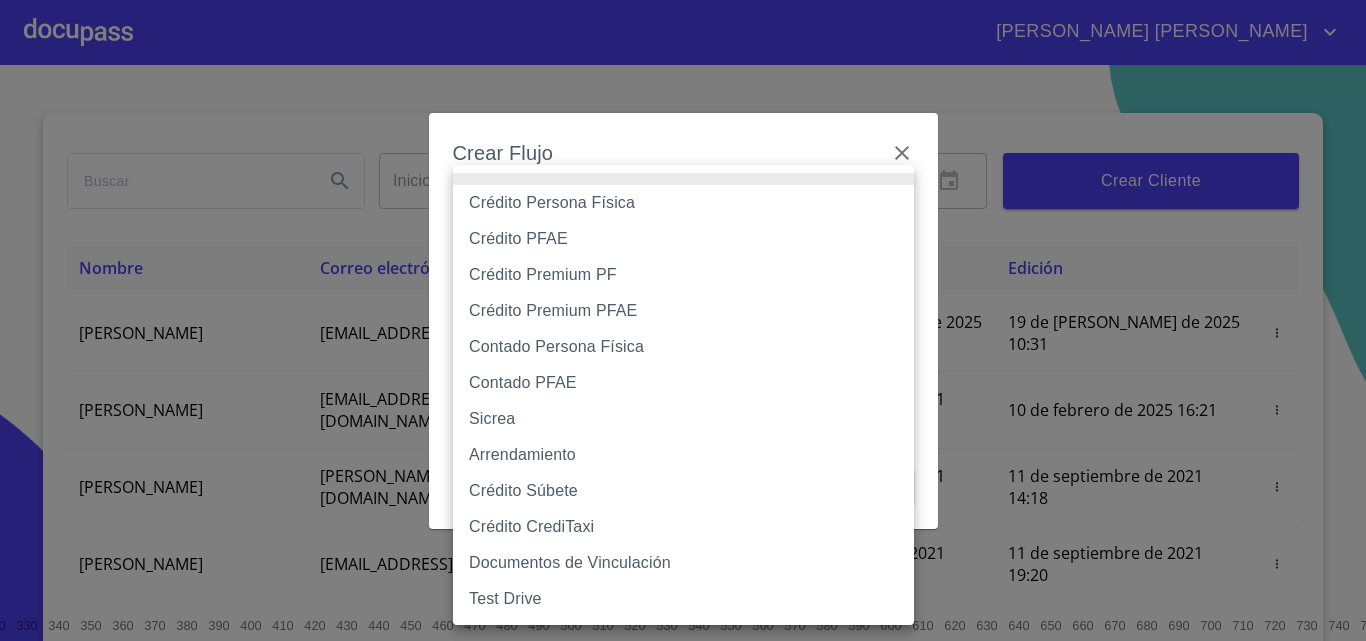 click on "Crédito Persona Física" at bounding box center (683, 203) 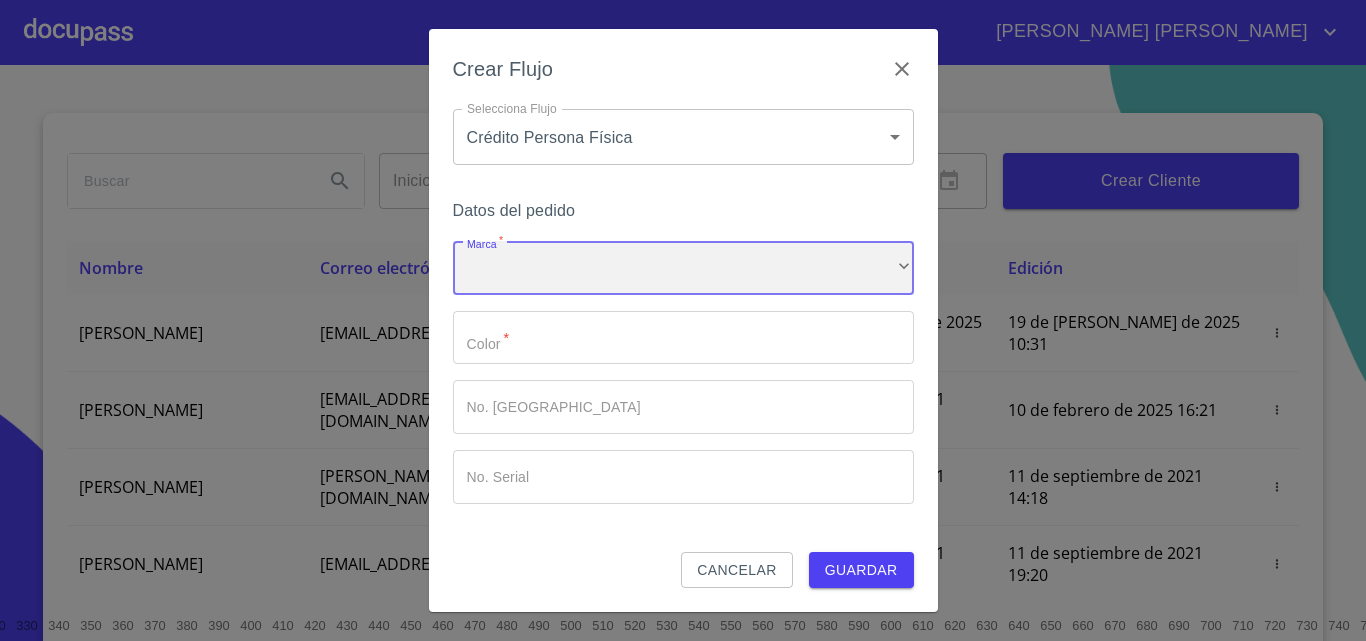 click on "​" at bounding box center [683, 268] 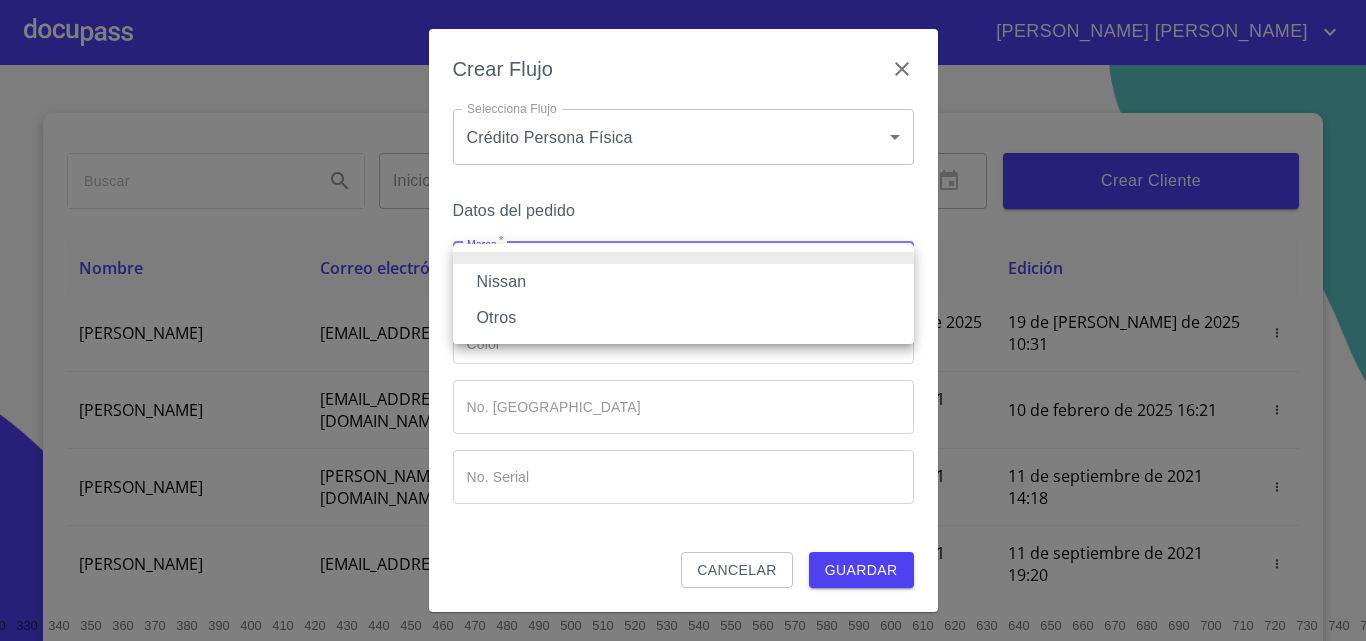 click on "Nissan" at bounding box center (683, 282) 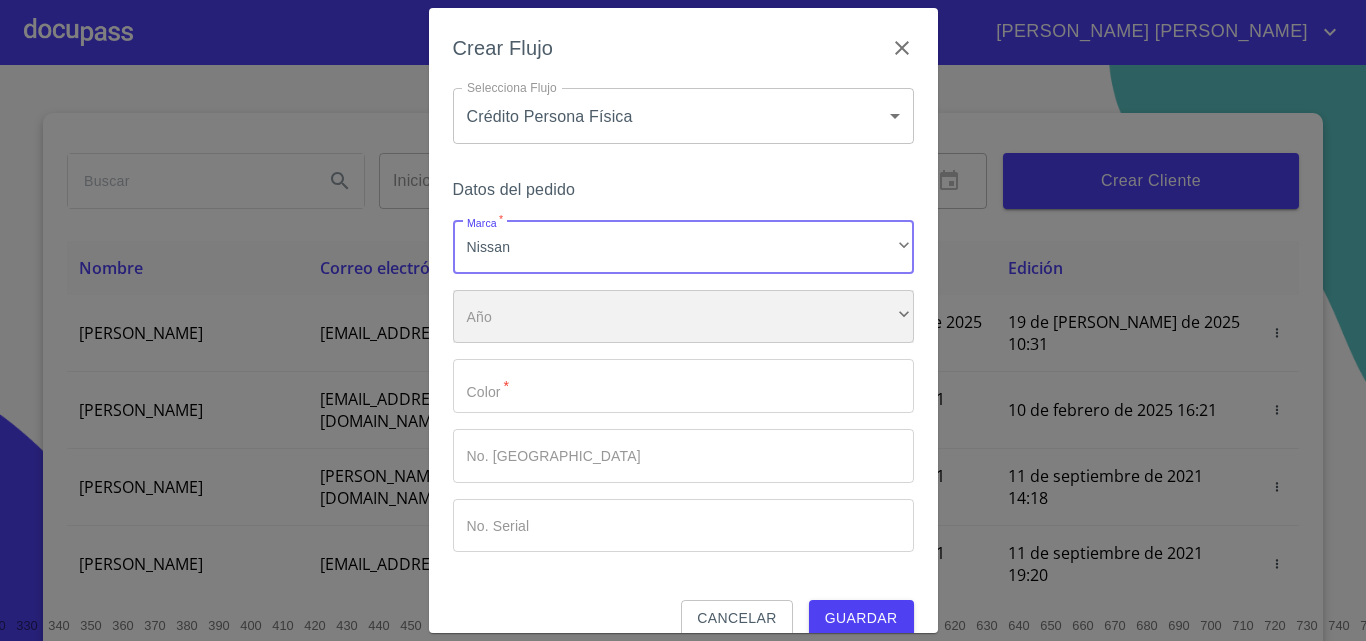 click on "​" at bounding box center (683, 317) 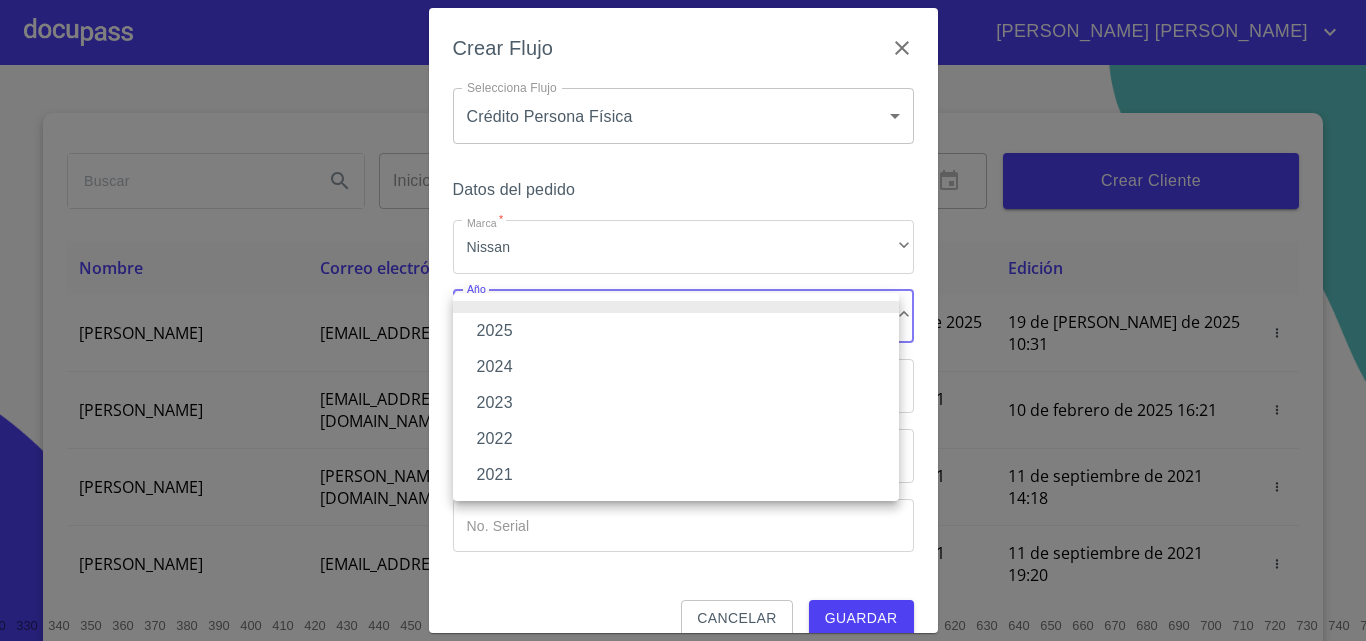 click on "2025" at bounding box center (676, 331) 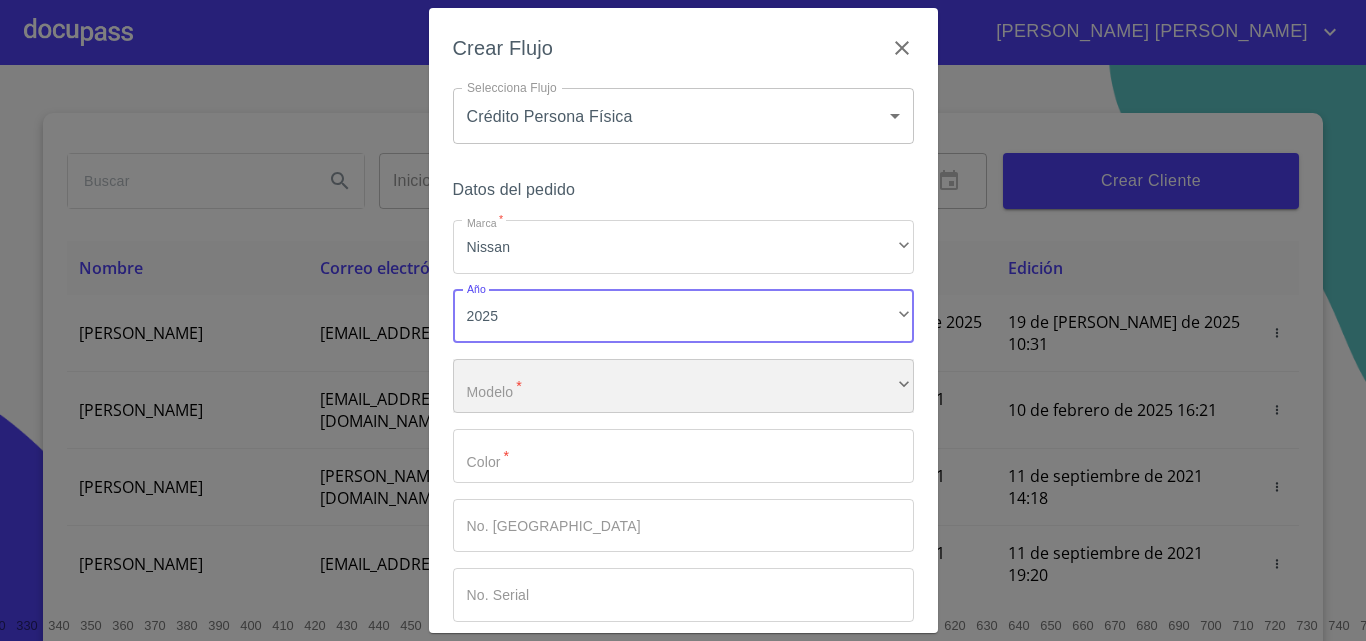 click on "​" at bounding box center [683, 386] 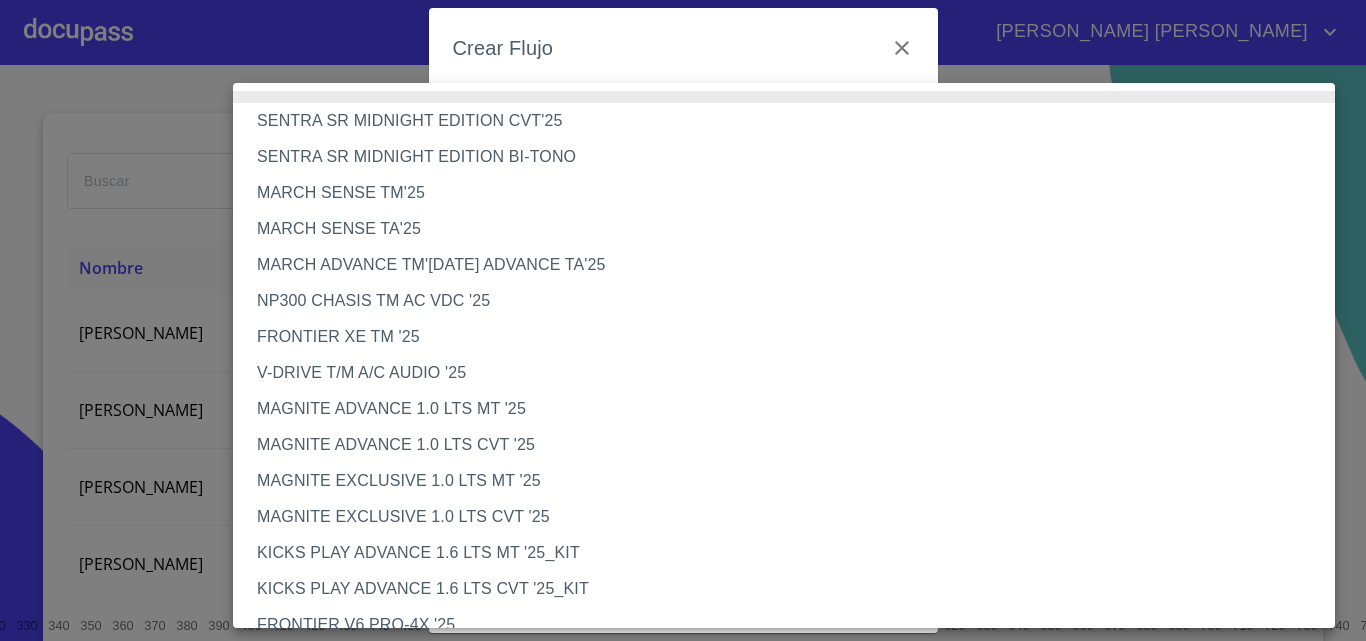 click on "MAGNITE ADVANCE 1.0 LTS CVT '25" at bounding box center (791, 445) 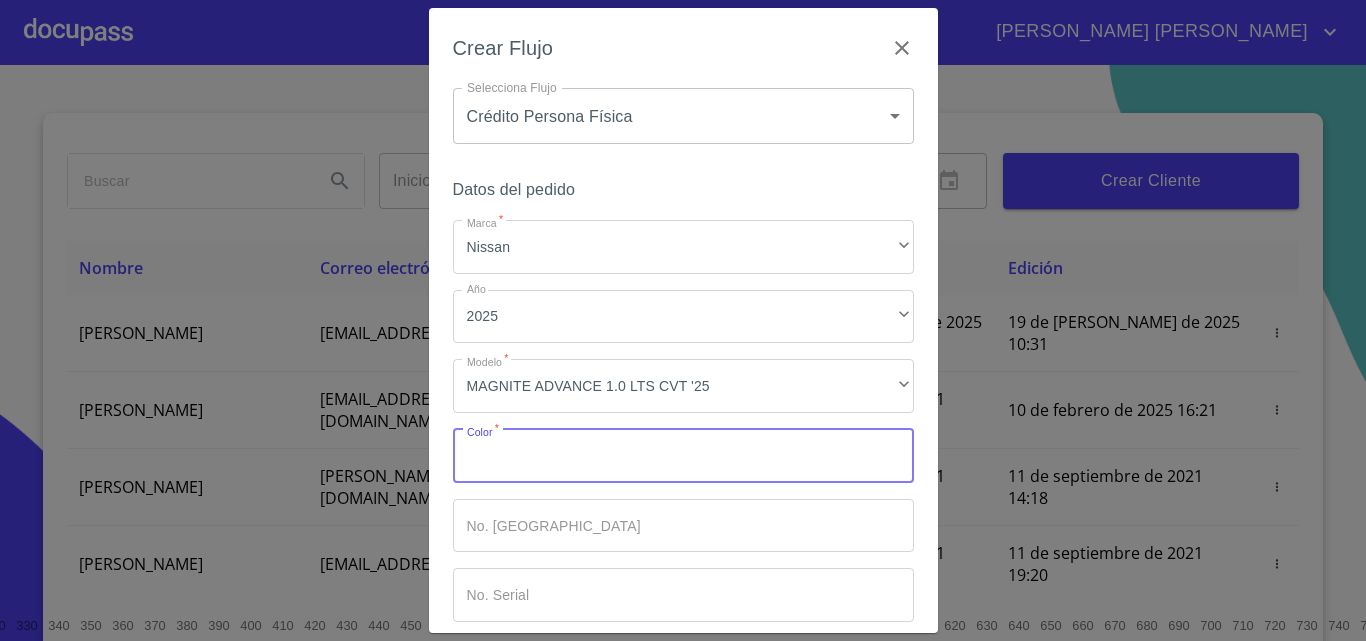 click on "Marca   *" at bounding box center (683, 456) 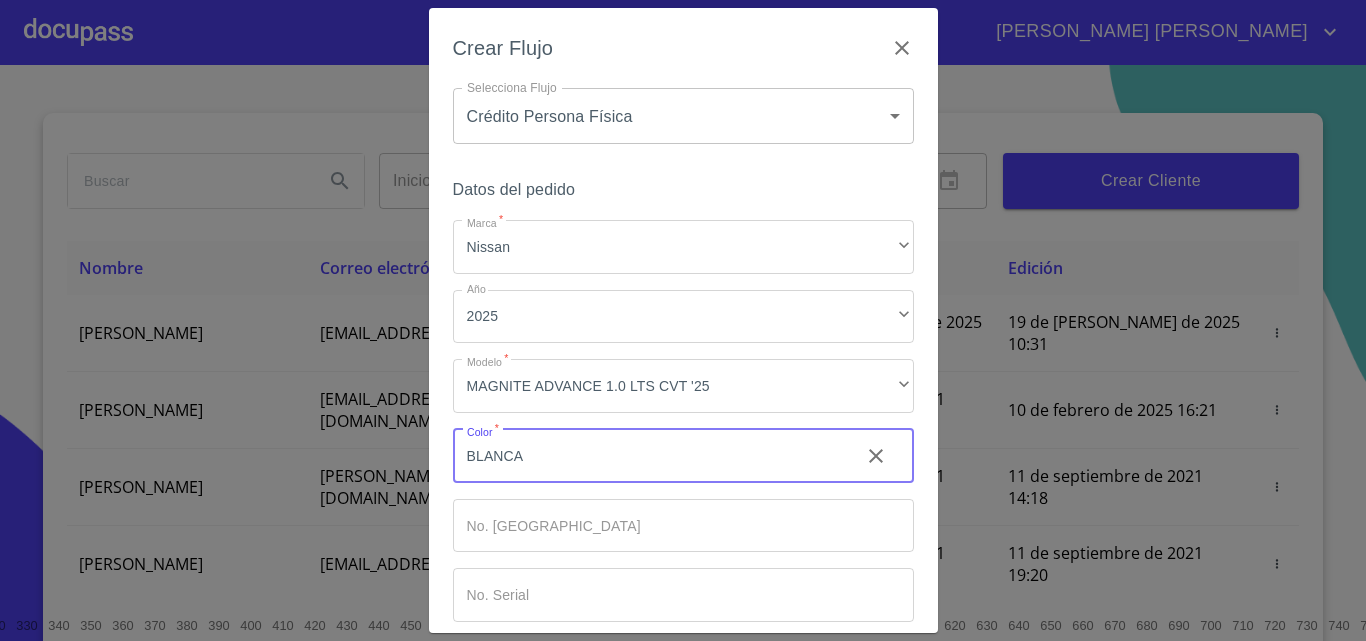 type on "BLANCA" 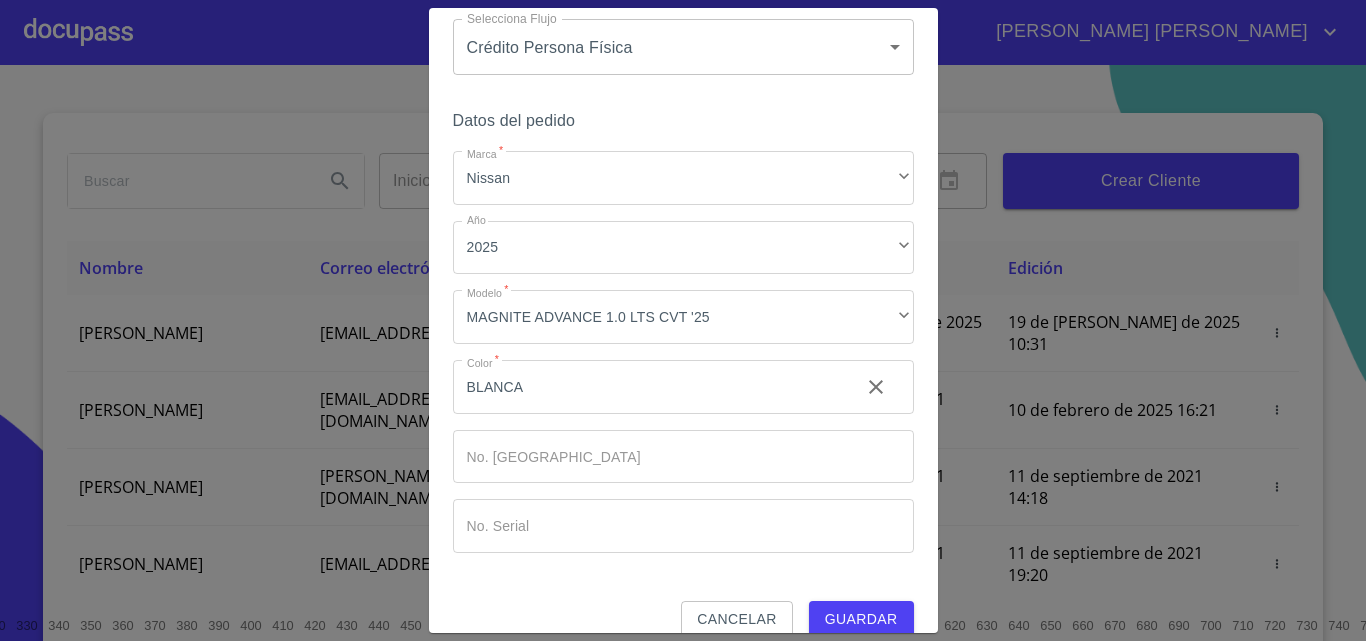 scroll, scrollTop: 97, scrollLeft: 0, axis: vertical 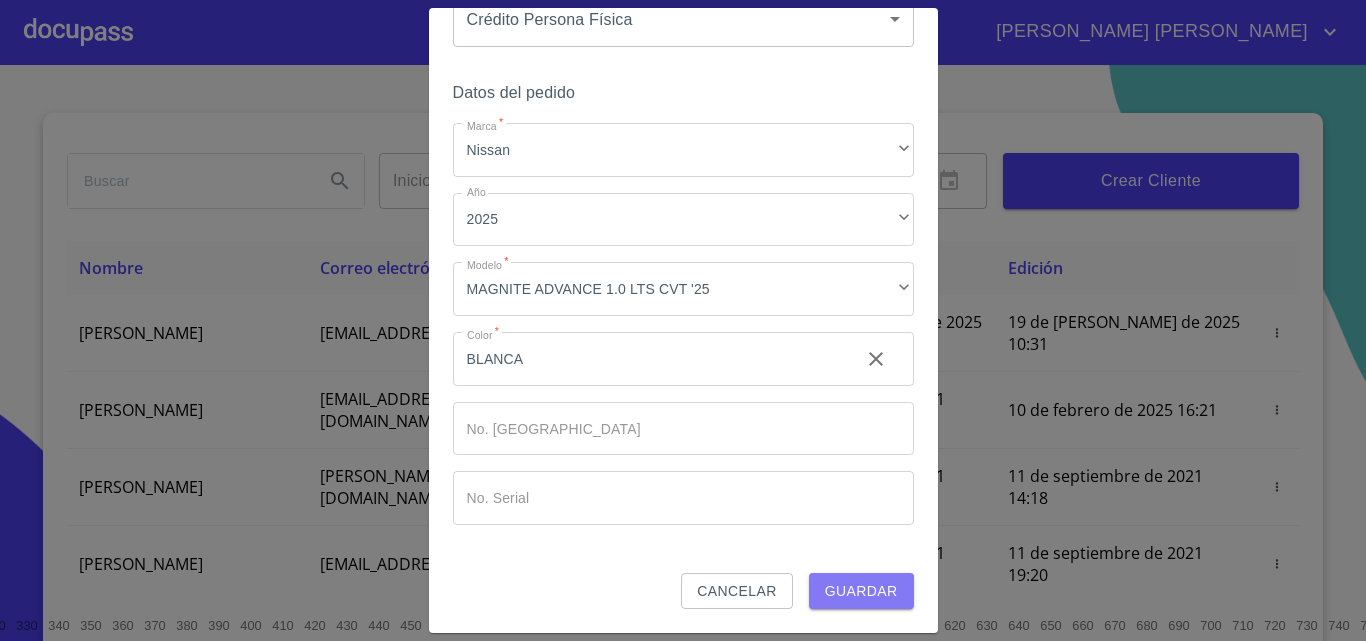 click on "Guardar" at bounding box center [861, 591] 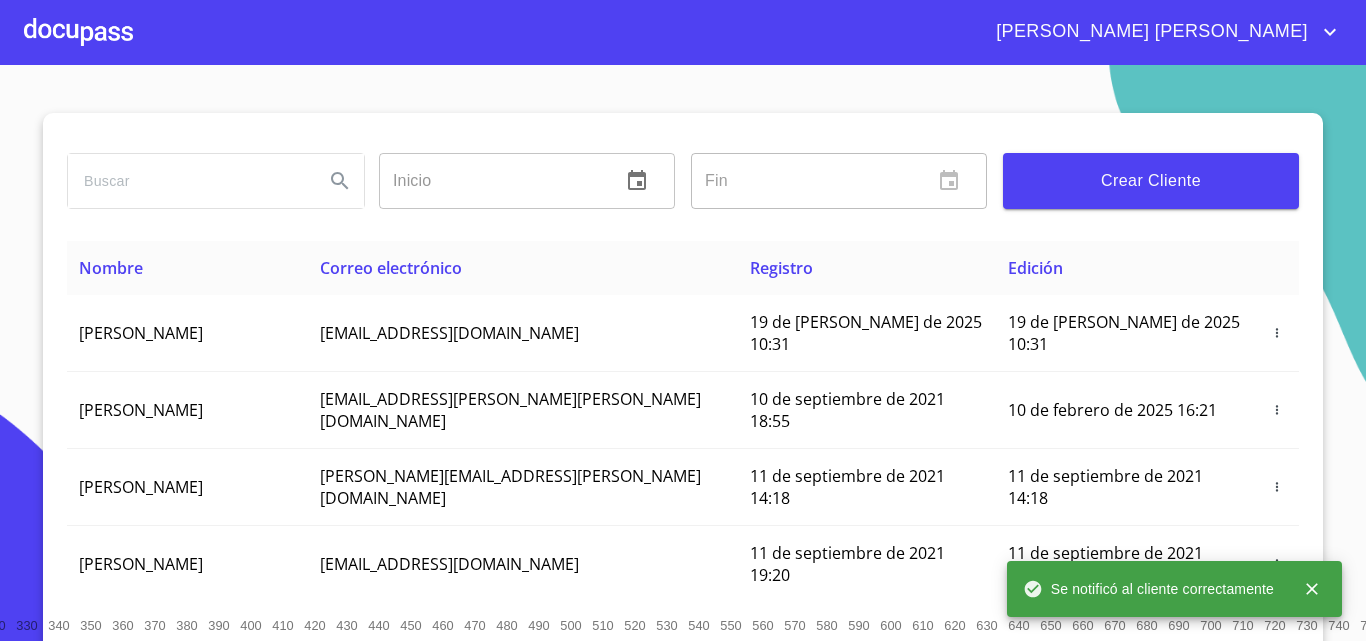 click at bounding box center [78, 32] 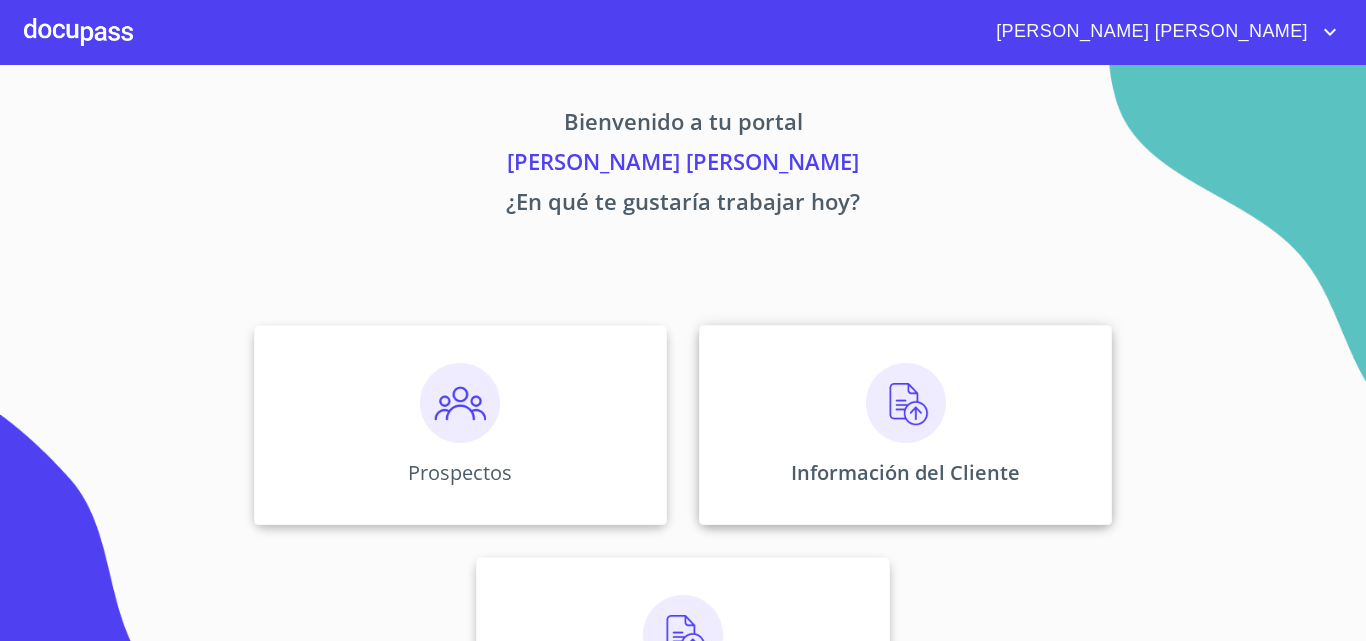 click on "Información del Cliente" at bounding box center (905, 425) 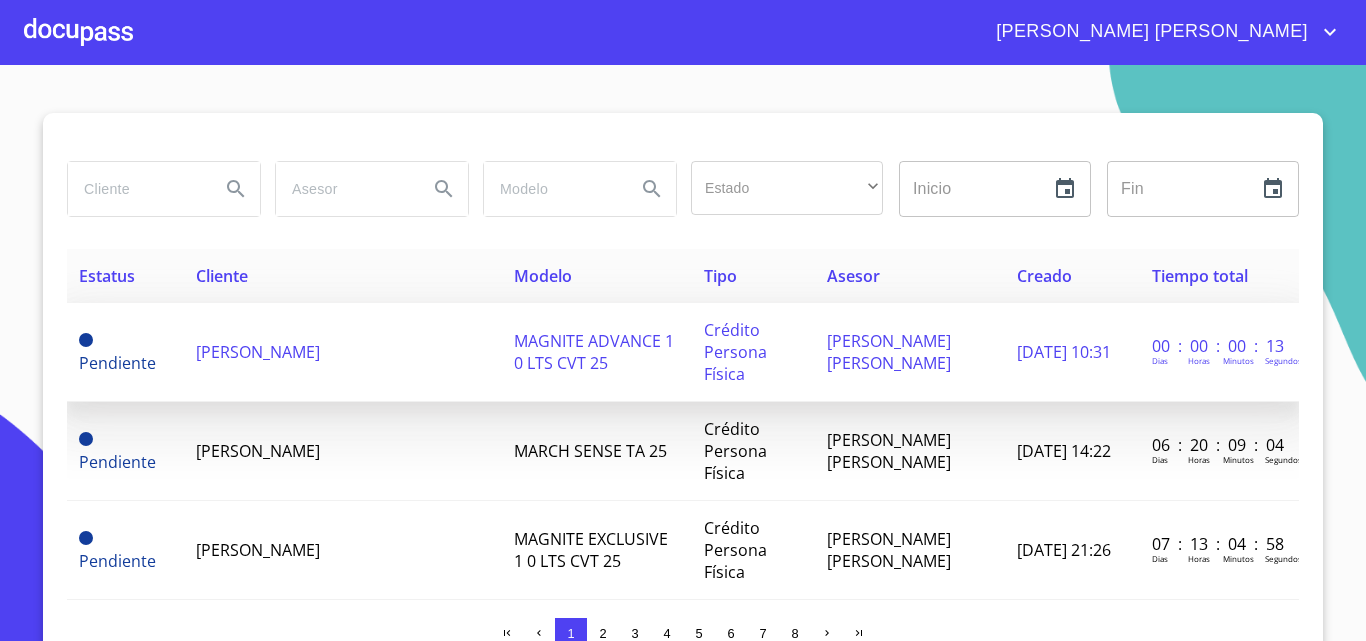 click on "[PERSON_NAME]" at bounding box center [258, 352] 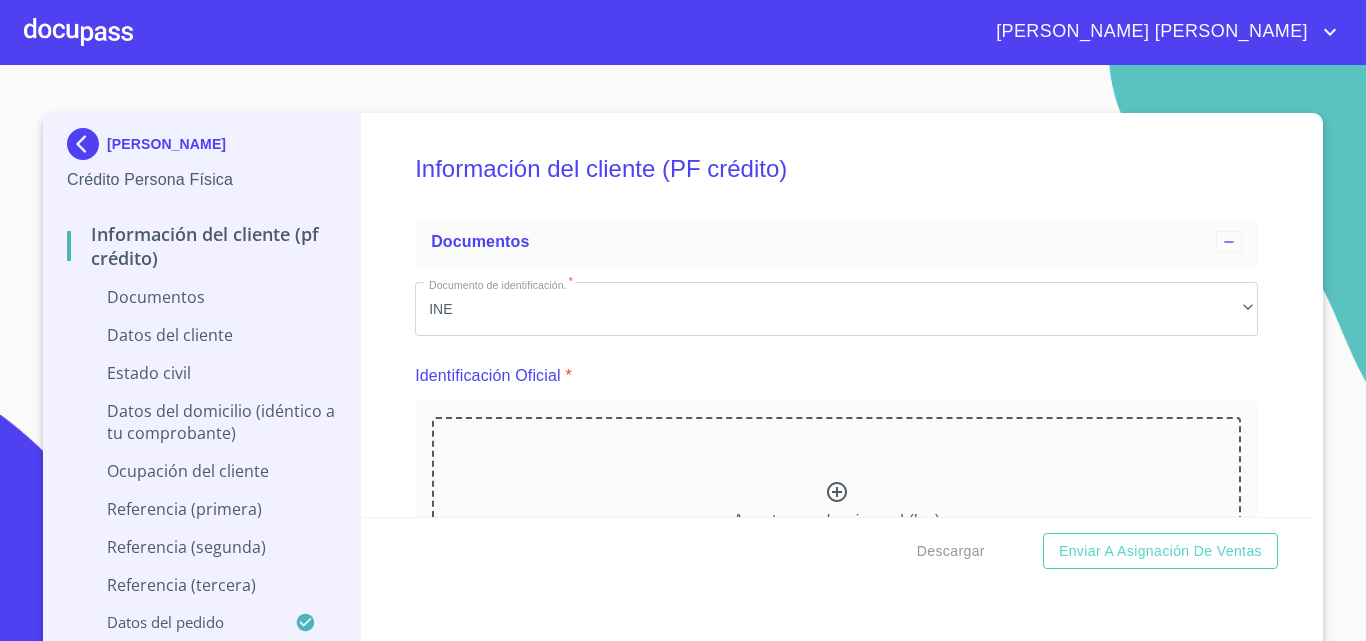 click 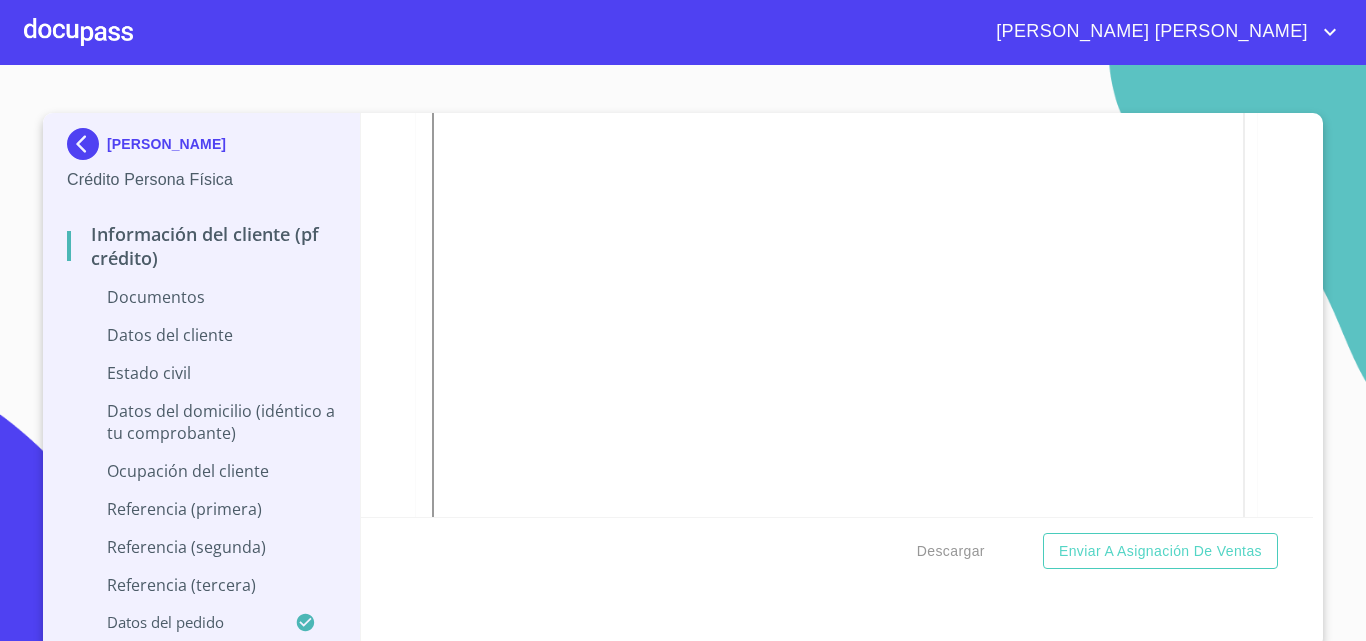 scroll, scrollTop: 554, scrollLeft: 0, axis: vertical 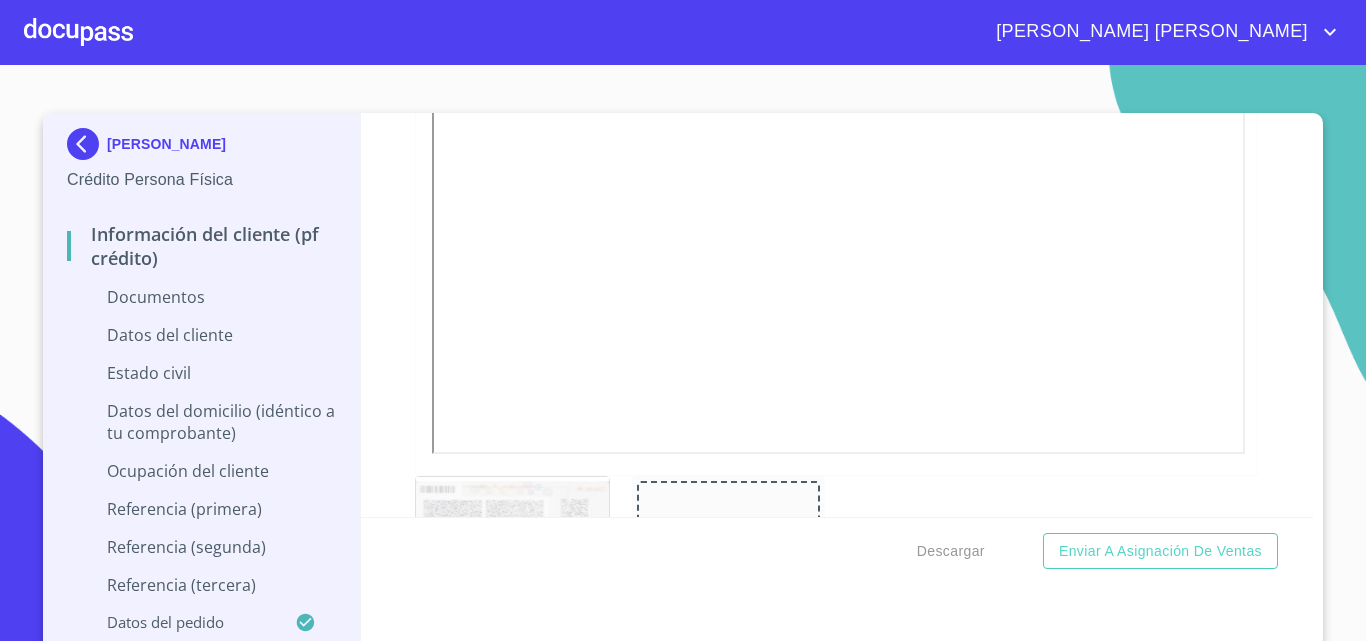 click at bounding box center [728, 530] 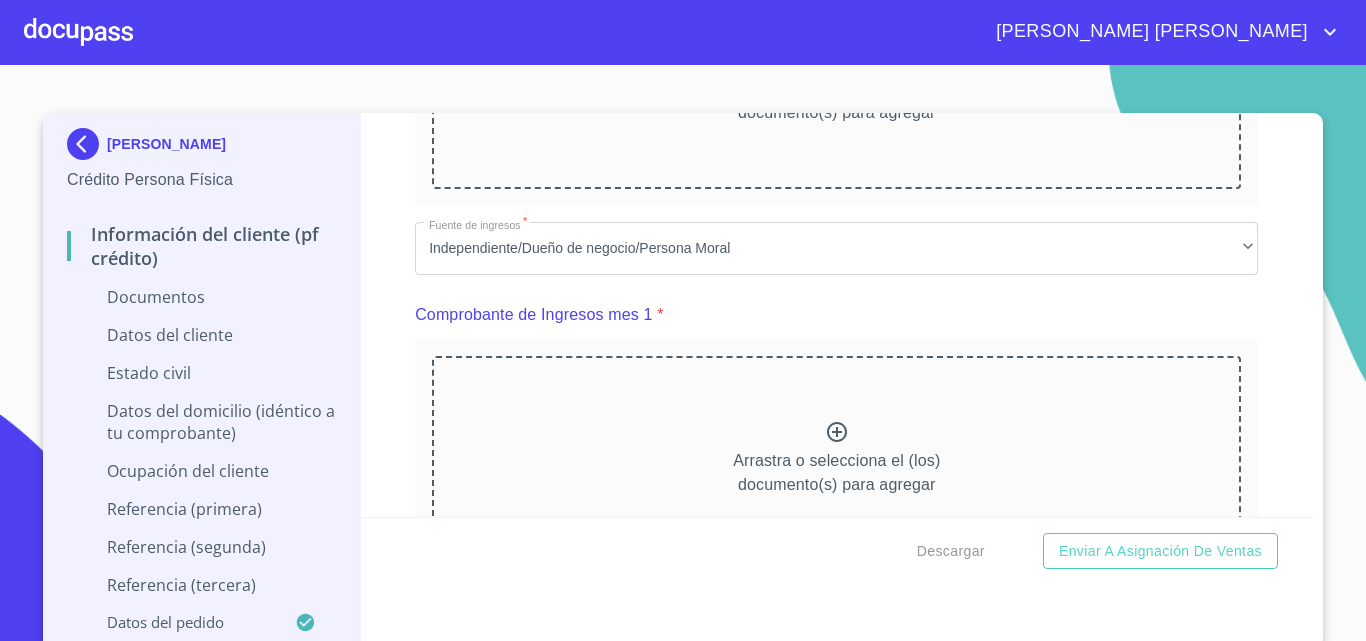 scroll, scrollTop: 1293, scrollLeft: 0, axis: vertical 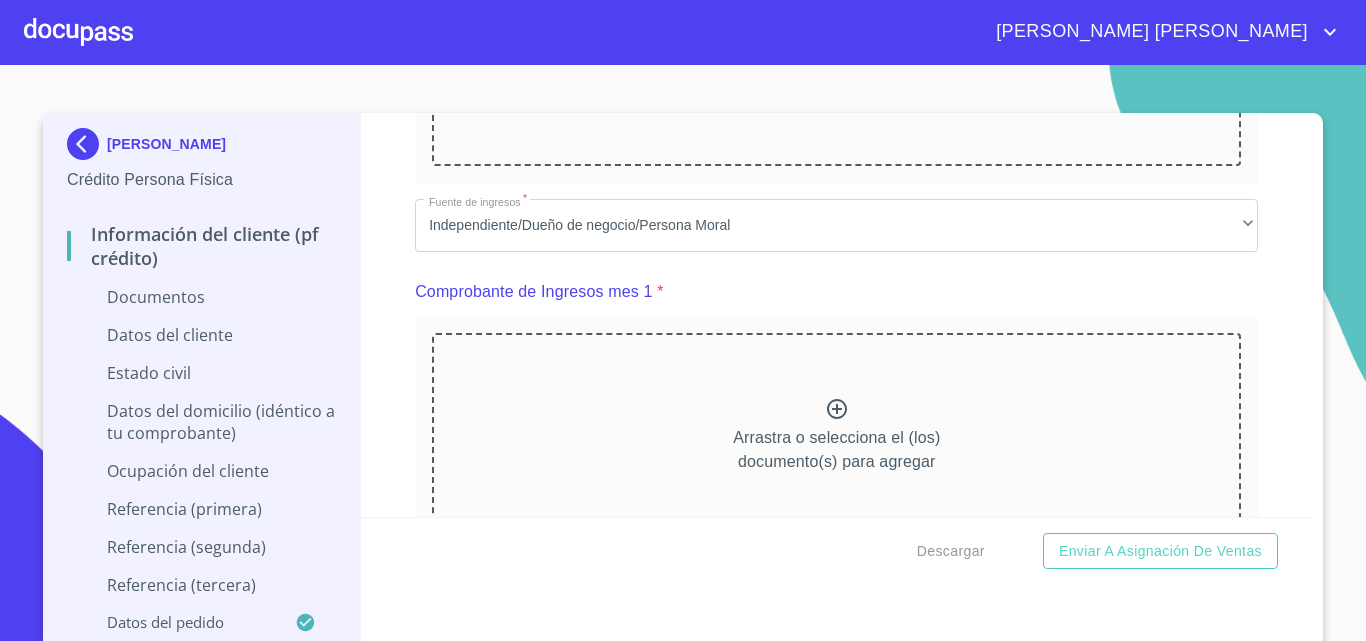 click 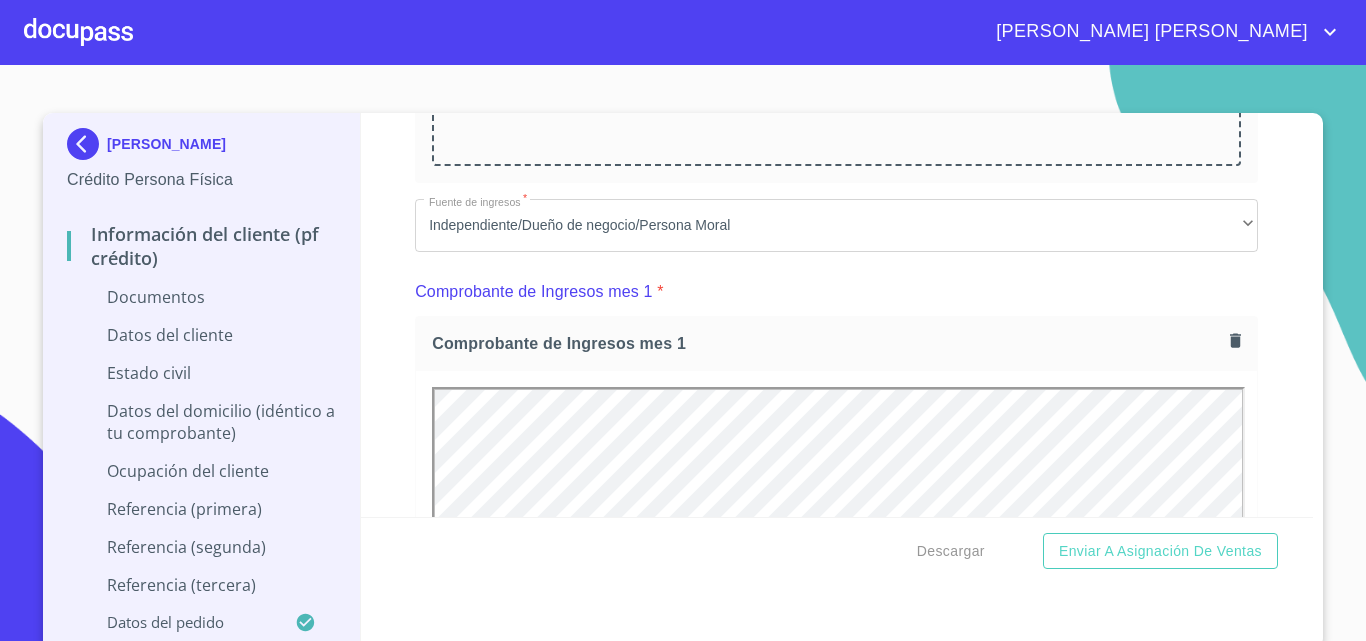scroll, scrollTop: 0, scrollLeft: 0, axis: both 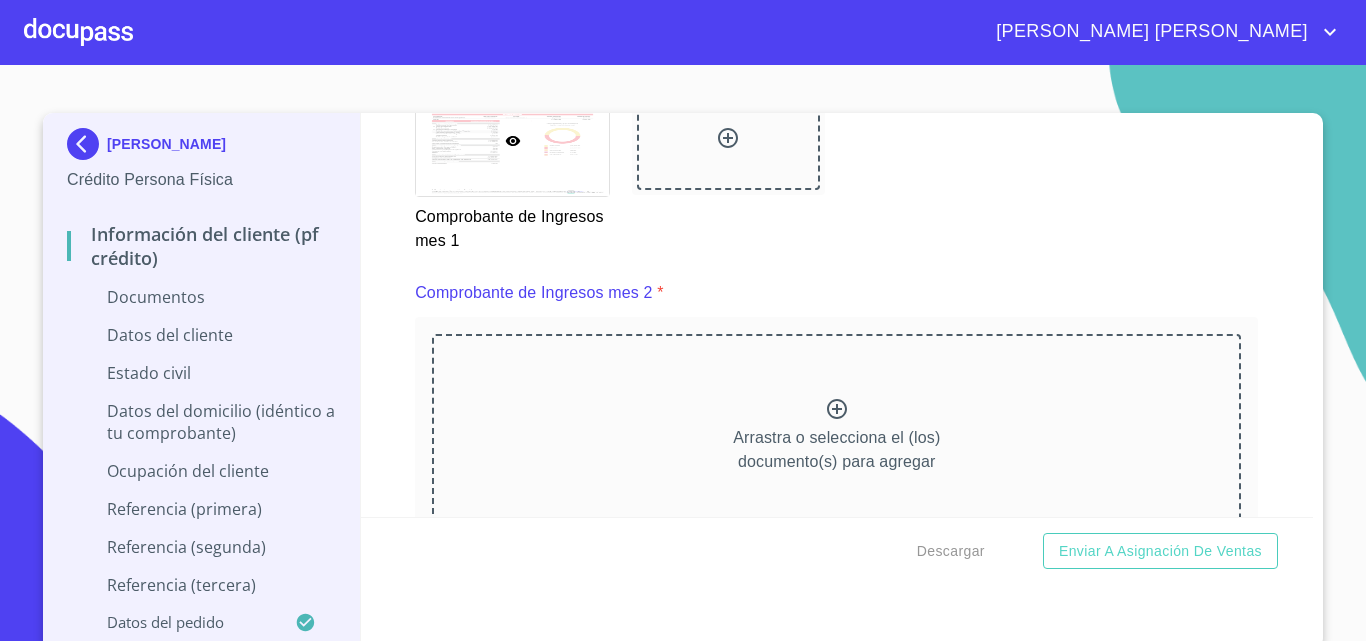 click 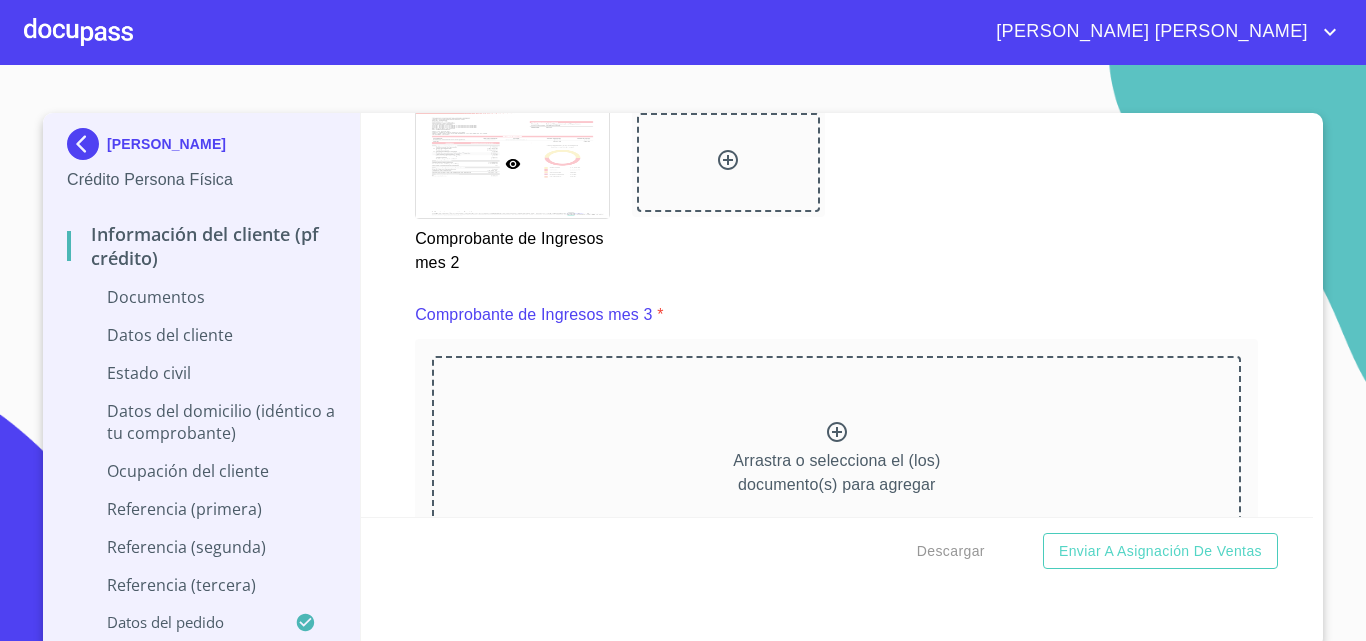 scroll, scrollTop: 3071, scrollLeft: 0, axis: vertical 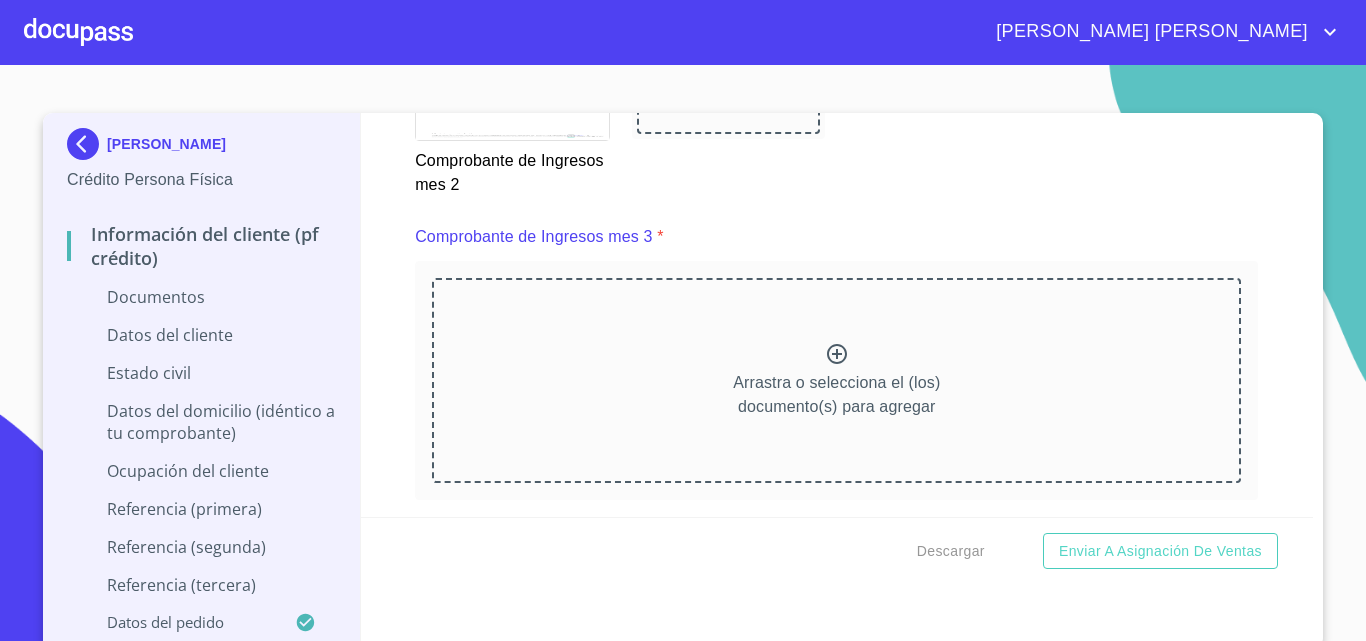 click 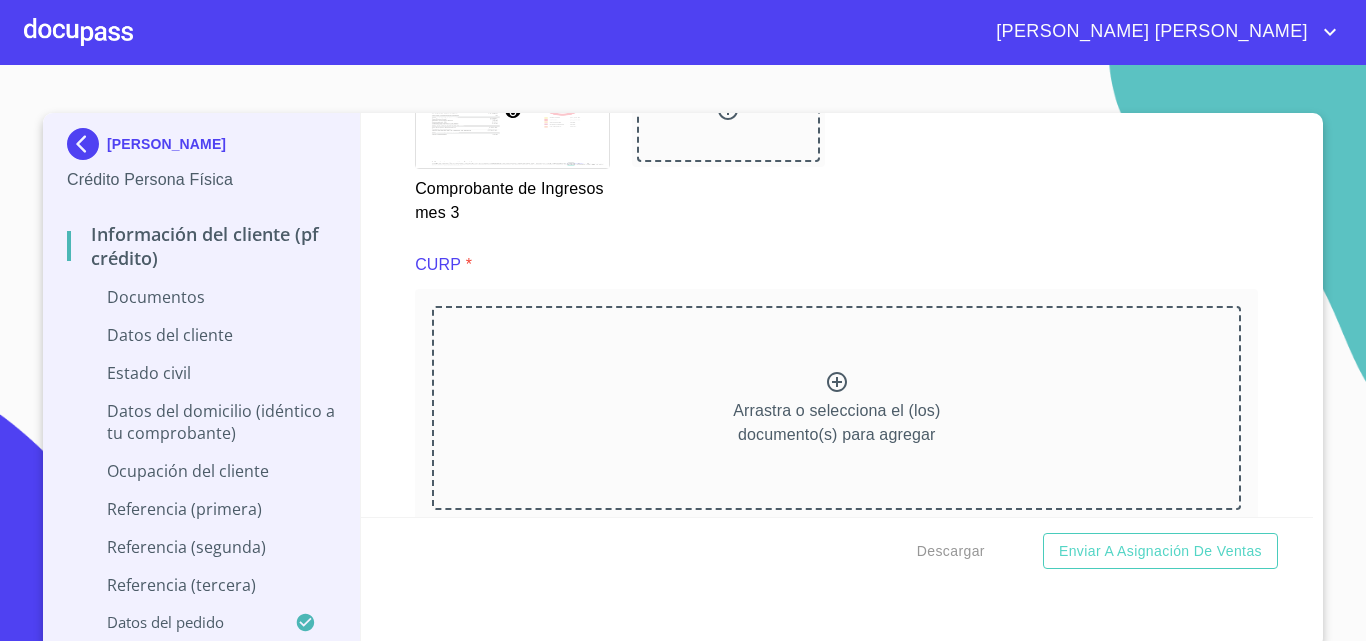 scroll, scrollTop: 3933, scrollLeft: 0, axis: vertical 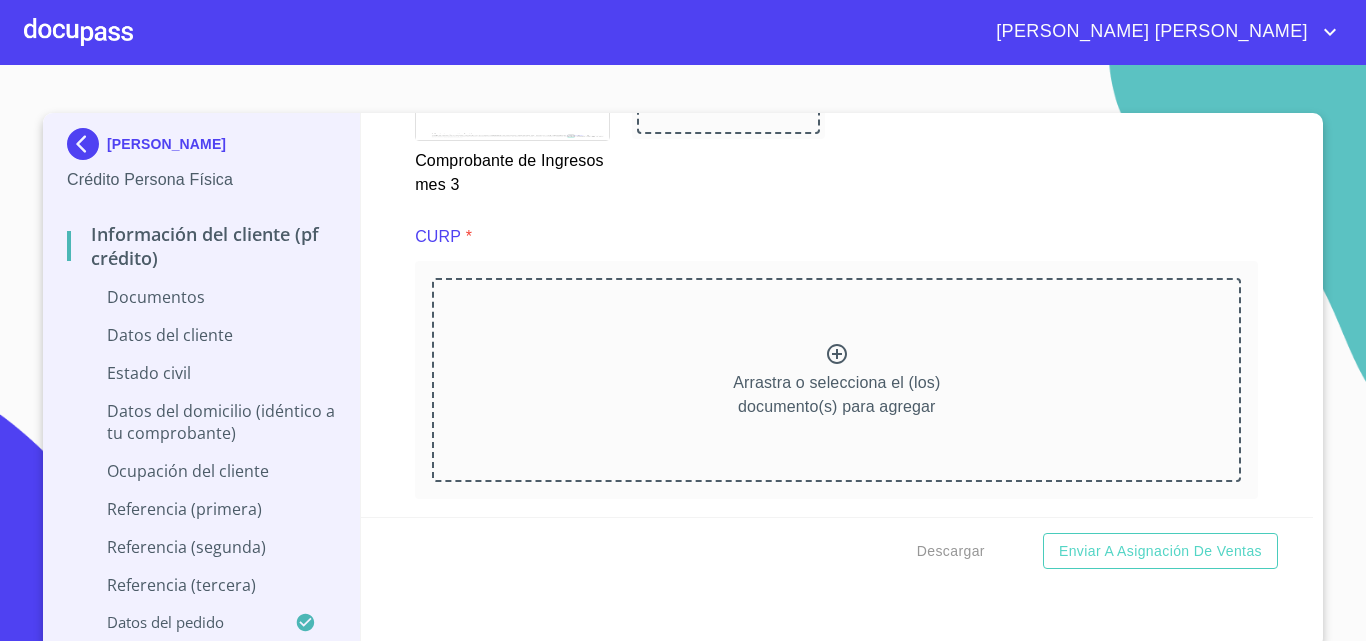 click 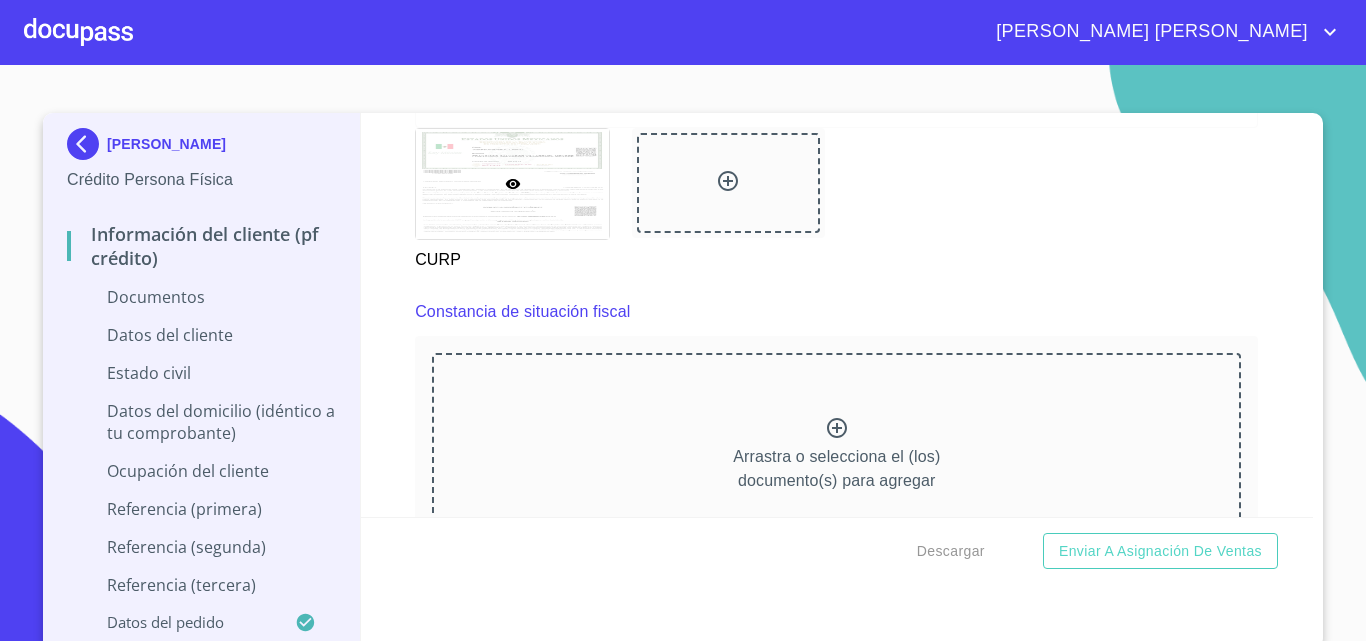 scroll, scrollTop: 4725, scrollLeft: 0, axis: vertical 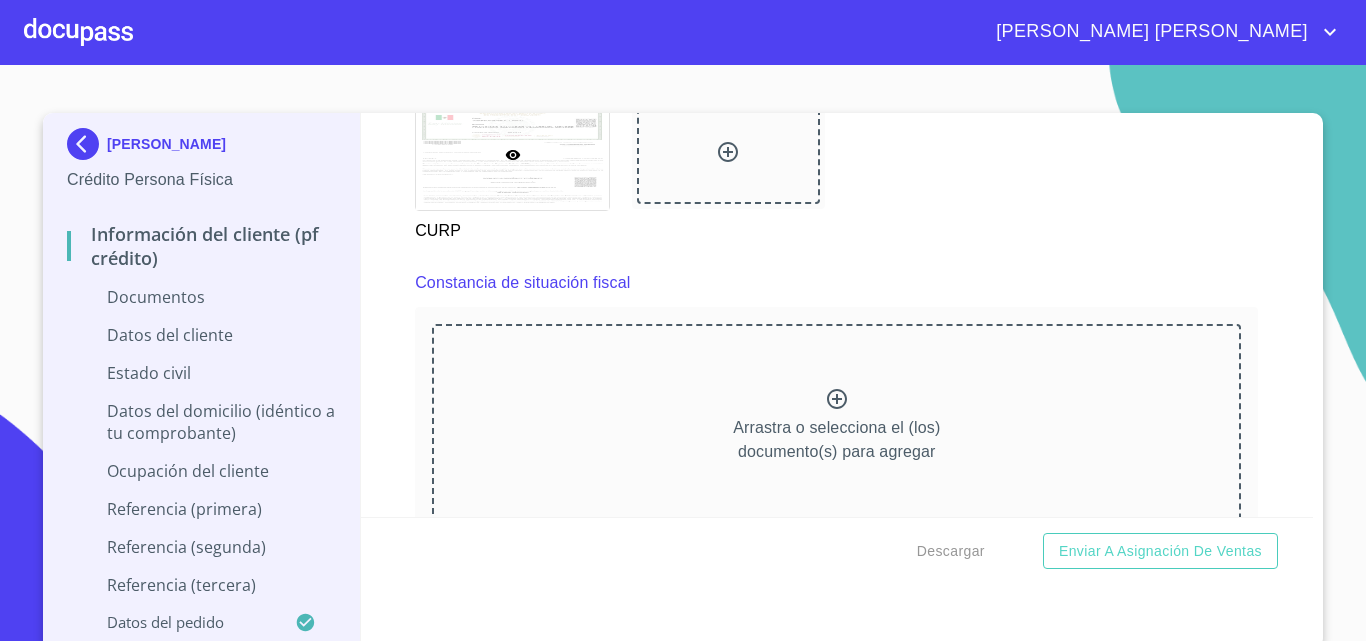 click 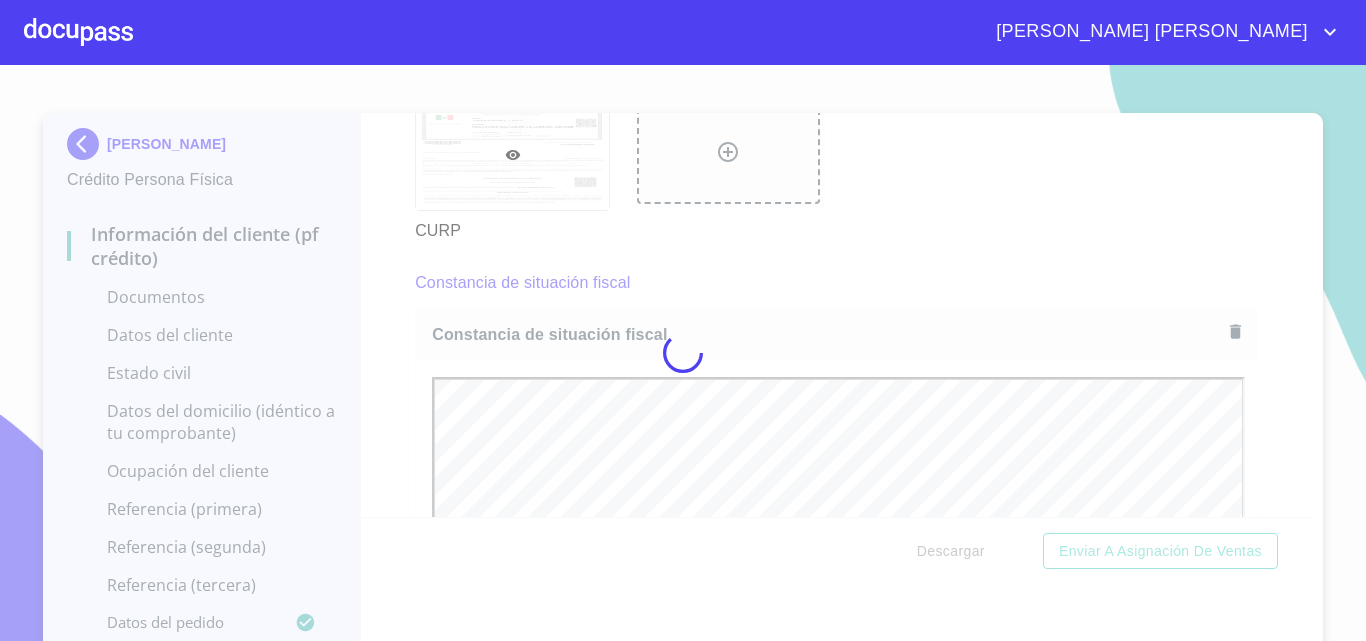 scroll, scrollTop: 0, scrollLeft: 0, axis: both 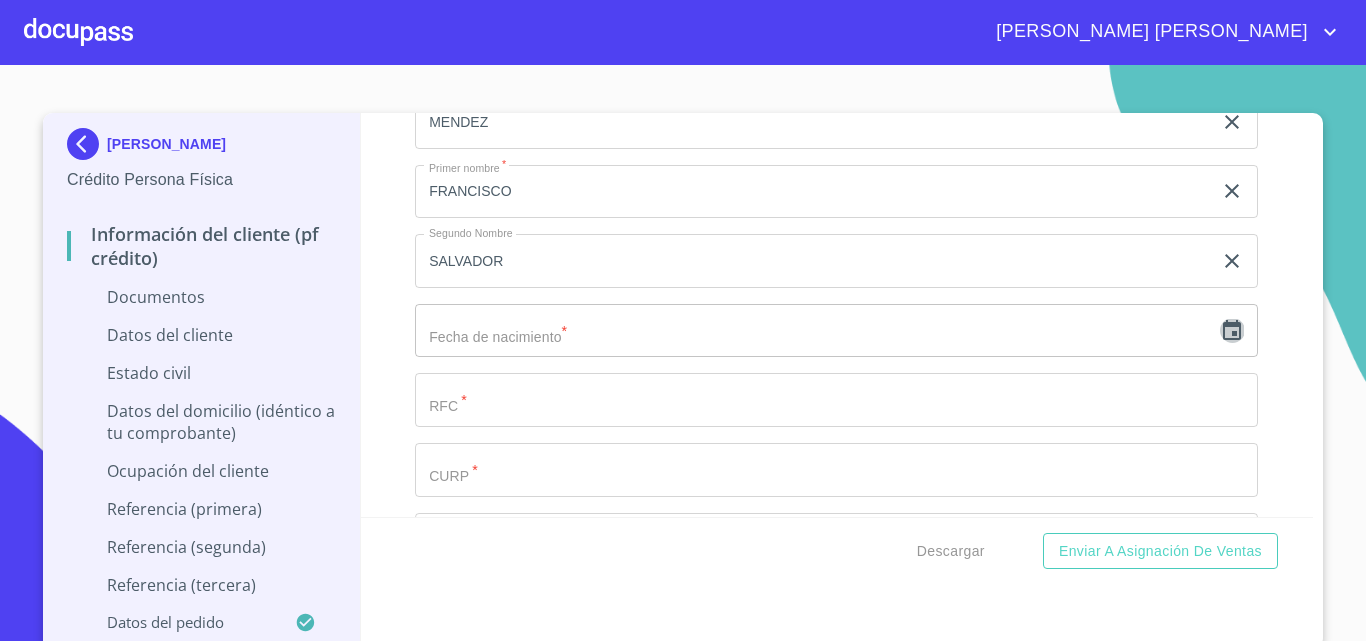 click 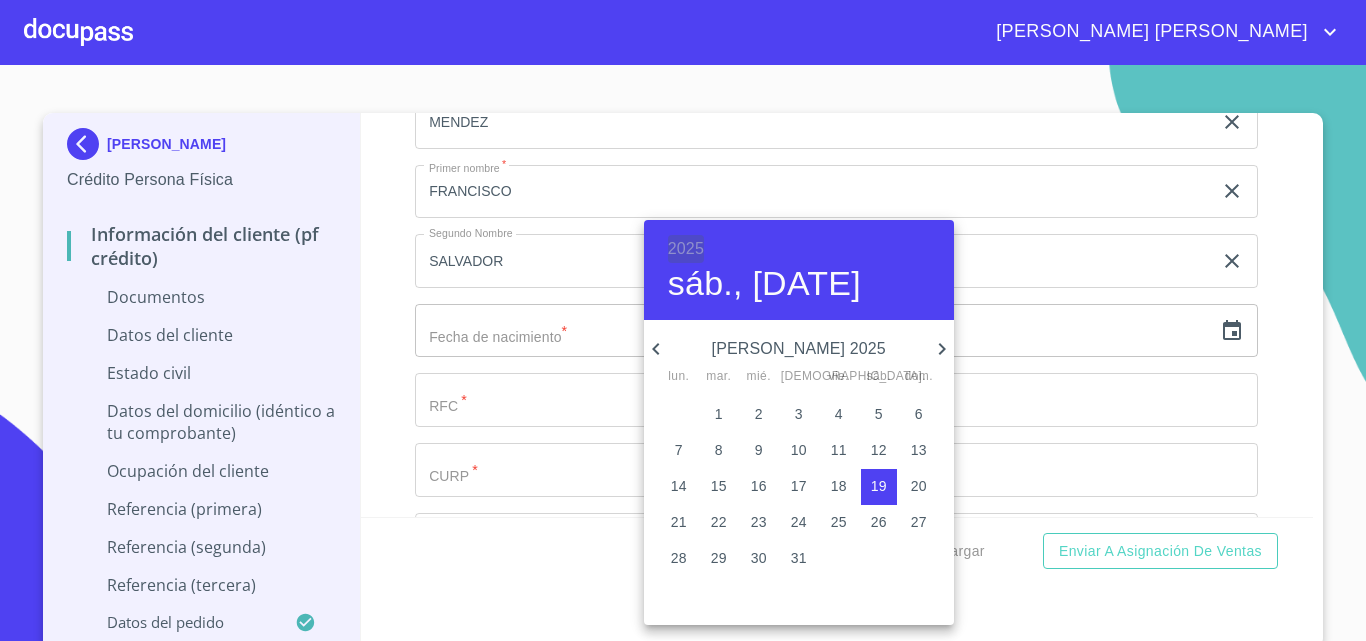 click on "2025" at bounding box center (686, 249) 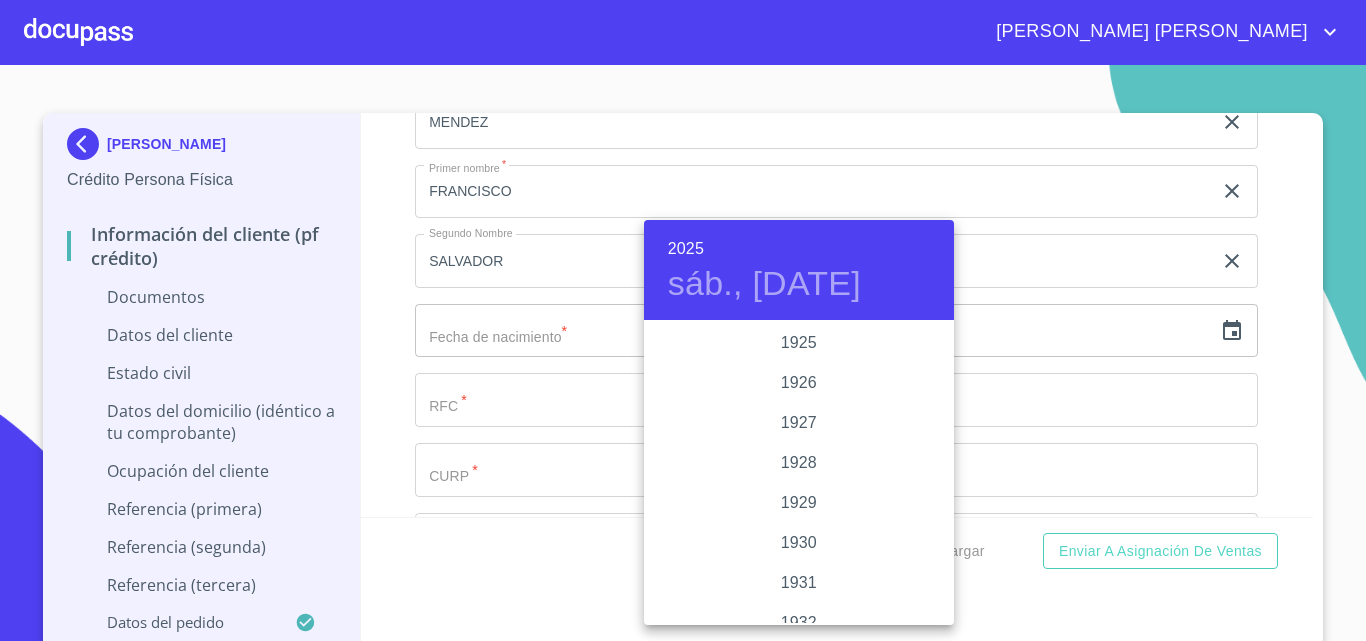 scroll, scrollTop: 3880, scrollLeft: 0, axis: vertical 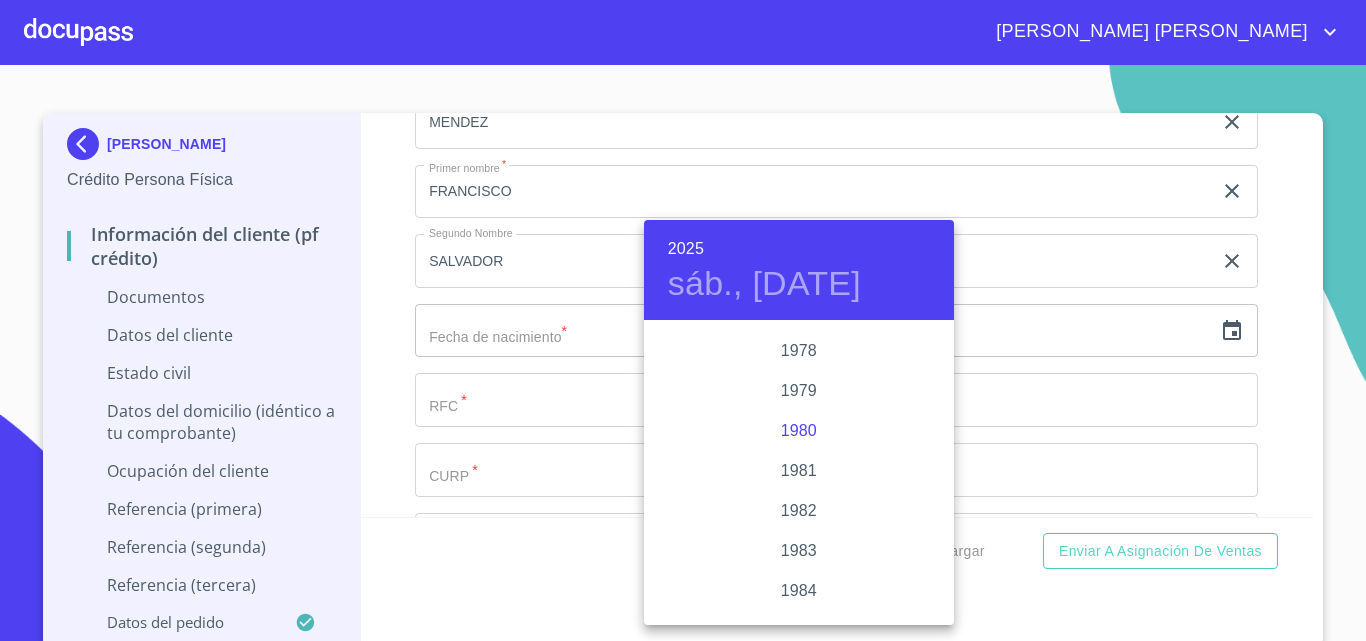click on "1980" at bounding box center (799, 431) 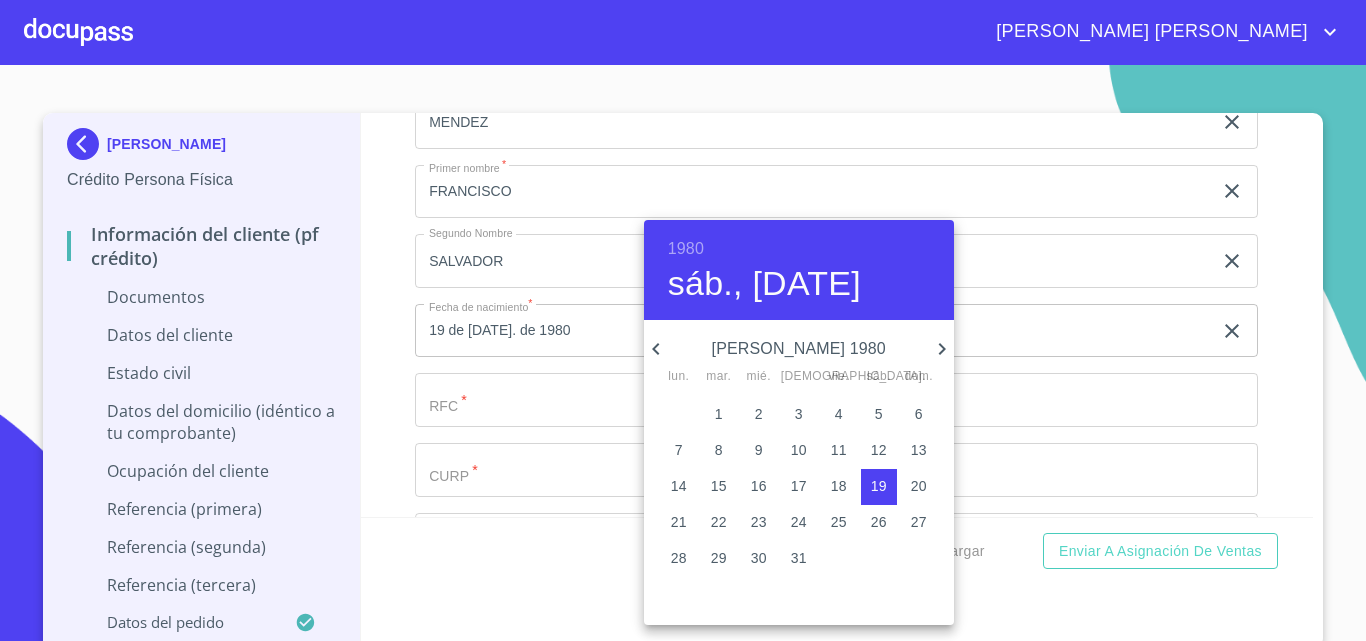 click 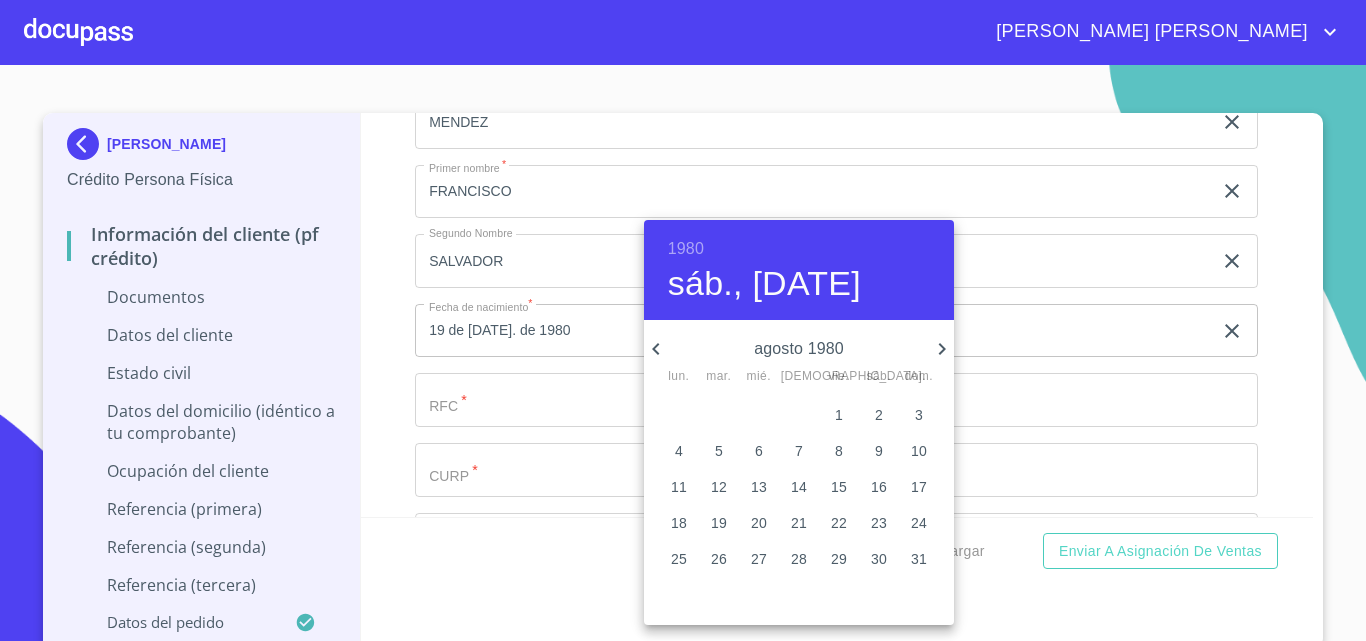 click 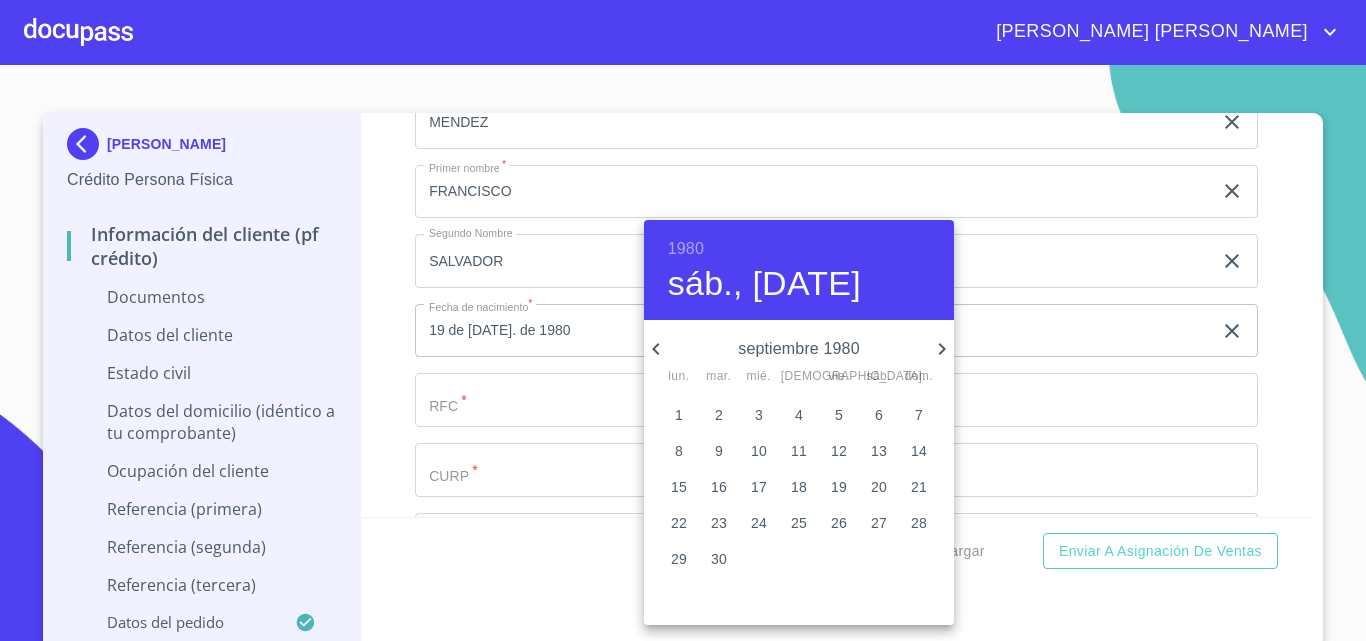 click 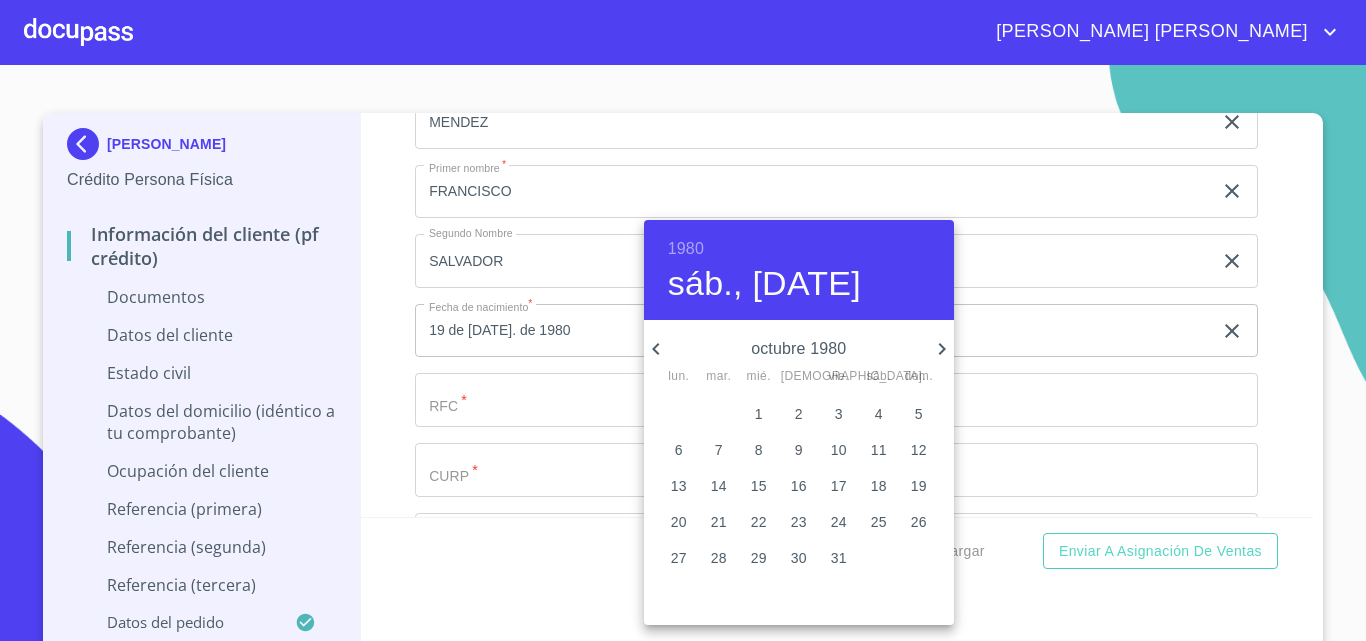 click 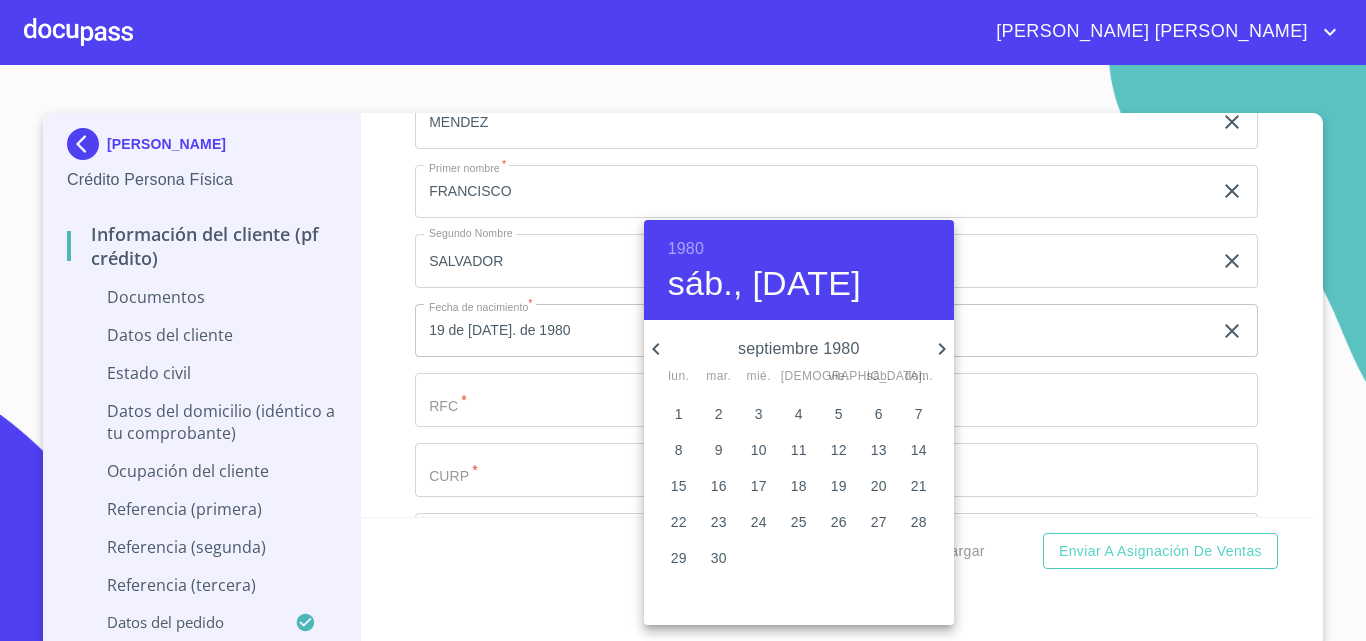 click on "4" at bounding box center (799, 414) 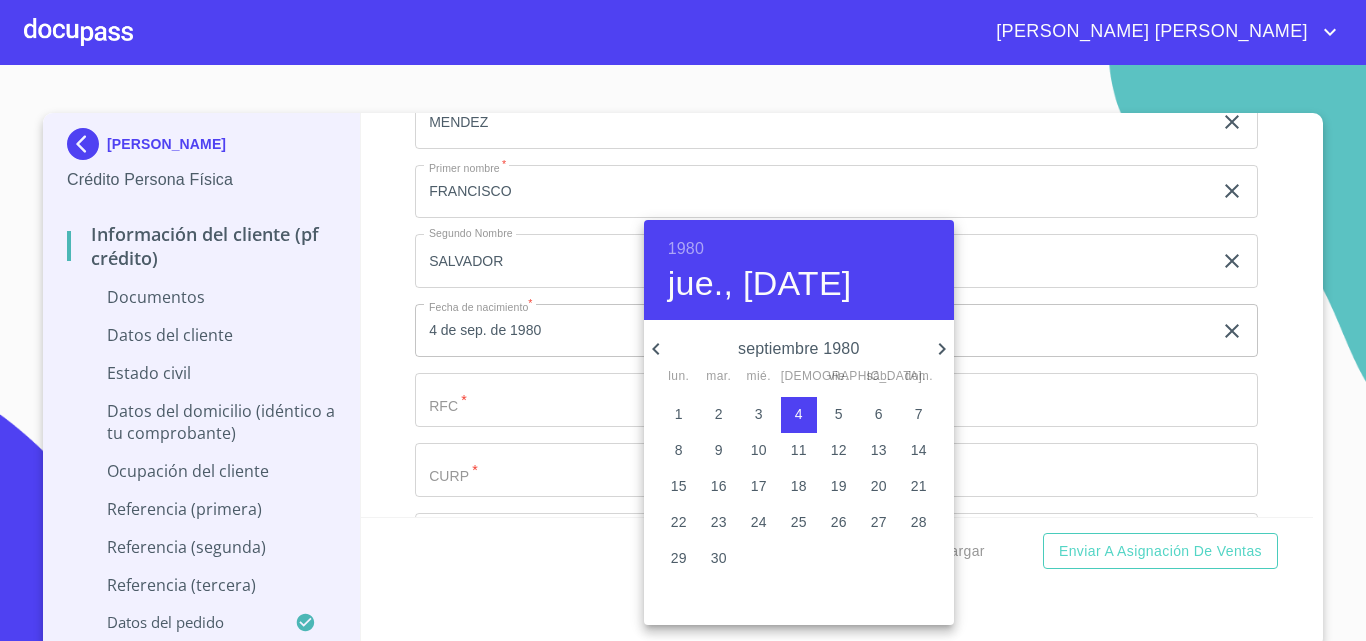 click at bounding box center (683, 320) 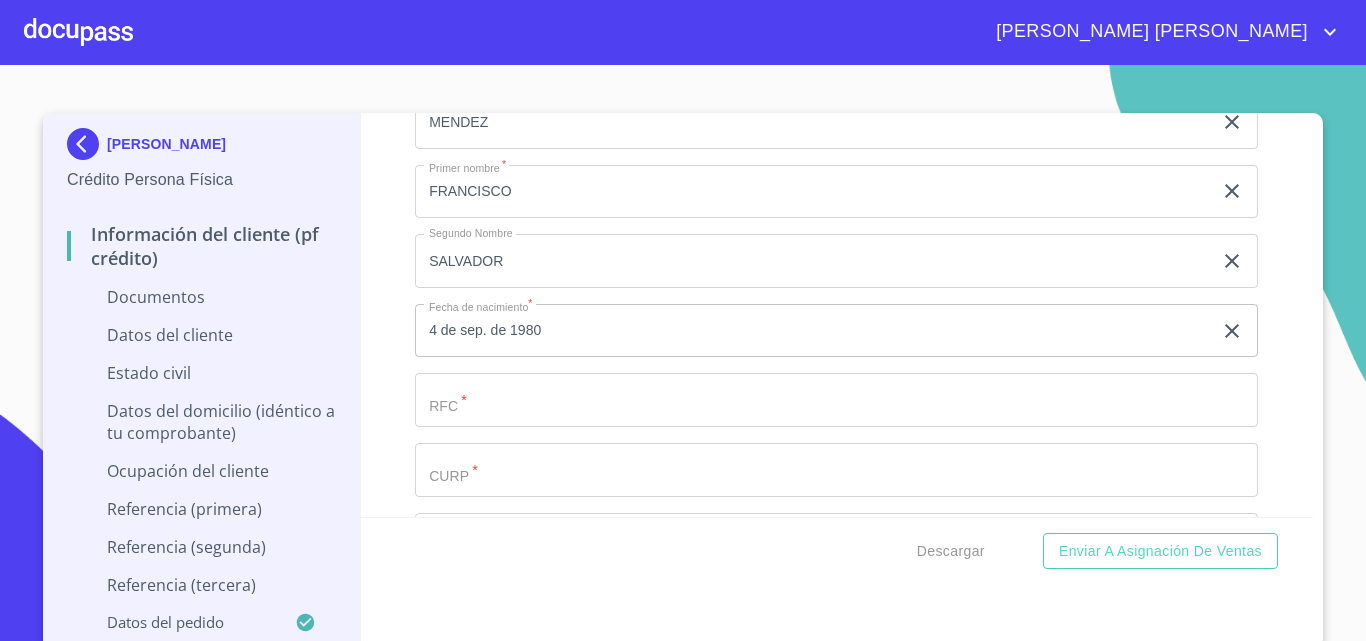 click on "Documento de identificación.   *" at bounding box center (813, 52) 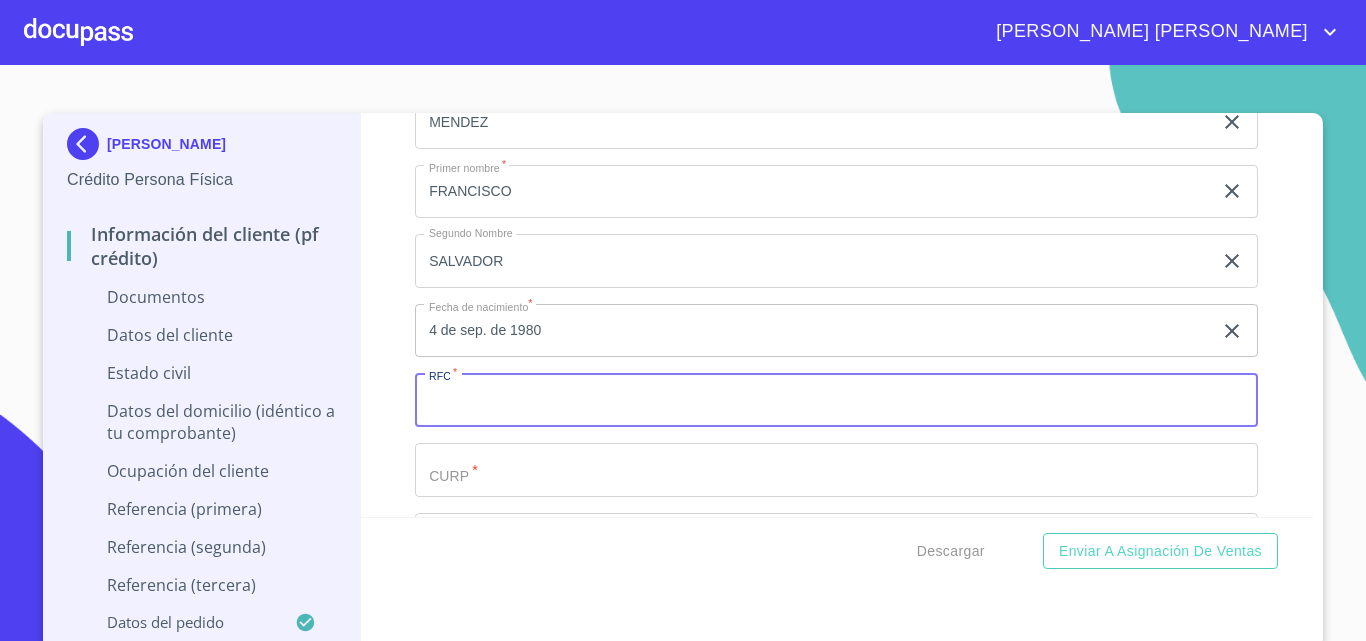 paste on "VIMF800904HJCLNR02" 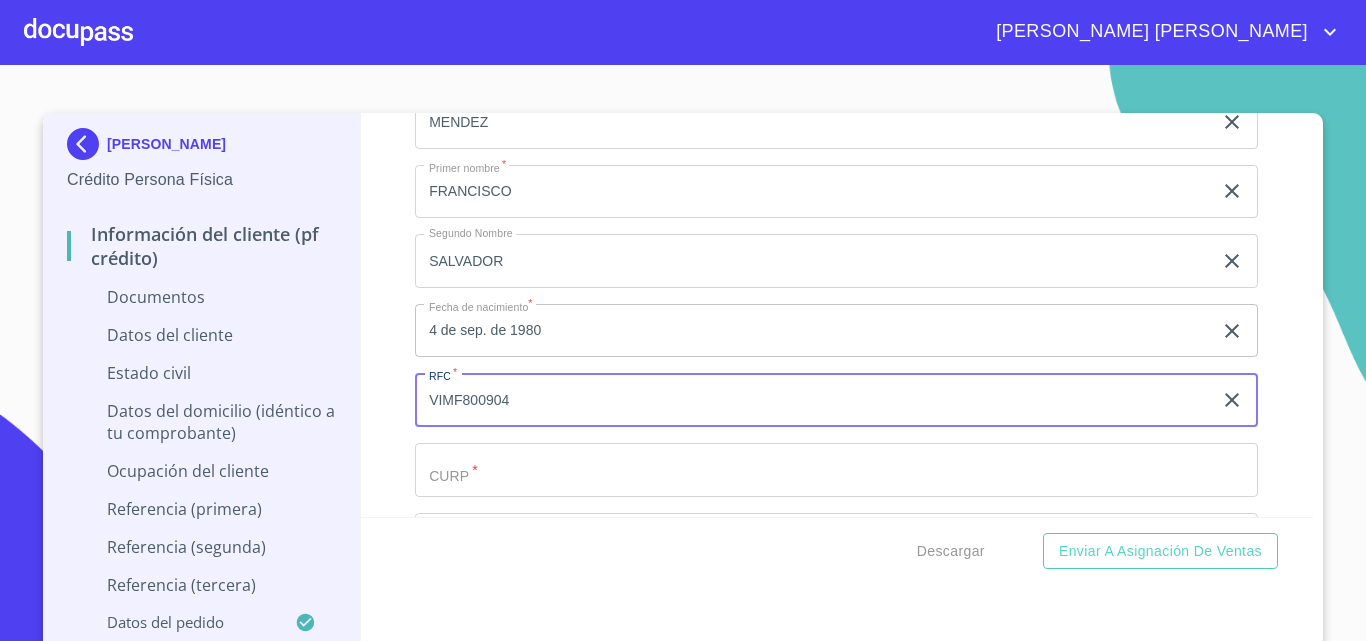 type on "VIMF800904" 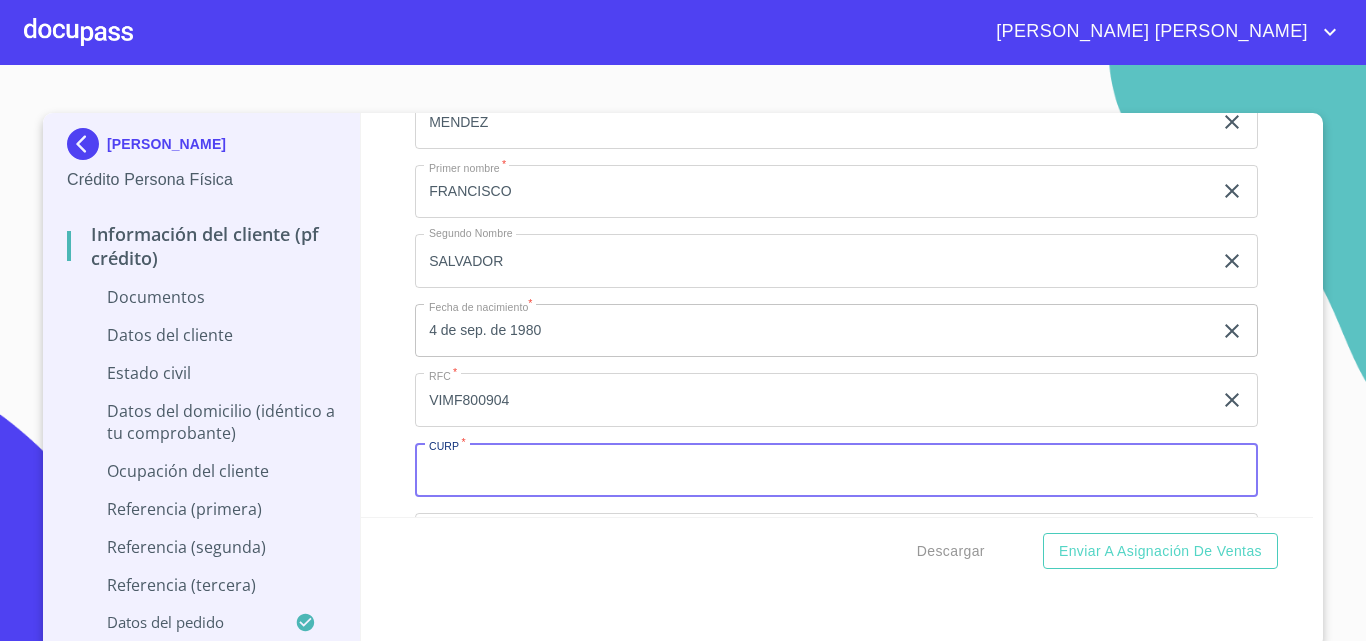 click on "Documento de identificación.   *" at bounding box center (836, 470) 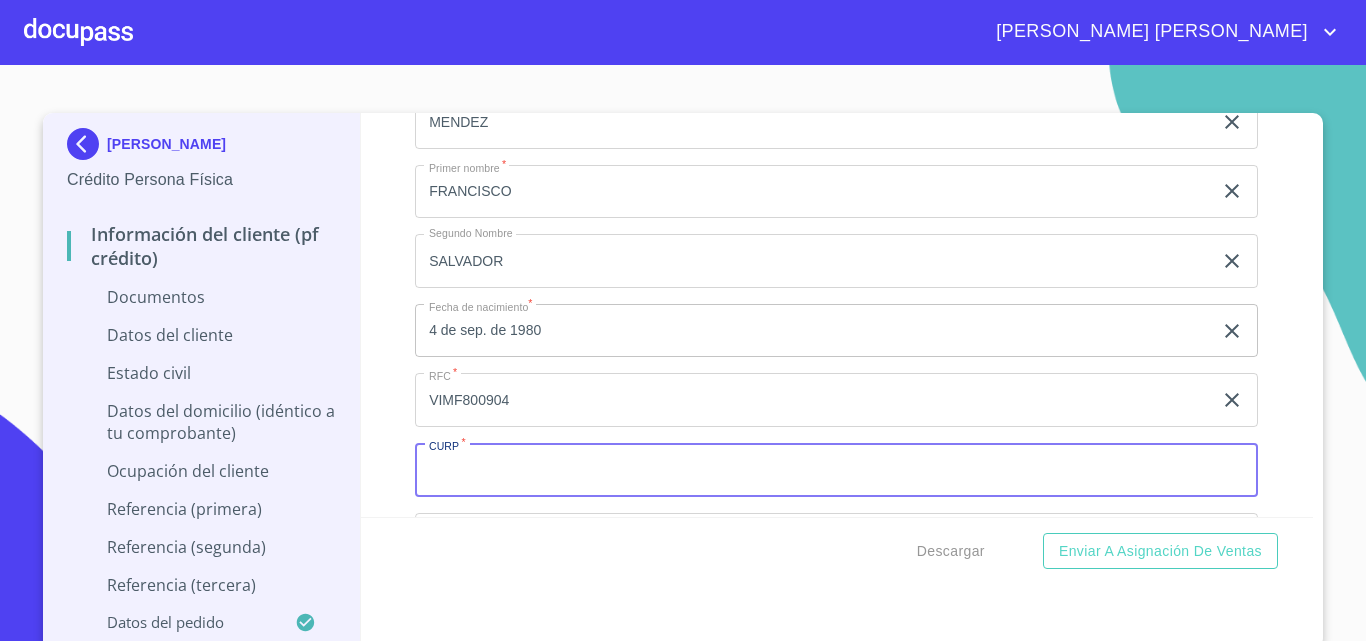 paste on "VIMF800904HJCLNR02" 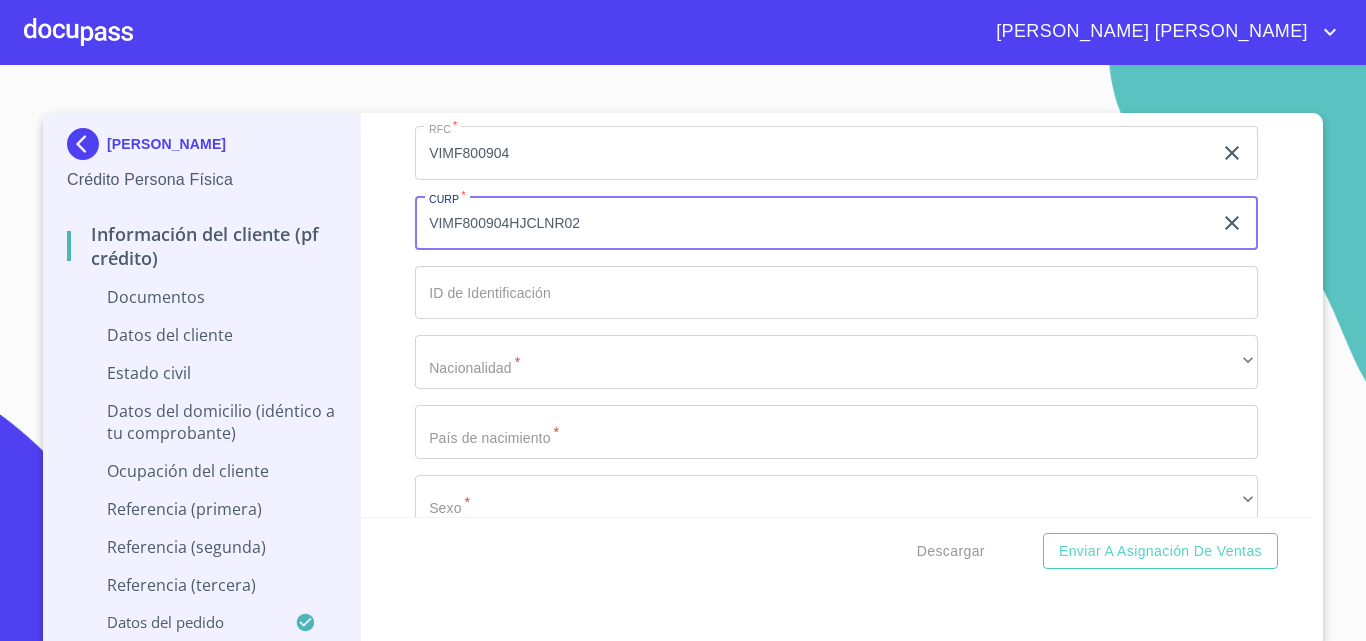 scroll, scrollTop: 6178, scrollLeft: 0, axis: vertical 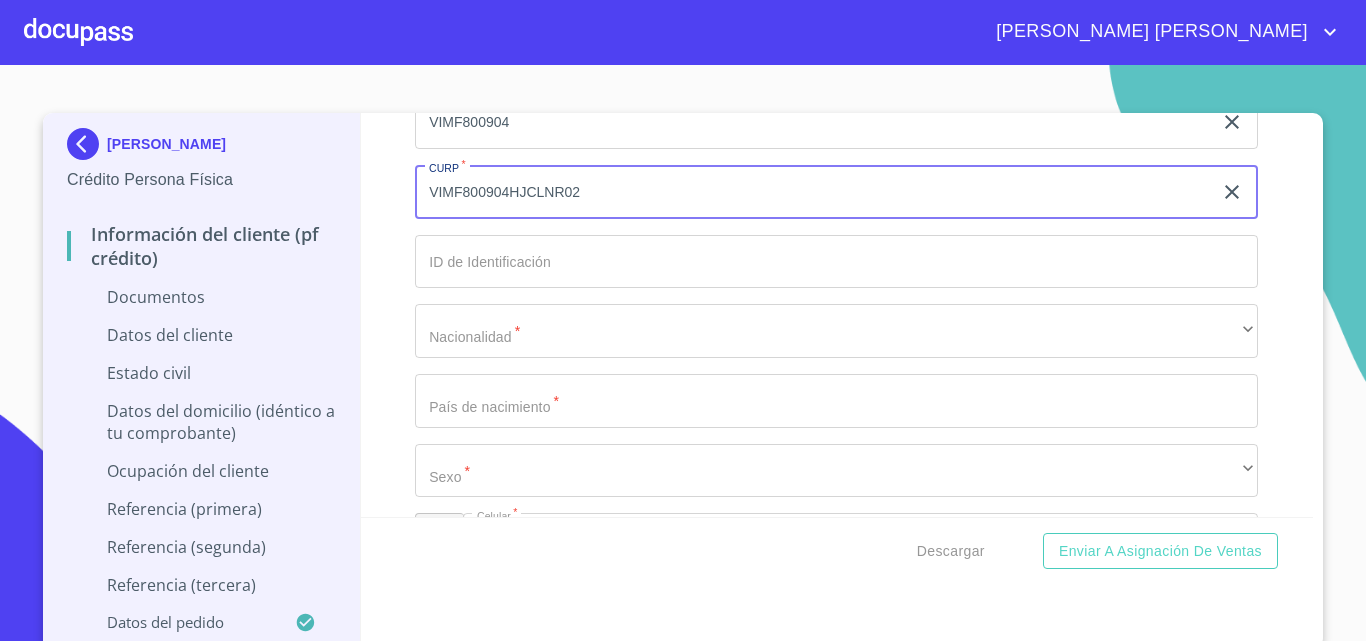 type on "VIMF800904HJCLNR02" 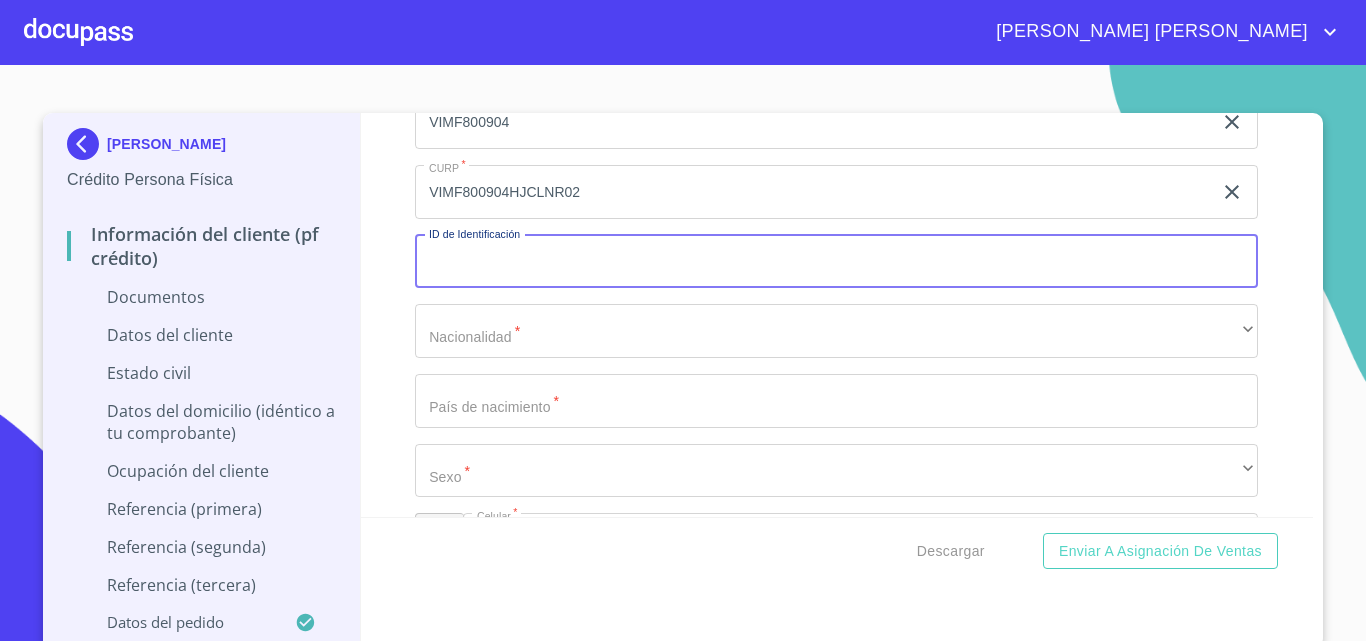 click on "Documento de identificación.   *" at bounding box center [836, 262] 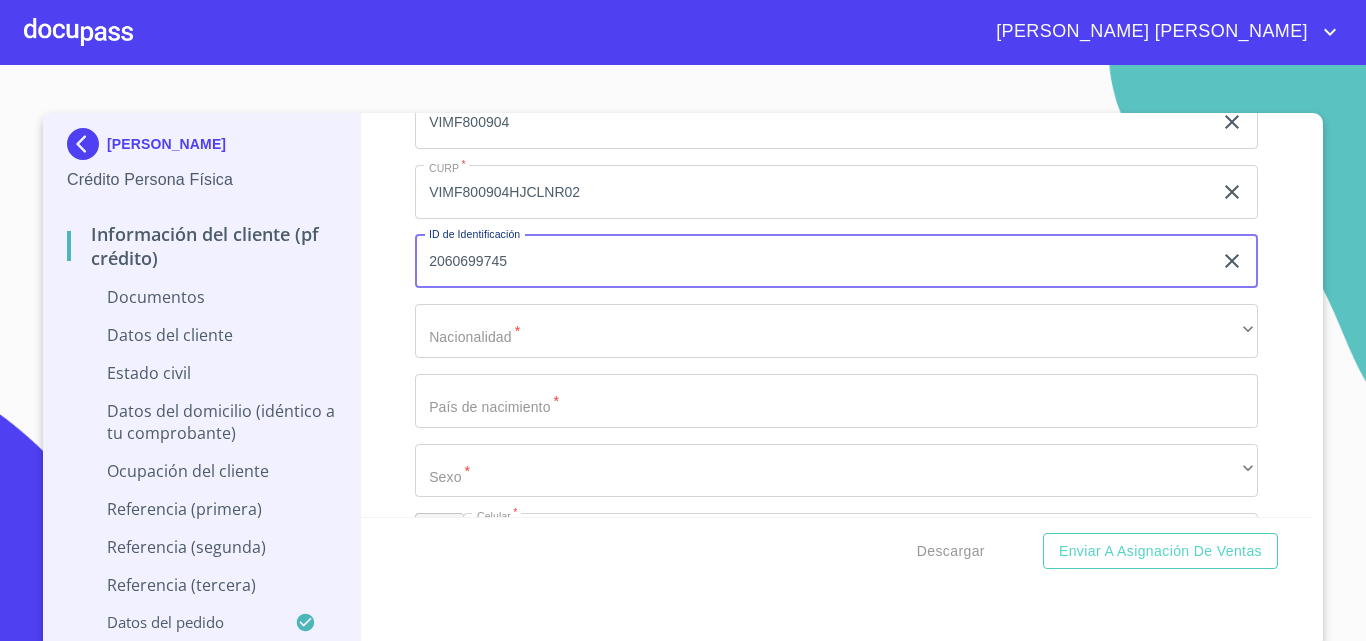 type on "2060699745" 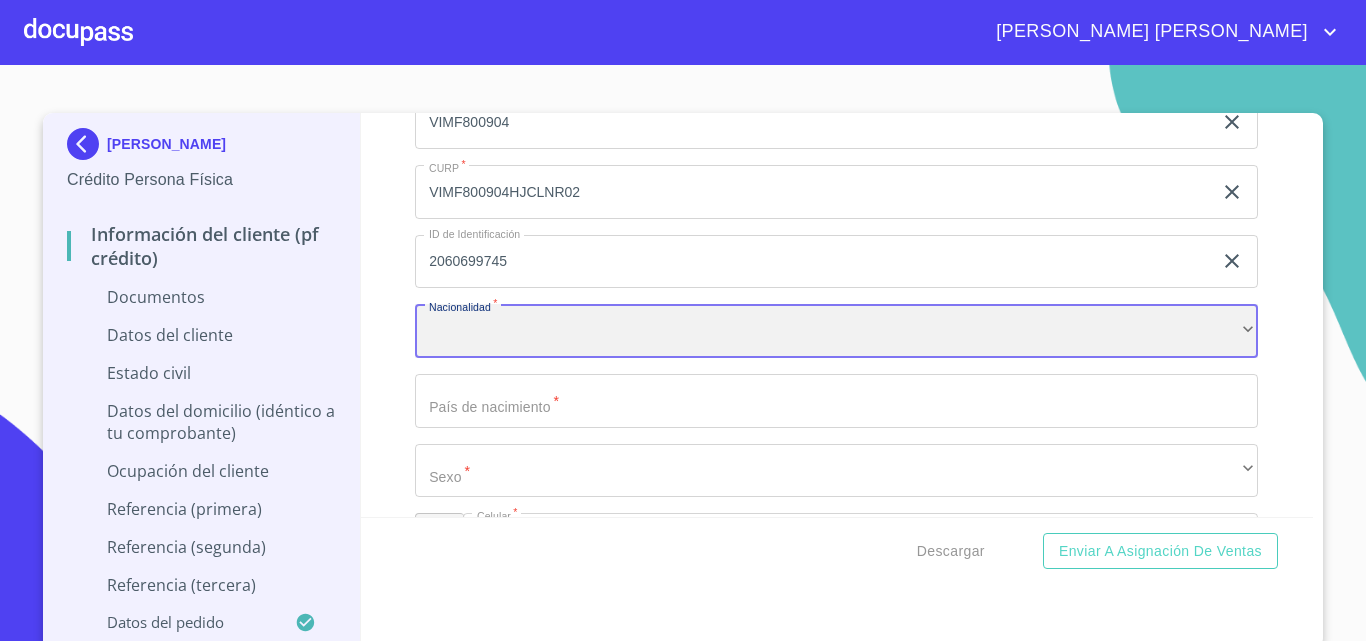 click on "​" at bounding box center [836, 331] 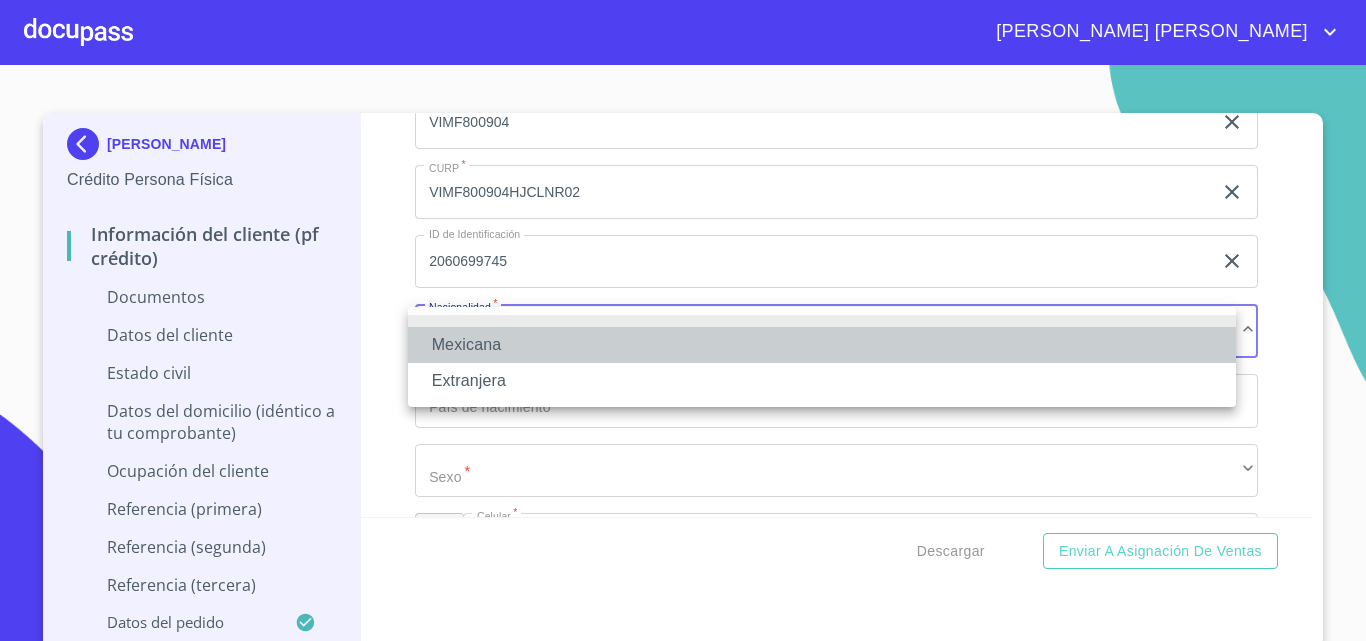 click on "Mexicana" at bounding box center (822, 345) 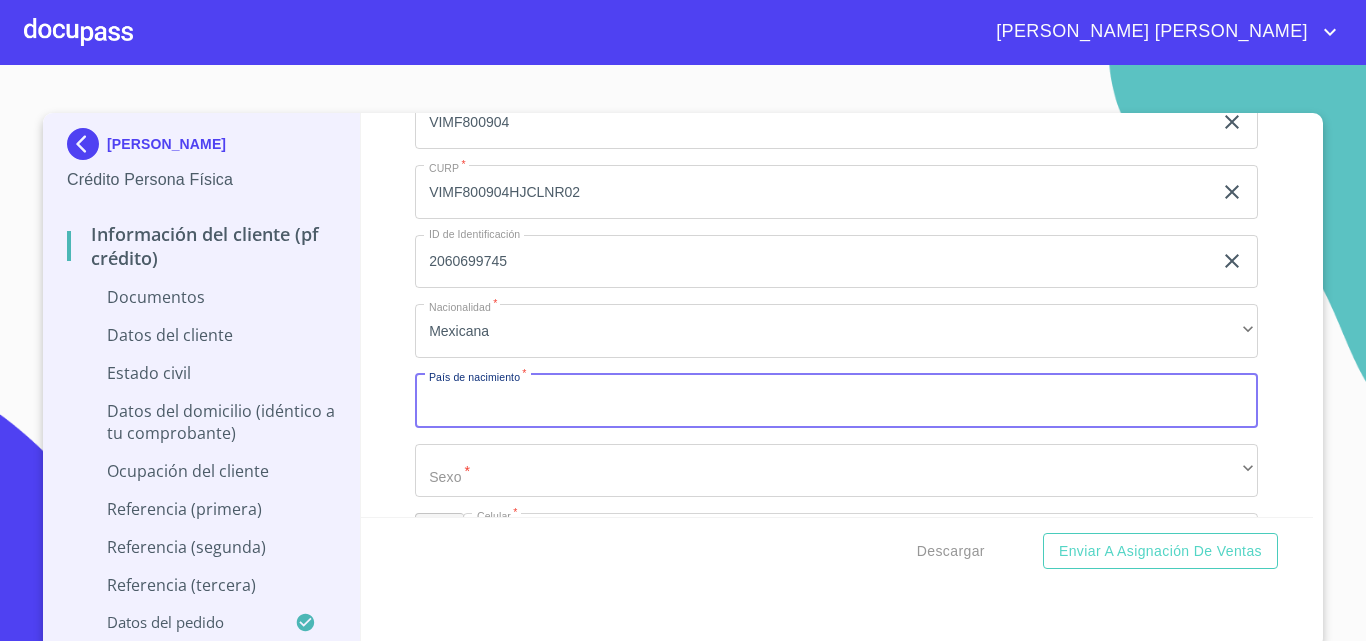 click on "Documento de identificación.   *" at bounding box center [836, 401] 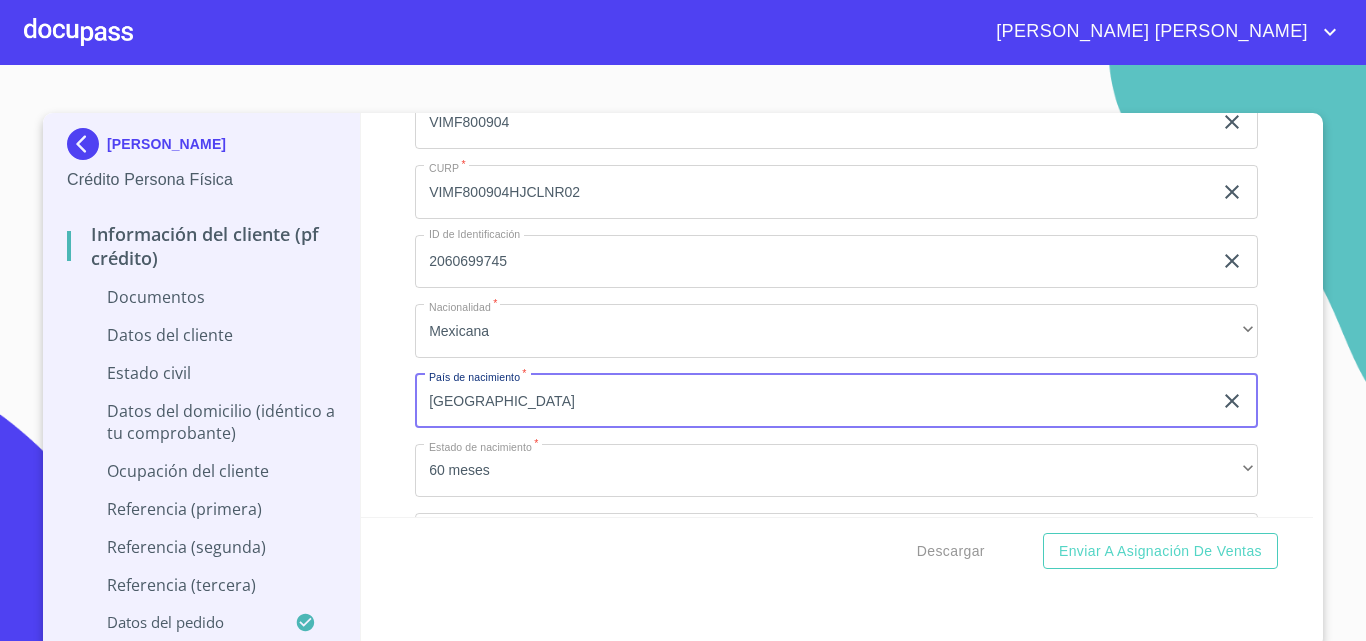 type on "[GEOGRAPHIC_DATA]" 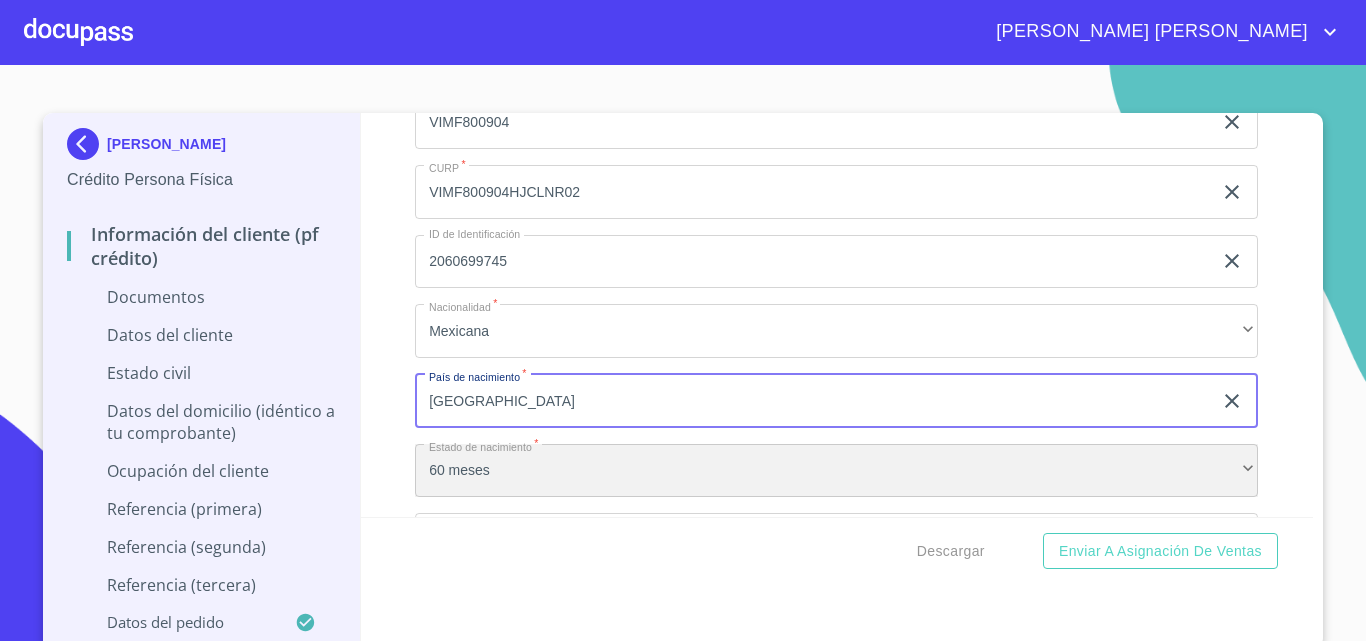 click on "60 meses" at bounding box center (836, 471) 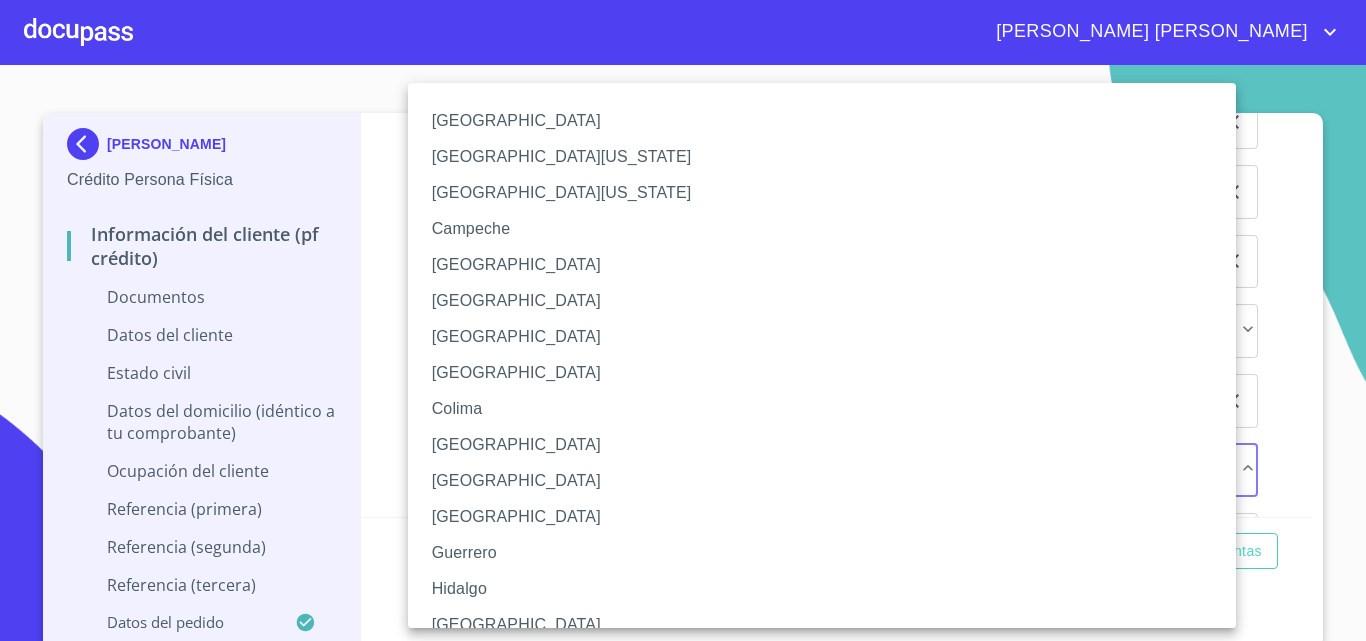 type 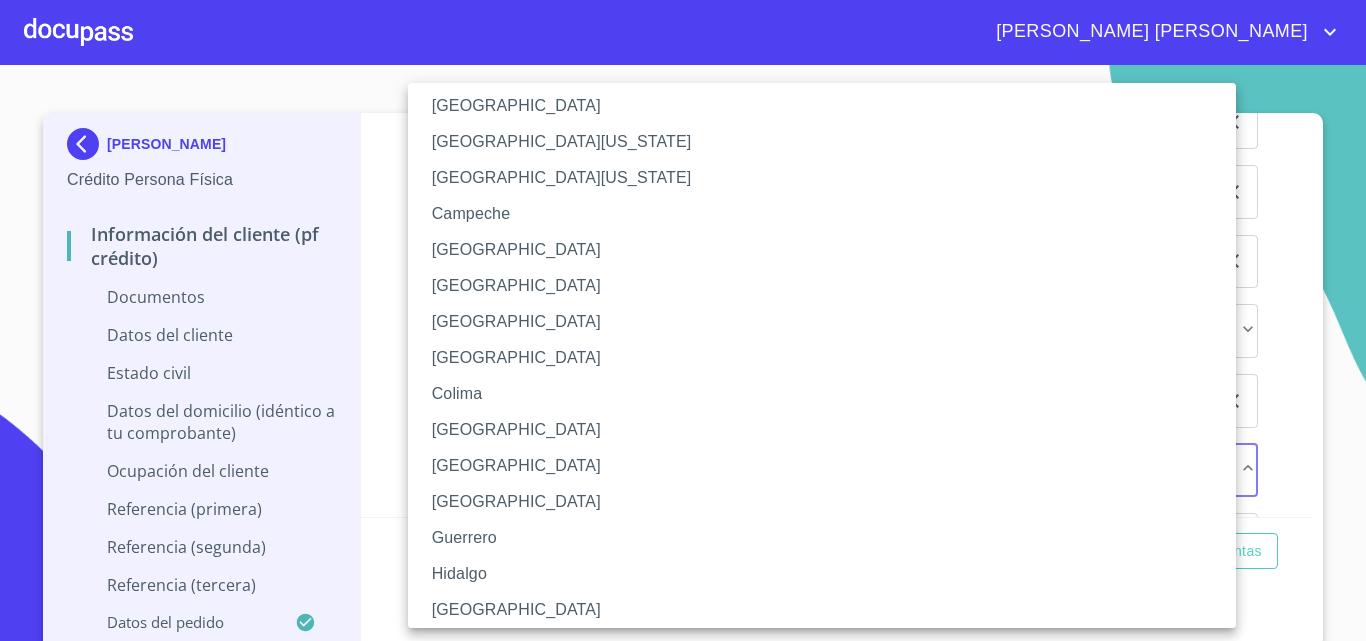 click on "[GEOGRAPHIC_DATA]" at bounding box center (829, 610) 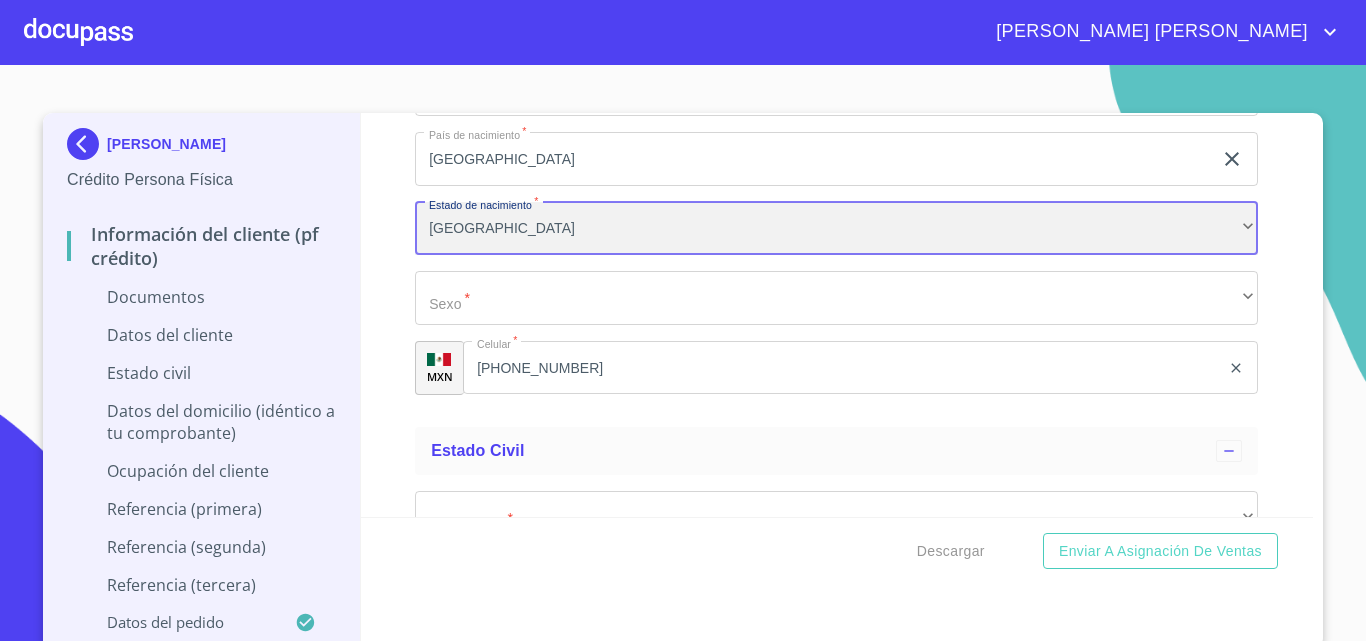scroll, scrollTop: 6483, scrollLeft: 0, axis: vertical 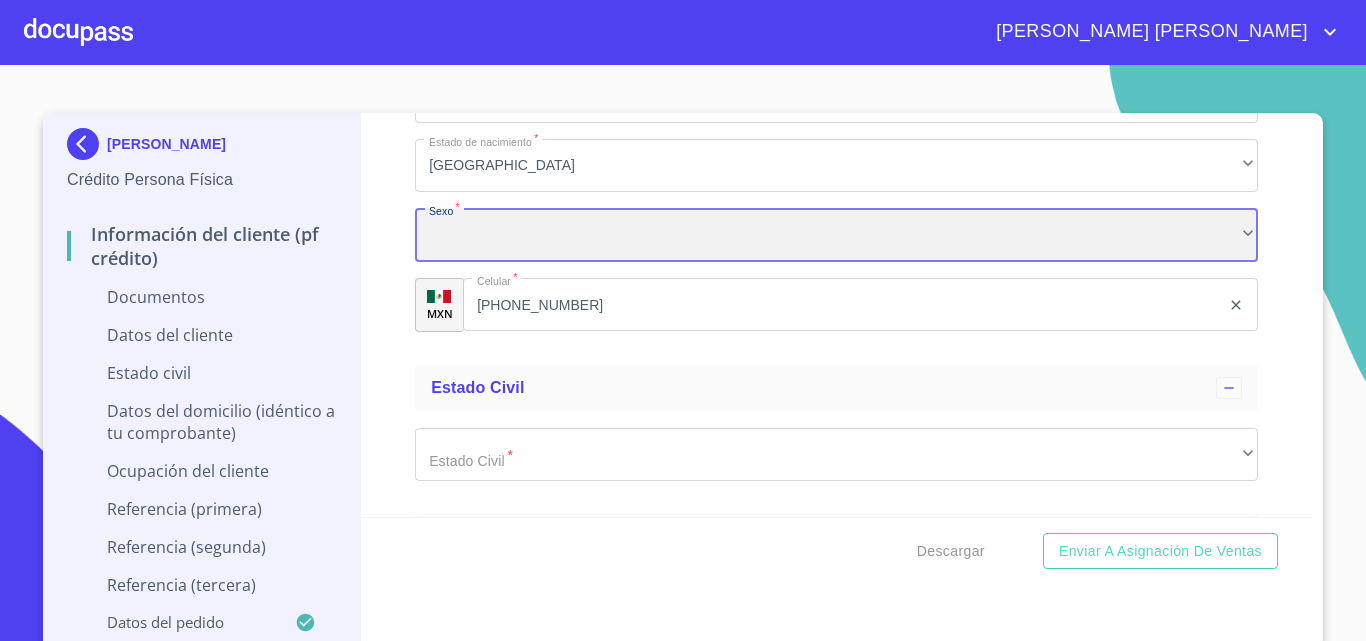 click on "​" at bounding box center (836, 235) 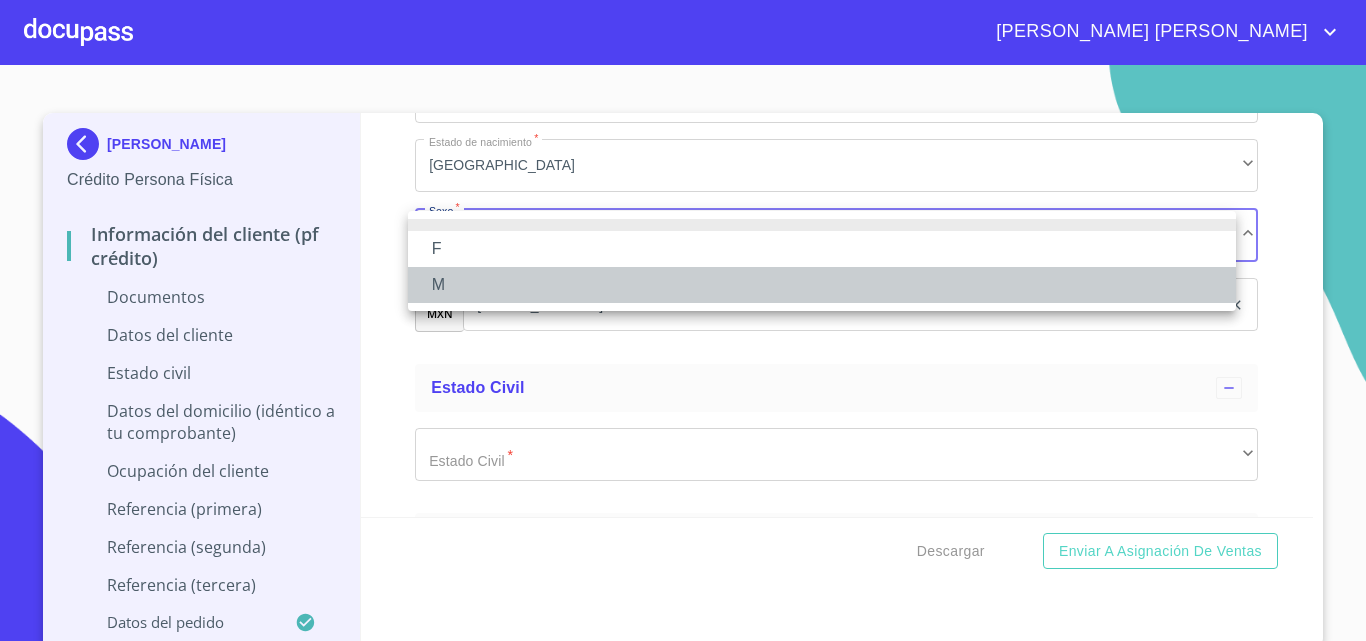 click on "M" at bounding box center [822, 285] 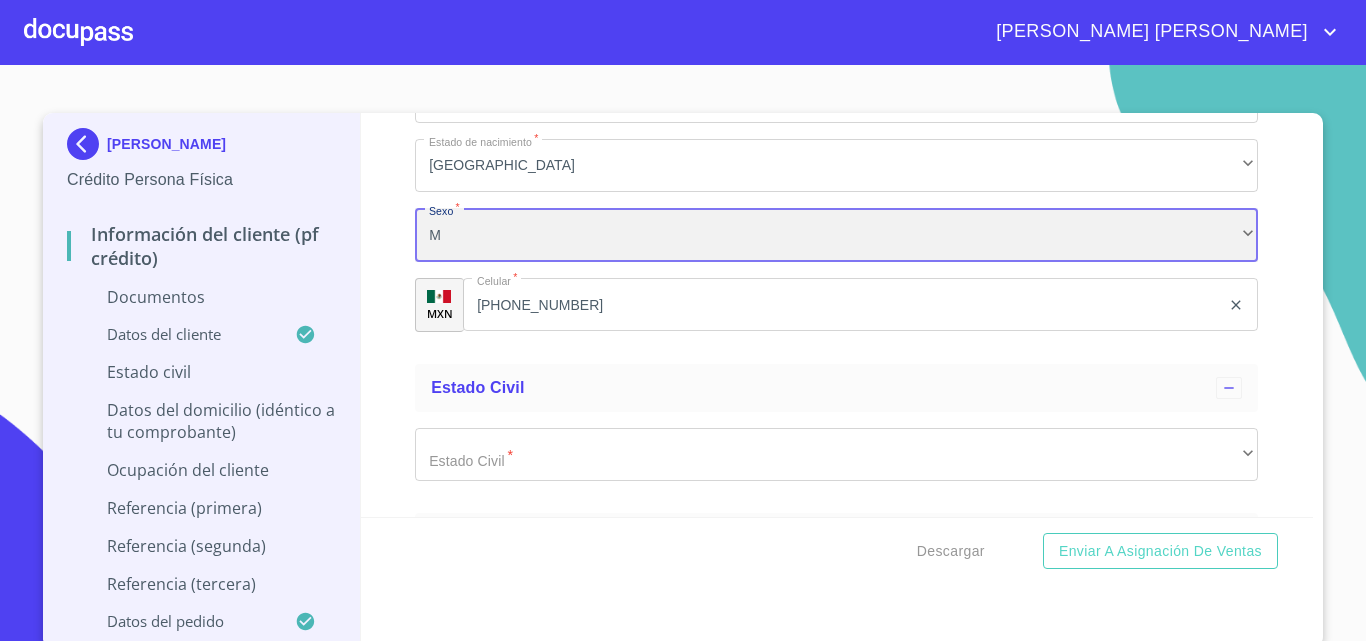 scroll, scrollTop: 6732, scrollLeft: 0, axis: vertical 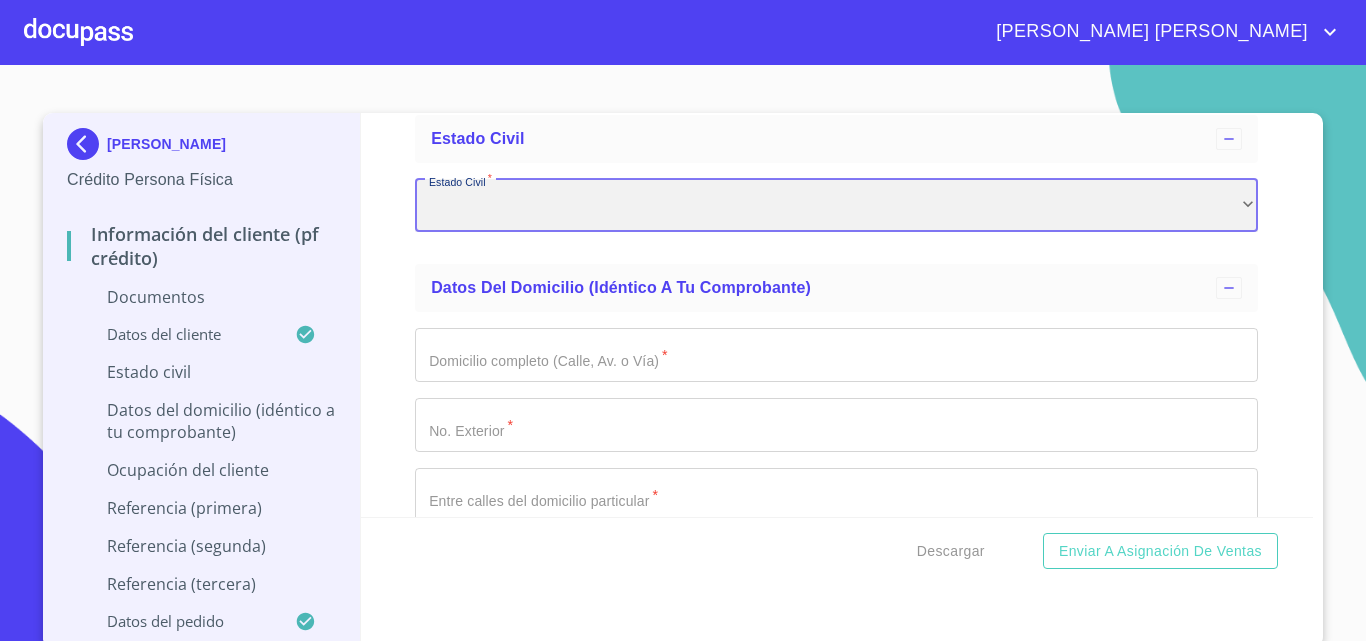 click on "​" at bounding box center (836, 206) 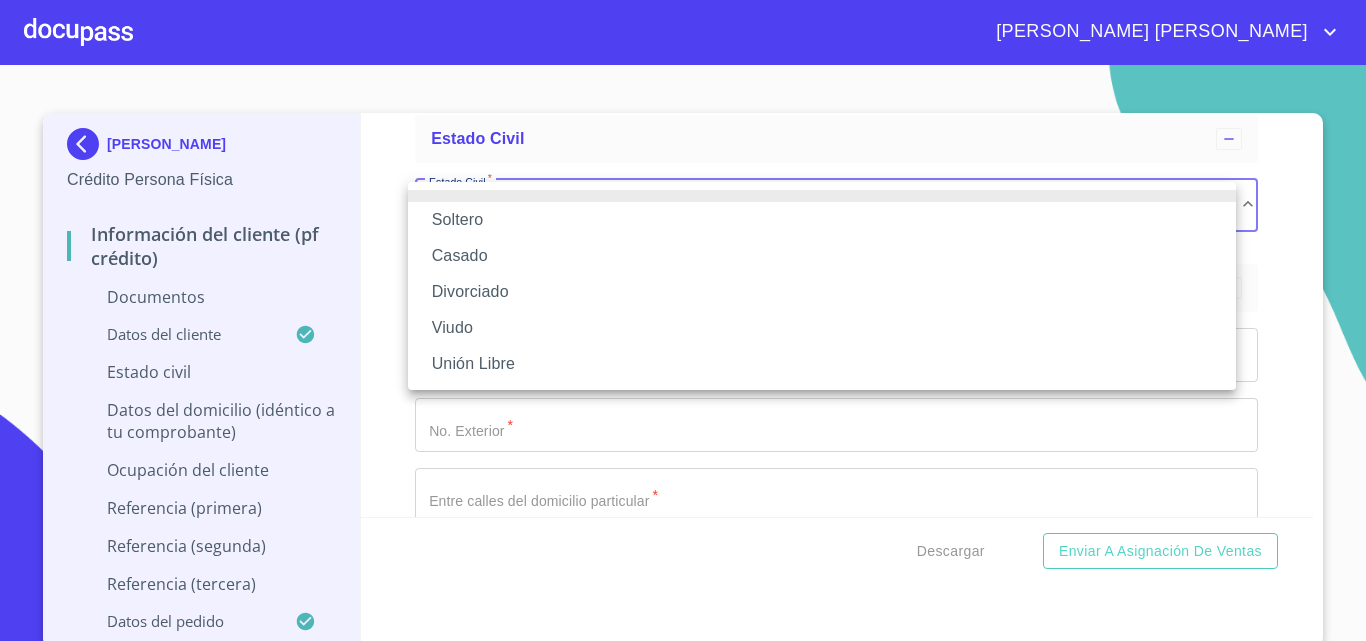 click on "Casado" at bounding box center [822, 256] 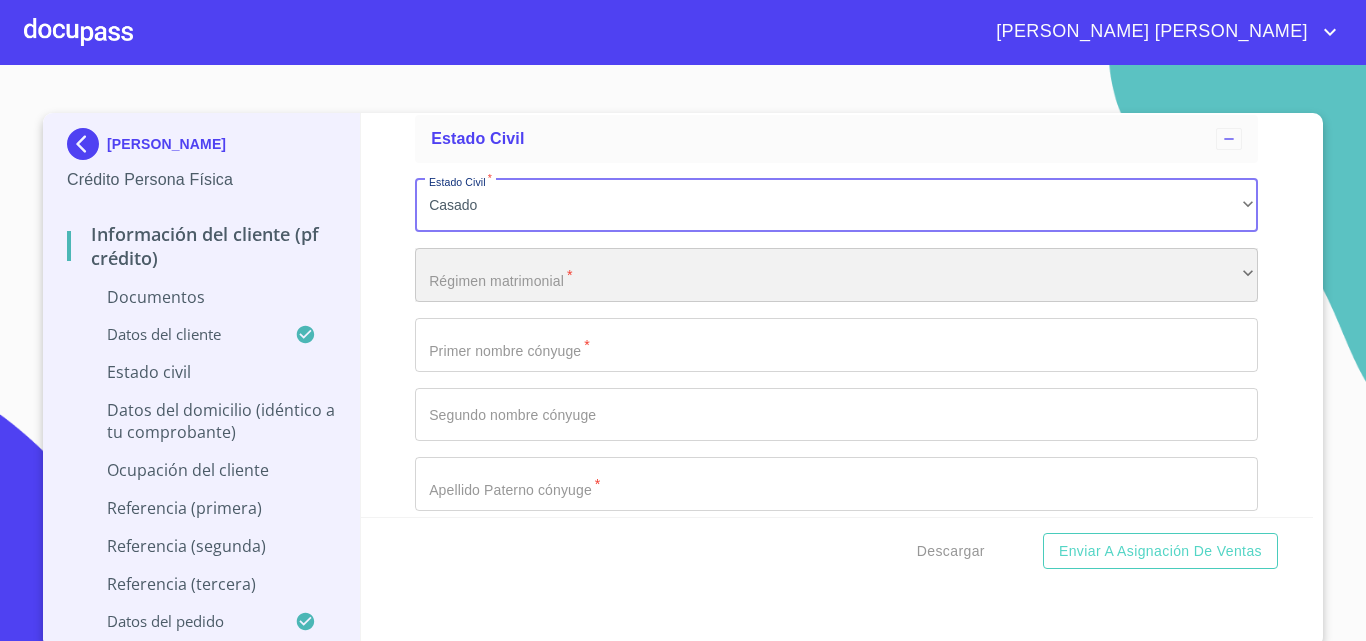 click on "​" at bounding box center [836, 275] 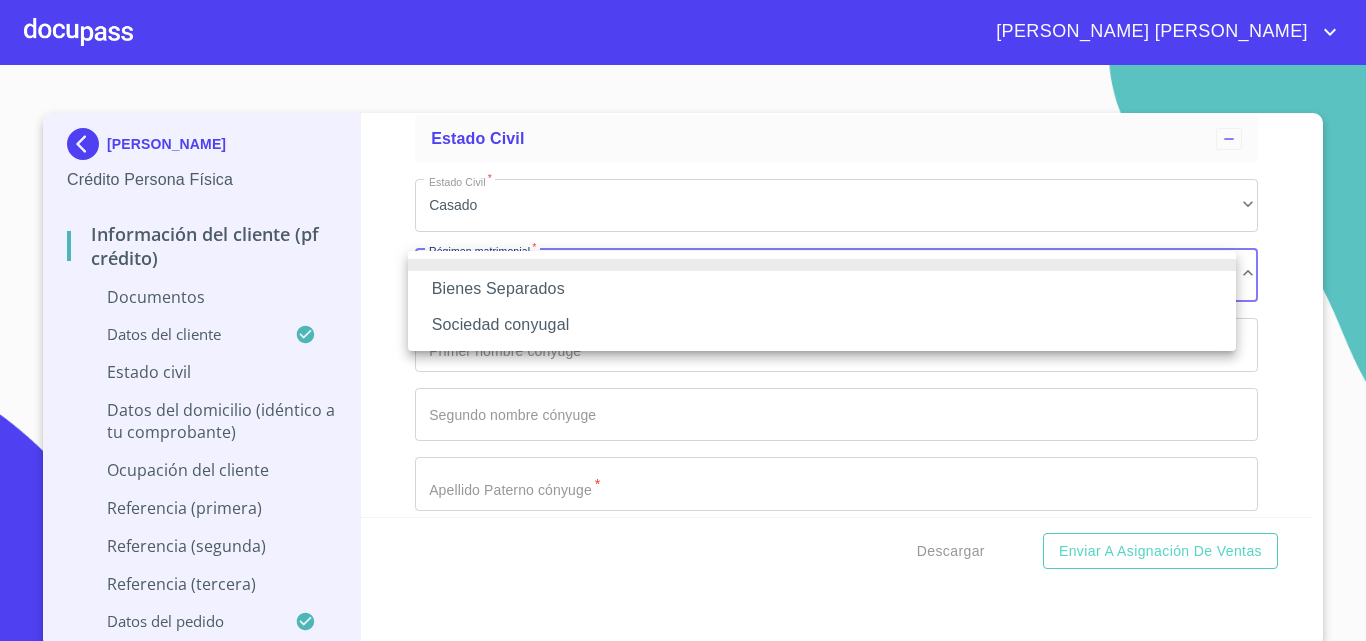 click on "Sociedad conyugal" at bounding box center (822, 325) 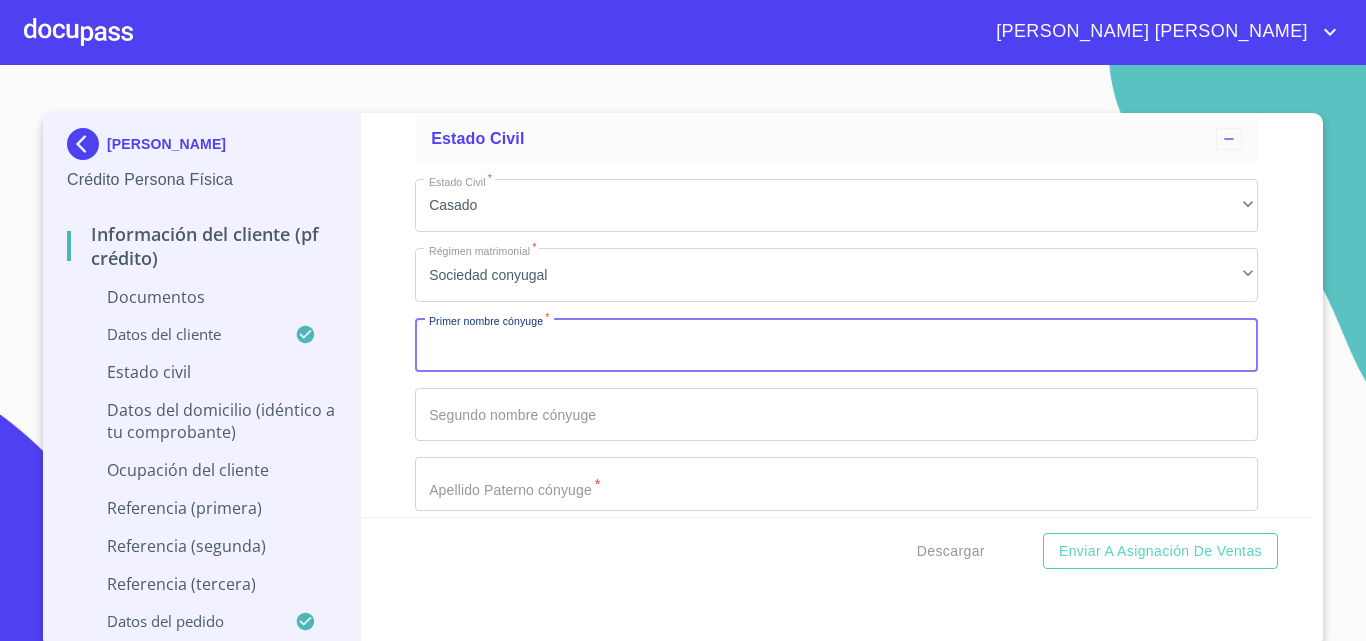 click on "Documento de identificación.   *" at bounding box center [836, 345] 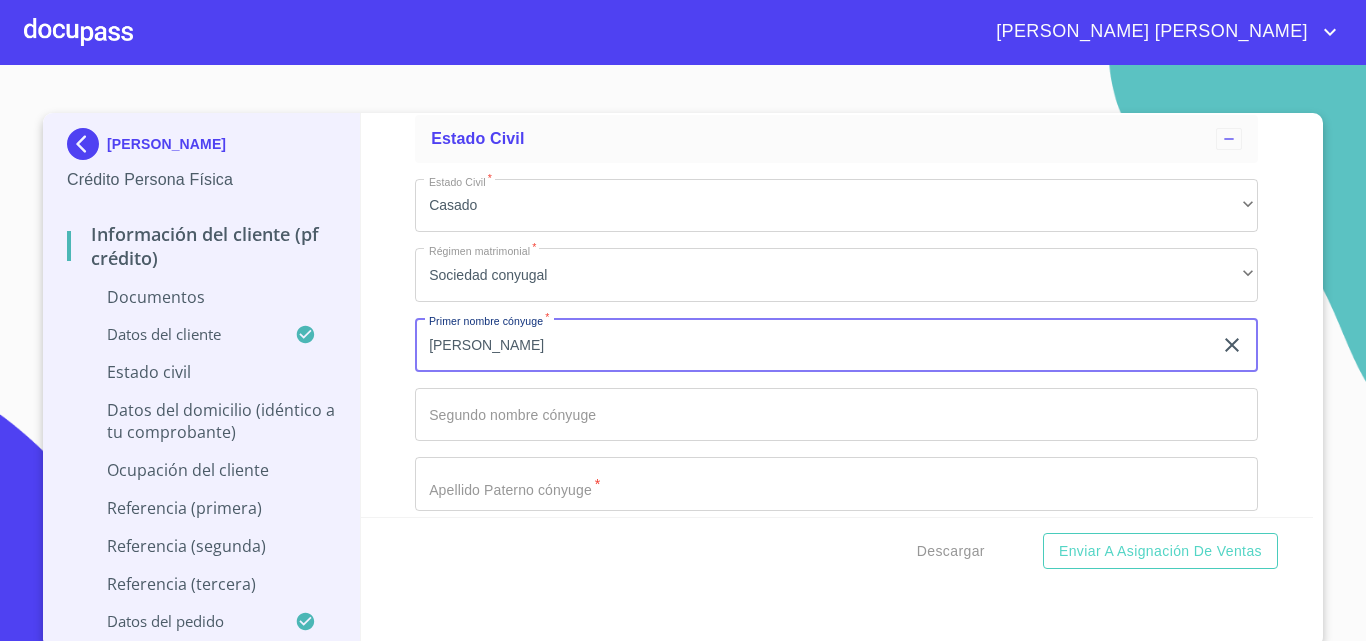 type on "[PERSON_NAME]" 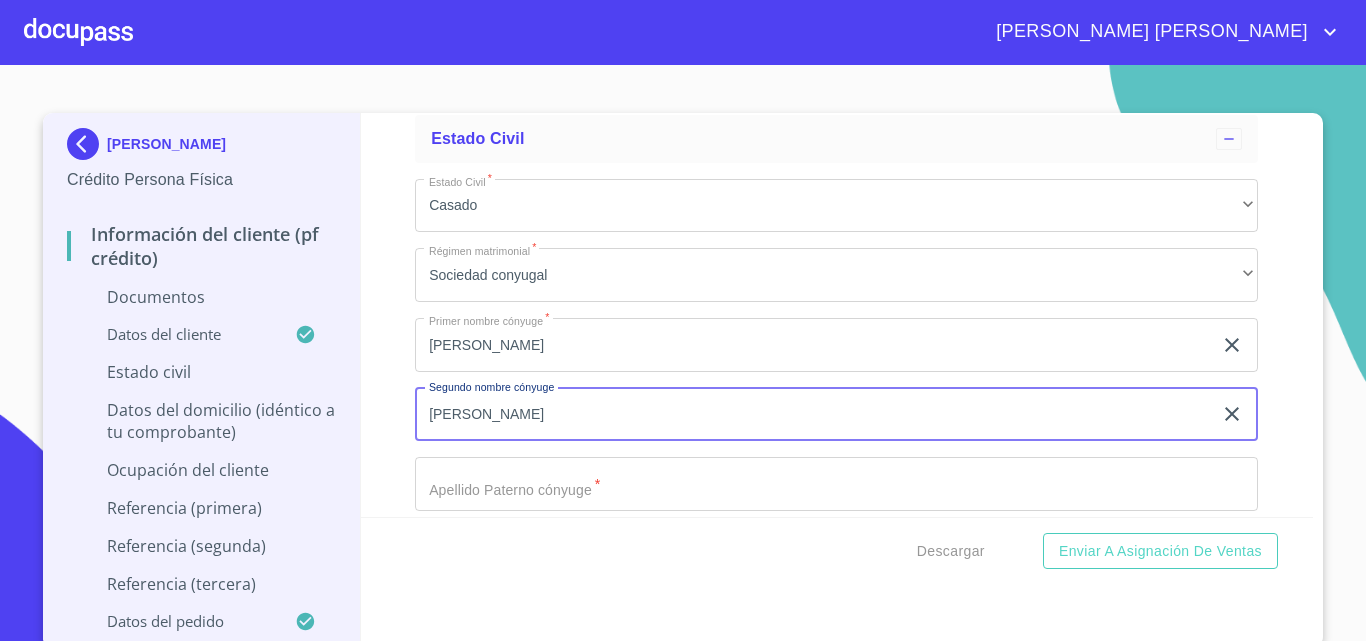 type on "[PERSON_NAME]" 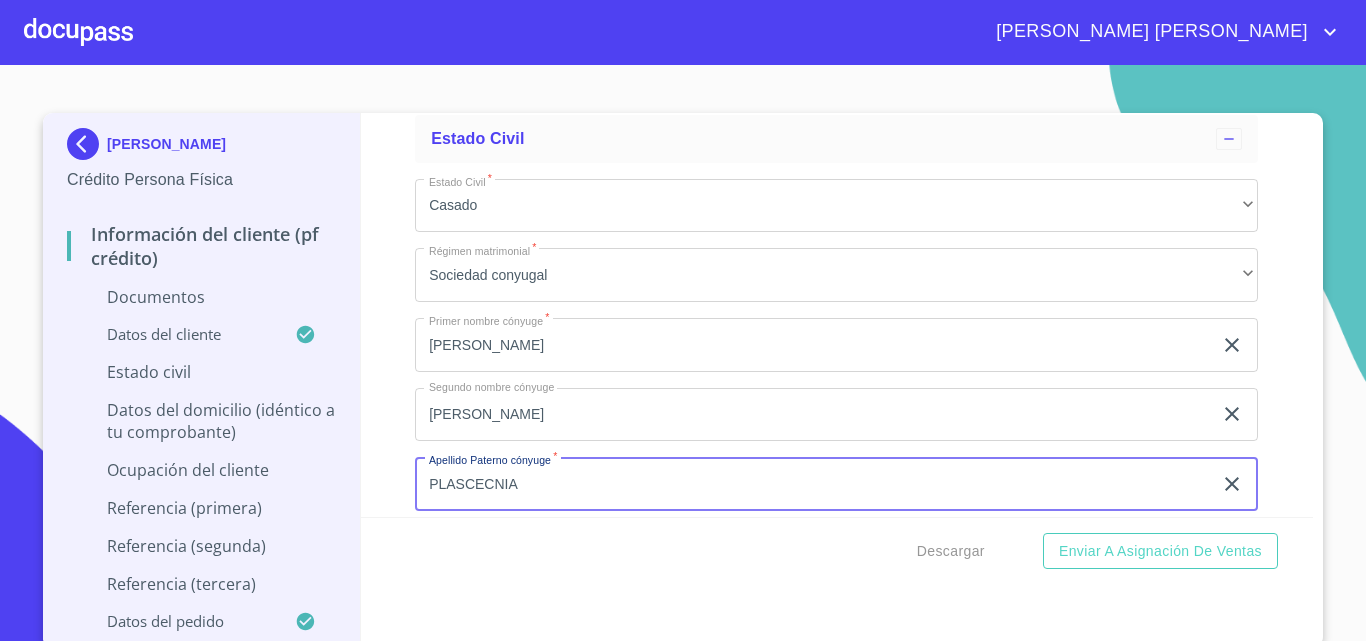 type on "PLASCECNIA" 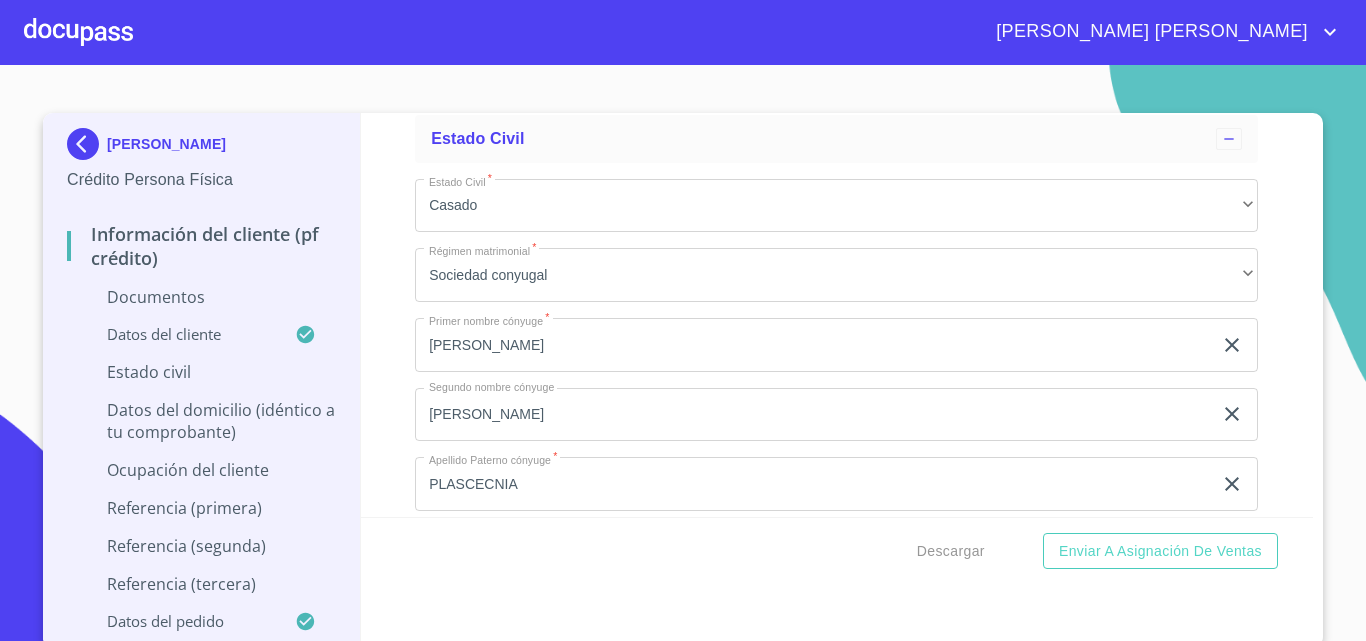 scroll, scrollTop: 6971, scrollLeft: 0, axis: vertical 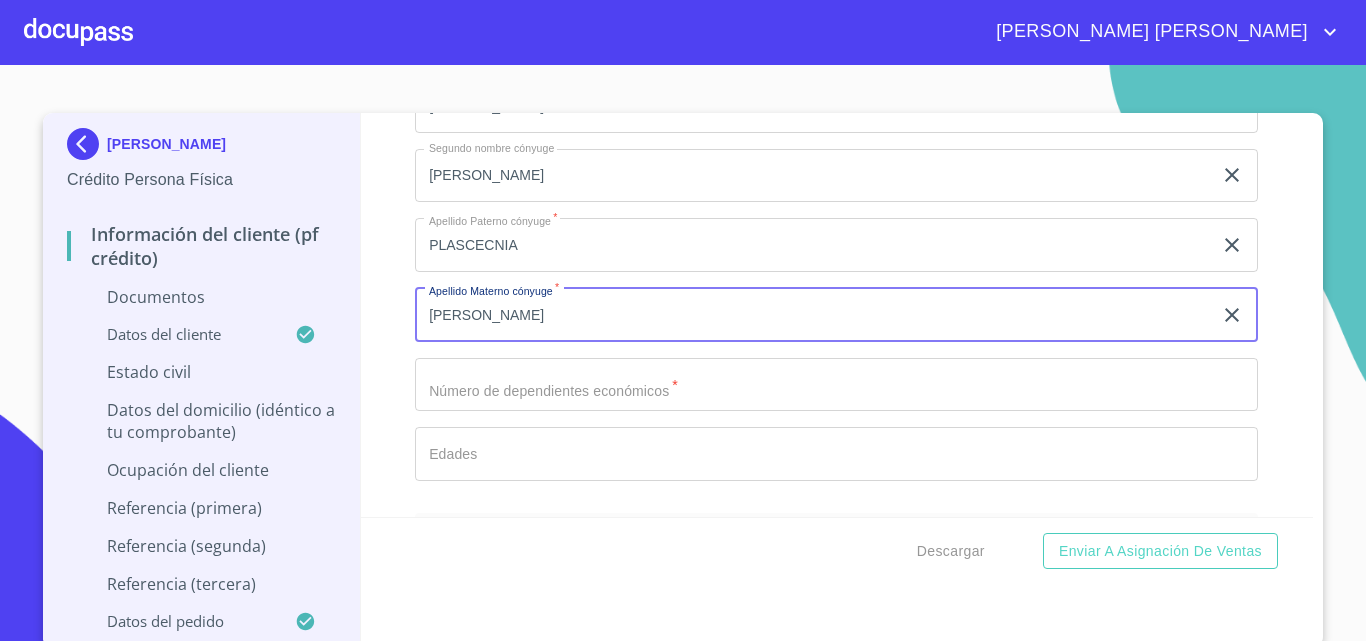 type on "[PERSON_NAME]" 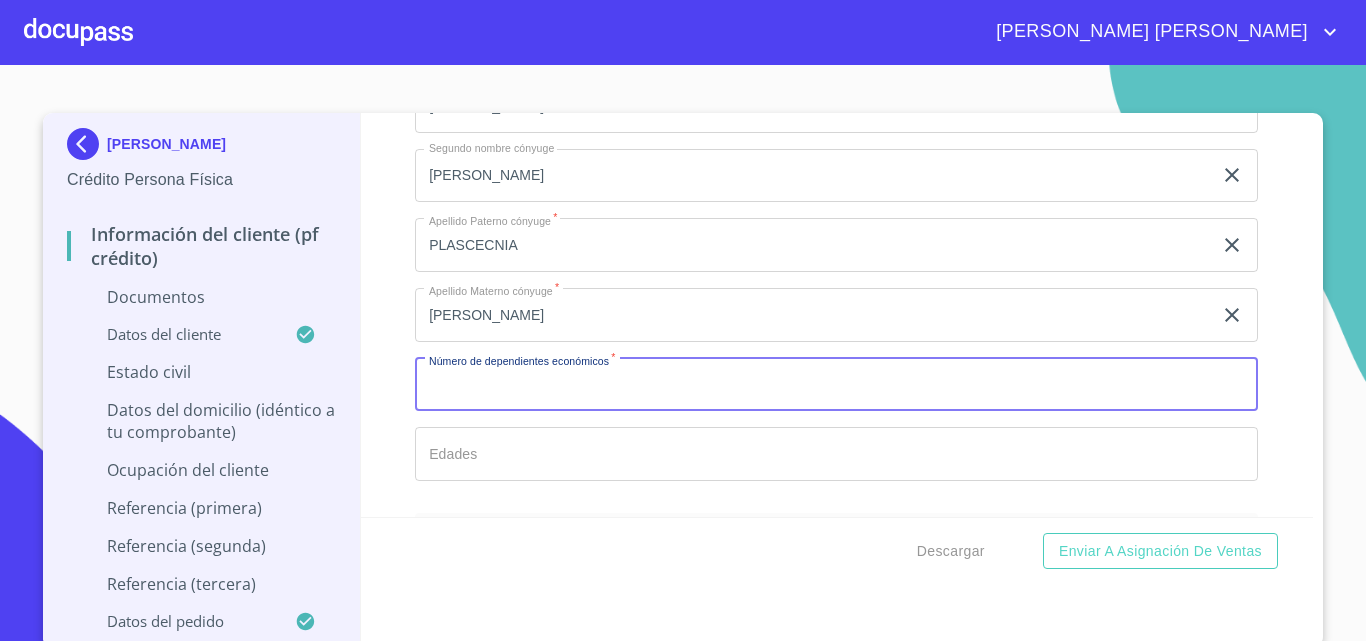 click on "Documento de identificación.   *" at bounding box center (836, 385) 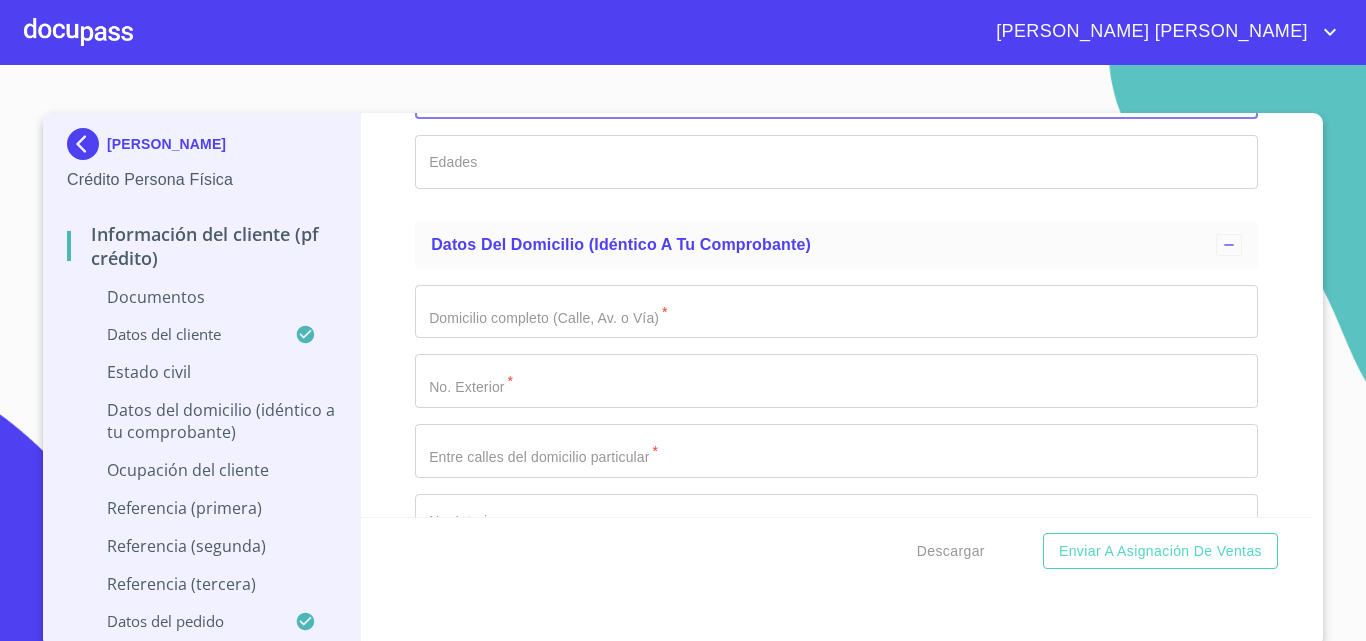 scroll, scrollTop: 7296, scrollLeft: 0, axis: vertical 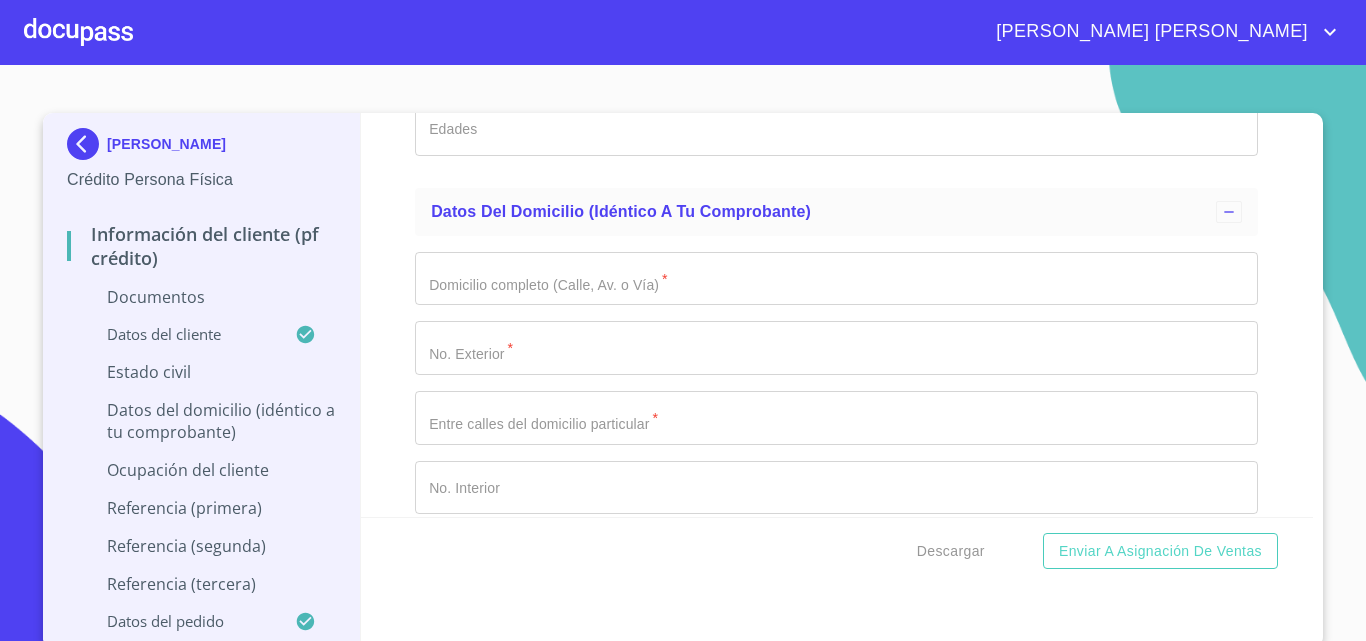 type on "0" 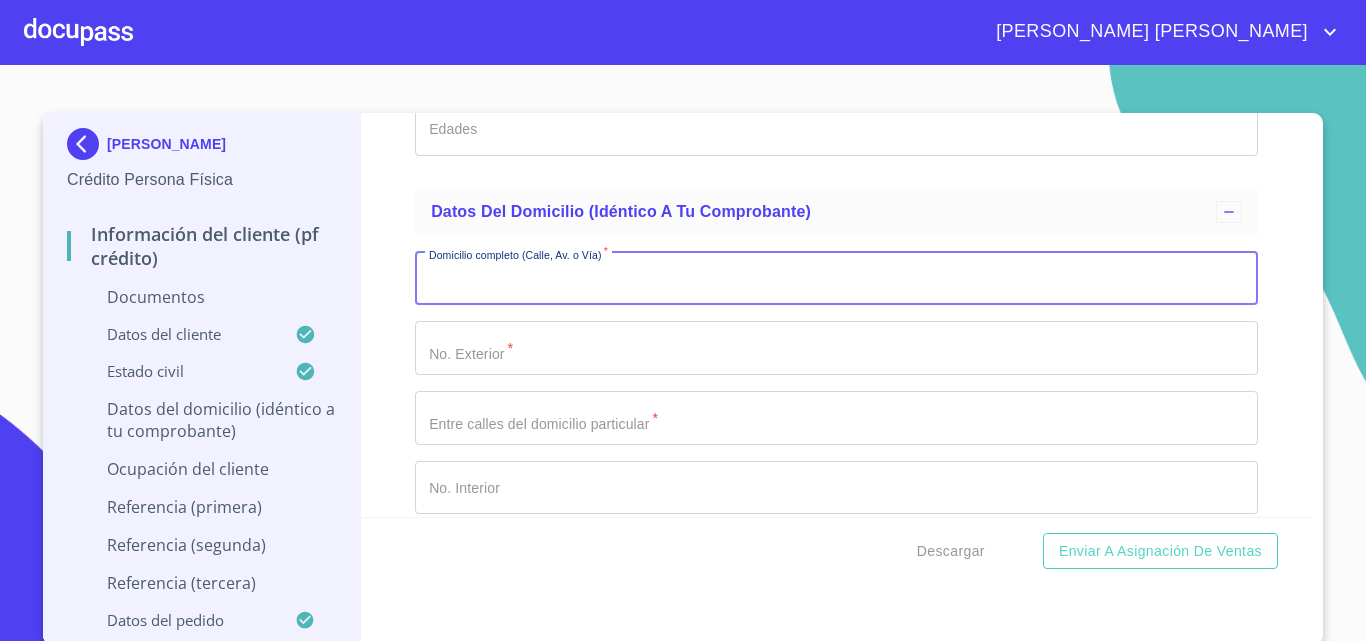 click on "Documento de identificación.   *" at bounding box center [836, 279] 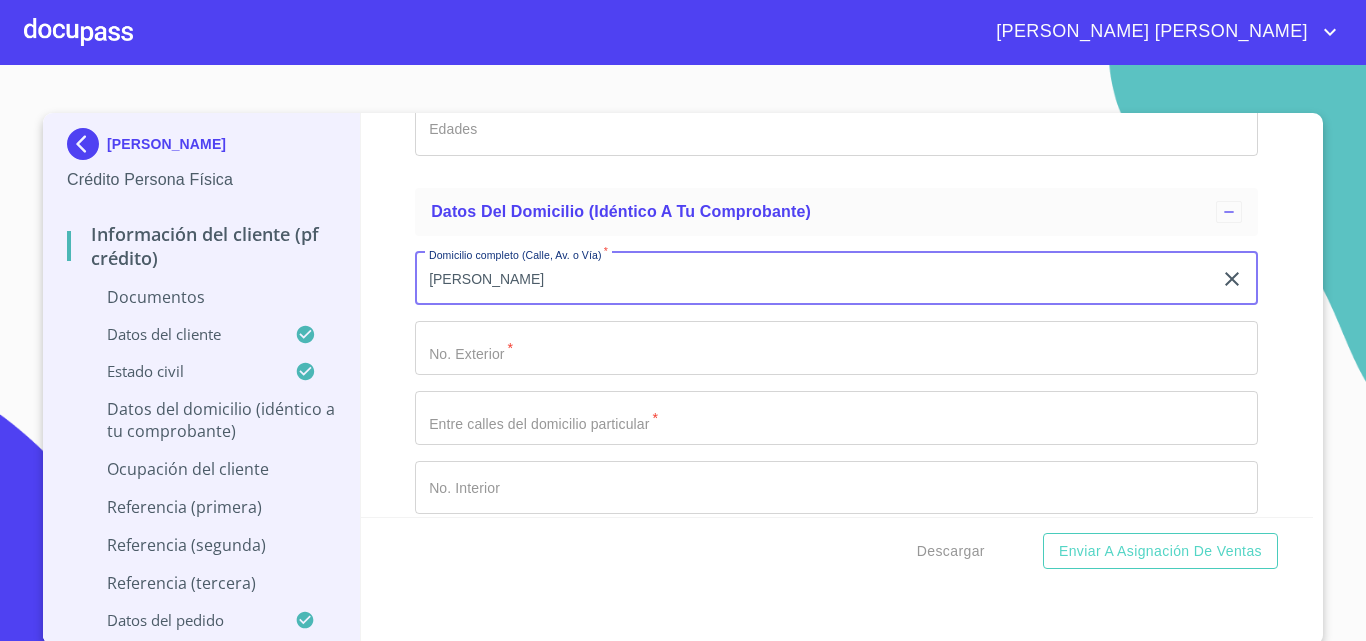 type on "[PERSON_NAME]" 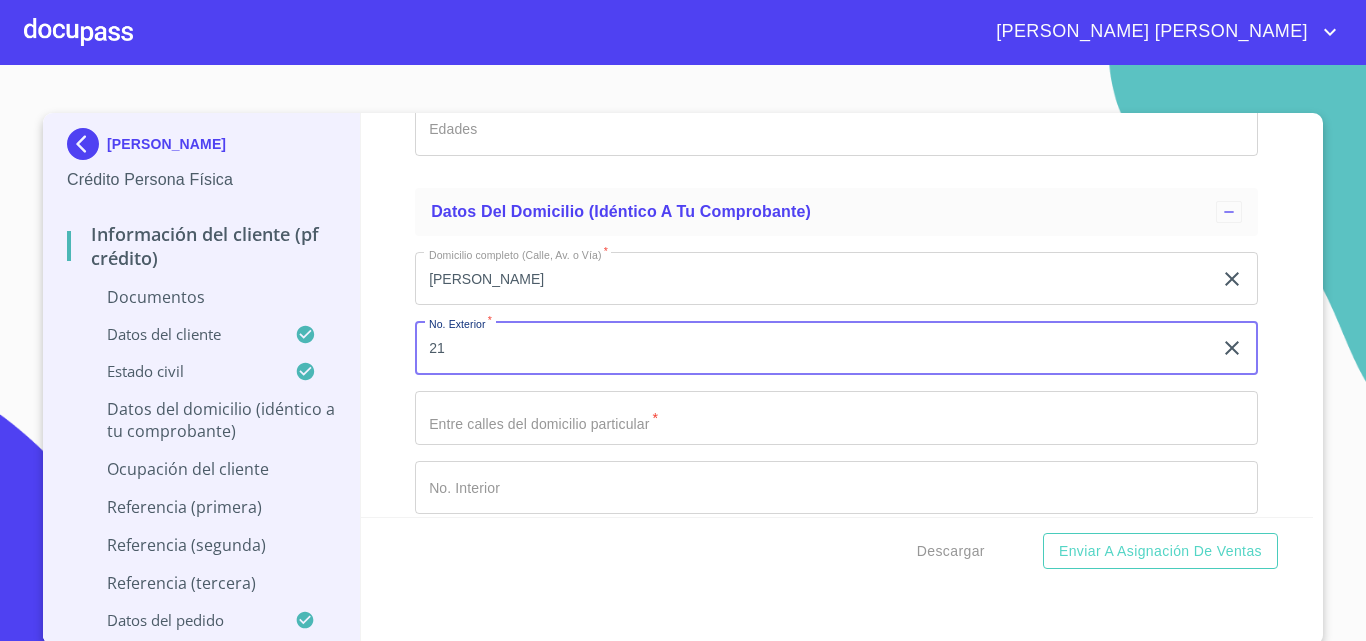 type on "21" 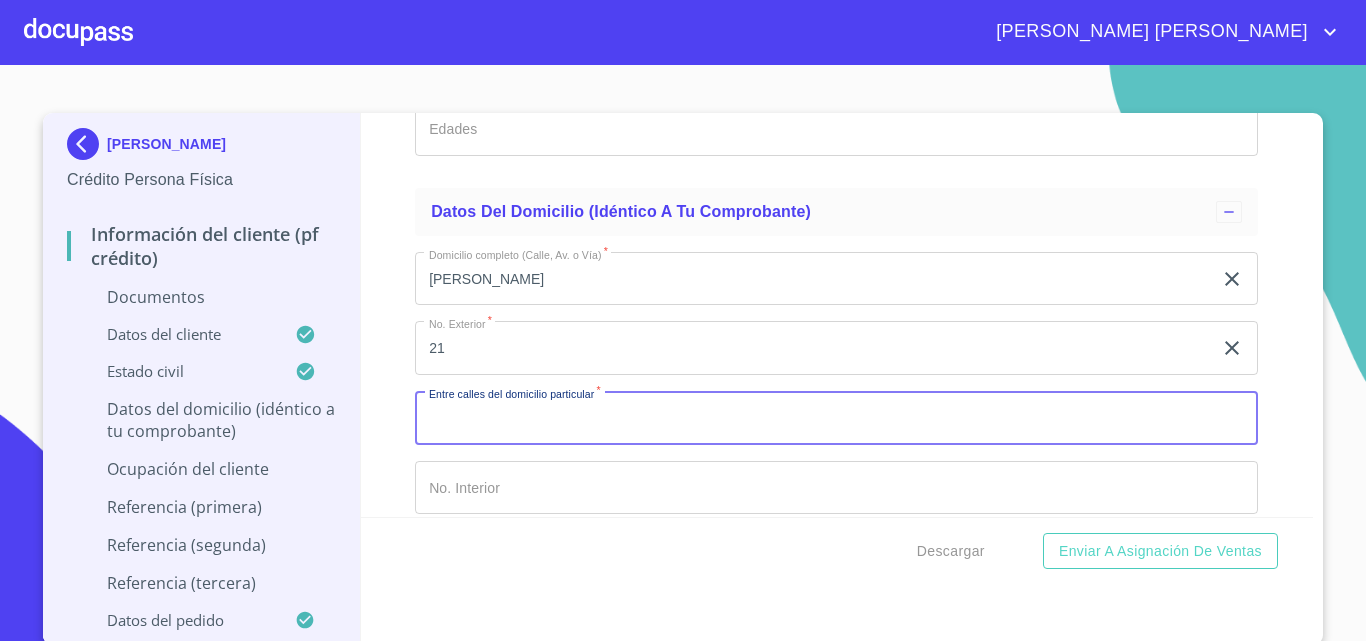 click on "Documento de identificación.   *" at bounding box center [836, 418] 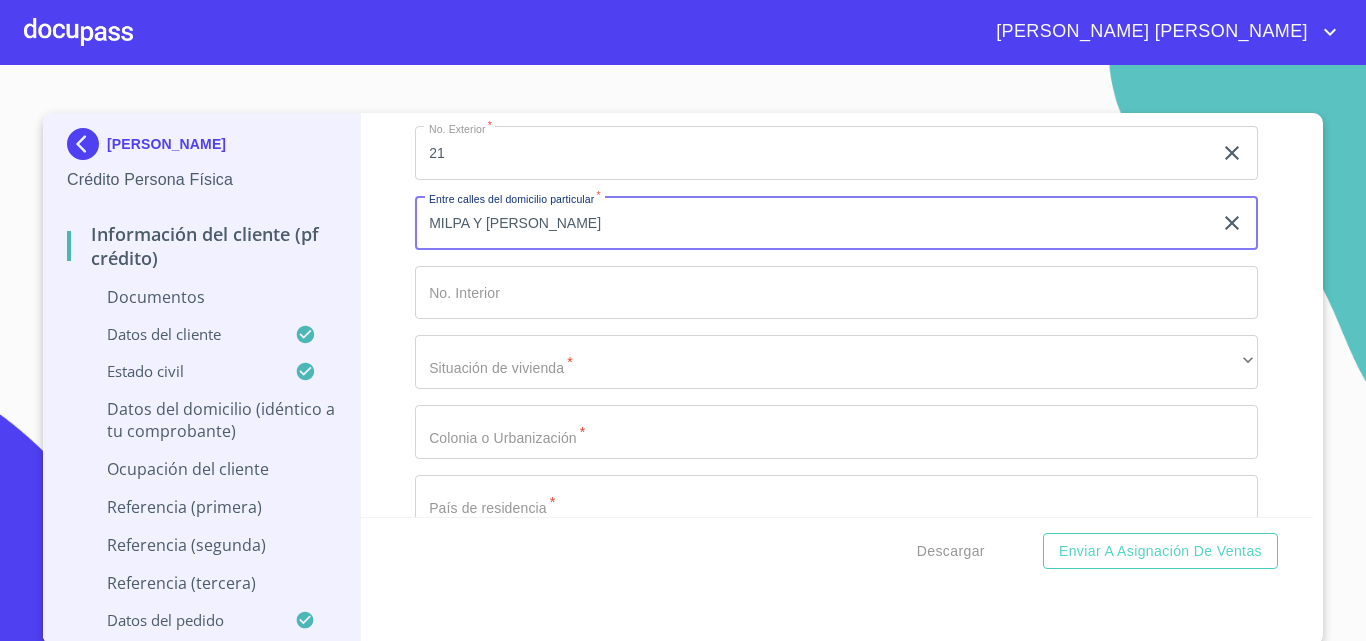 scroll, scrollTop: 7523, scrollLeft: 0, axis: vertical 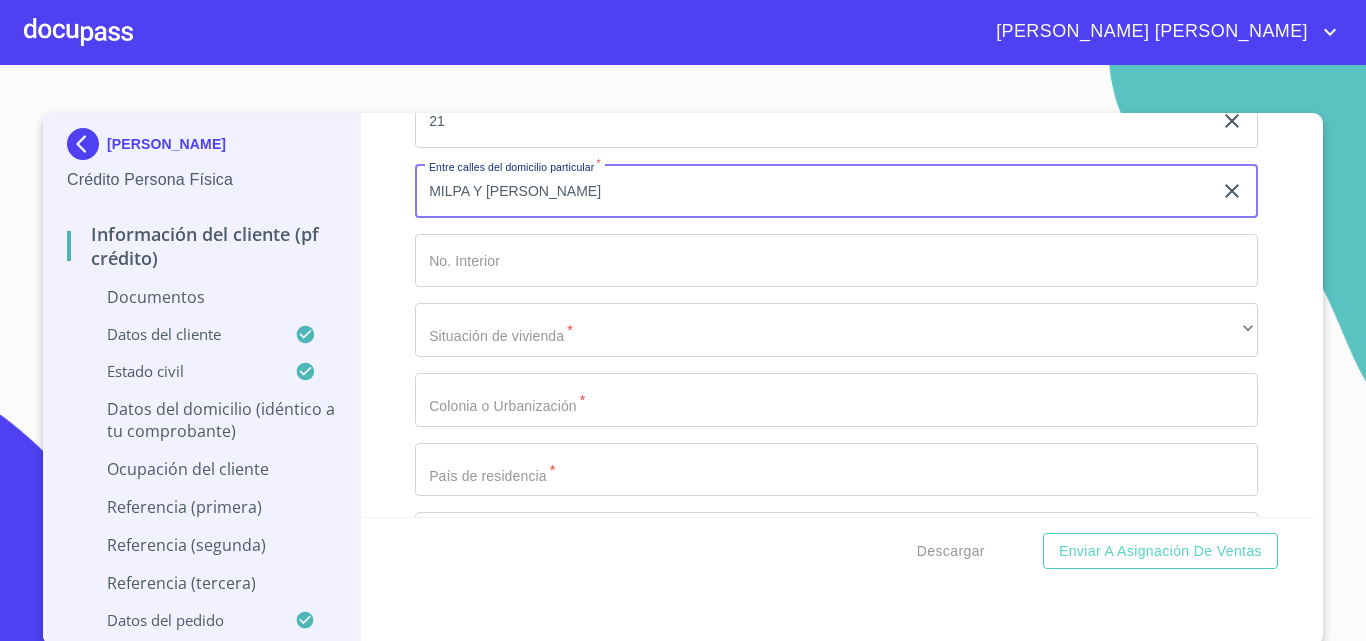 type on "MILPA Y [PERSON_NAME]" 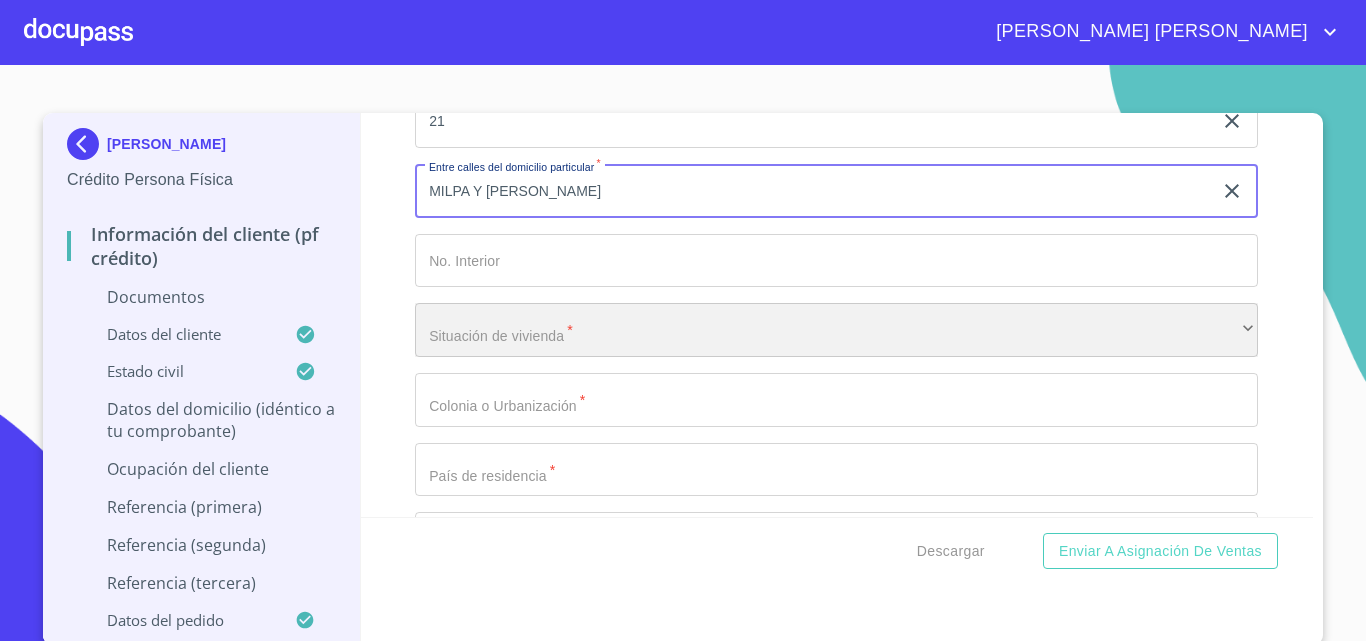click on "​" at bounding box center (836, 330) 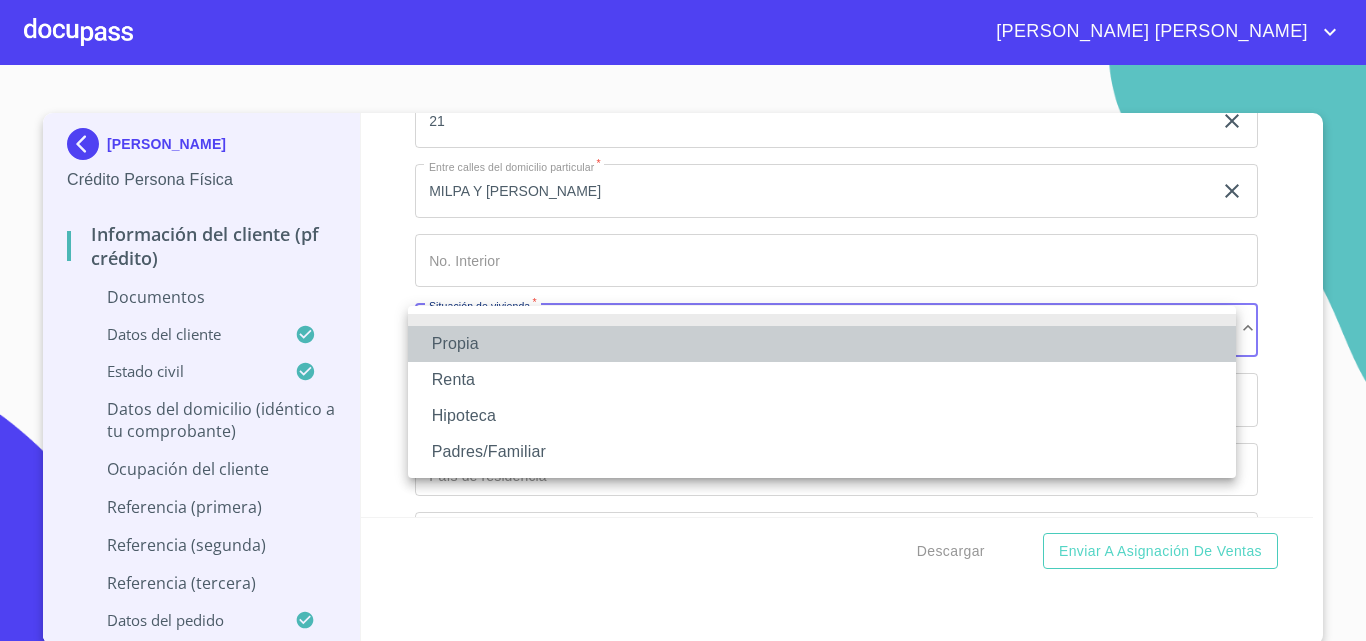 click on "Propia" at bounding box center [822, 344] 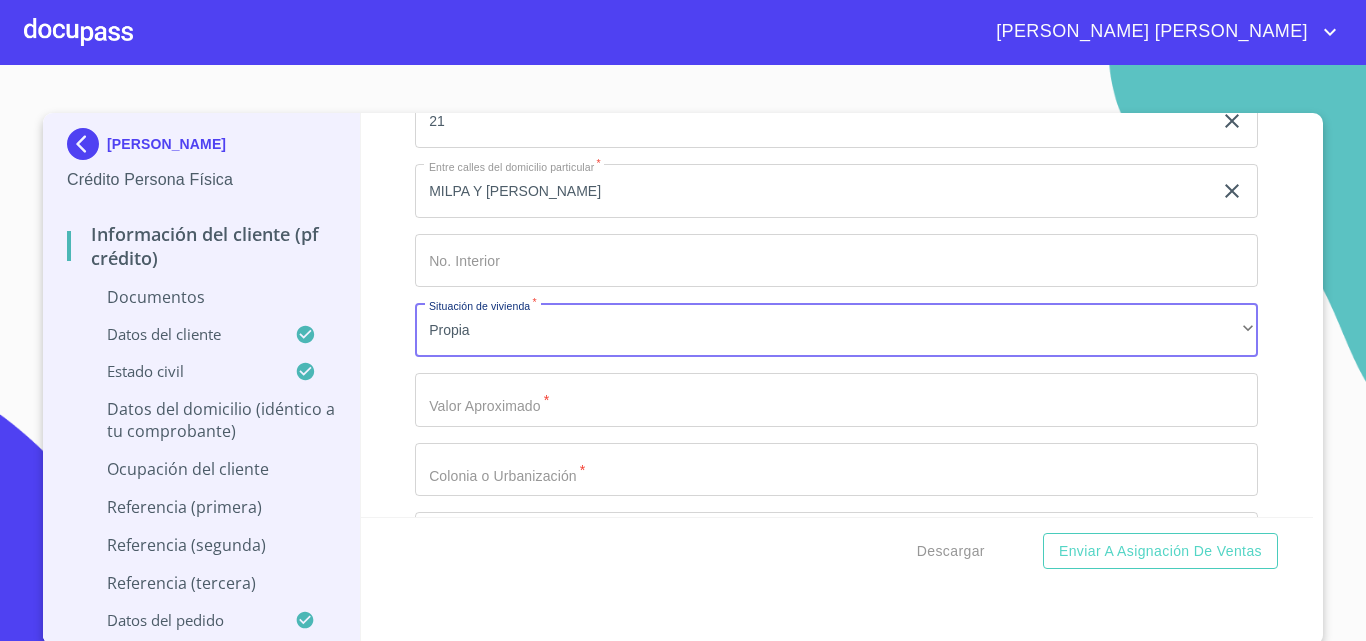 click on "Documento de identificación.   *" at bounding box center [813, -1571] 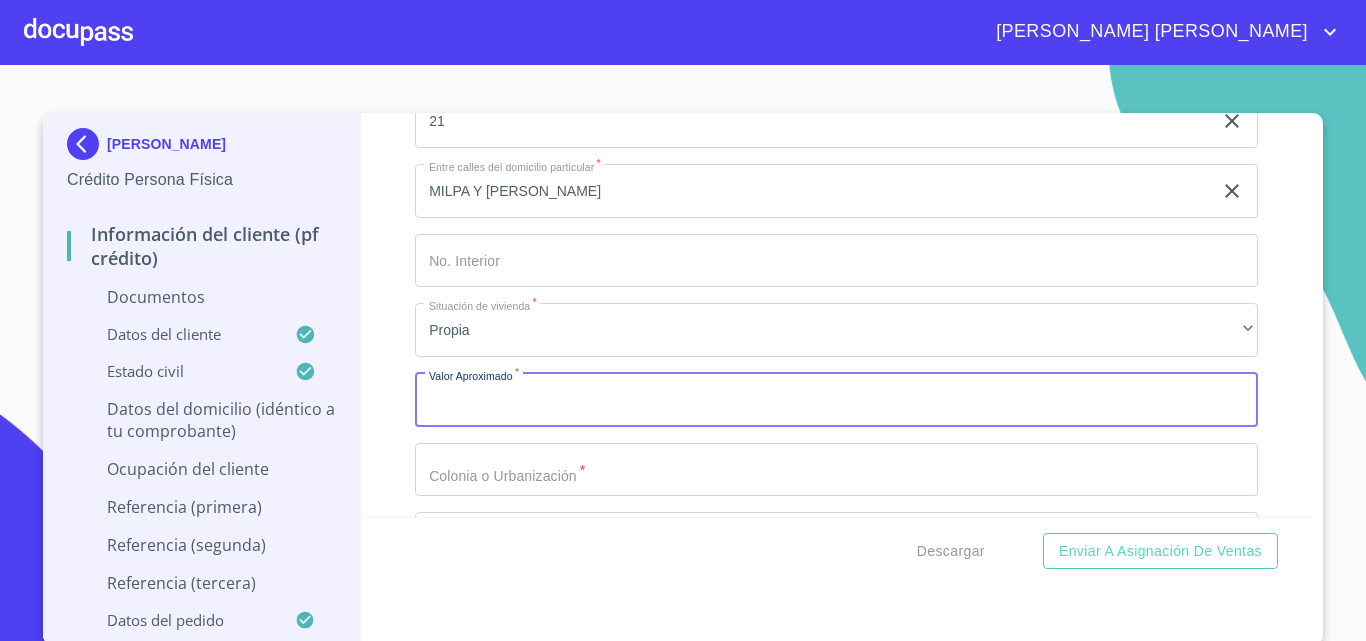 type 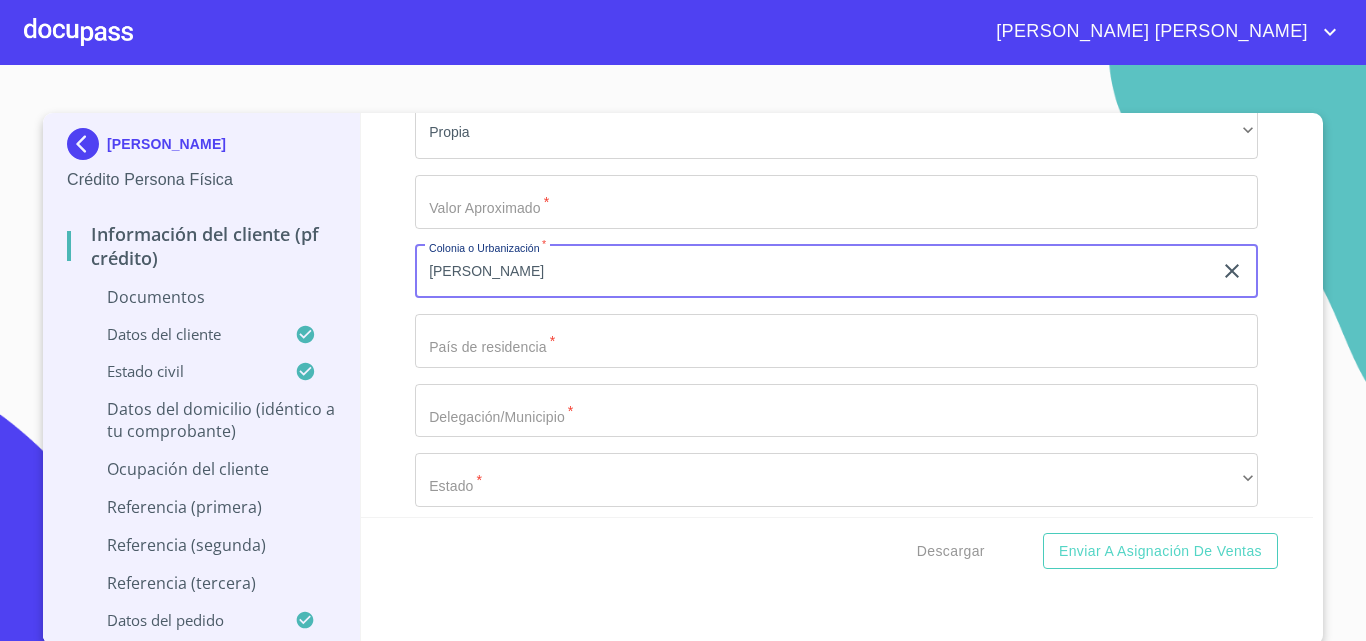 scroll, scrollTop: 7723, scrollLeft: 0, axis: vertical 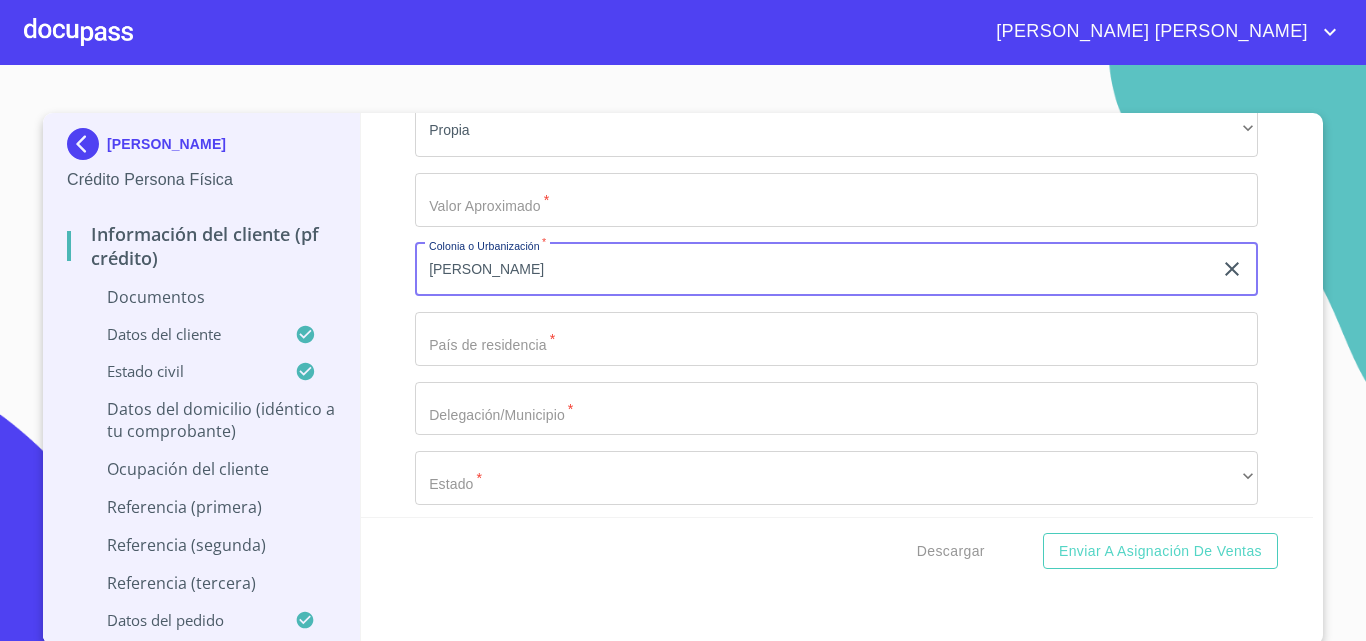 type on "[PERSON_NAME]" 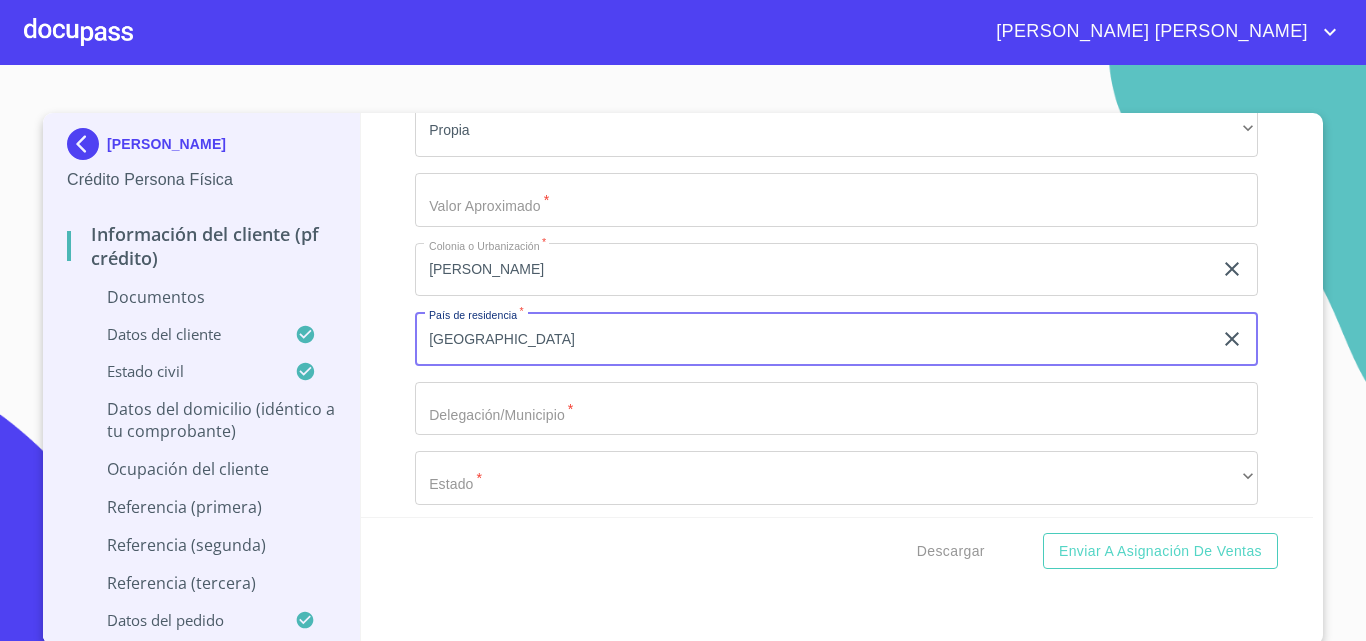 type on "[GEOGRAPHIC_DATA]" 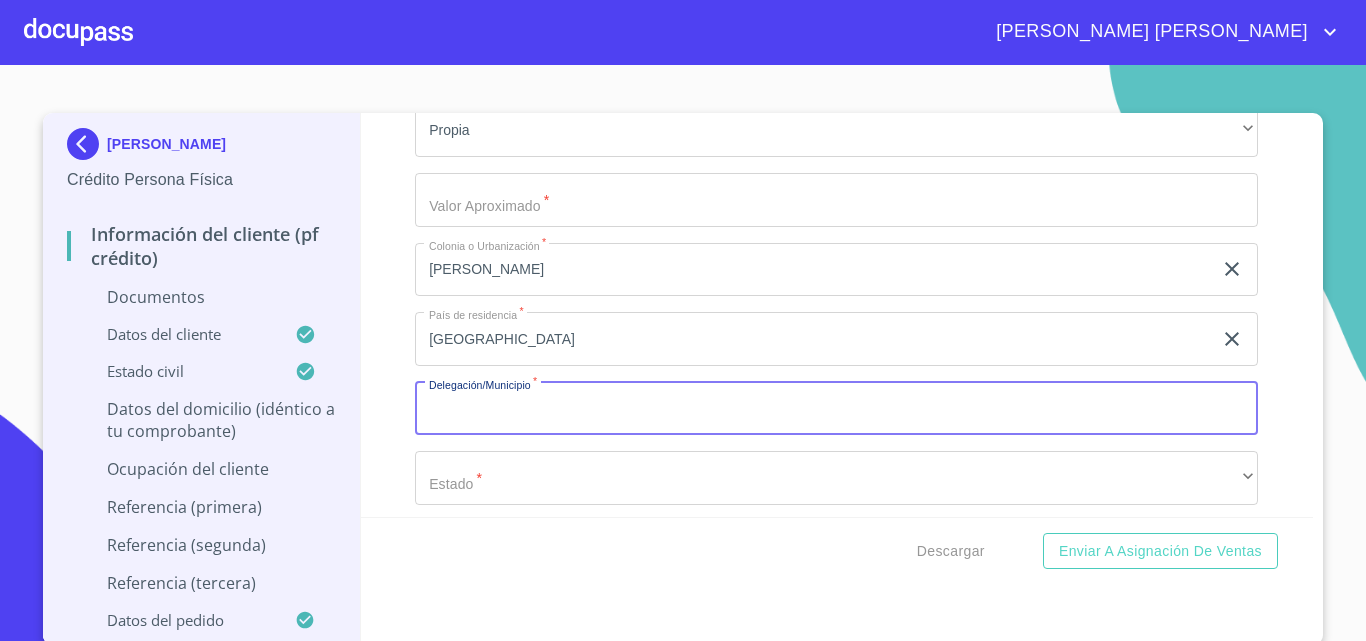 click on "Documento de identificación.   *" at bounding box center [836, 409] 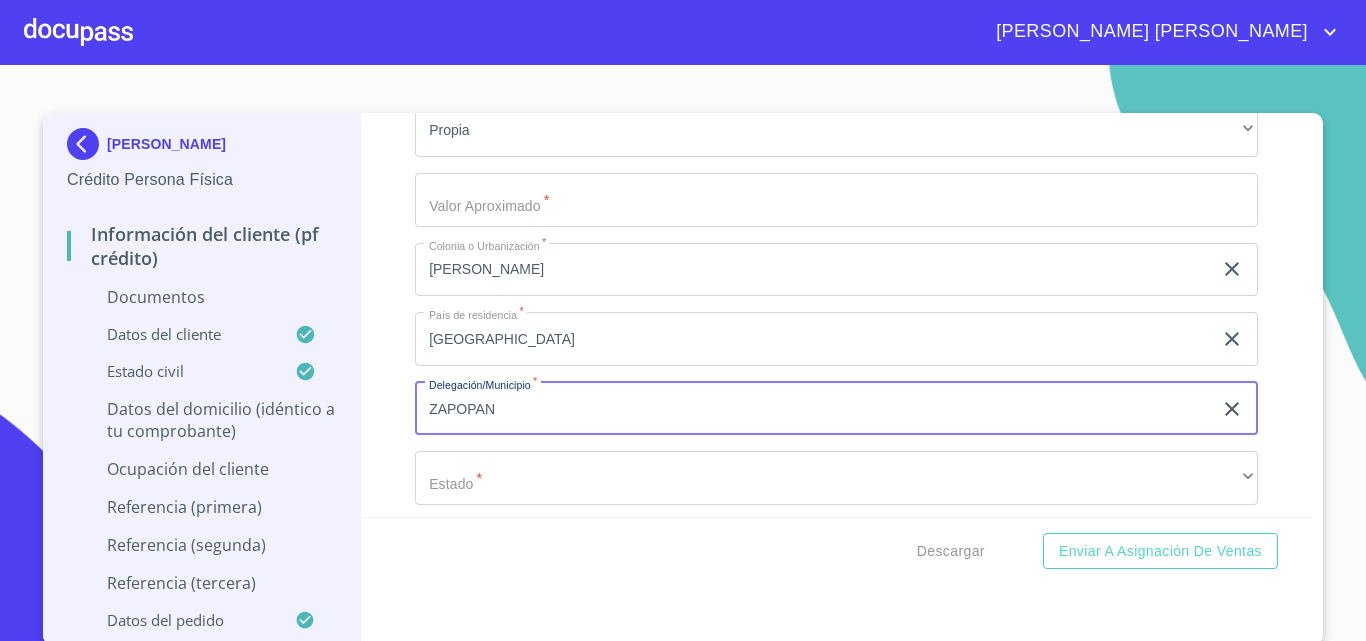 type on "ZAPOPAN" 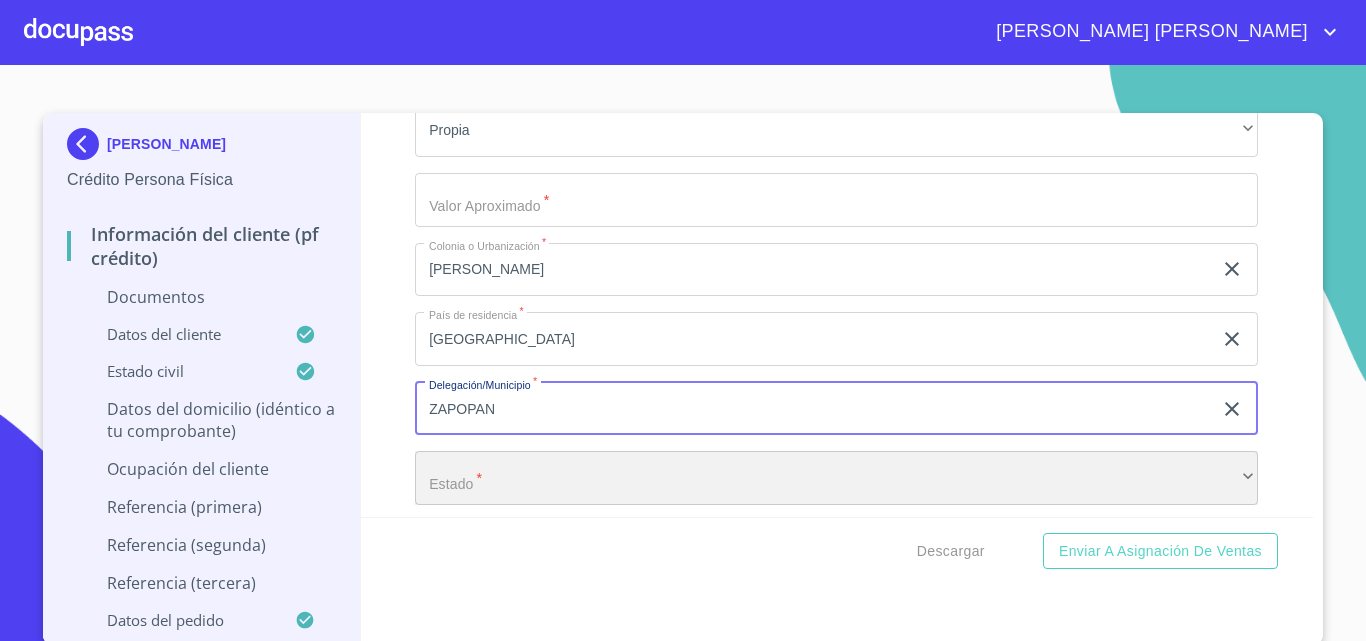 click on "​" at bounding box center (836, 478) 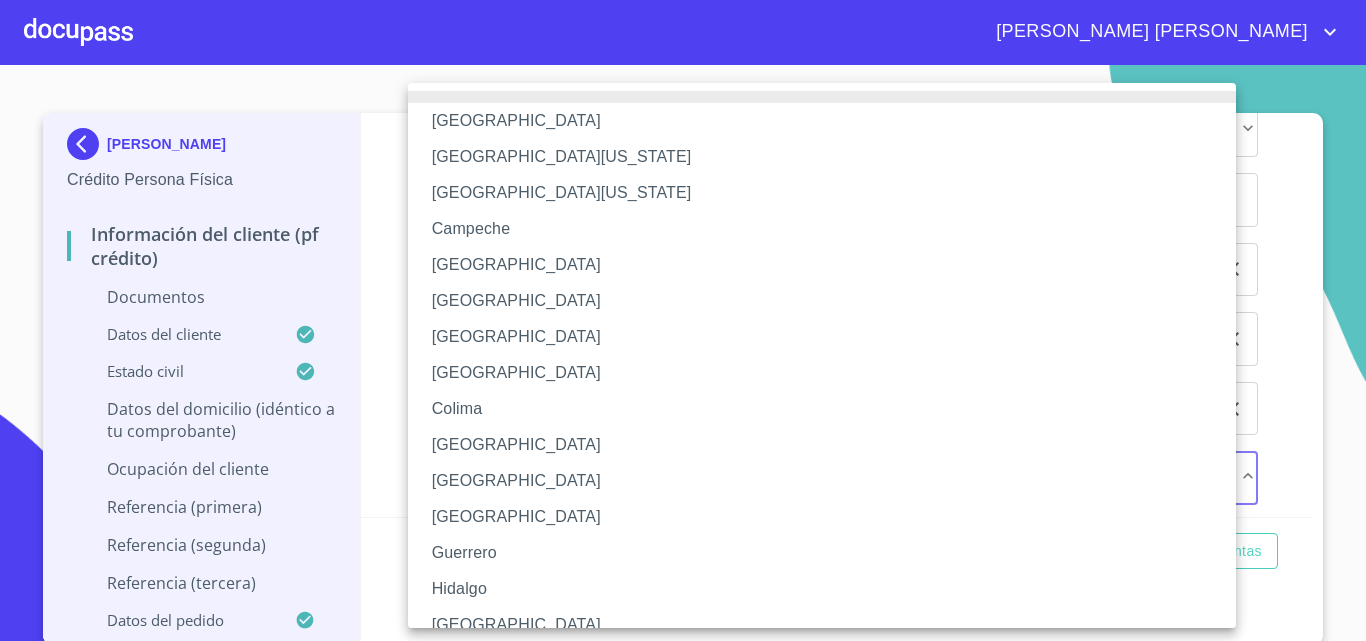 type 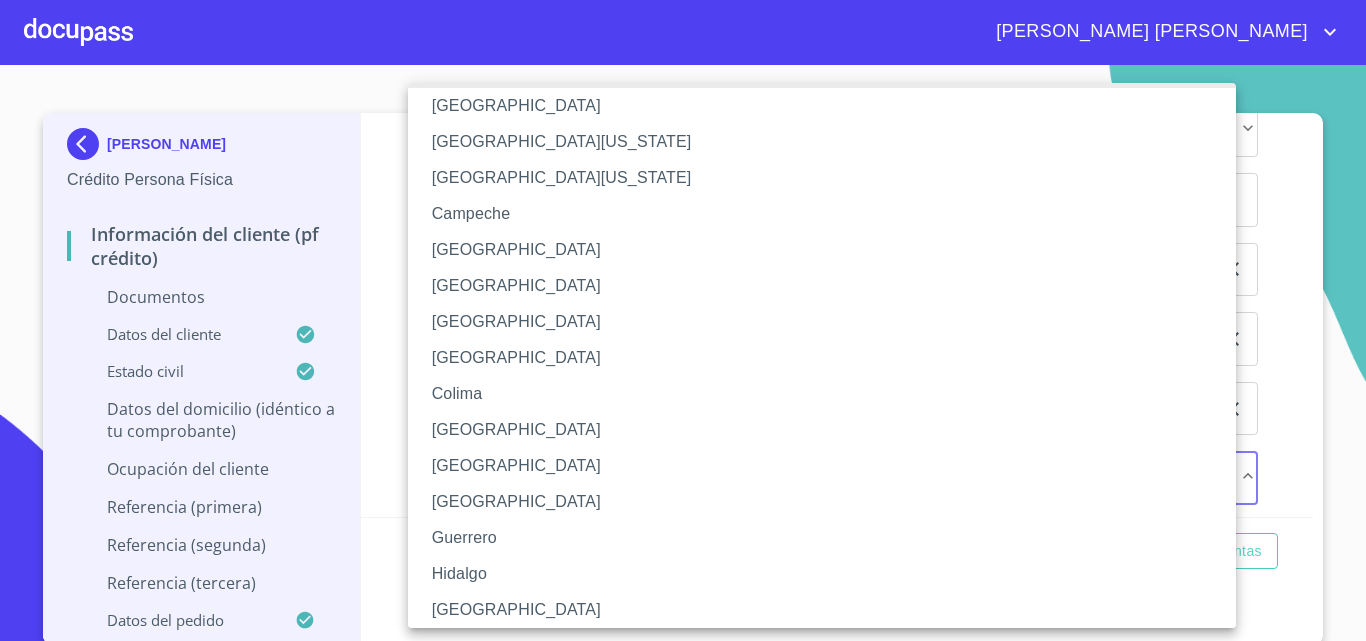 click on "[GEOGRAPHIC_DATA]" at bounding box center [829, 610] 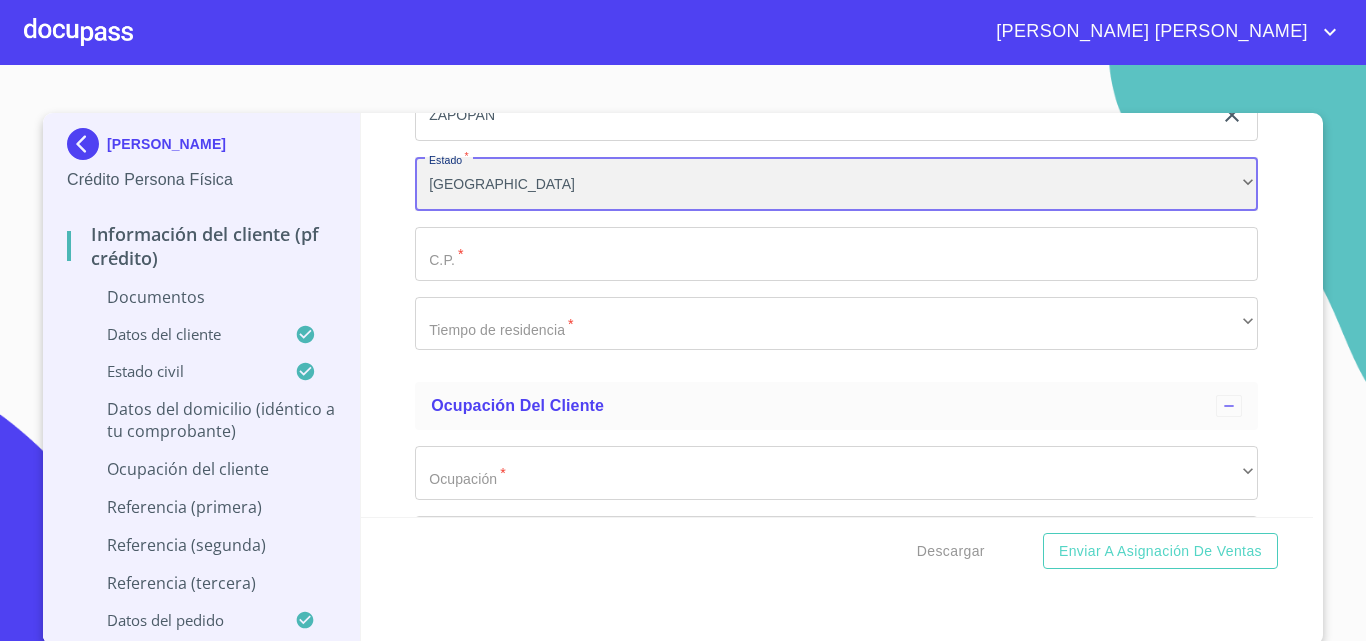 scroll, scrollTop: 8050, scrollLeft: 0, axis: vertical 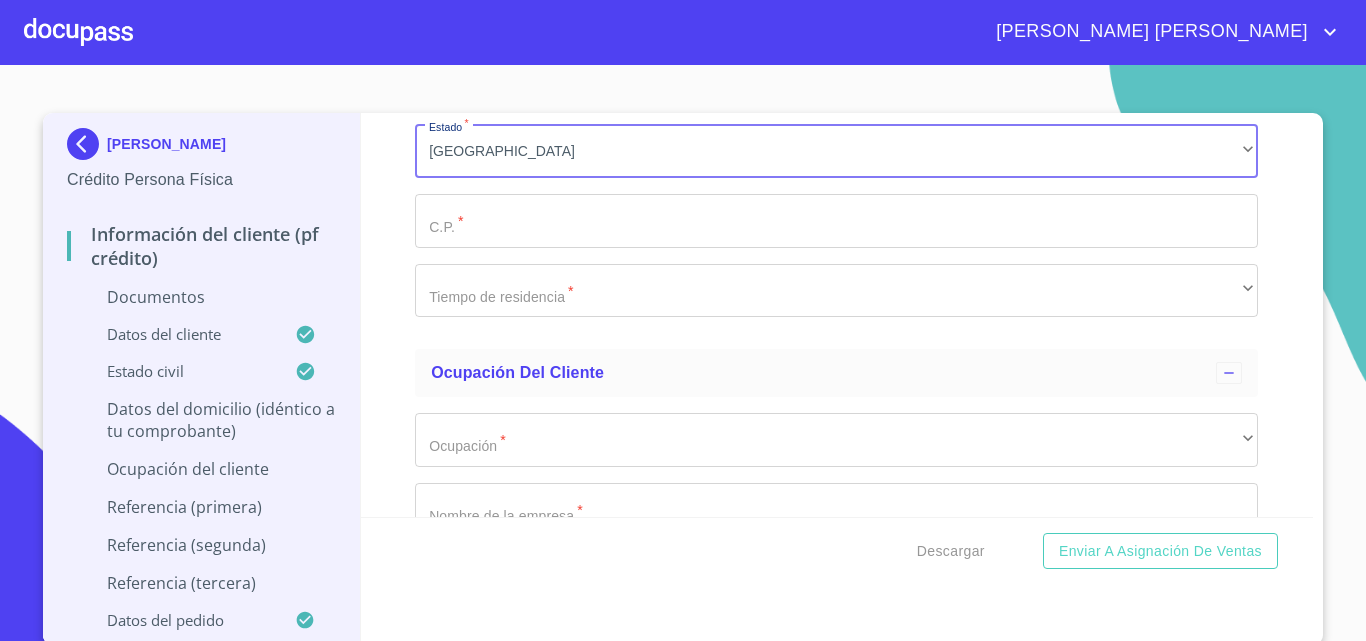 click on "Documento de identificación.   *" at bounding box center (813, -2098) 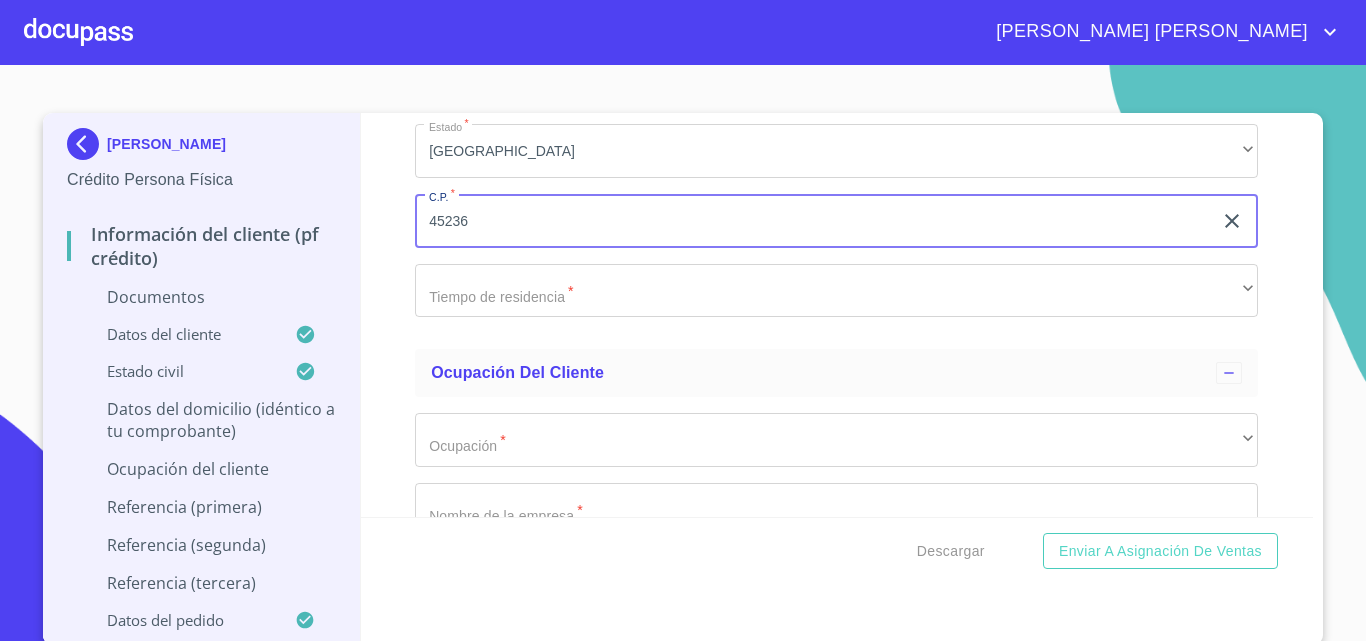 type on "45236" 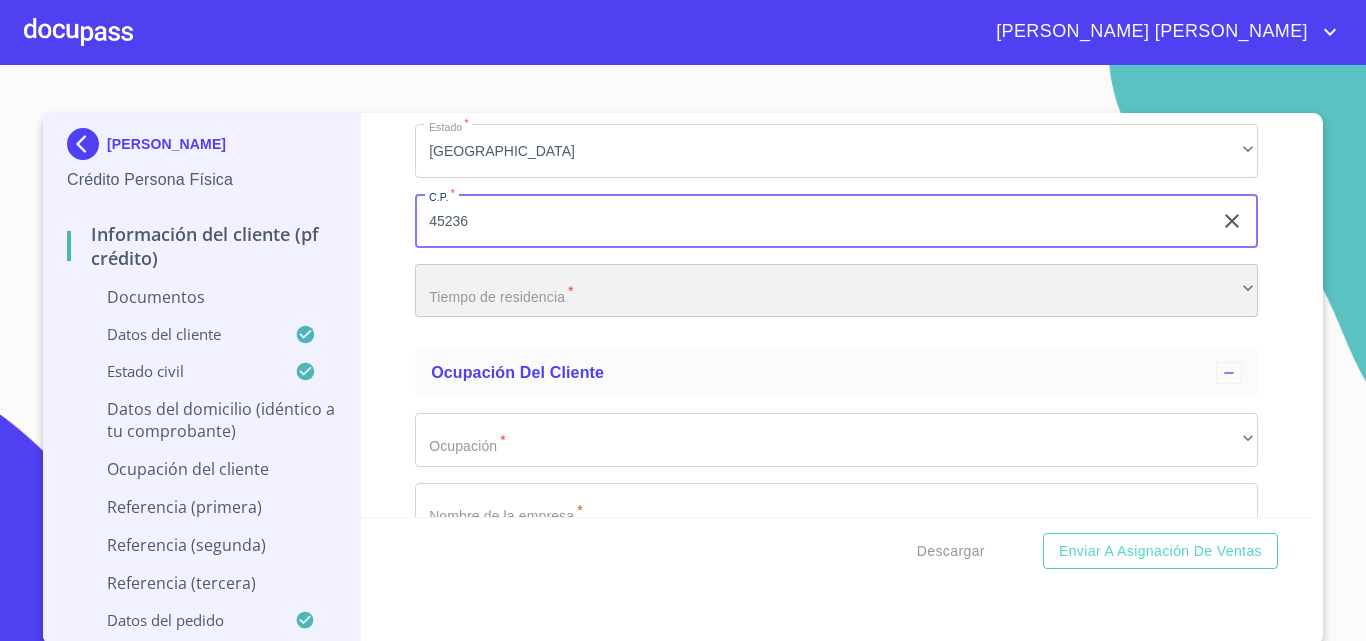 click on "​" at bounding box center [836, 291] 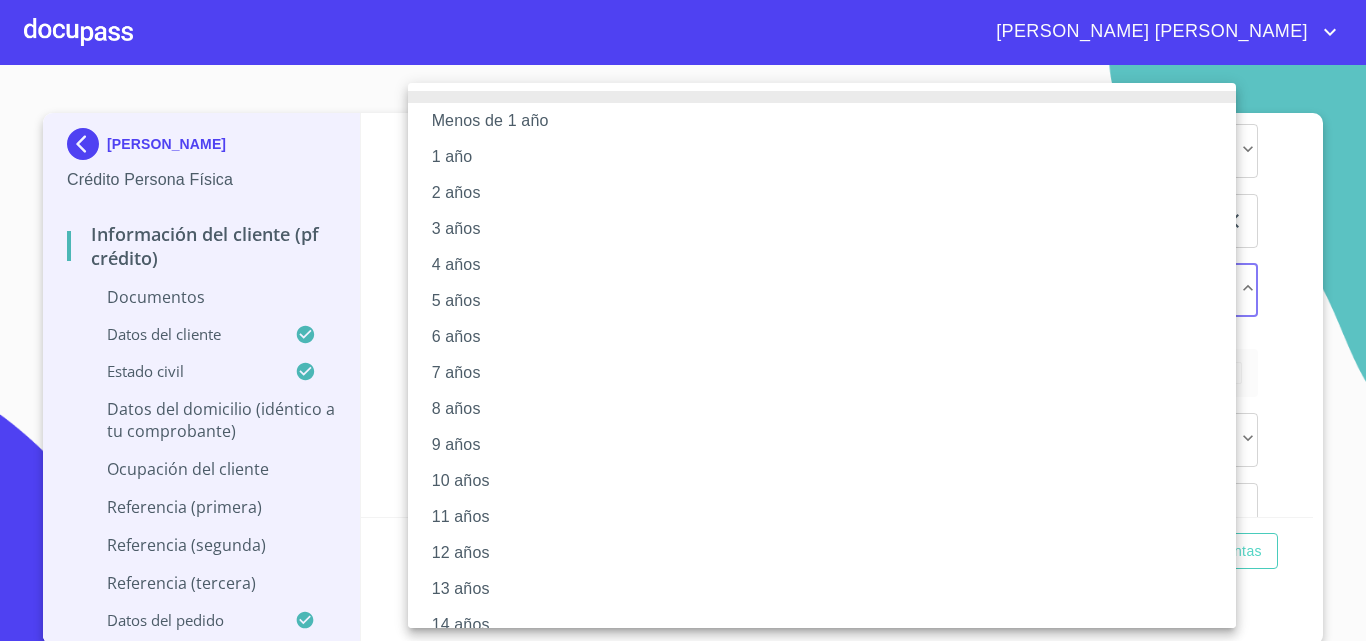 click at bounding box center [683, 320] 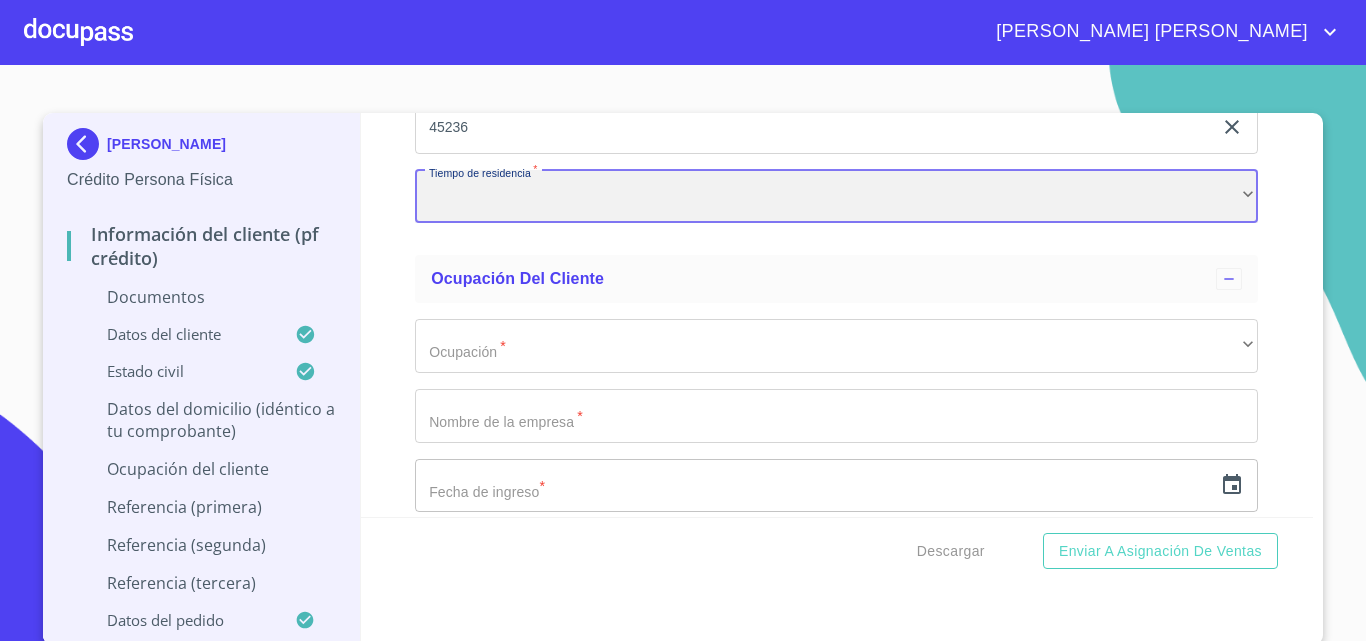 scroll, scrollTop: 8150, scrollLeft: 0, axis: vertical 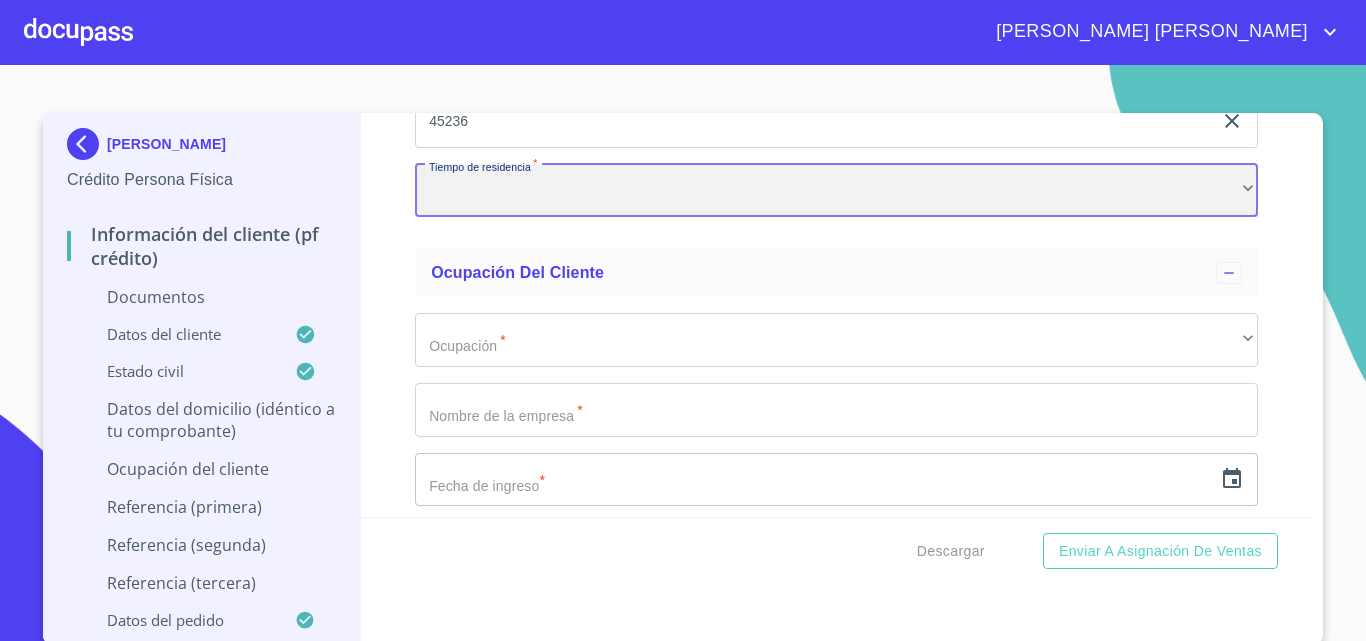 click on "​" at bounding box center (836, 191) 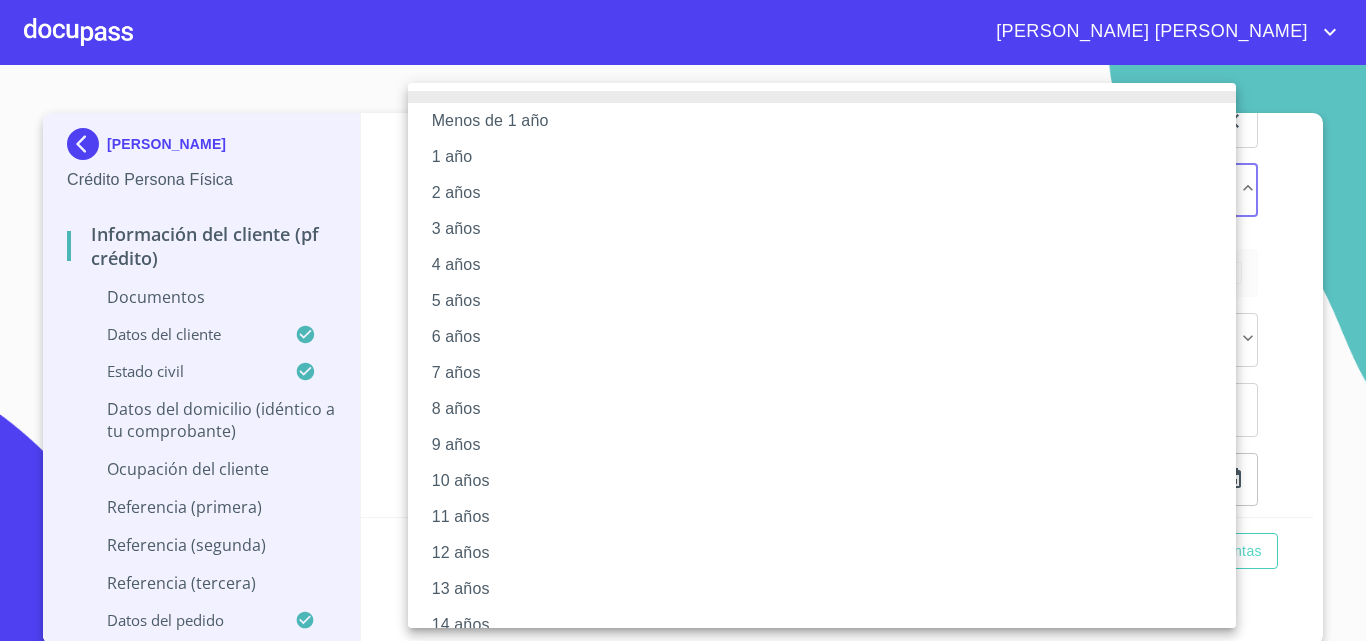 type 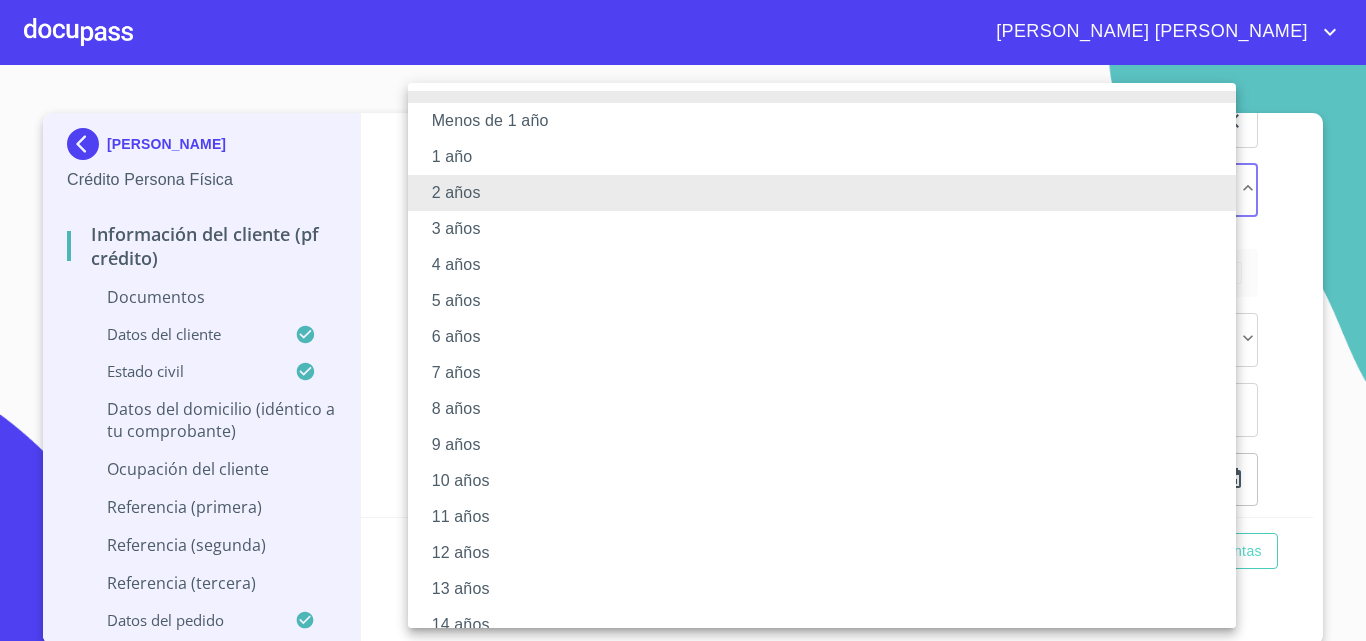 click on "2 años" at bounding box center (829, 193) 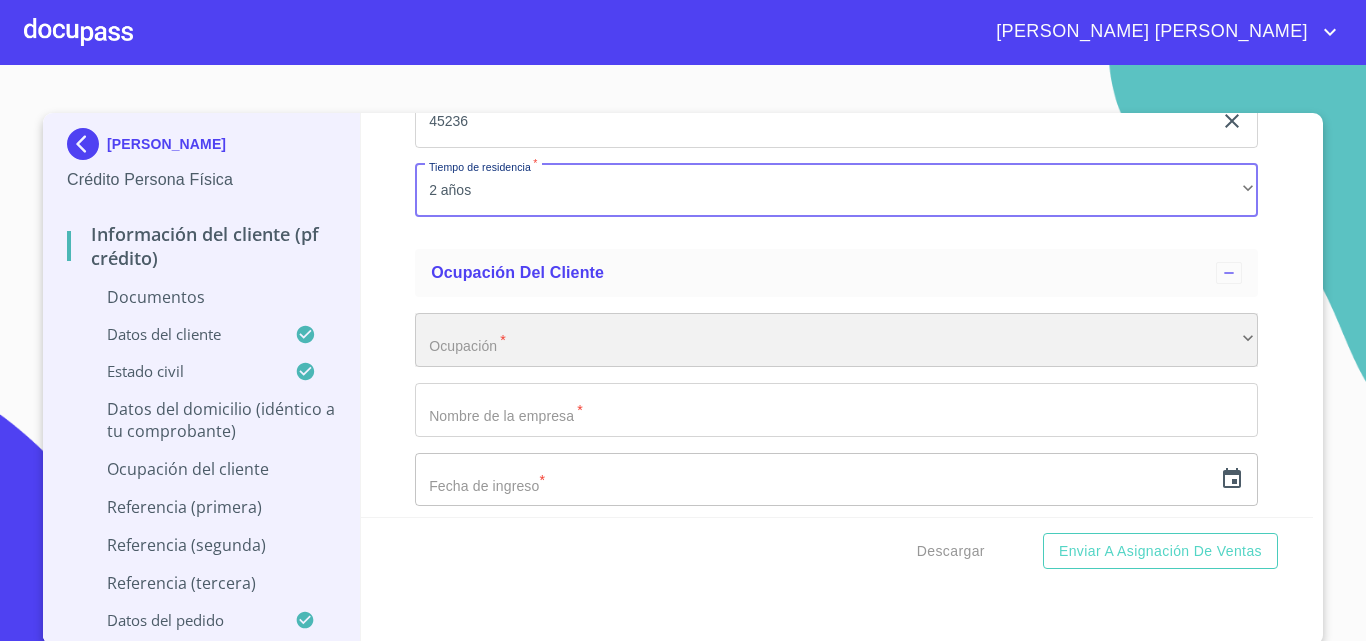 click on "​" at bounding box center (836, 340) 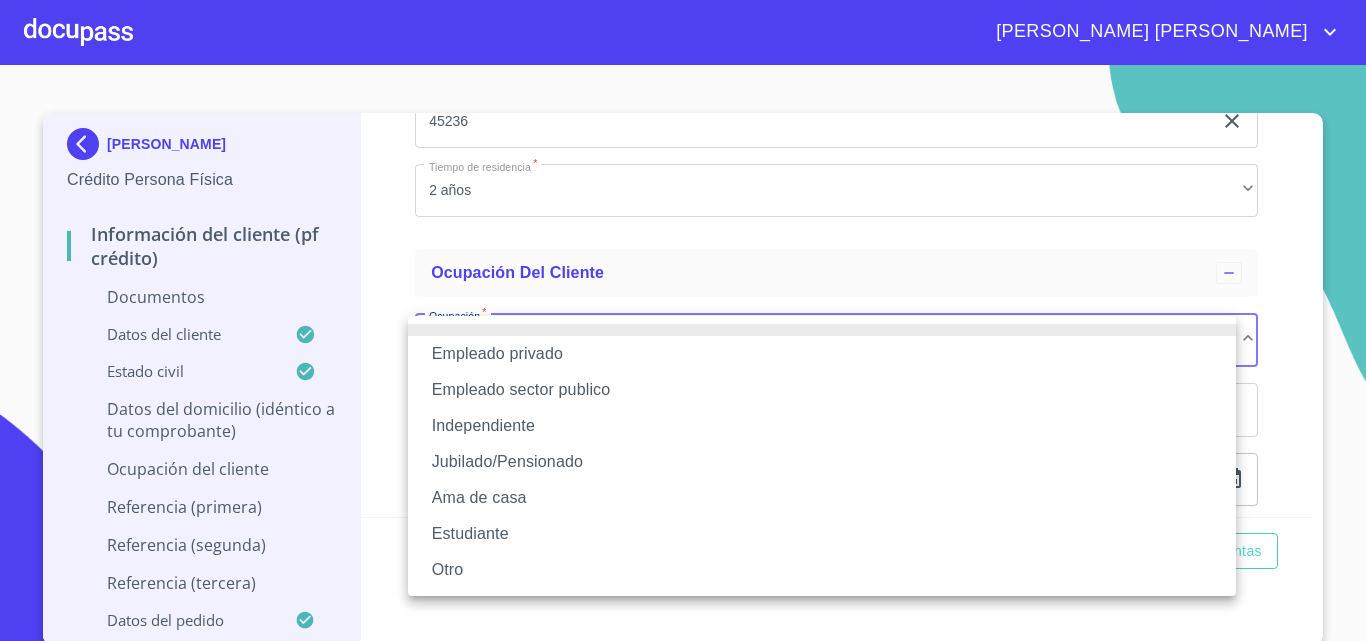 click at bounding box center [683, 320] 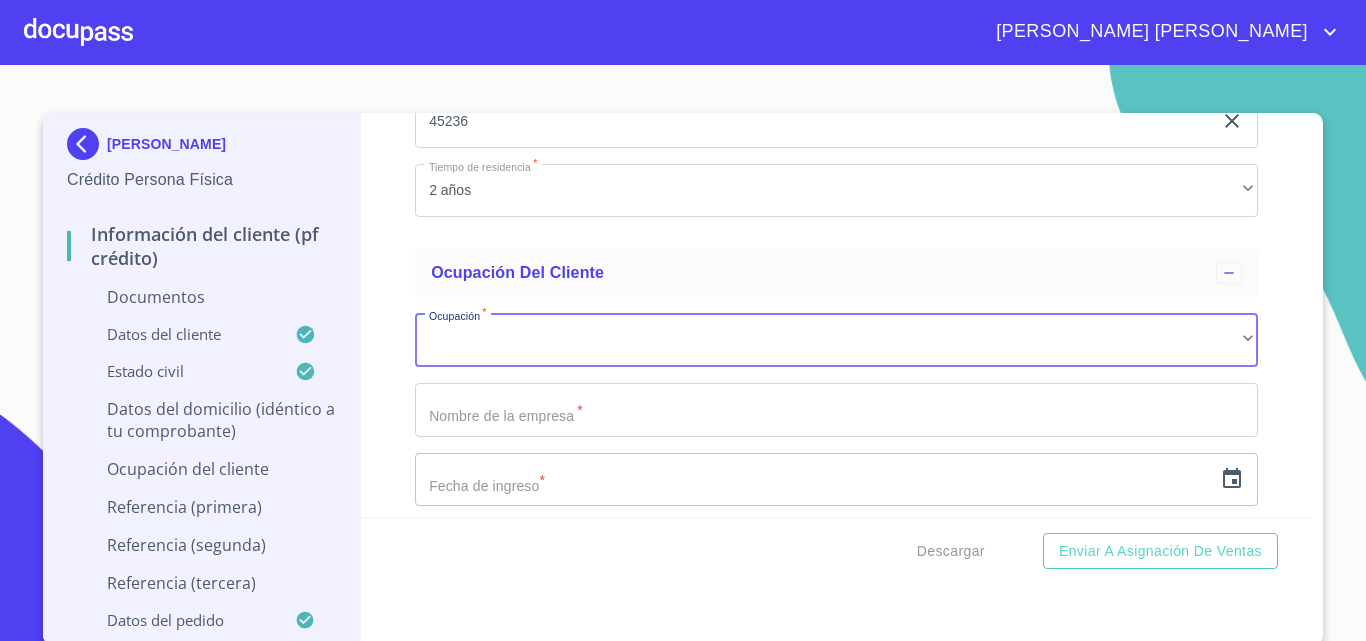 click at bounding box center (78, 32) 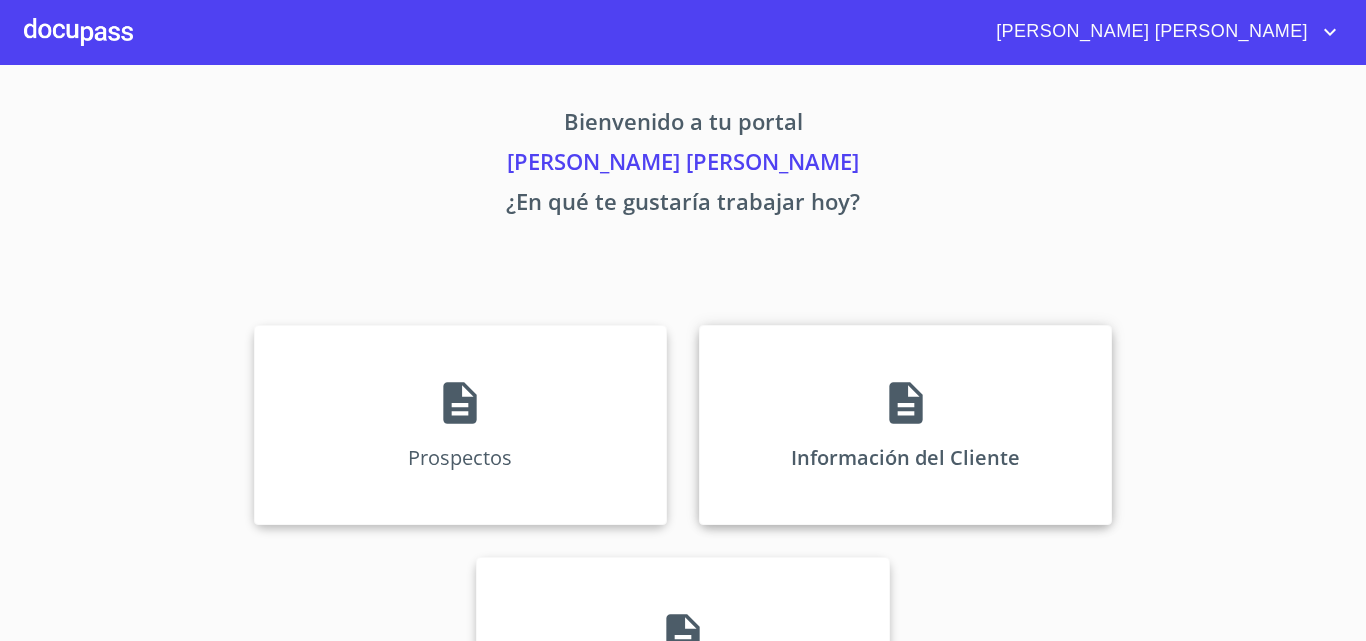 click on "Información del Cliente" at bounding box center (905, 457) 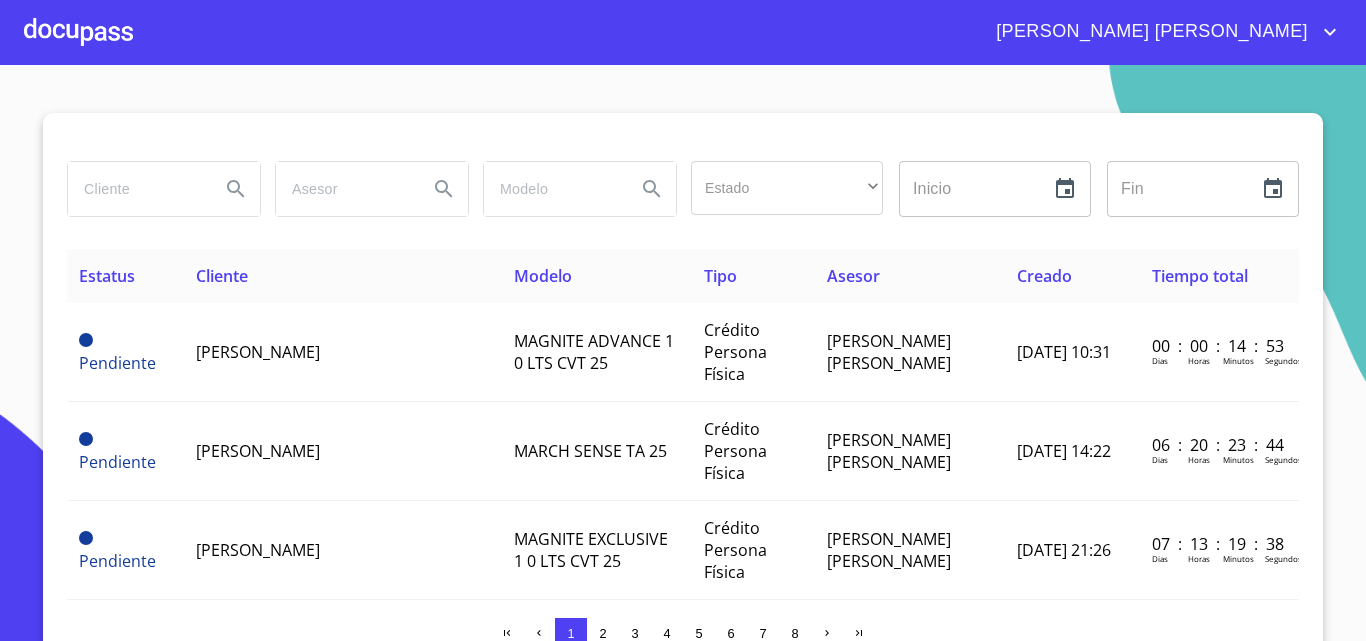 click at bounding box center (136, 189) 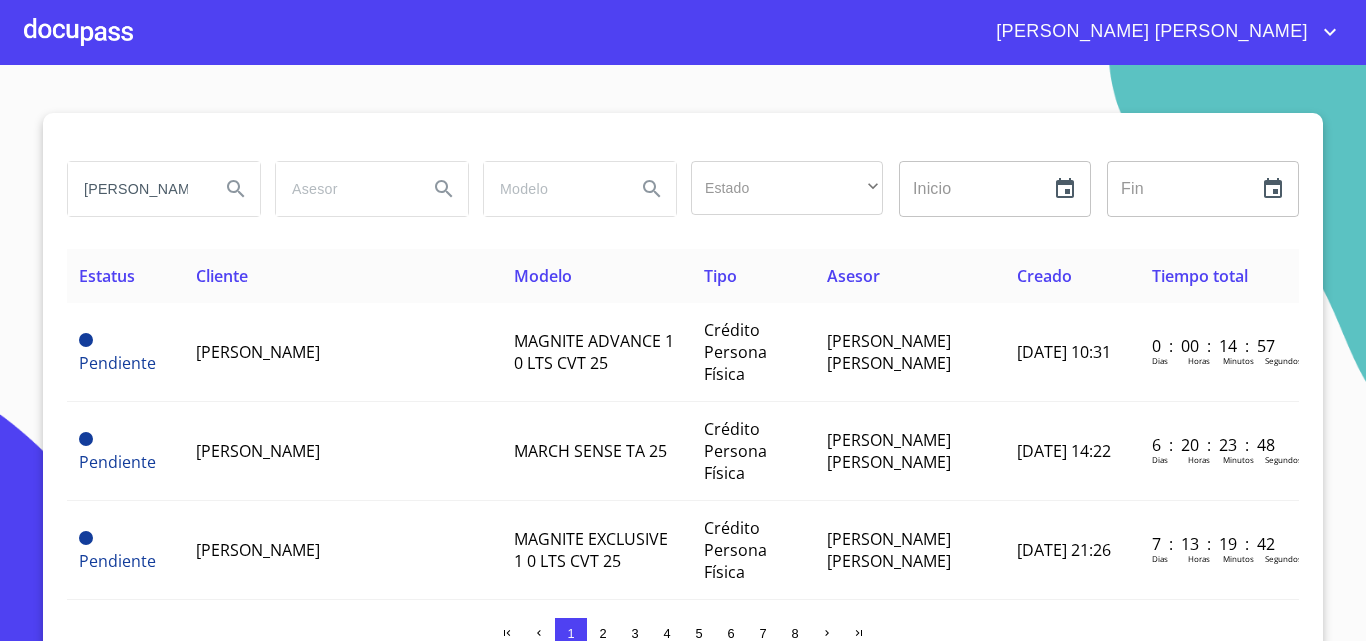 type on "[PERSON_NAME]" 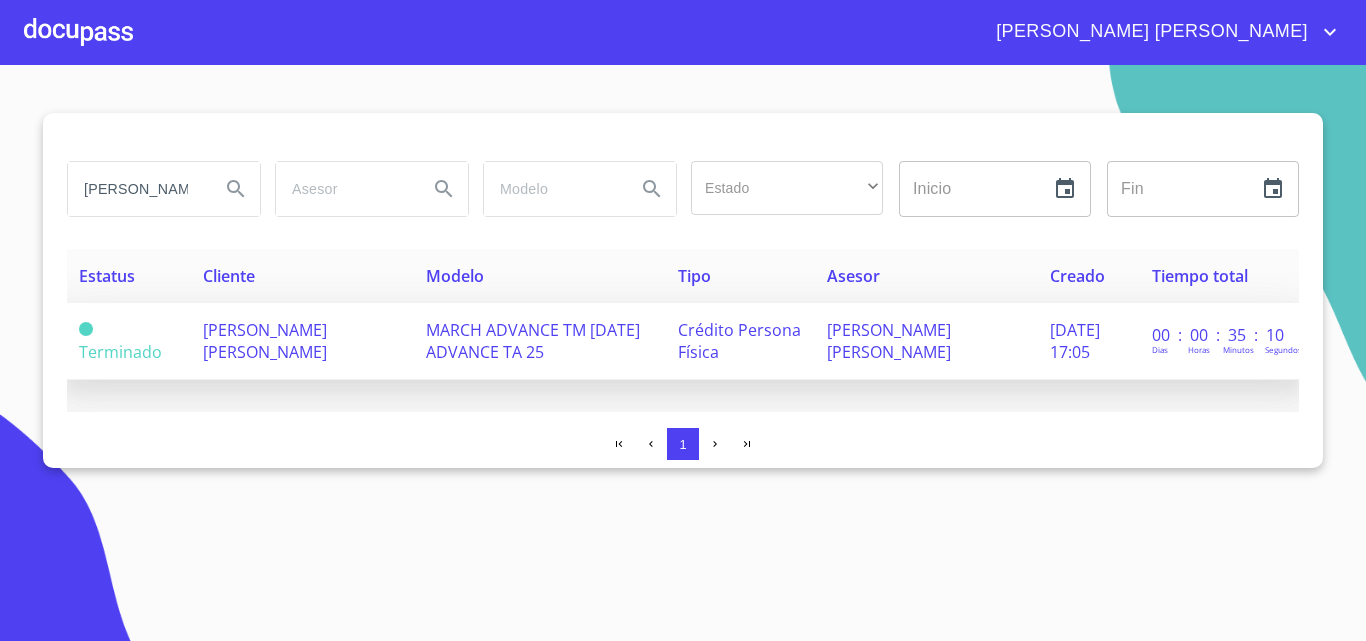 click on "[PERSON_NAME] [PERSON_NAME]" at bounding box center [302, 341] 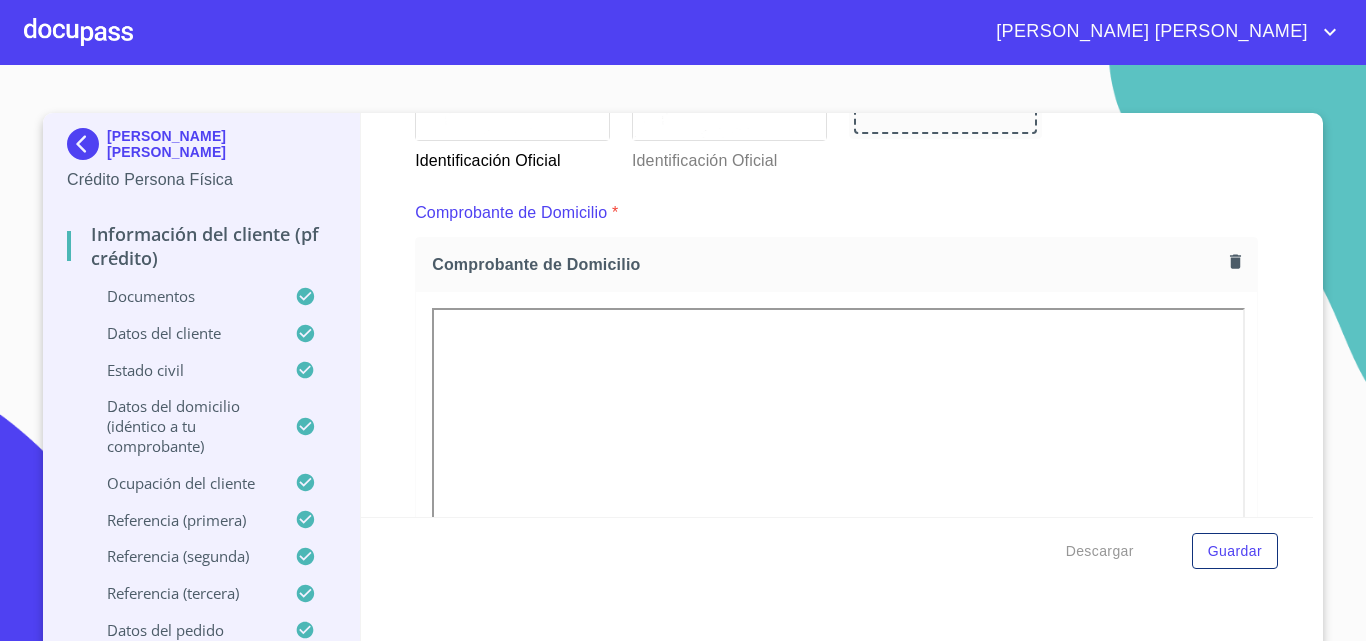 scroll, scrollTop: 1104, scrollLeft: 0, axis: vertical 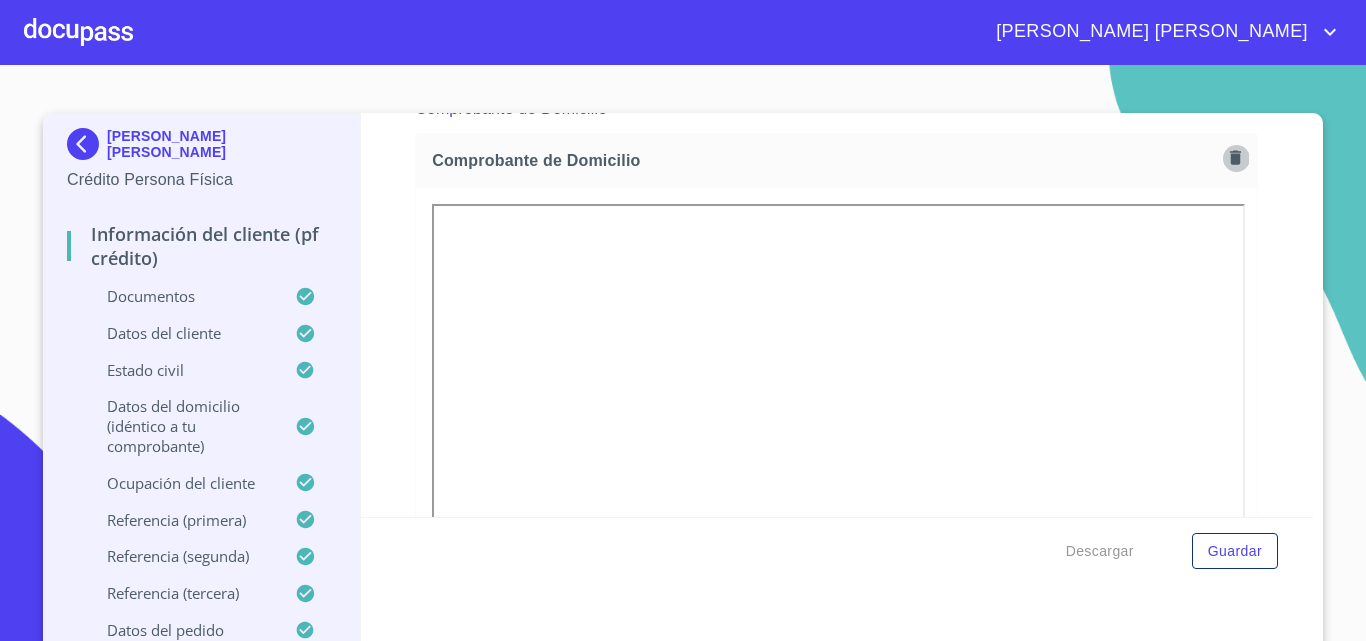 click 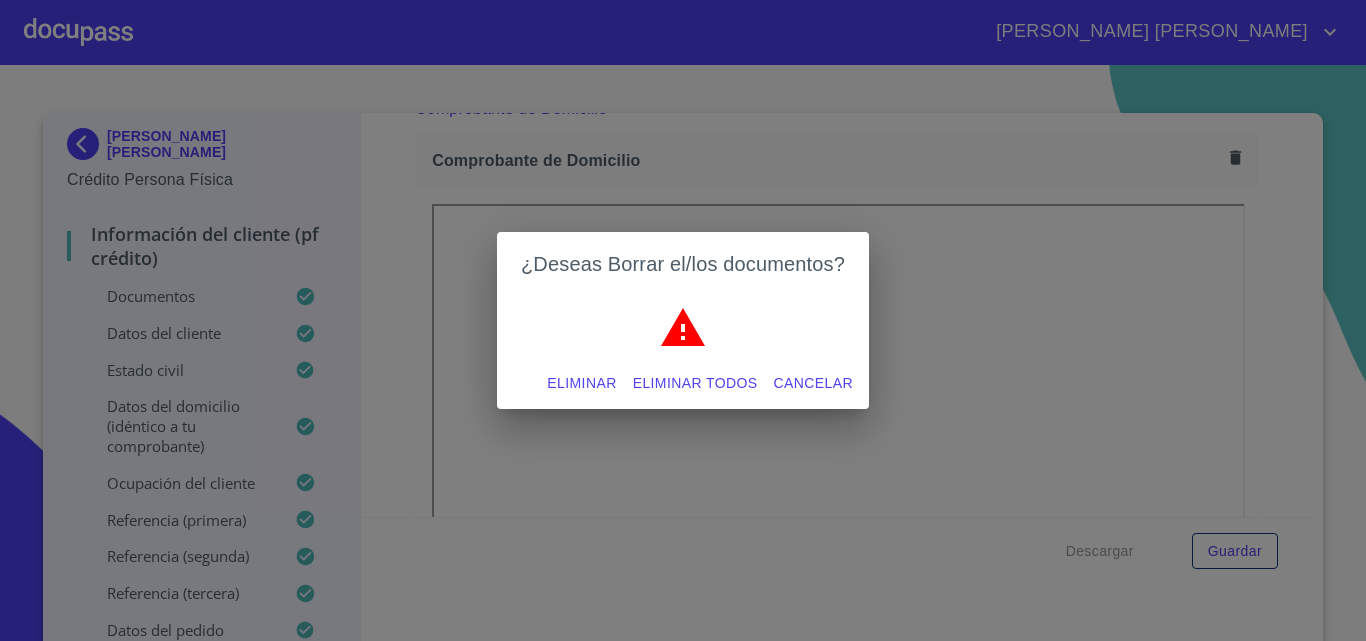 click on "Eliminar" at bounding box center (581, 383) 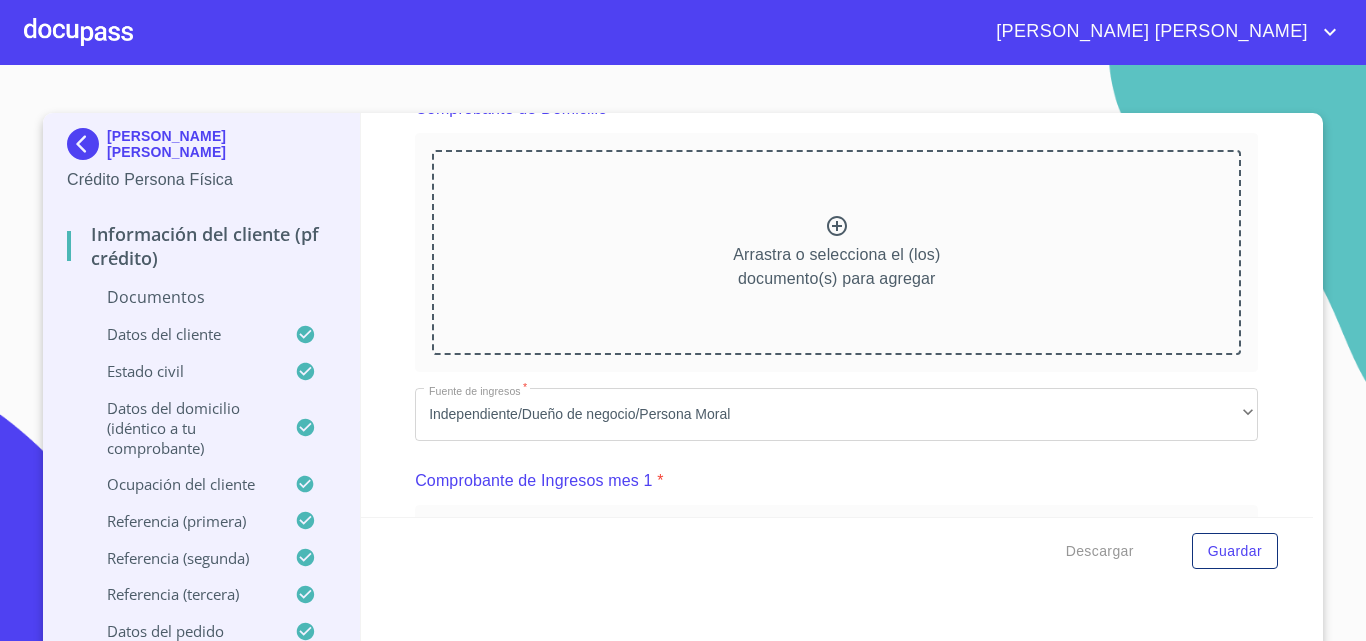 click 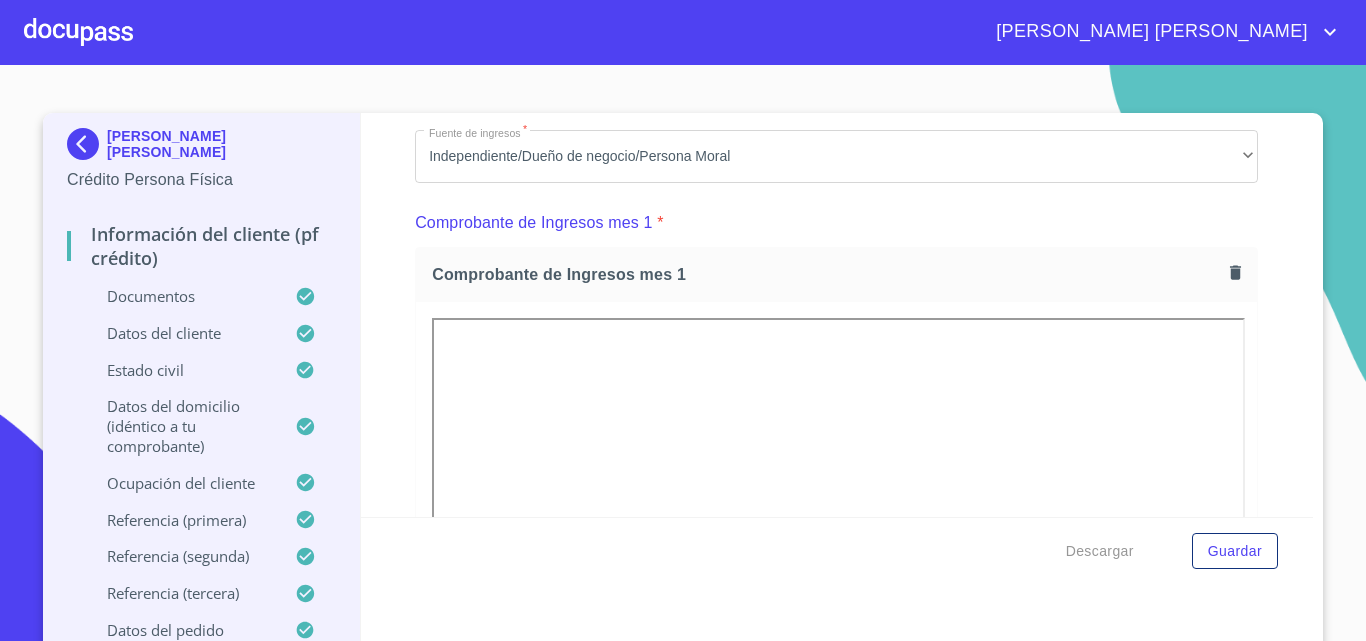 scroll, scrollTop: 2035, scrollLeft: 0, axis: vertical 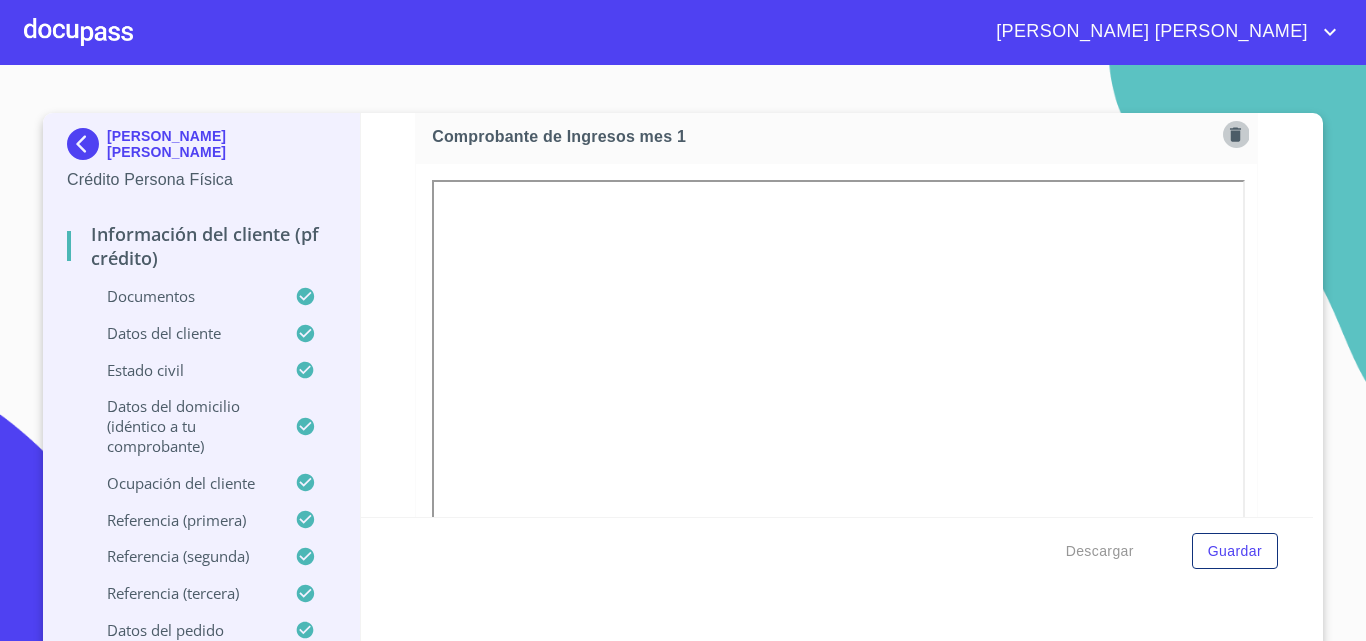 click 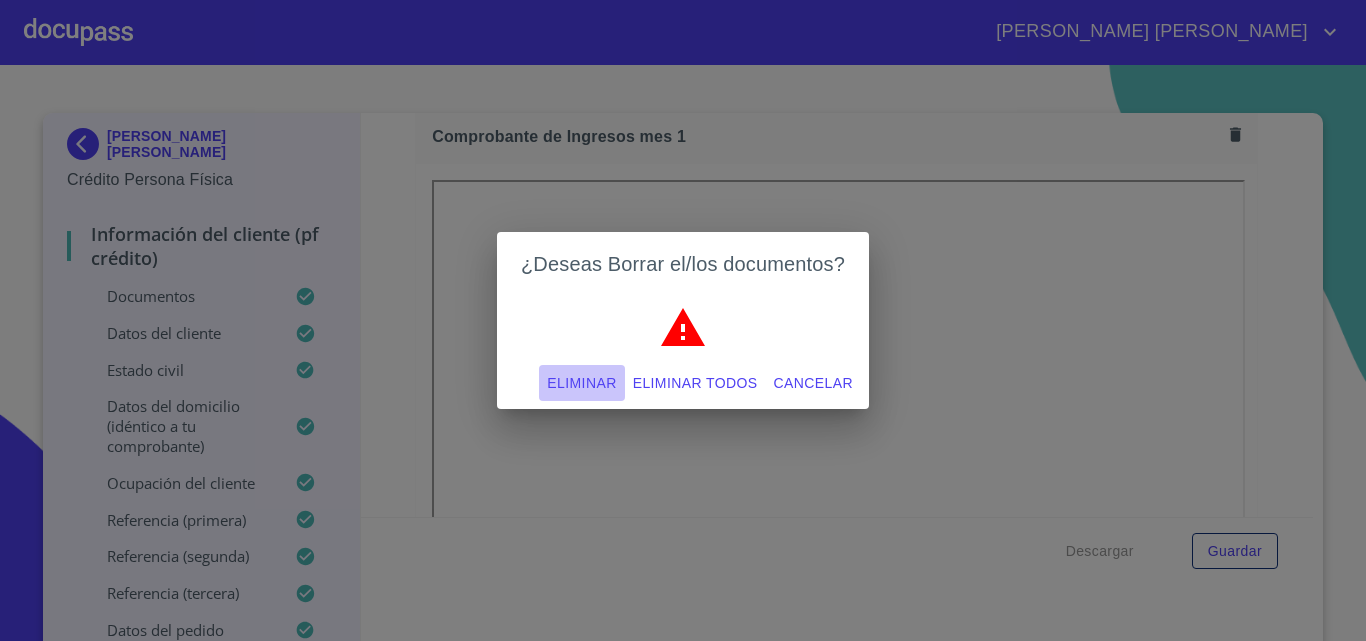 click on "Eliminar" at bounding box center (581, 383) 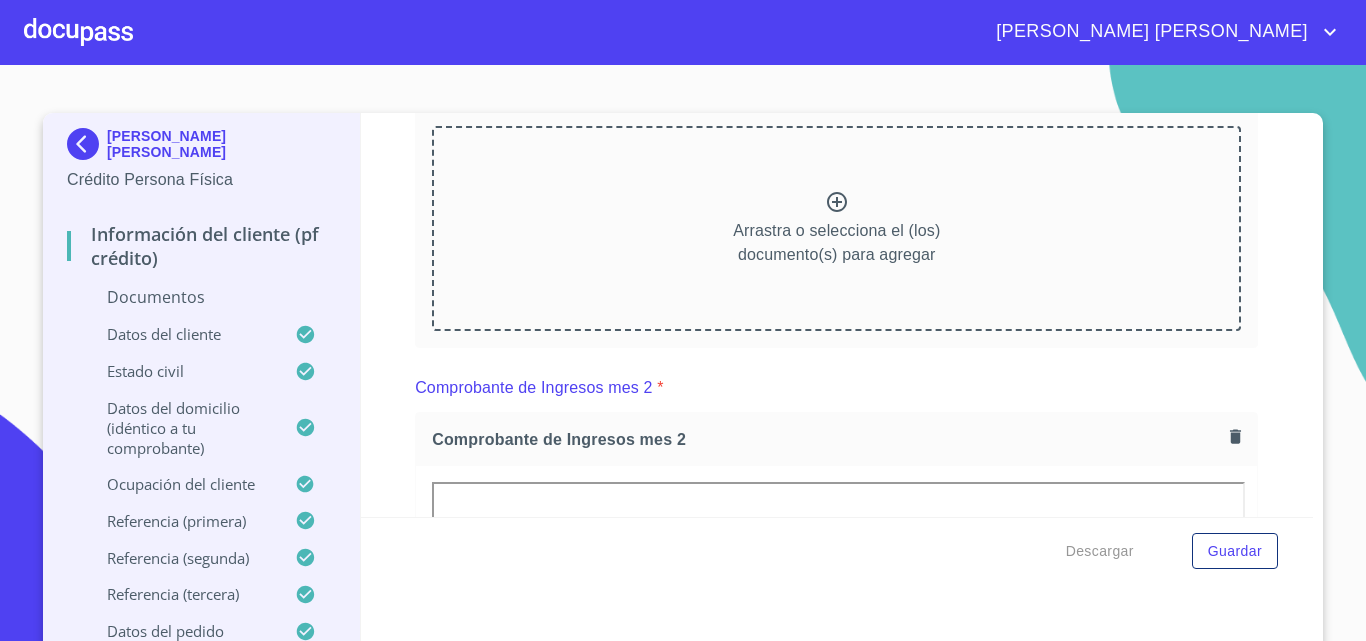 click 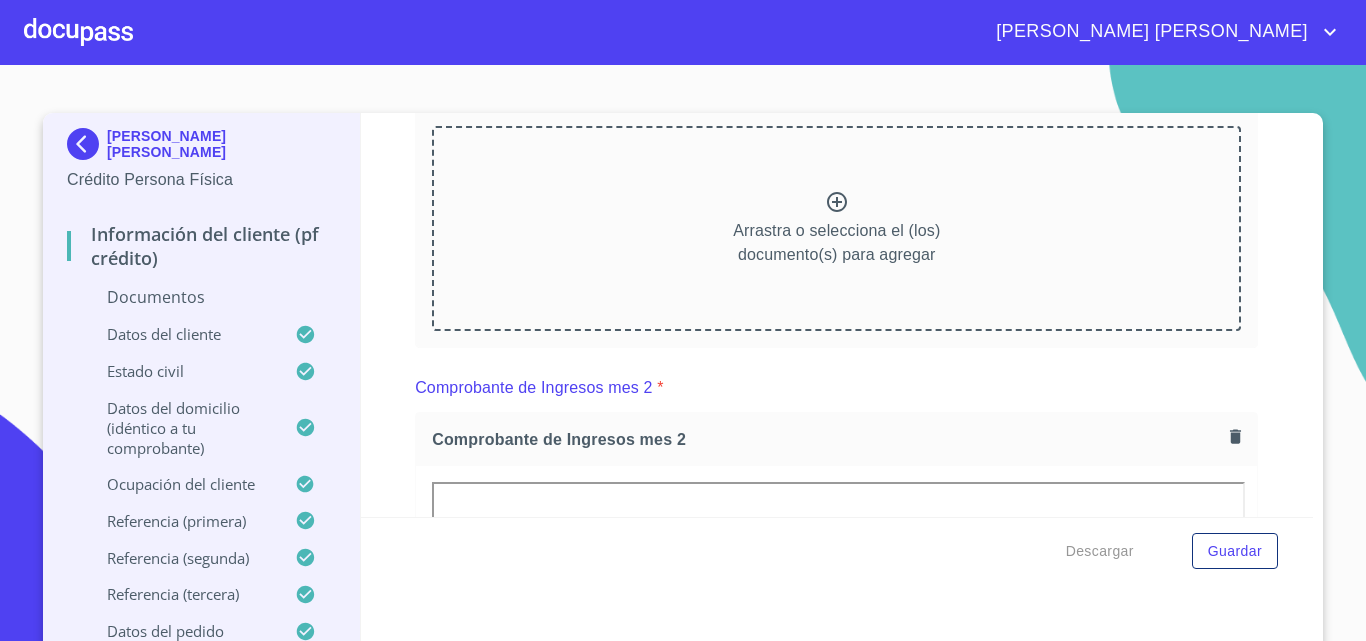 click 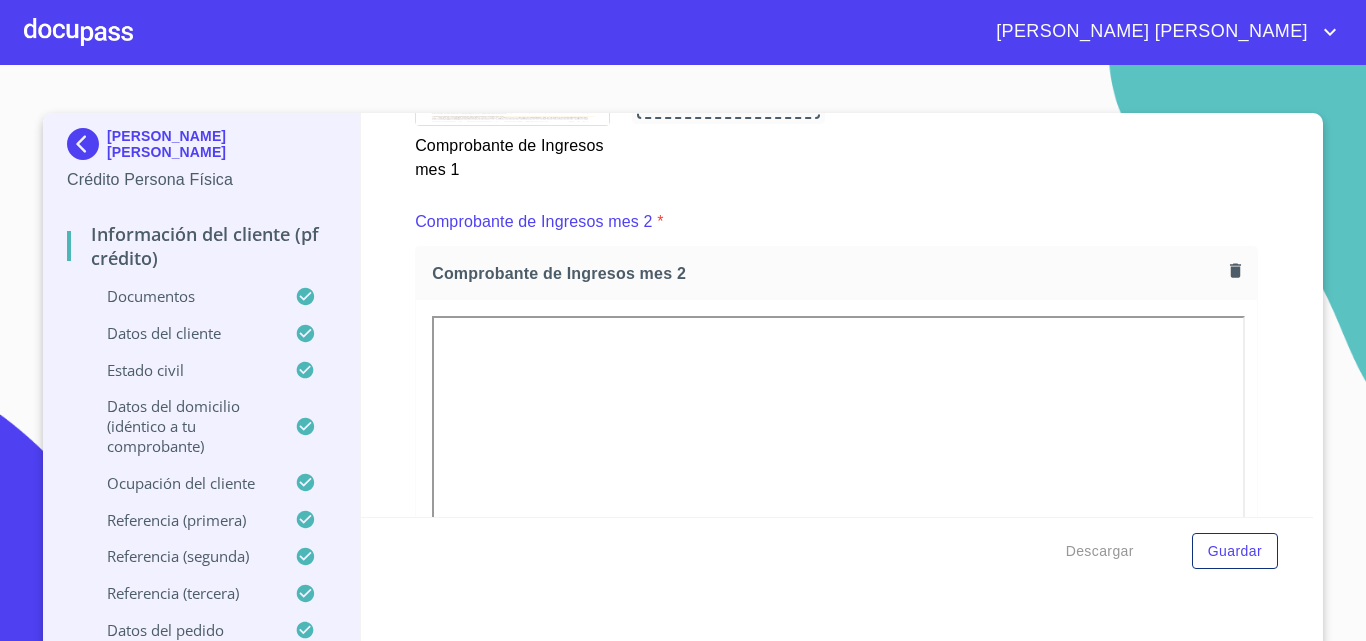 scroll, scrollTop: 2829, scrollLeft: 0, axis: vertical 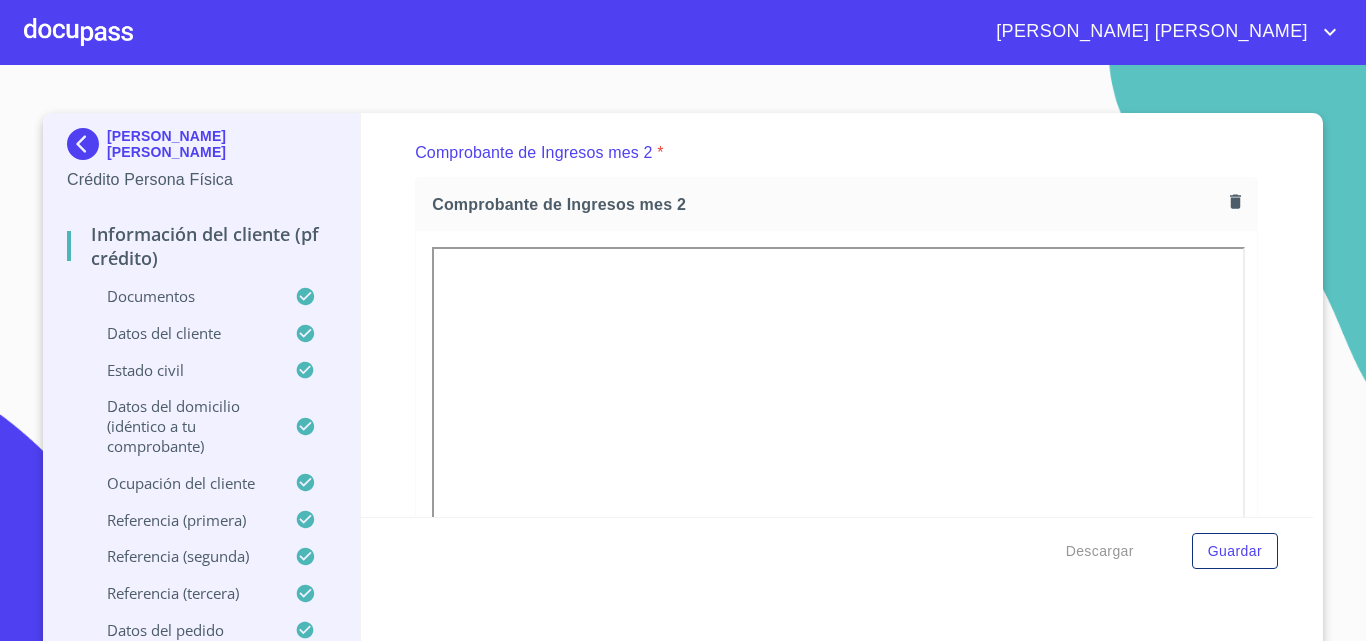 click 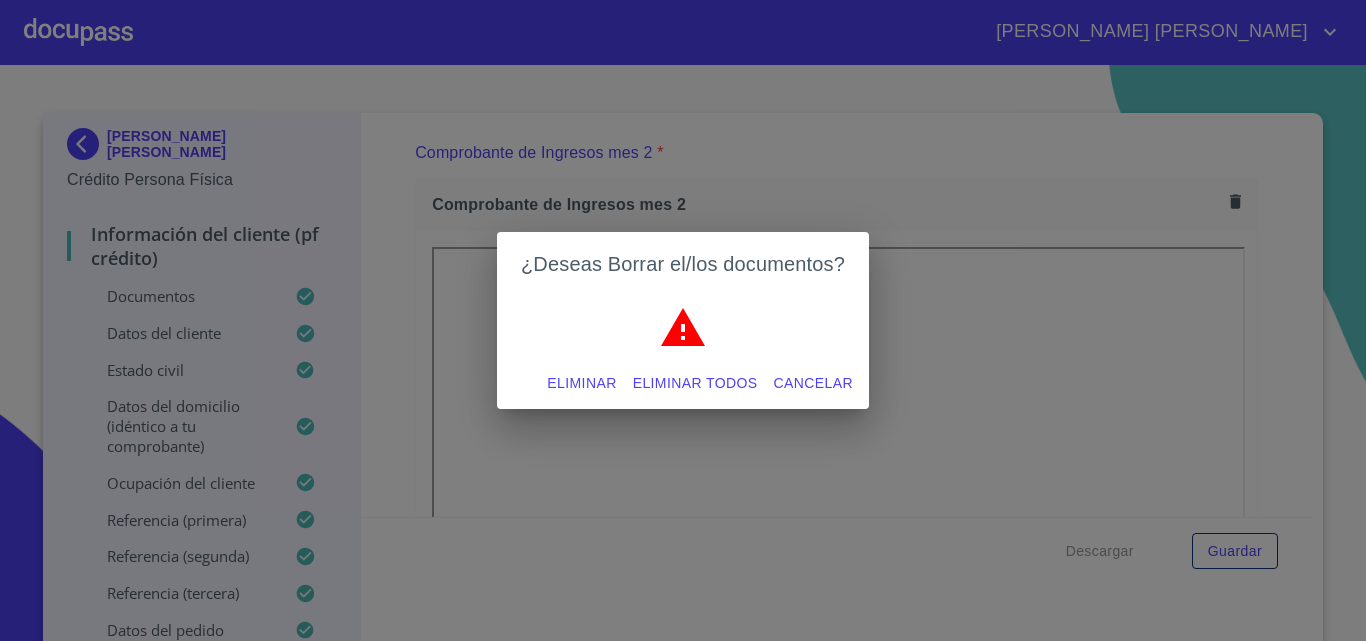 click on "Eliminar" at bounding box center (581, 383) 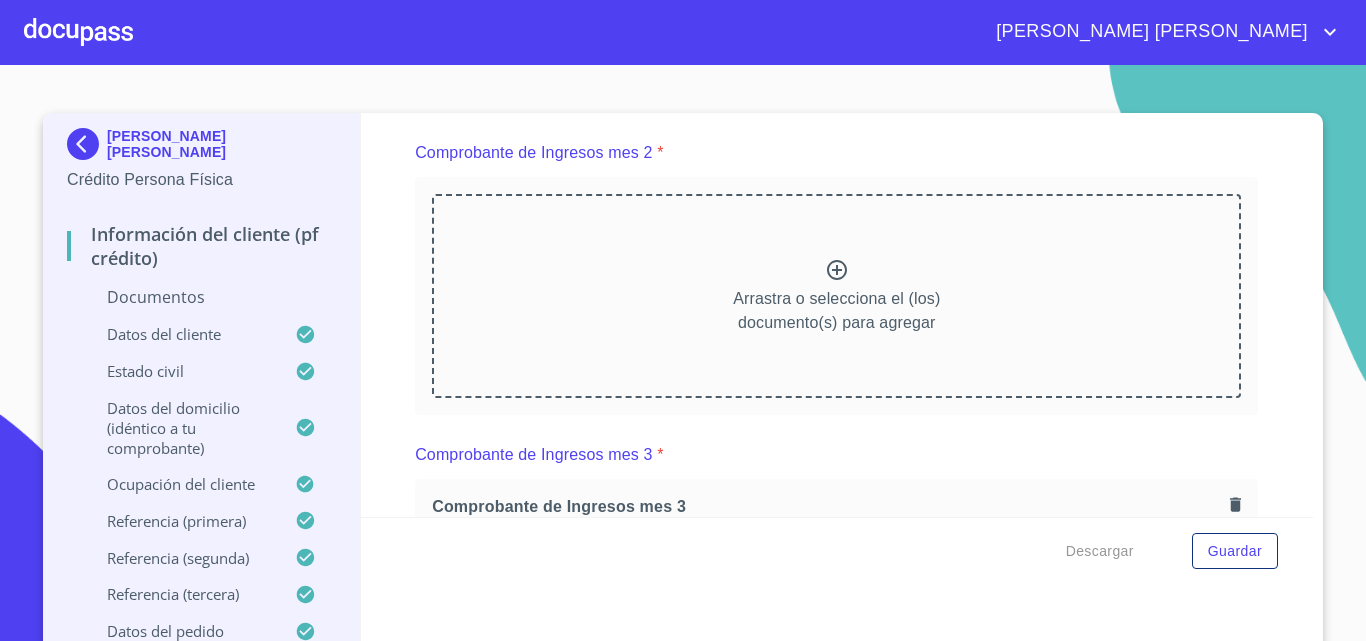 click 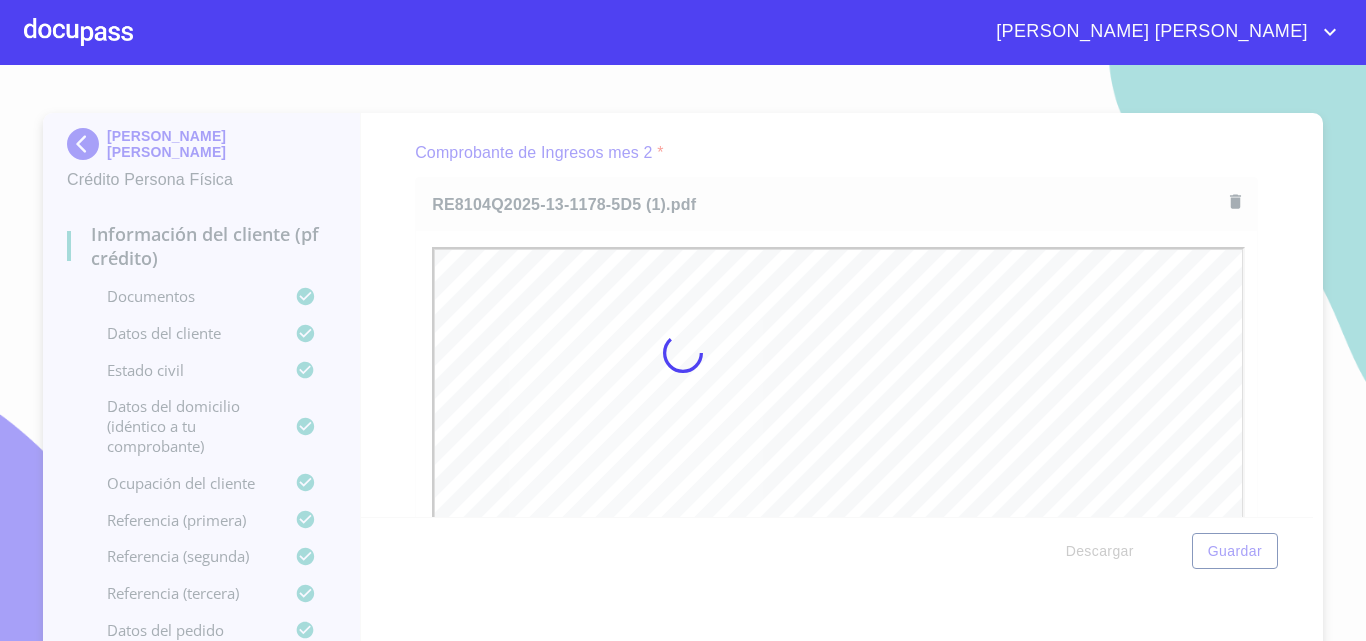 scroll, scrollTop: 0, scrollLeft: 0, axis: both 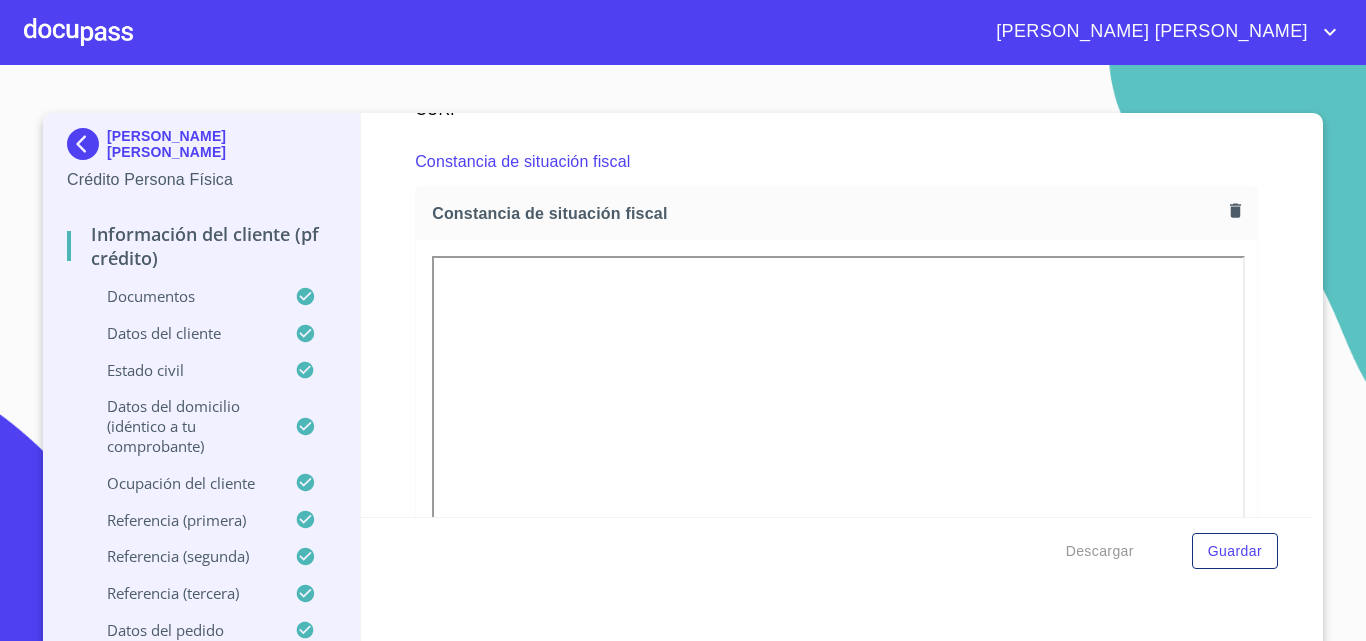 click 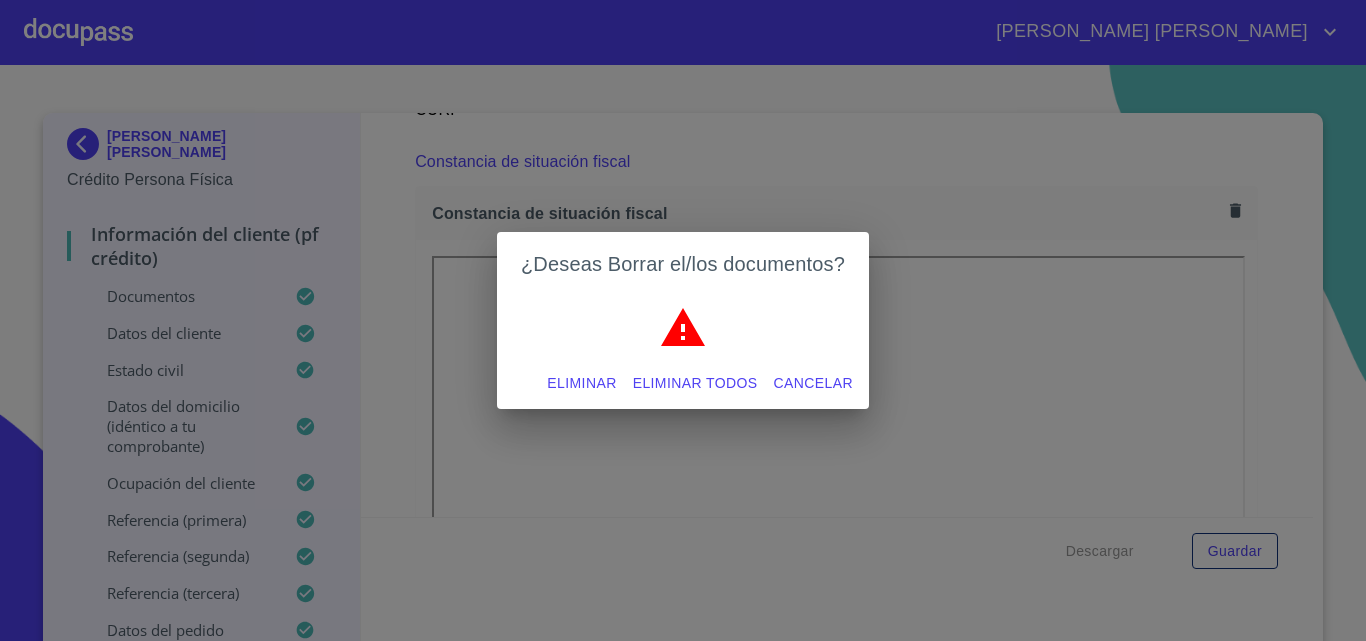 click on "Eliminar" at bounding box center (581, 383) 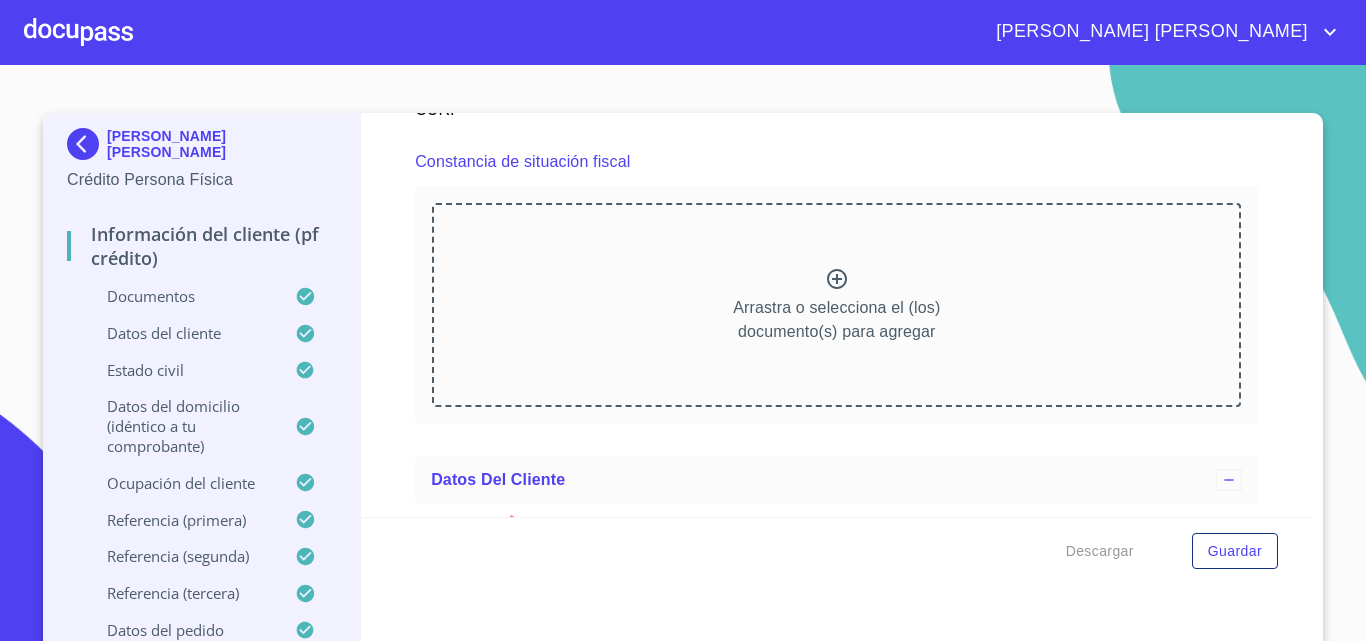 click on "Arrastra o selecciona el (los) documento(s) para agregar" at bounding box center (836, 305) 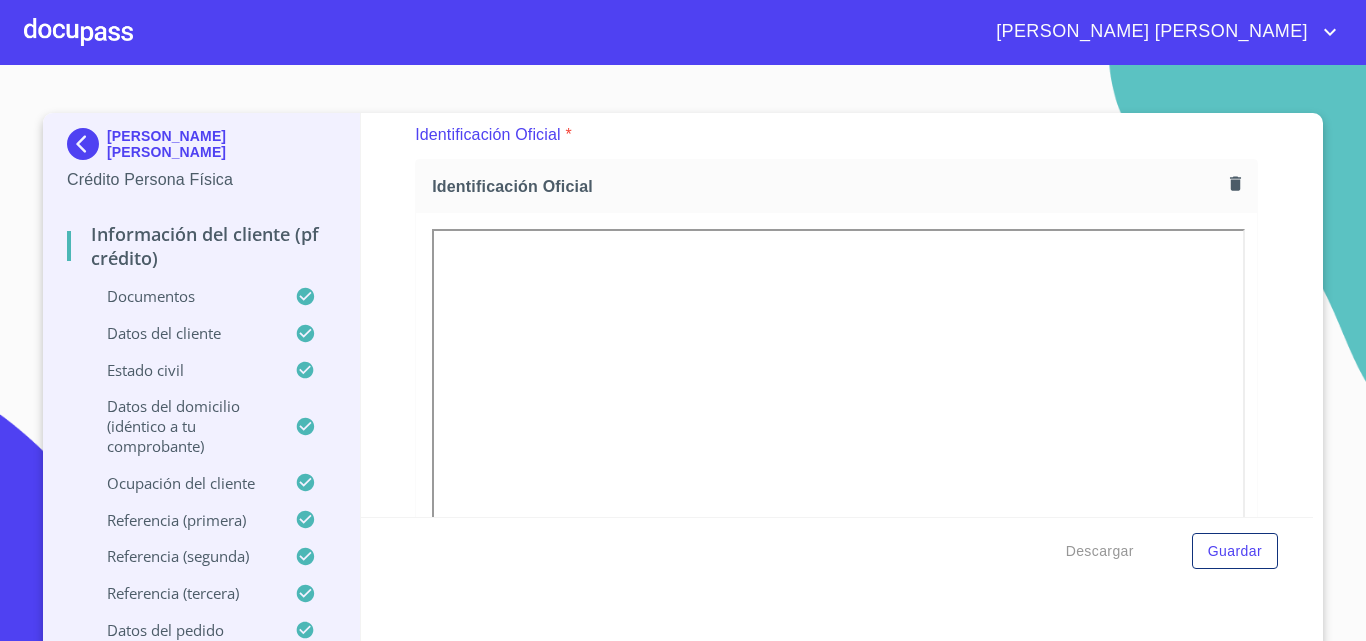 scroll, scrollTop: 0, scrollLeft: 0, axis: both 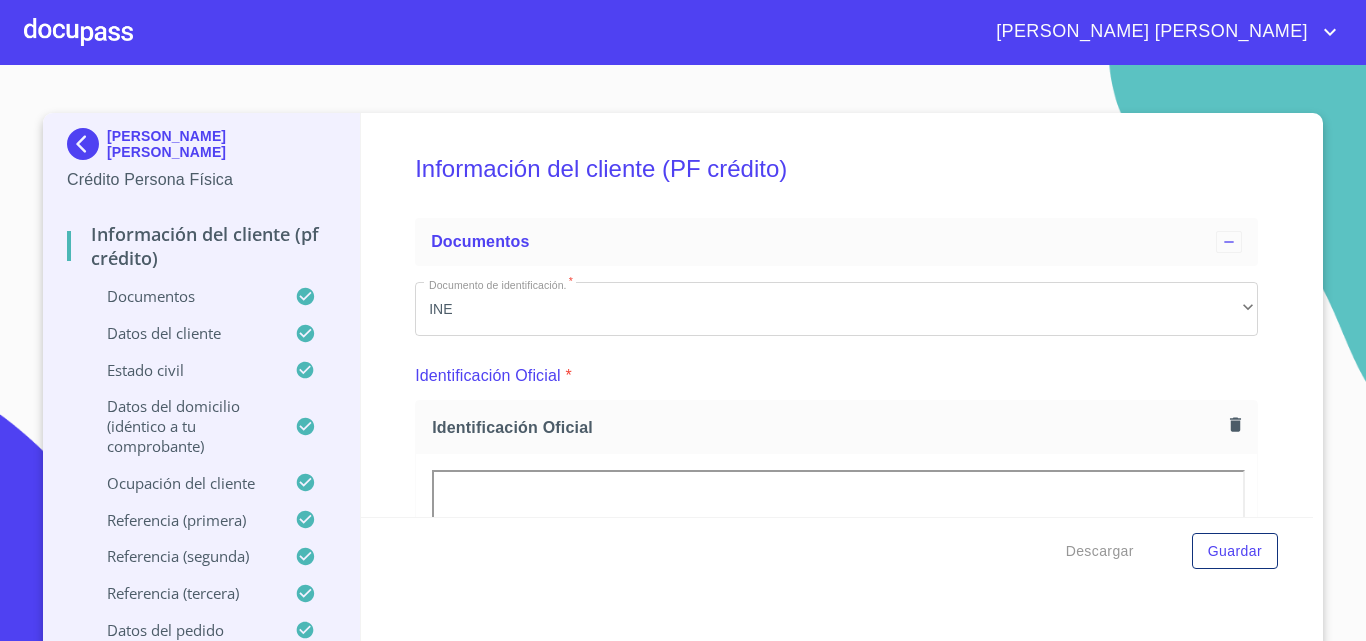 click at bounding box center (78, 32) 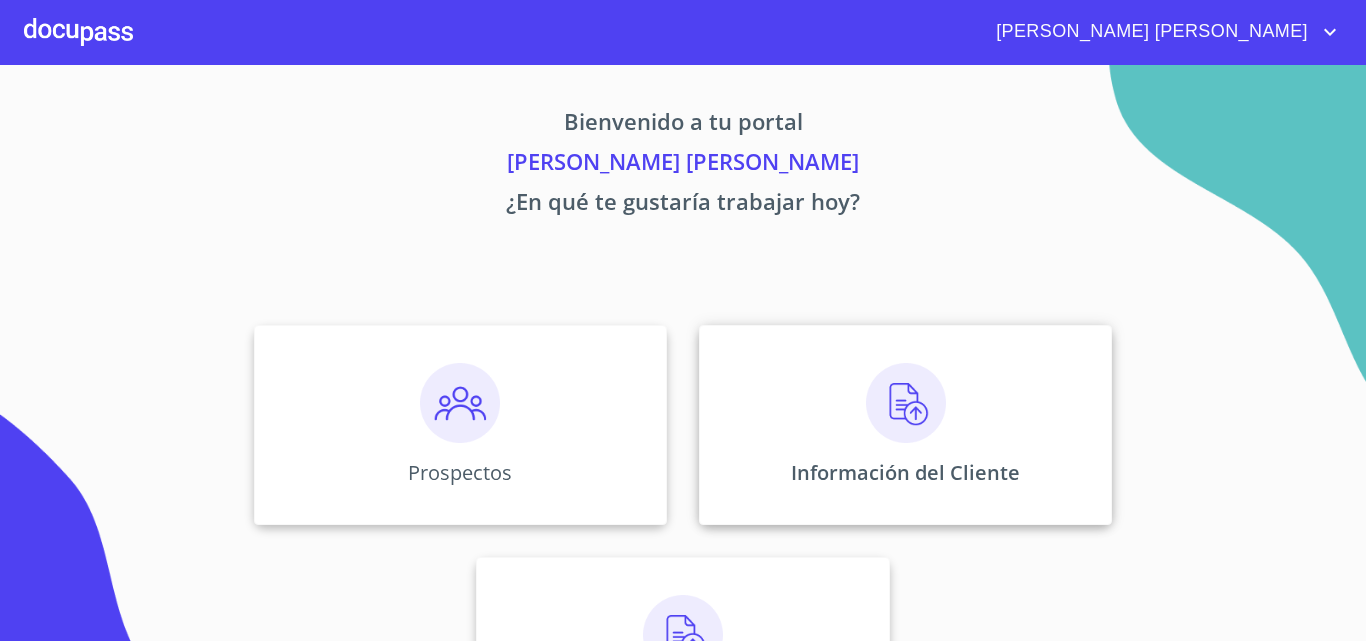 click at bounding box center (906, 403) 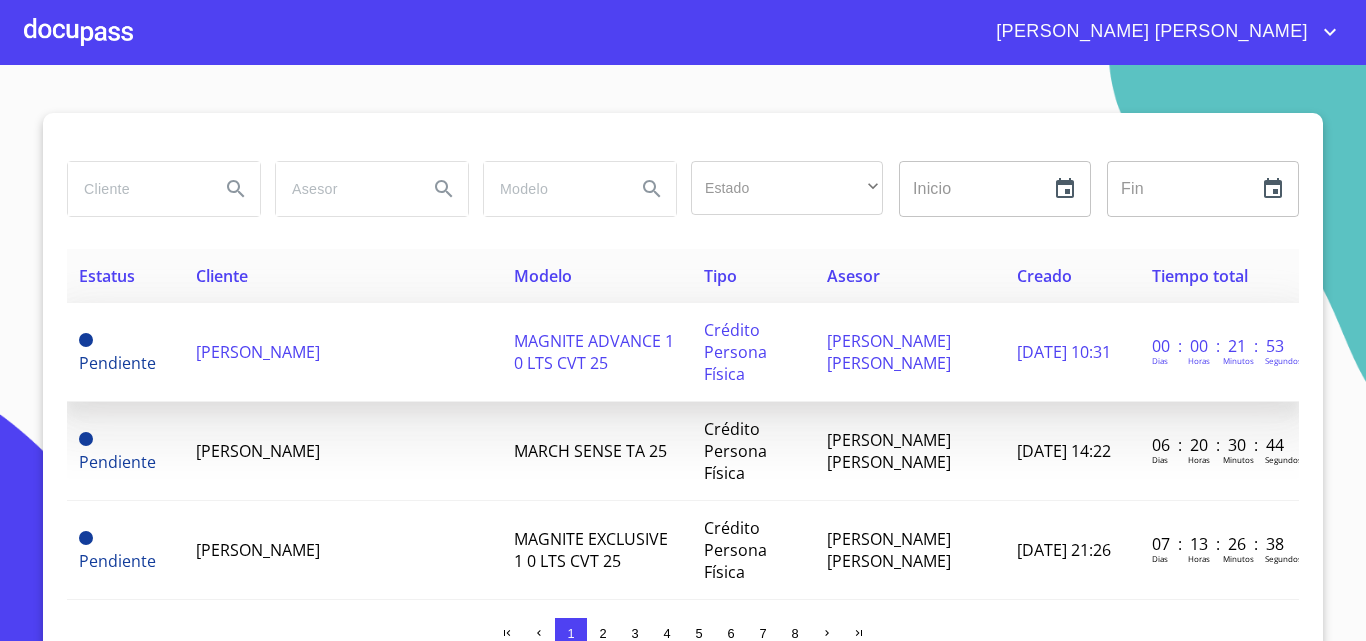 click on "[PERSON_NAME]" at bounding box center [343, 352] 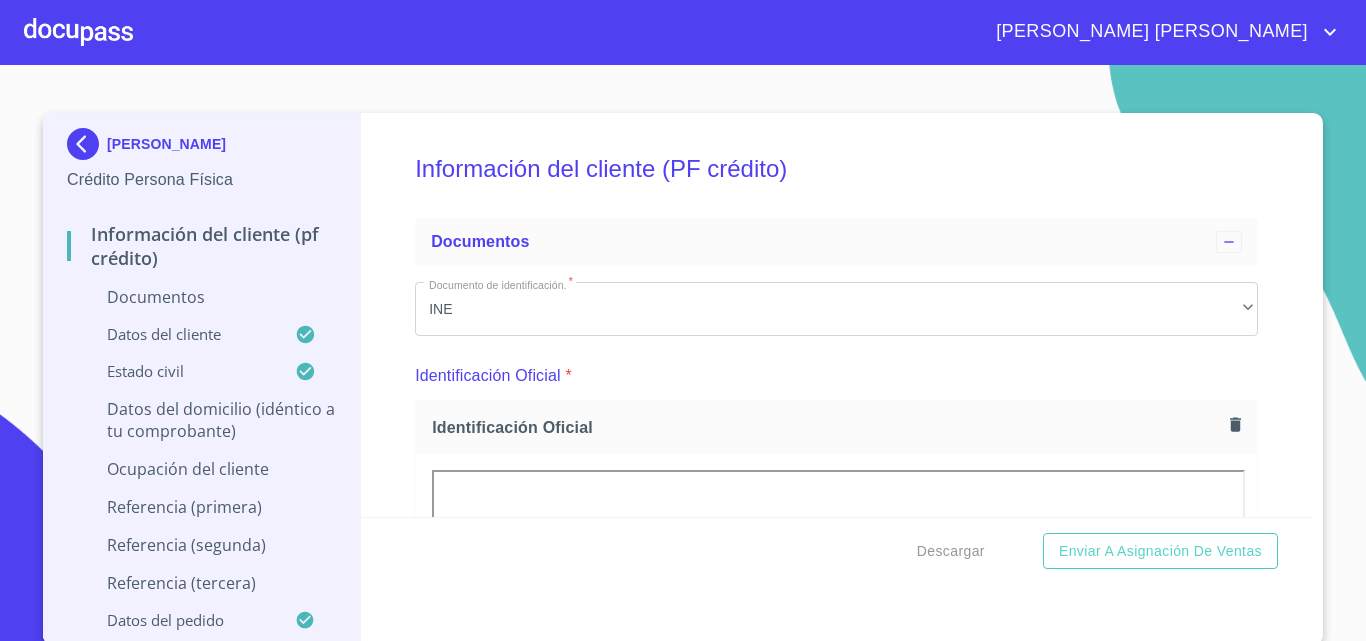 scroll, scrollTop: 0, scrollLeft: 0, axis: both 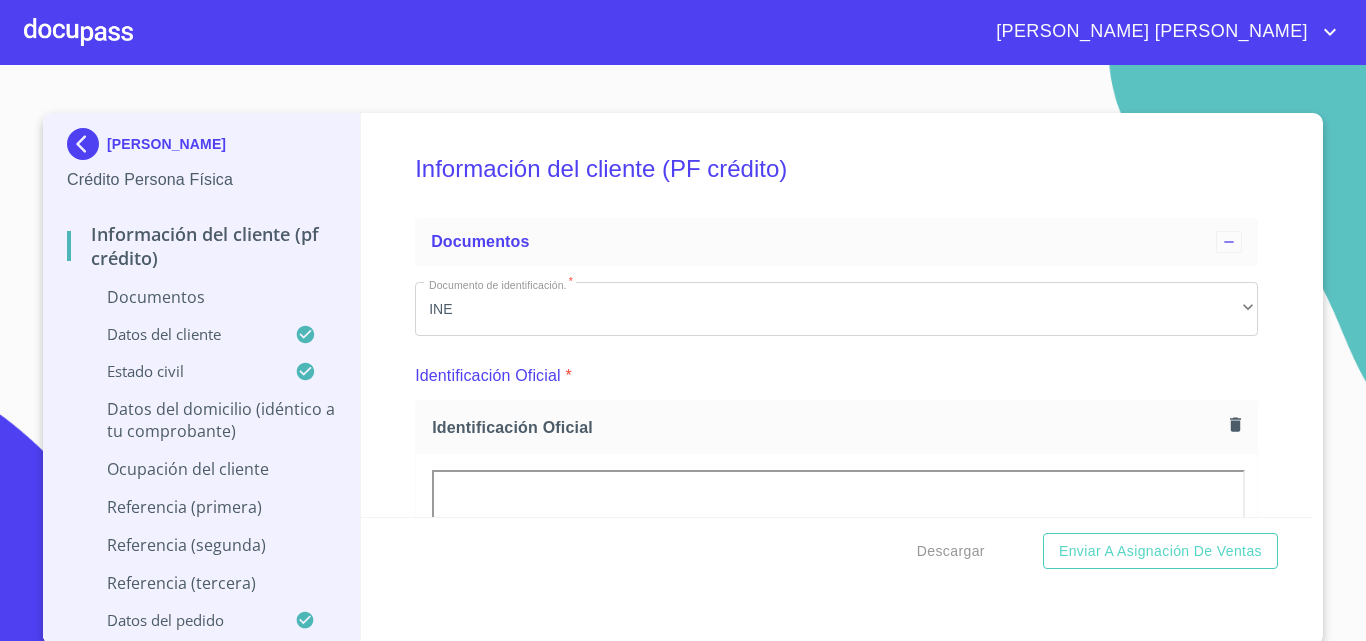 click at bounding box center [78, 32] 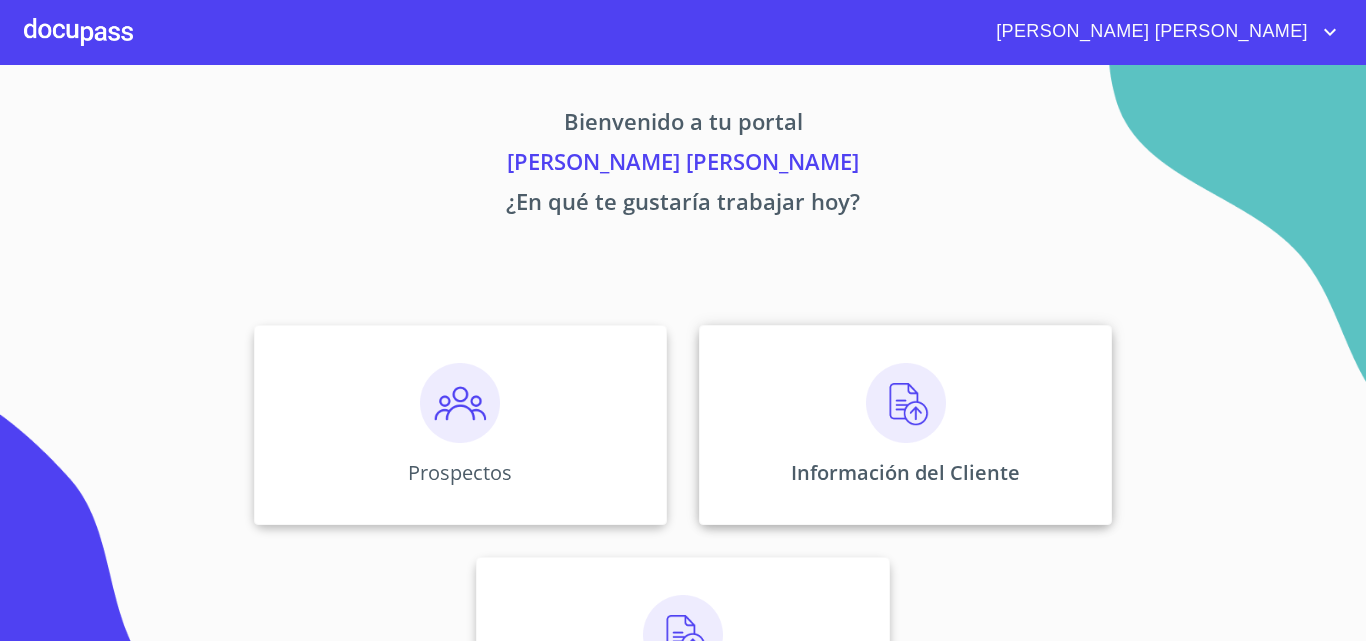 click on "Información del Cliente" at bounding box center [905, 425] 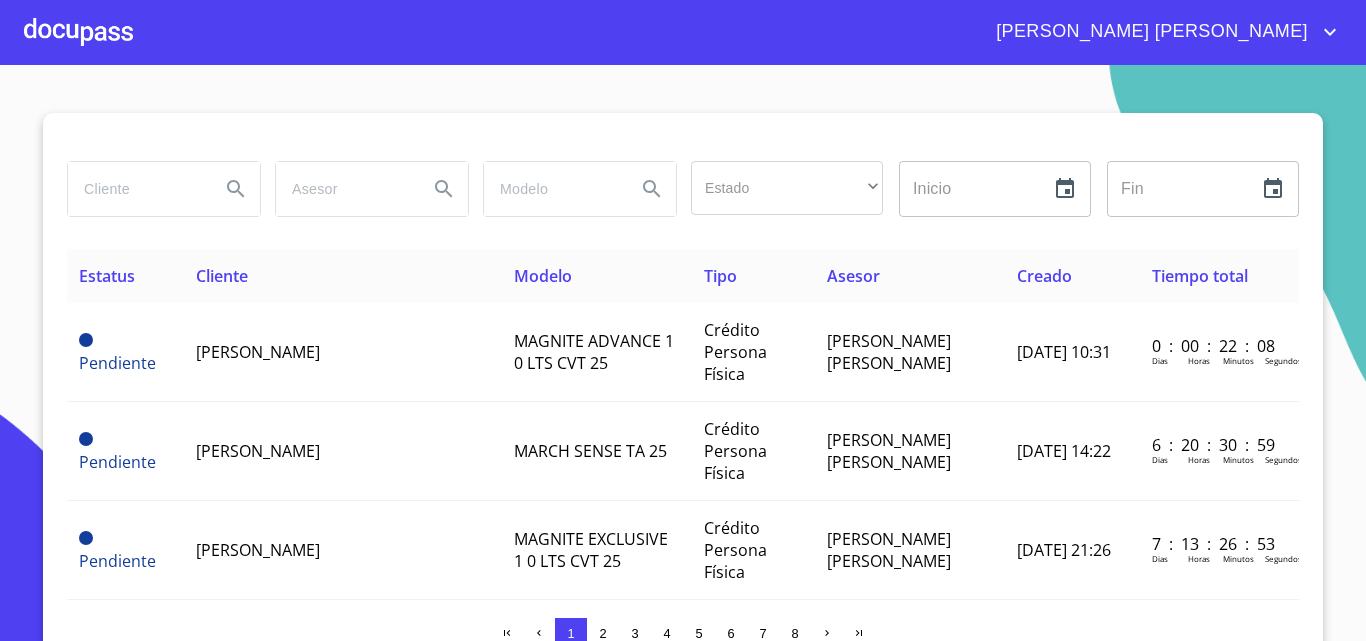 click at bounding box center [136, 189] 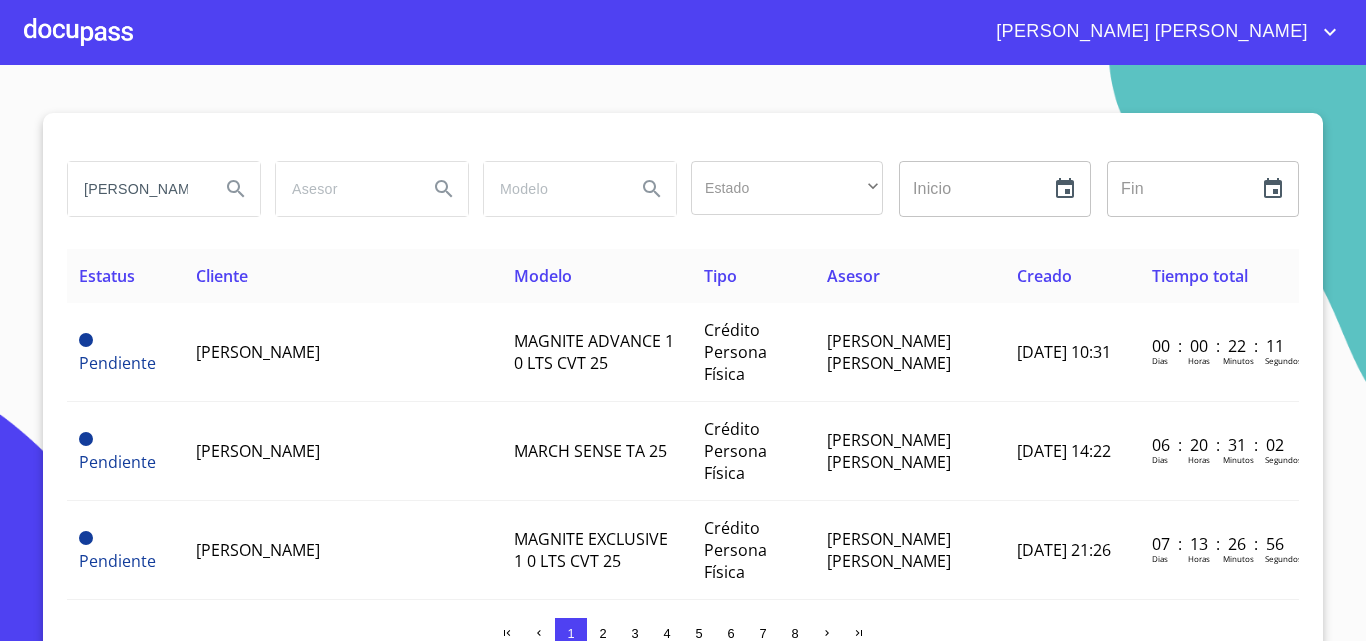type on "[PERSON_NAME]" 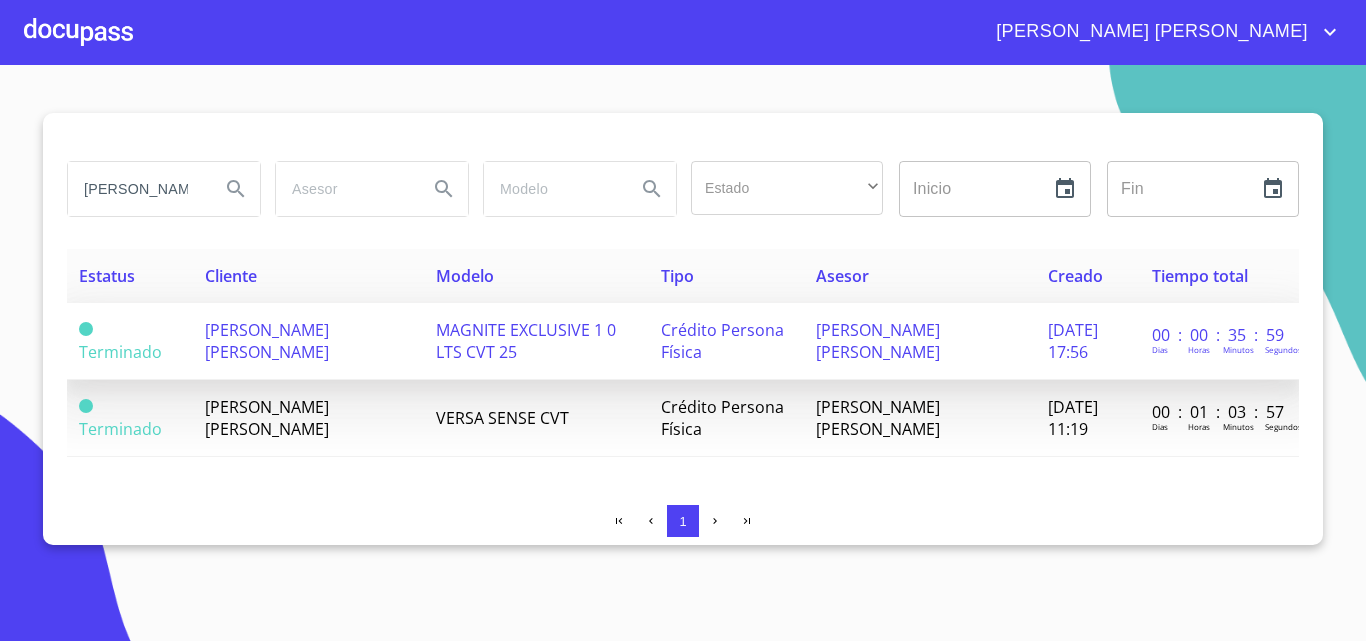 click on "[PERSON_NAME]  [PERSON_NAME]" at bounding box center (267, 341) 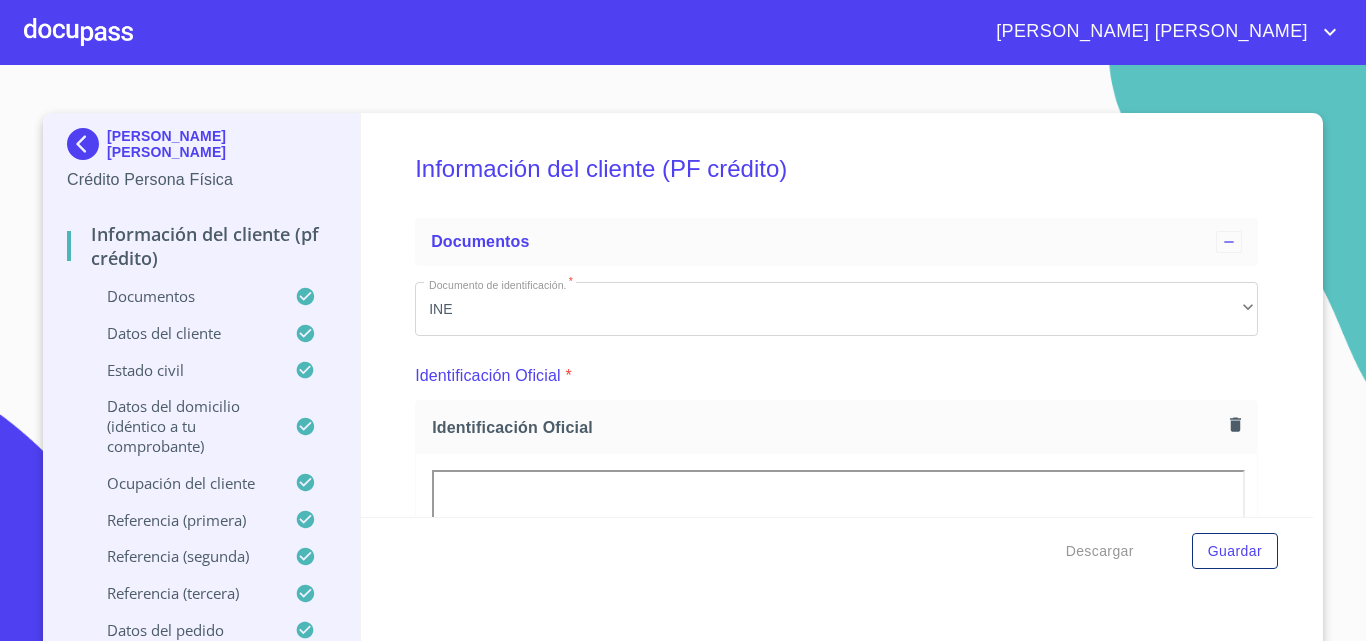 scroll, scrollTop: 0, scrollLeft: 0, axis: both 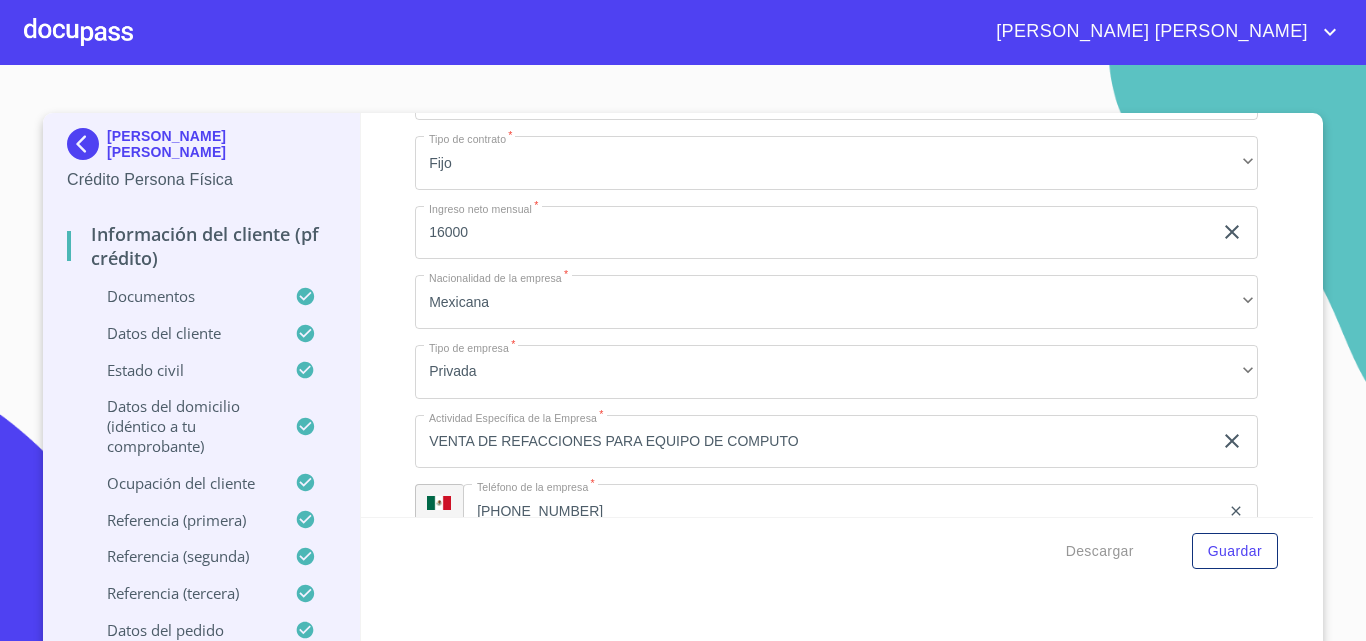 click at bounding box center [78, 32] 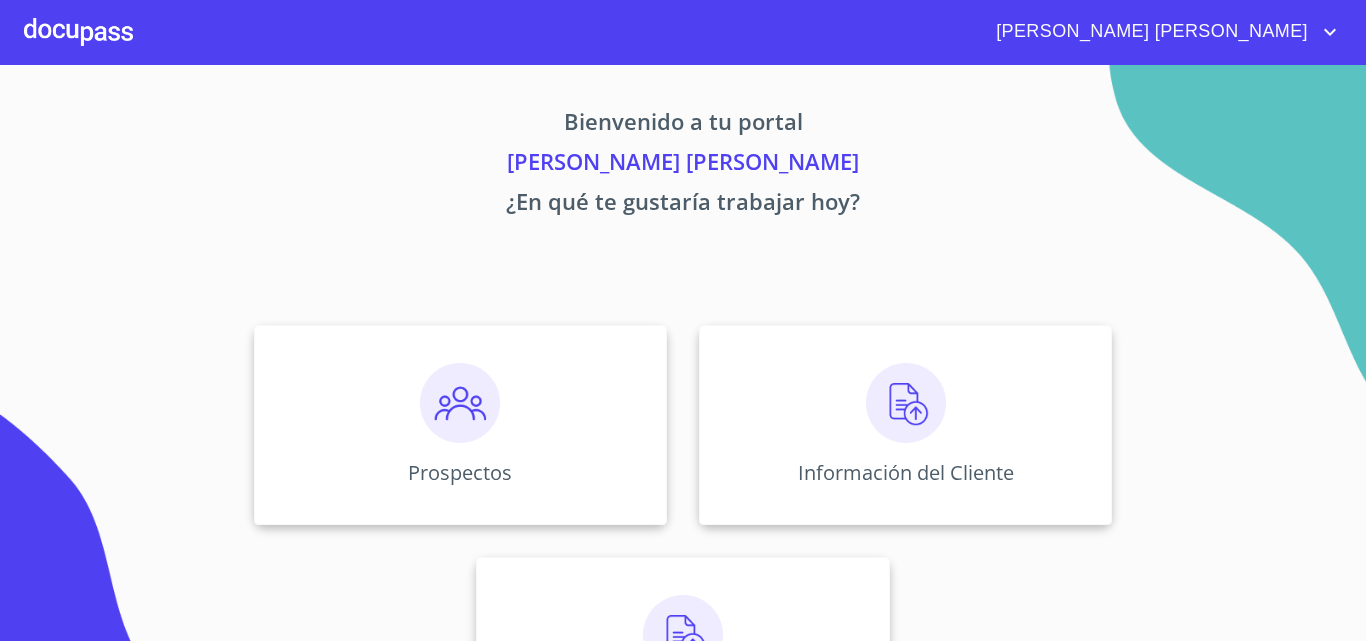 click at bounding box center (906, 403) 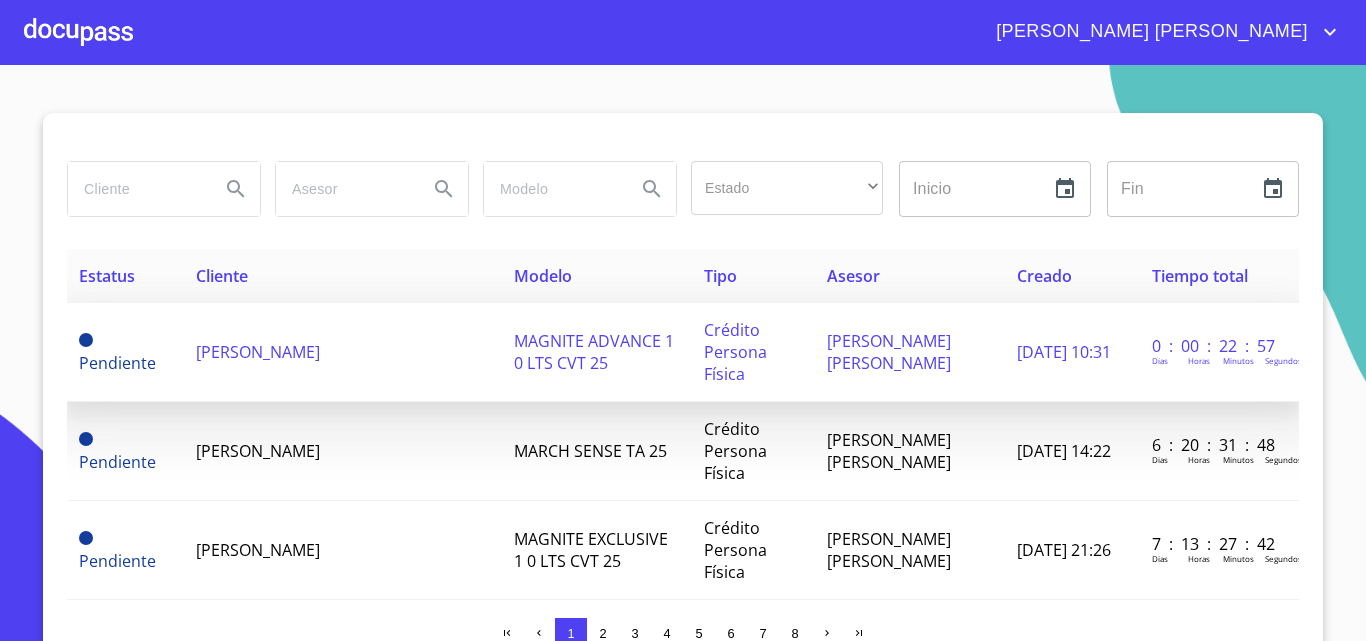 click on "[PERSON_NAME]" at bounding box center [258, 352] 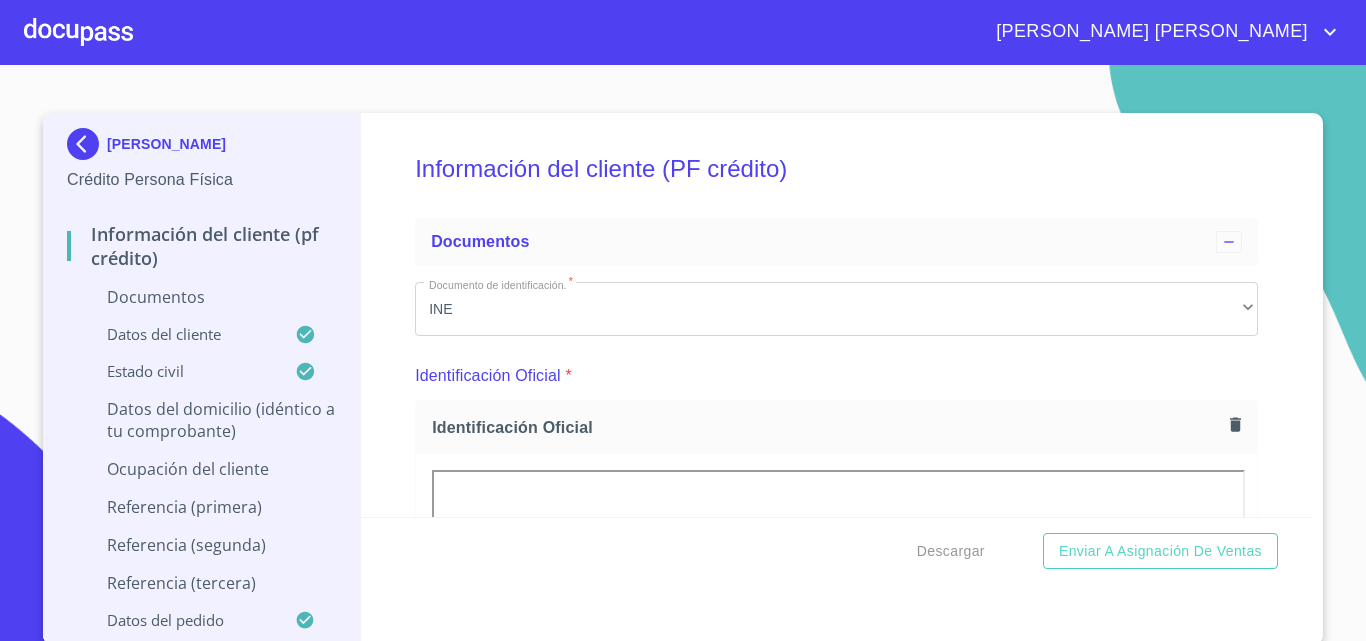scroll, scrollTop: 0, scrollLeft: 0, axis: both 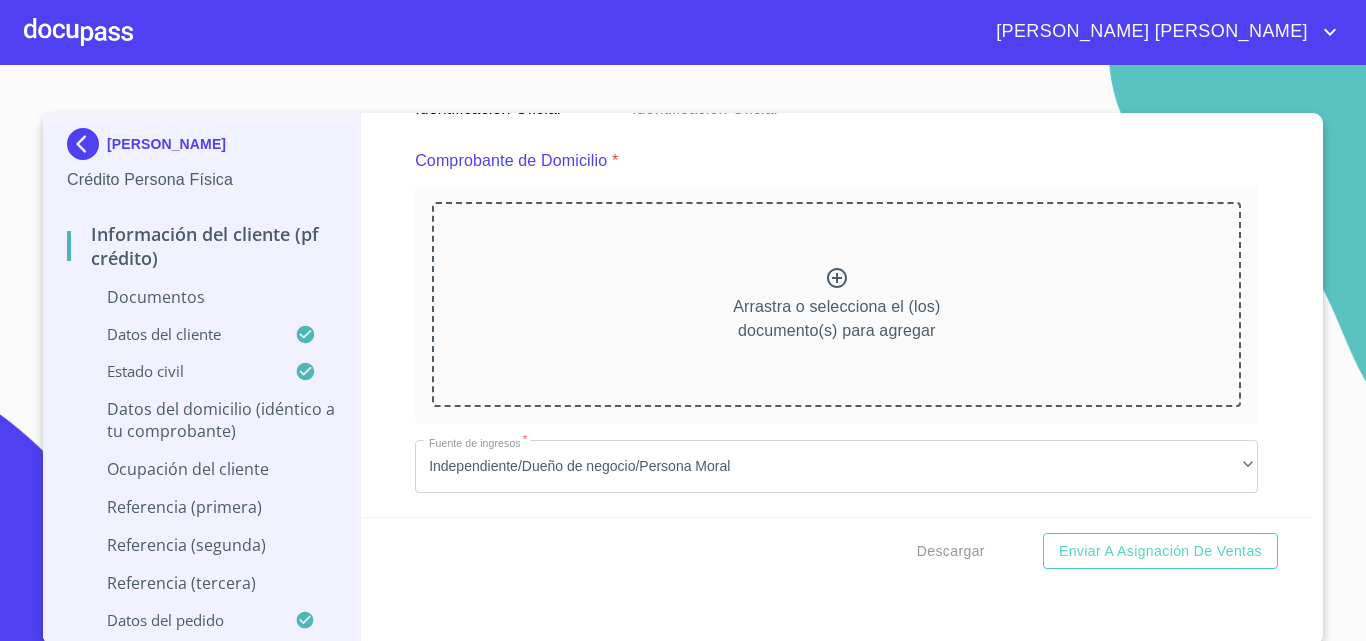 click on "Arrastra o selecciona el (los) documento(s) para agregar" at bounding box center (836, 304) 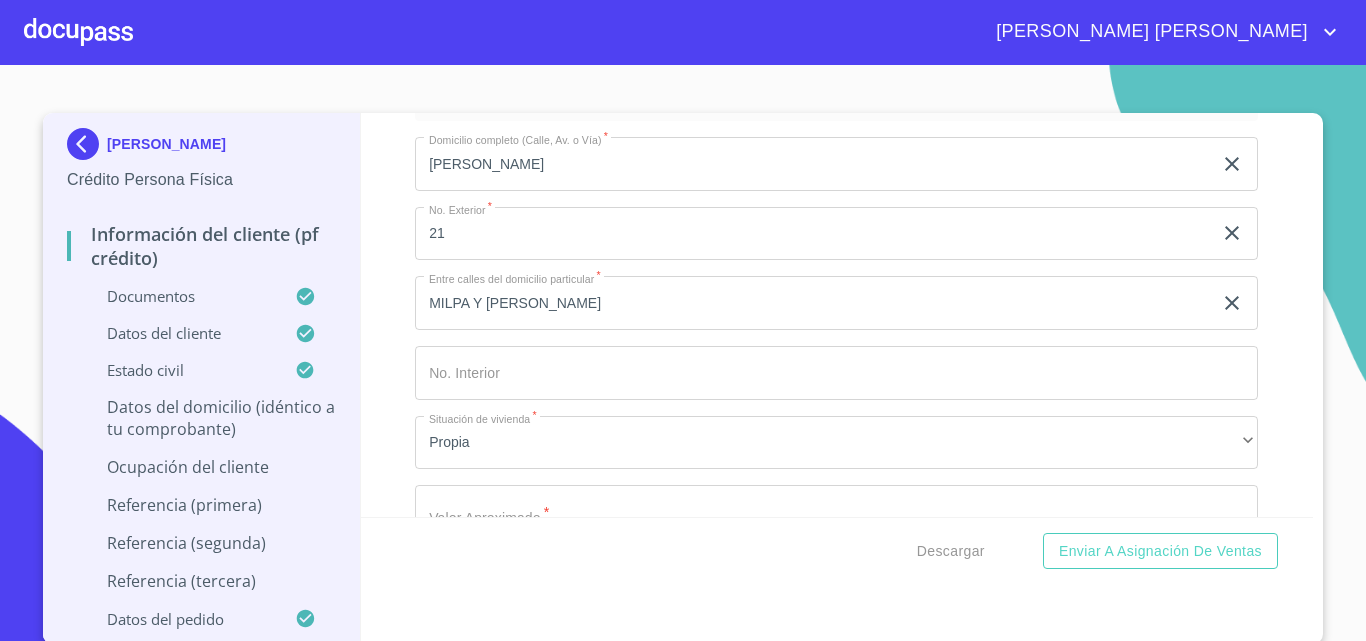 scroll, scrollTop: 7980, scrollLeft: 0, axis: vertical 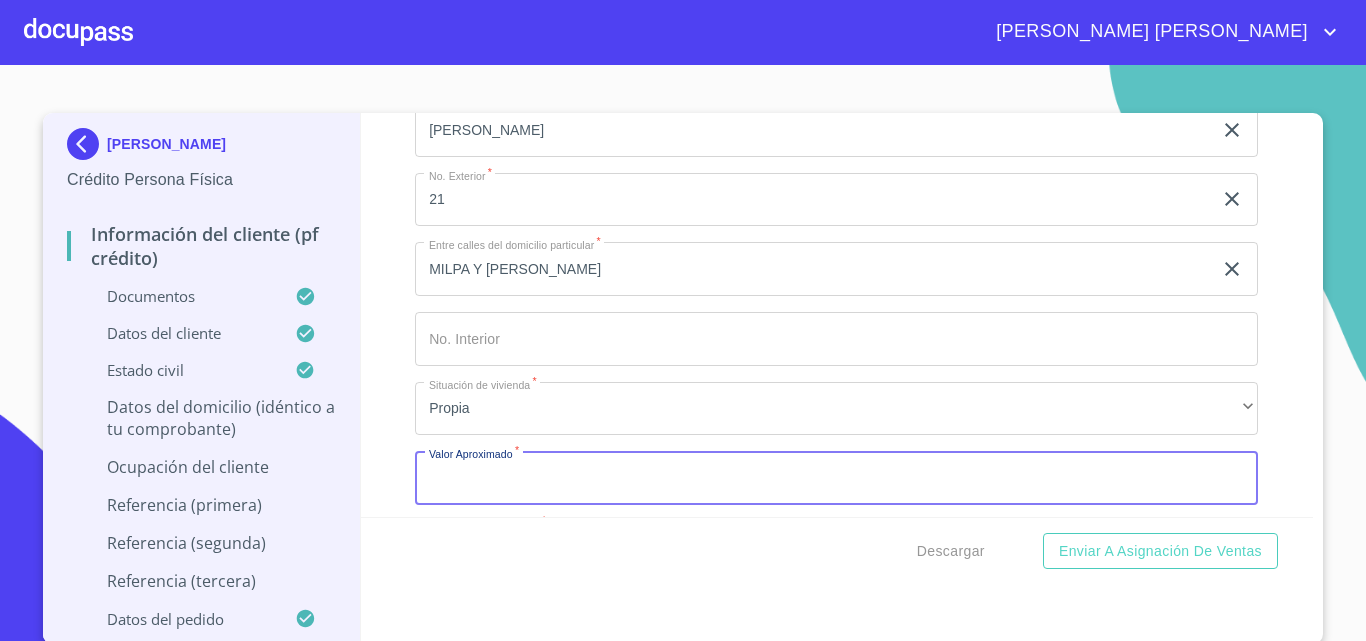 click on "Documento de identificación.   *" at bounding box center (836, 478) 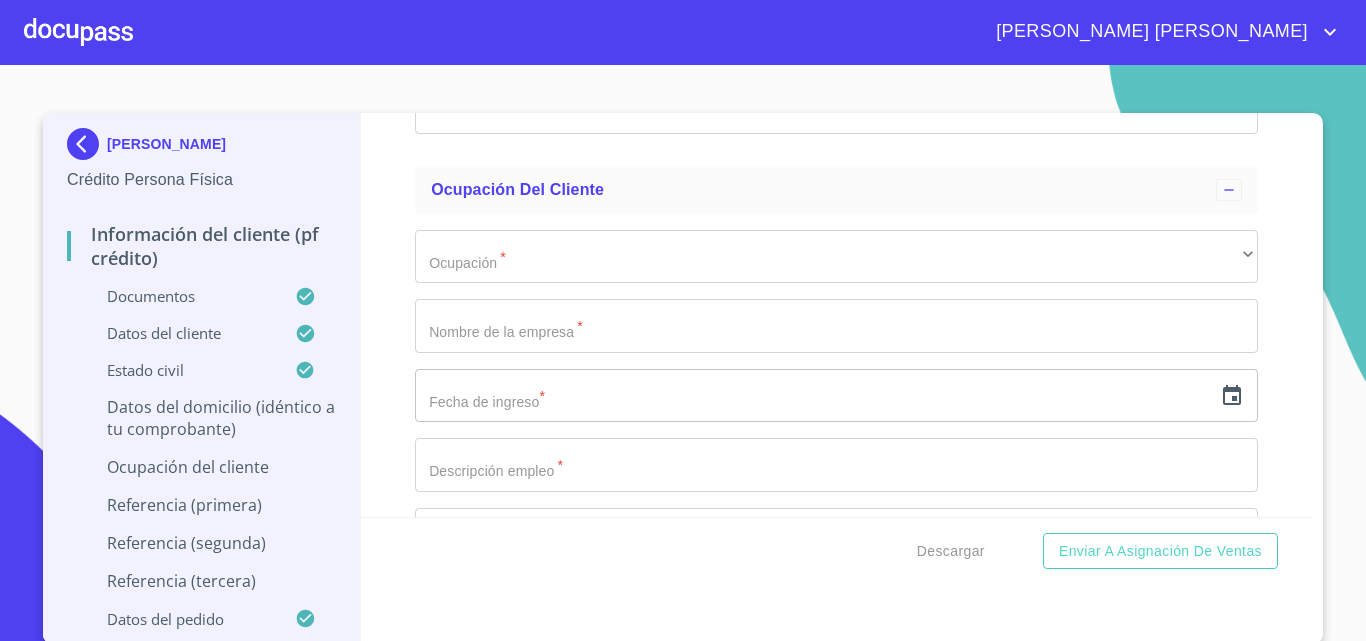 scroll, scrollTop: 8803, scrollLeft: 0, axis: vertical 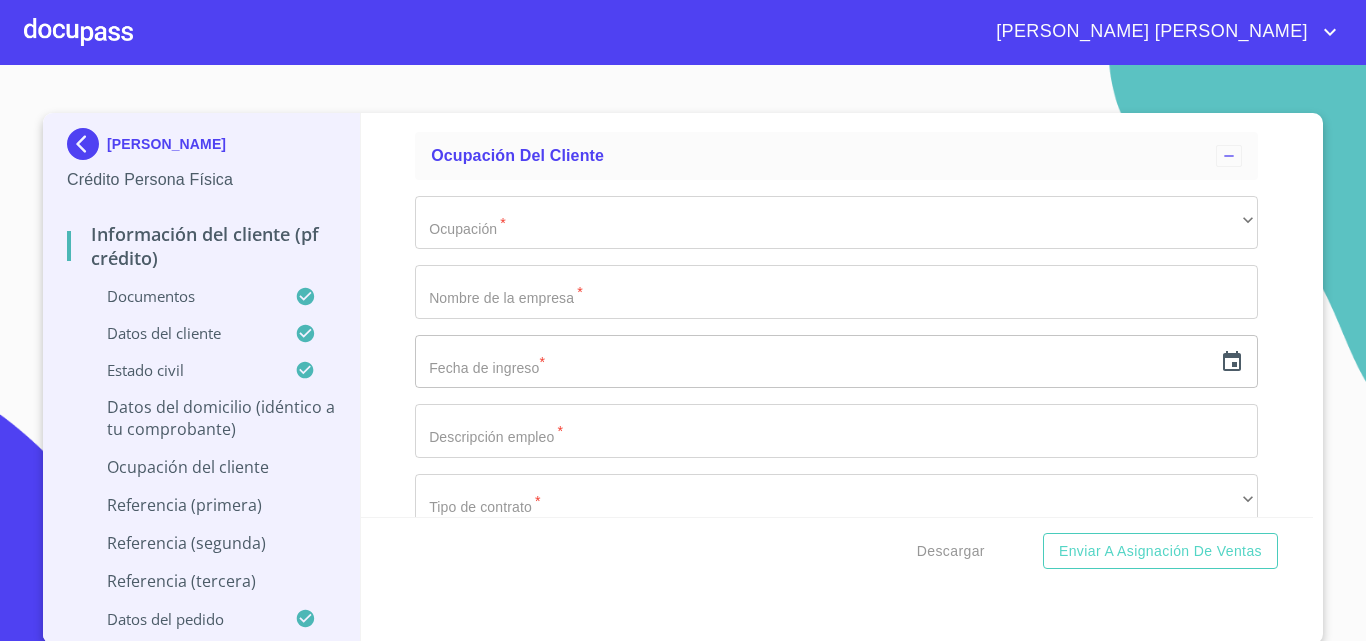 type on "$1,900,000" 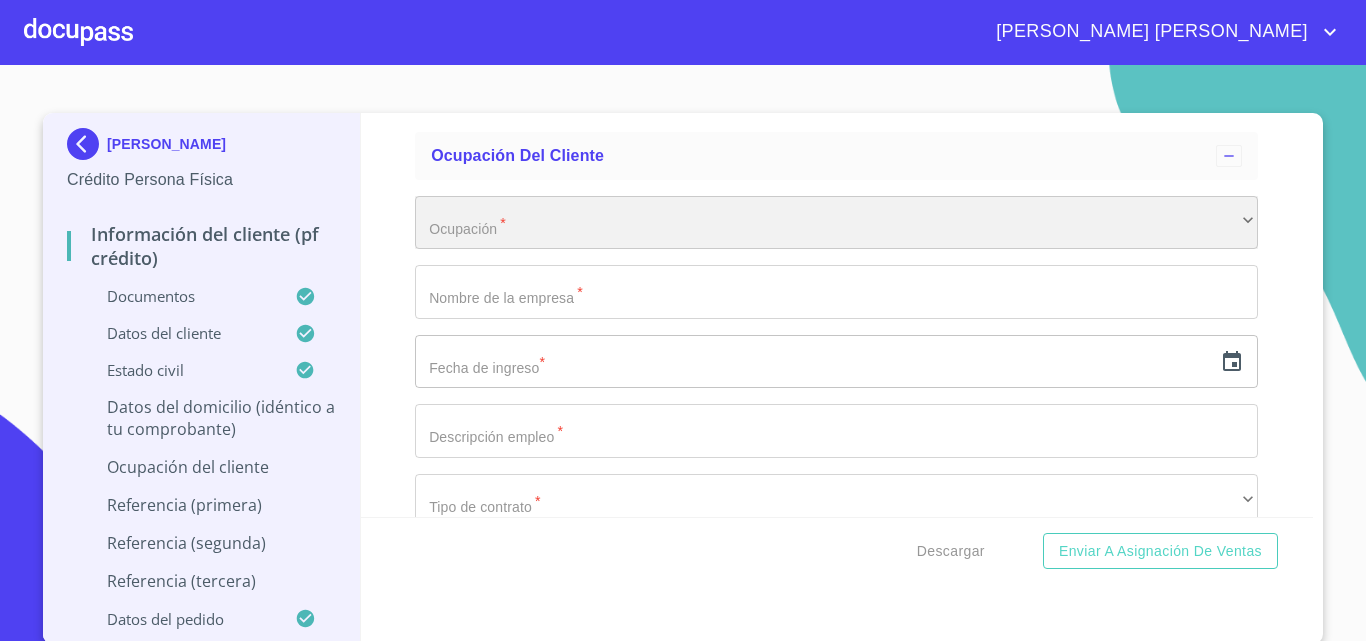 click on "​" at bounding box center (836, 223) 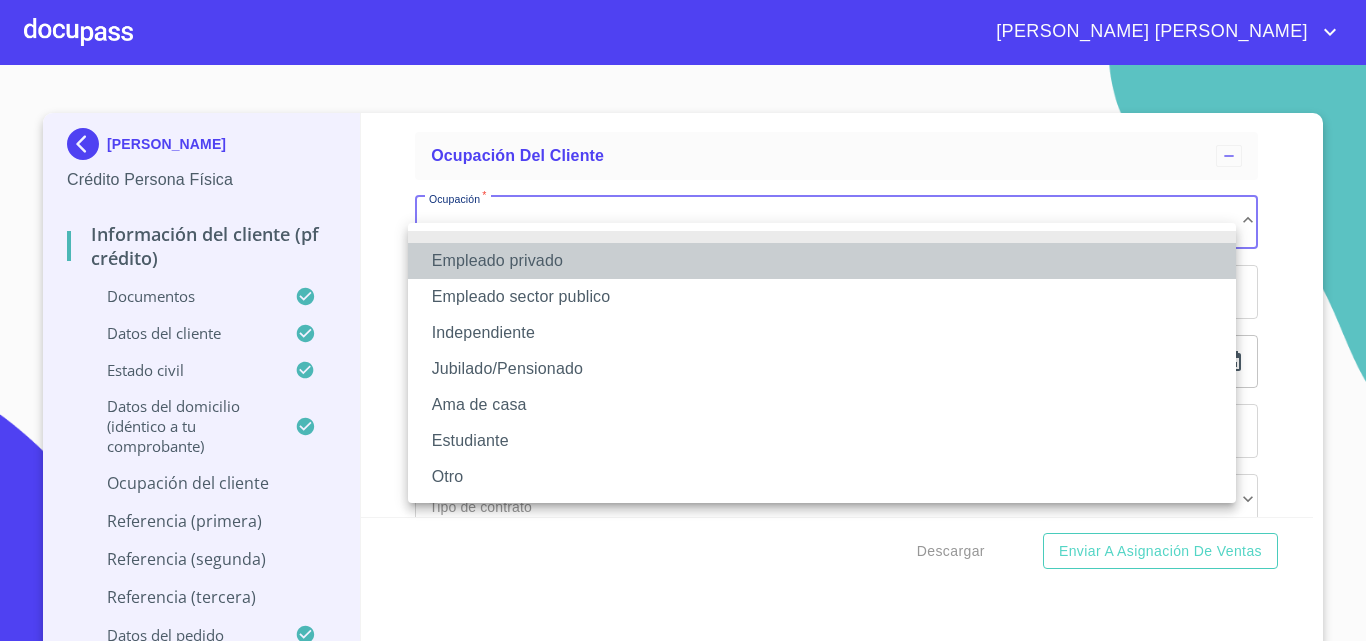 click on "Empleado privado" at bounding box center (822, 261) 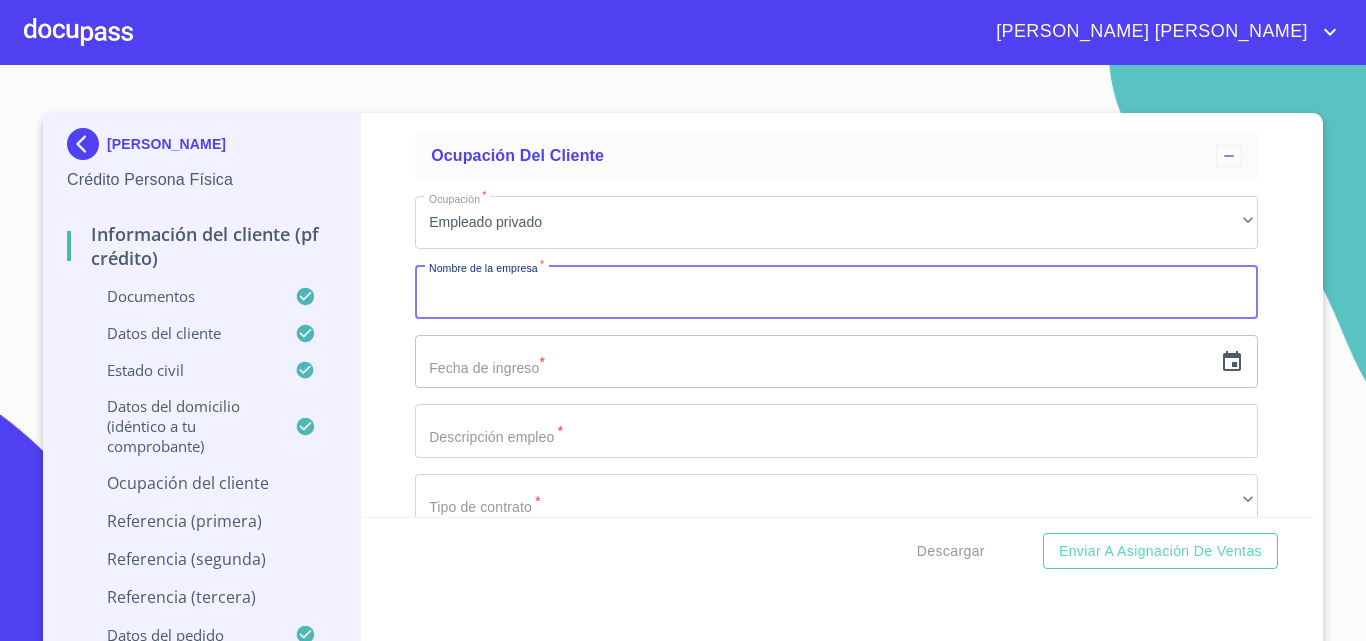 click on "Documento de identificación.   *" at bounding box center (836, 292) 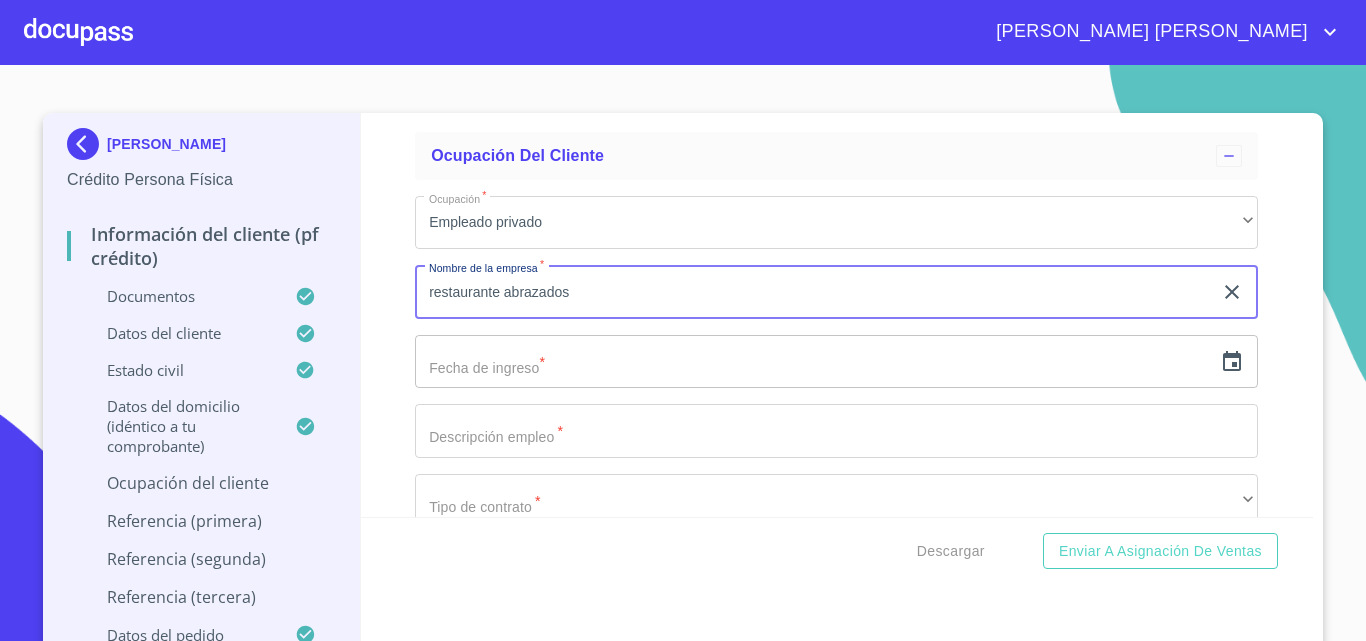 type on "restaurante abrazados" 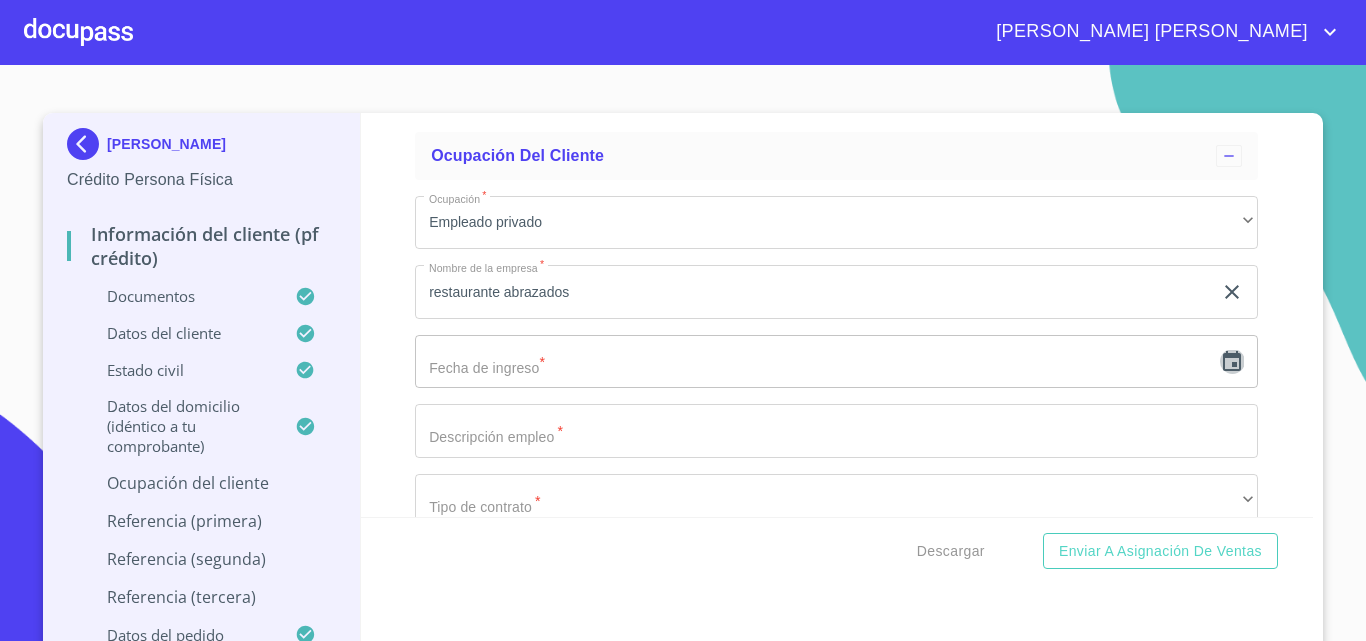 click 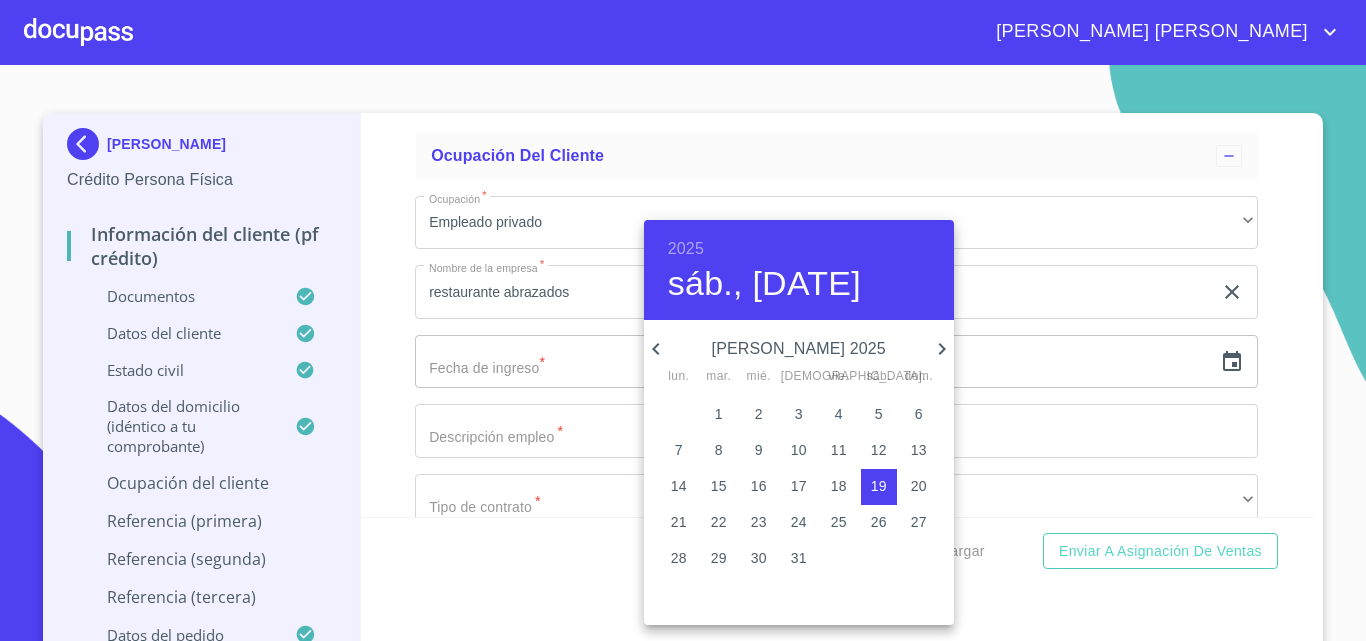 click on "2025" at bounding box center (686, 249) 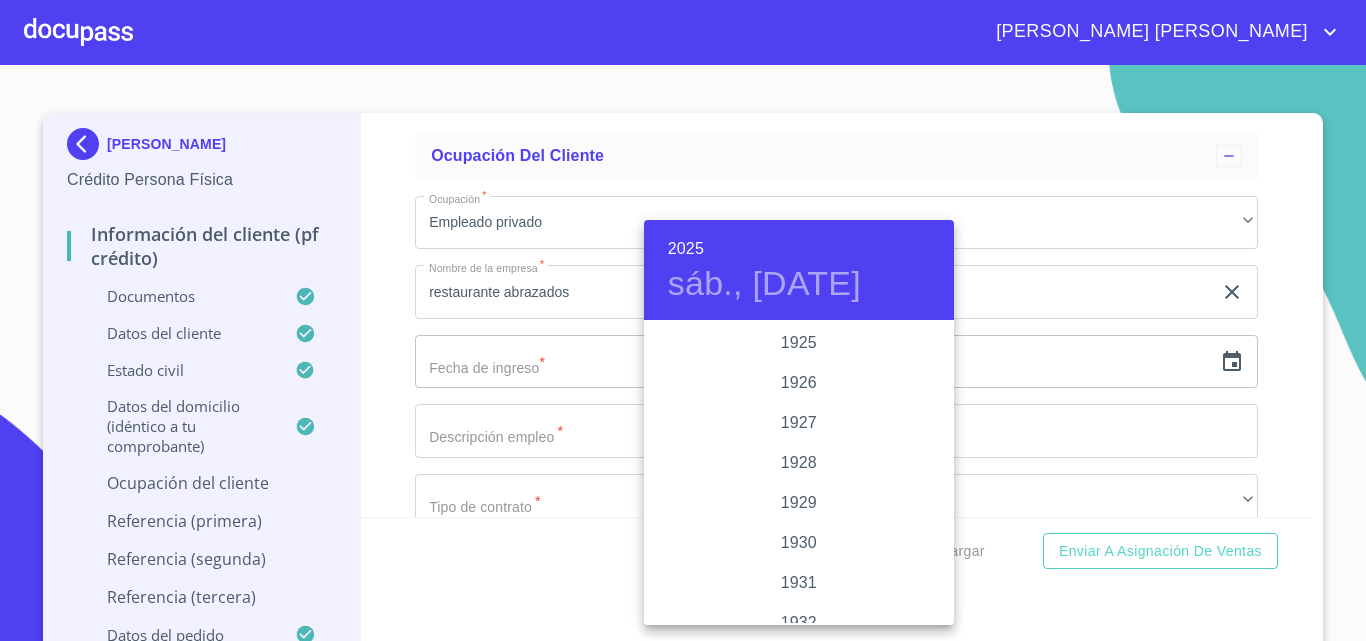 scroll, scrollTop: 3880, scrollLeft: 0, axis: vertical 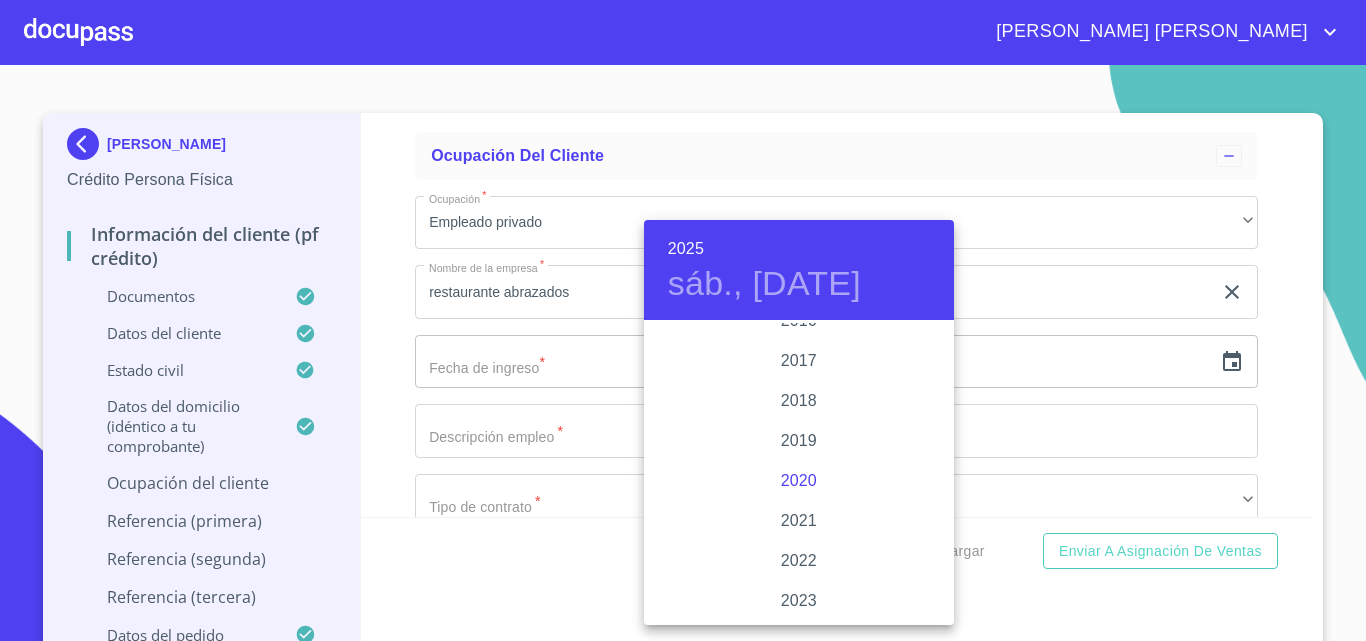 click on "2020" at bounding box center (799, 481) 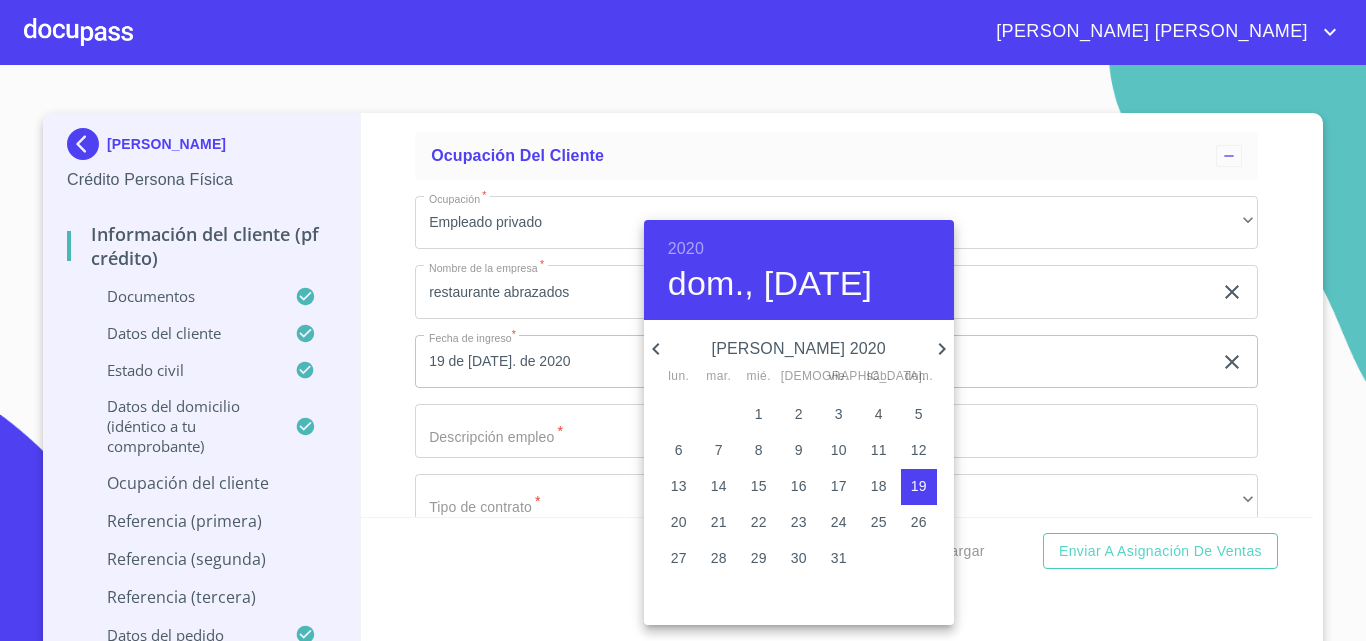 click 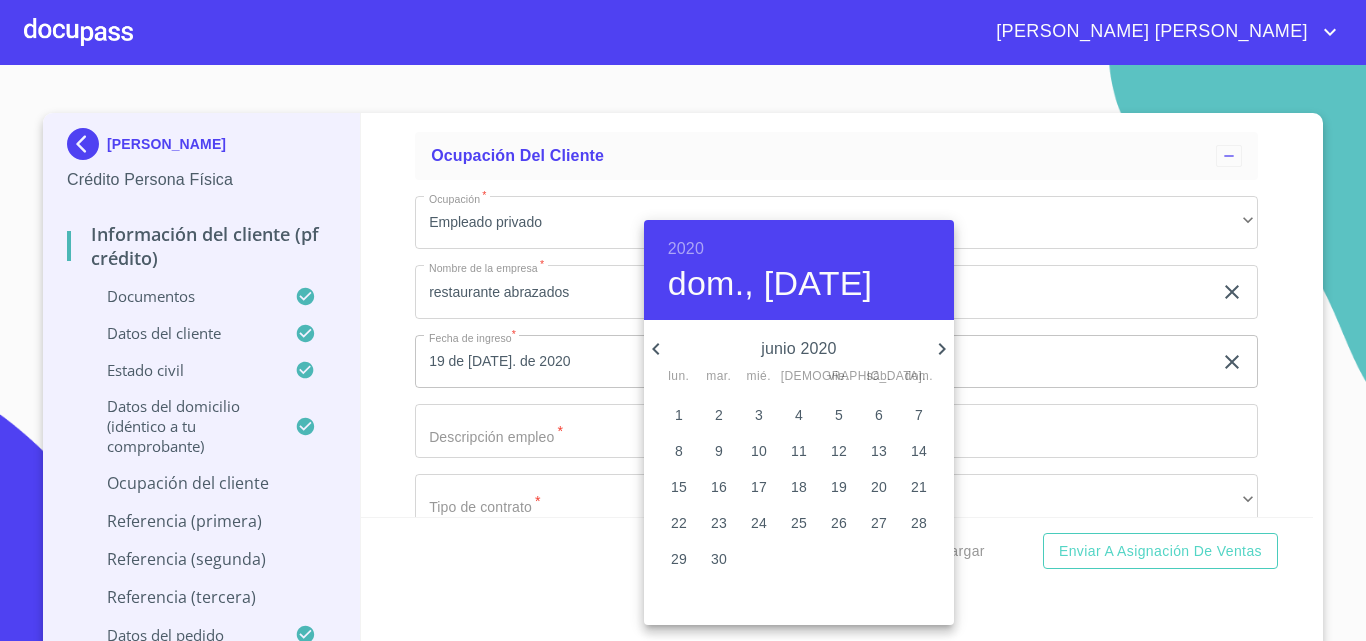 click 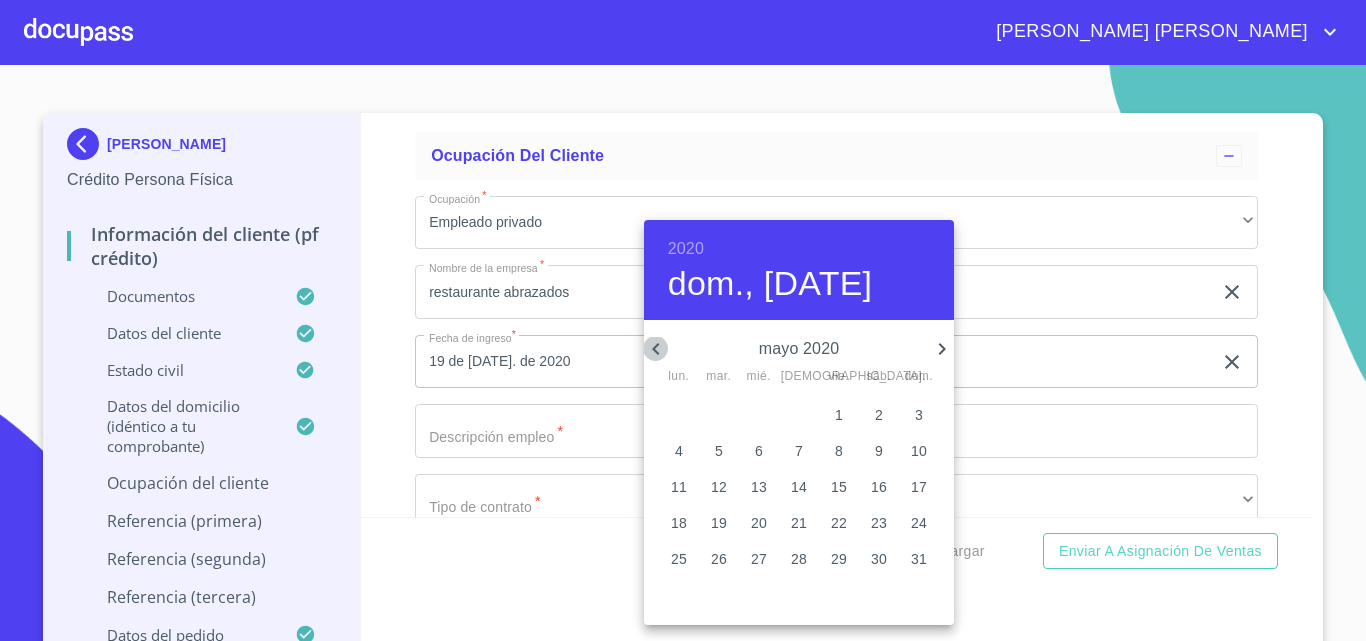 click 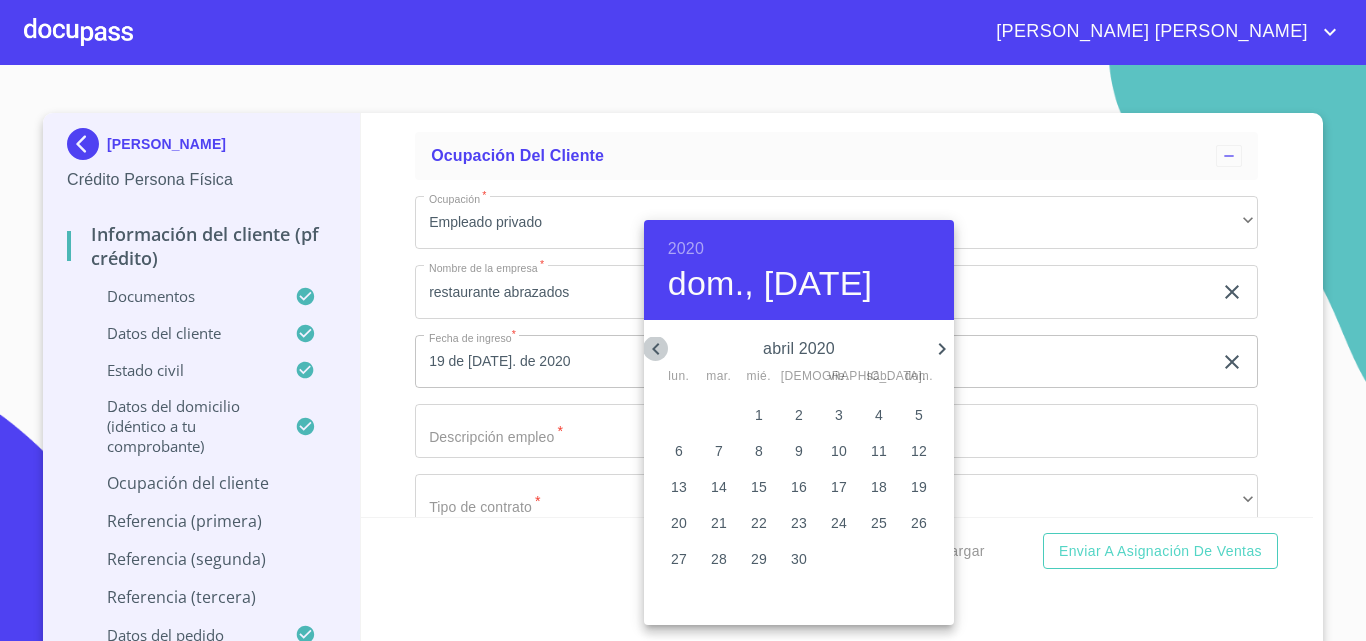 click 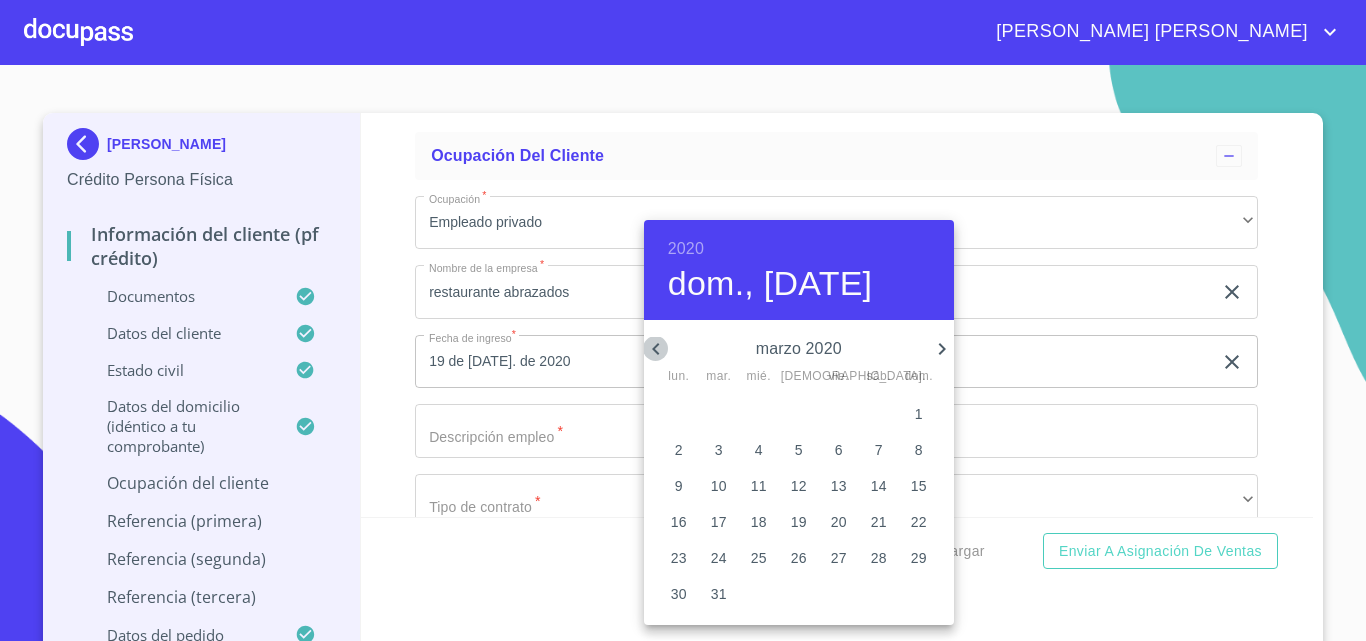 click 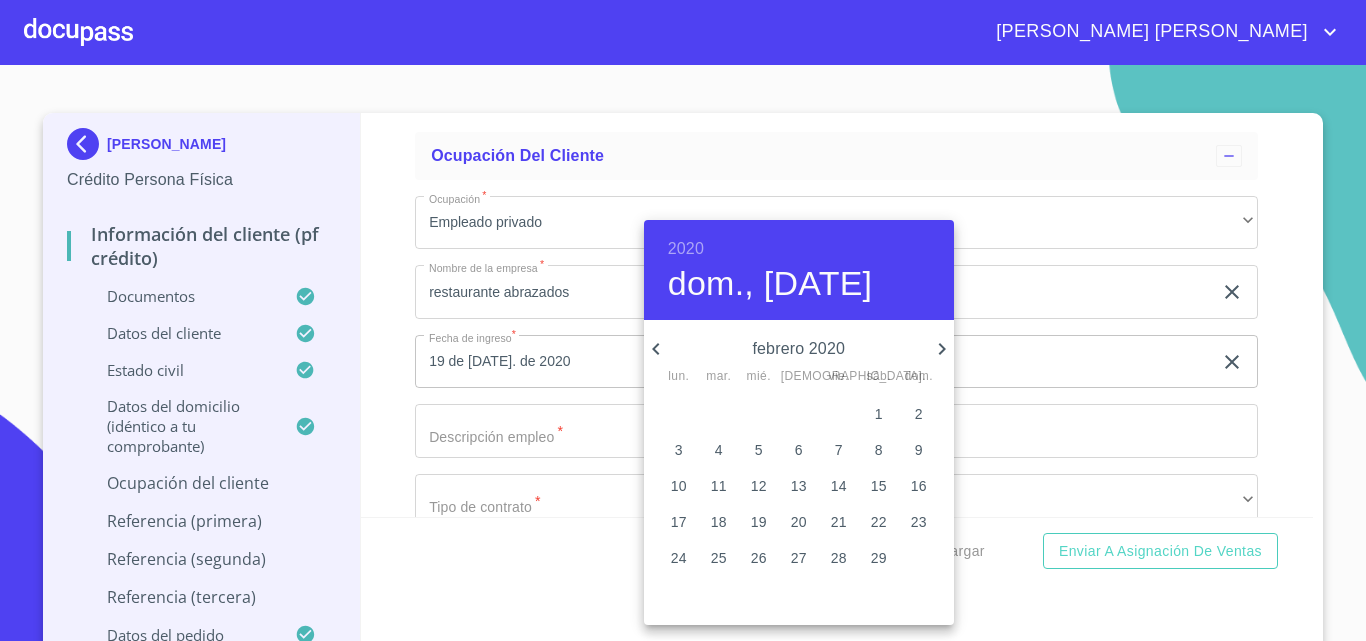 click on "15" at bounding box center [879, 486] 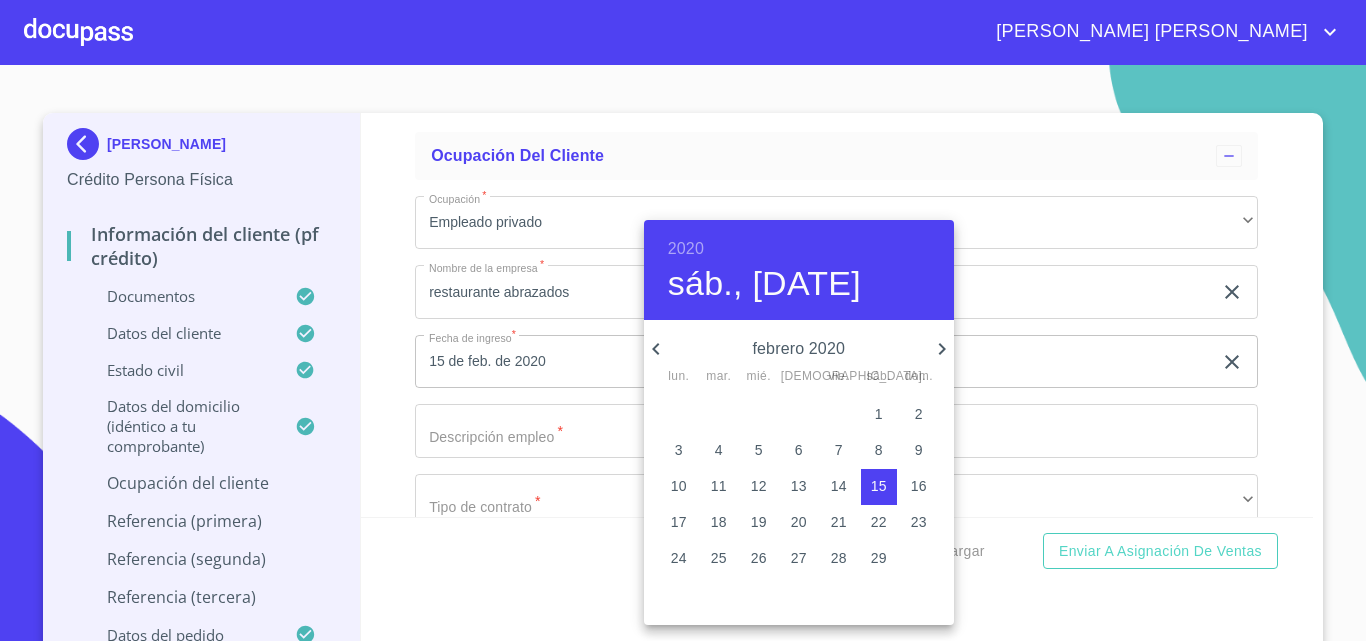 click at bounding box center [683, 320] 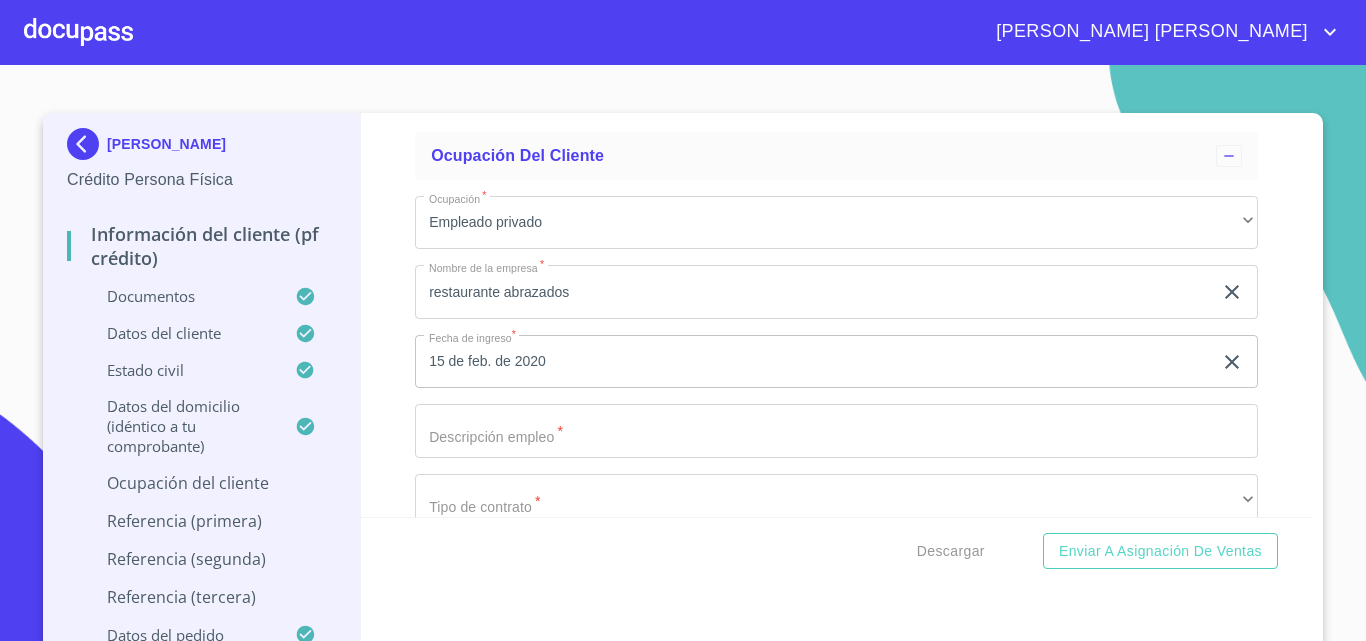 click on "Documento de identificación.   *" at bounding box center (813, -2315) 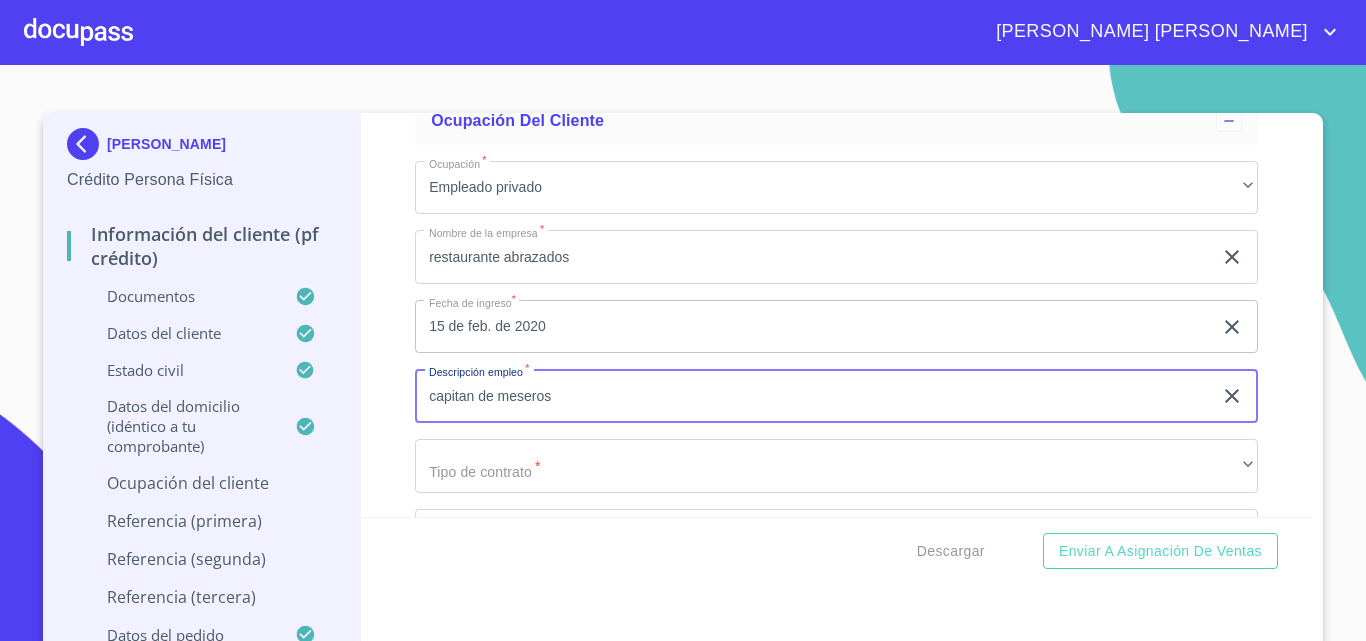 scroll, scrollTop: 9045, scrollLeft: 0, axis: vertical 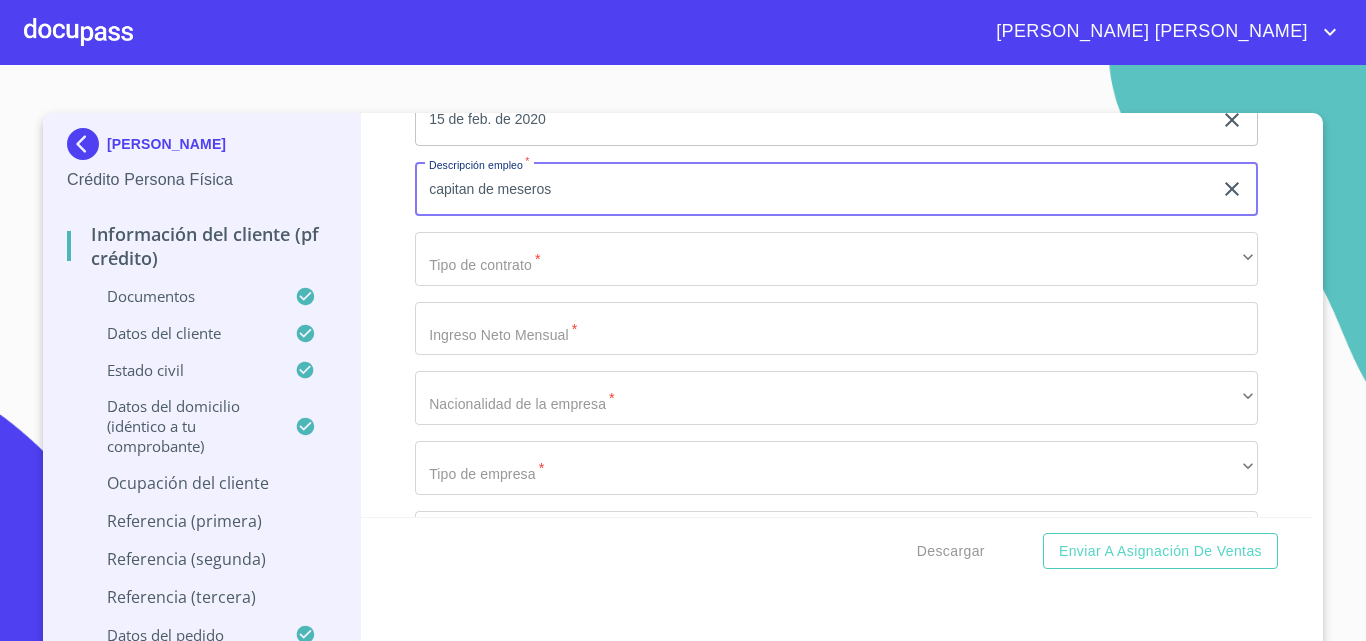 type on "capitan de meseros" 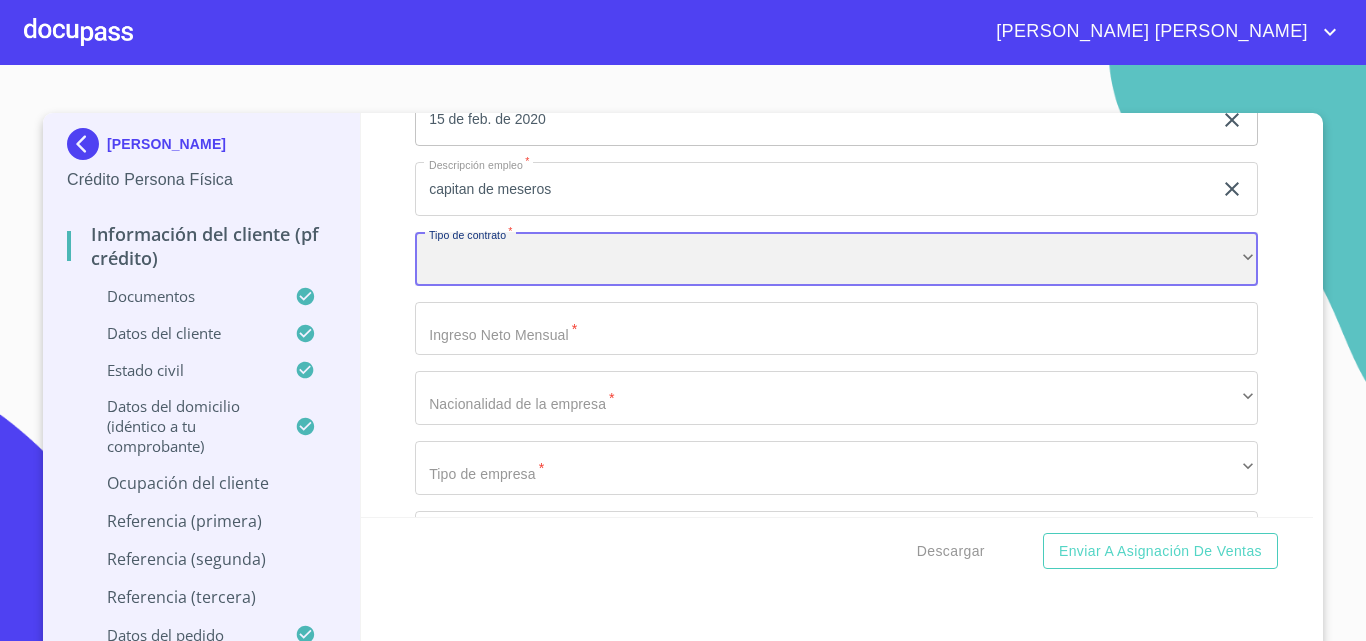 click on "​" at bounding box center (836, 259) 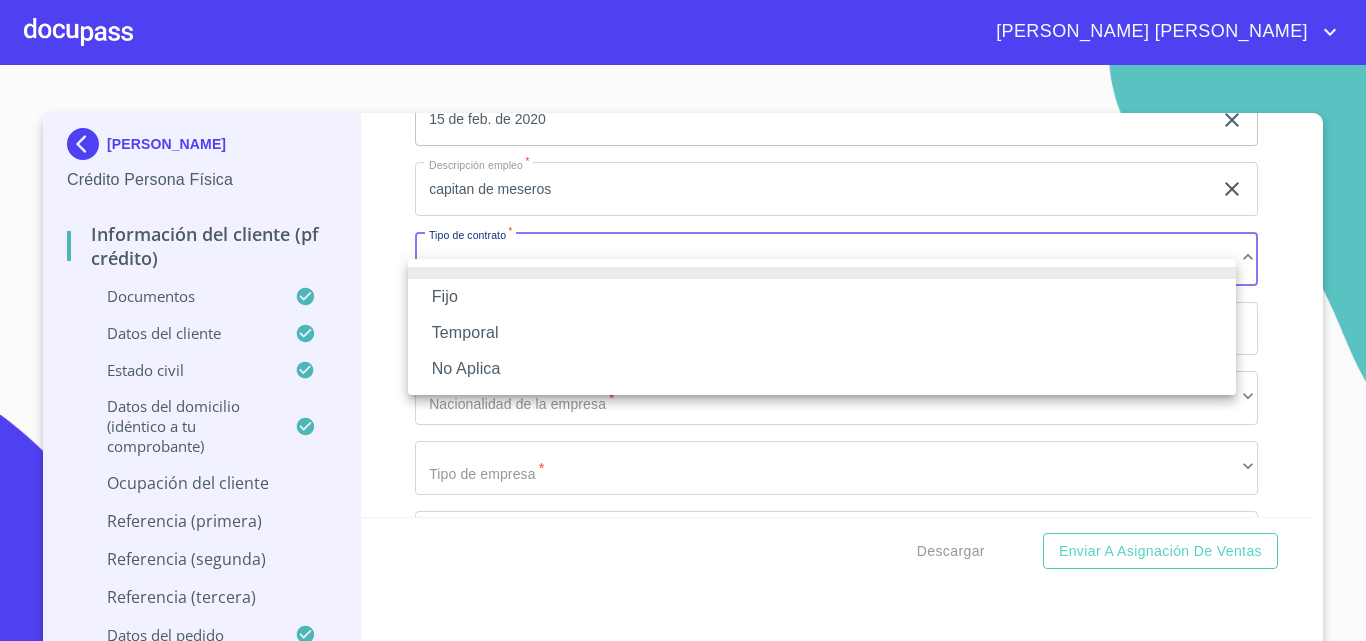 type 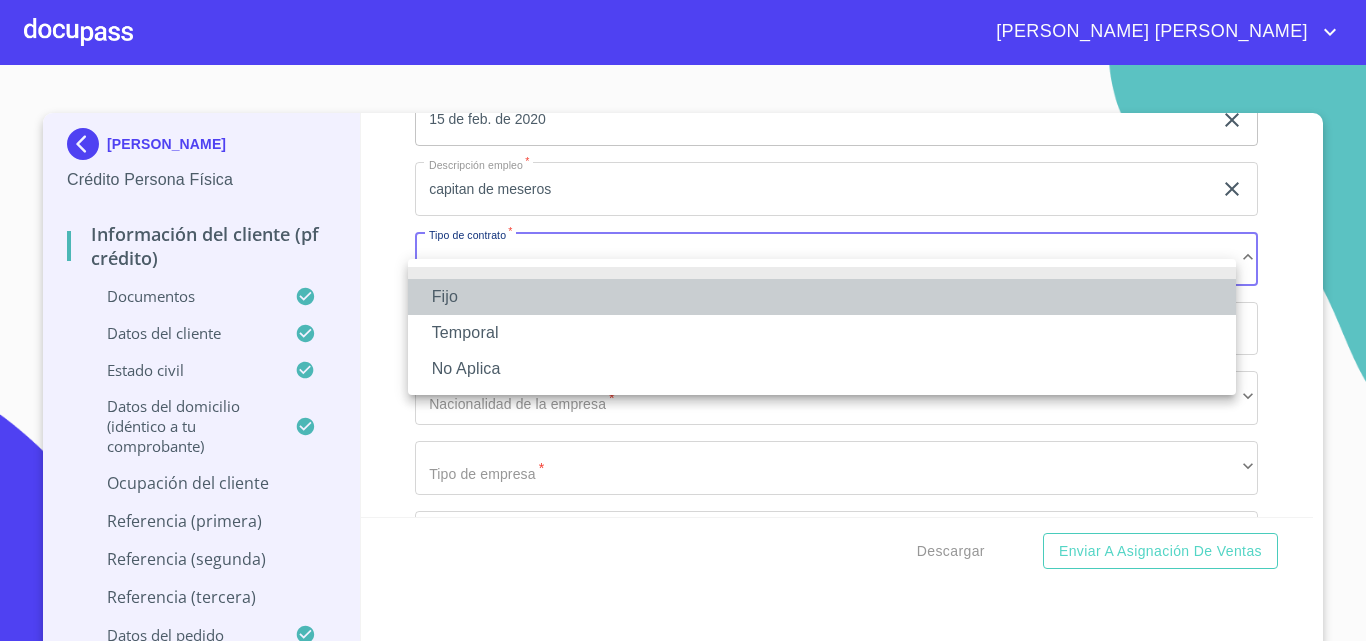 click on "Fijo" at bounding box center [822, 297] 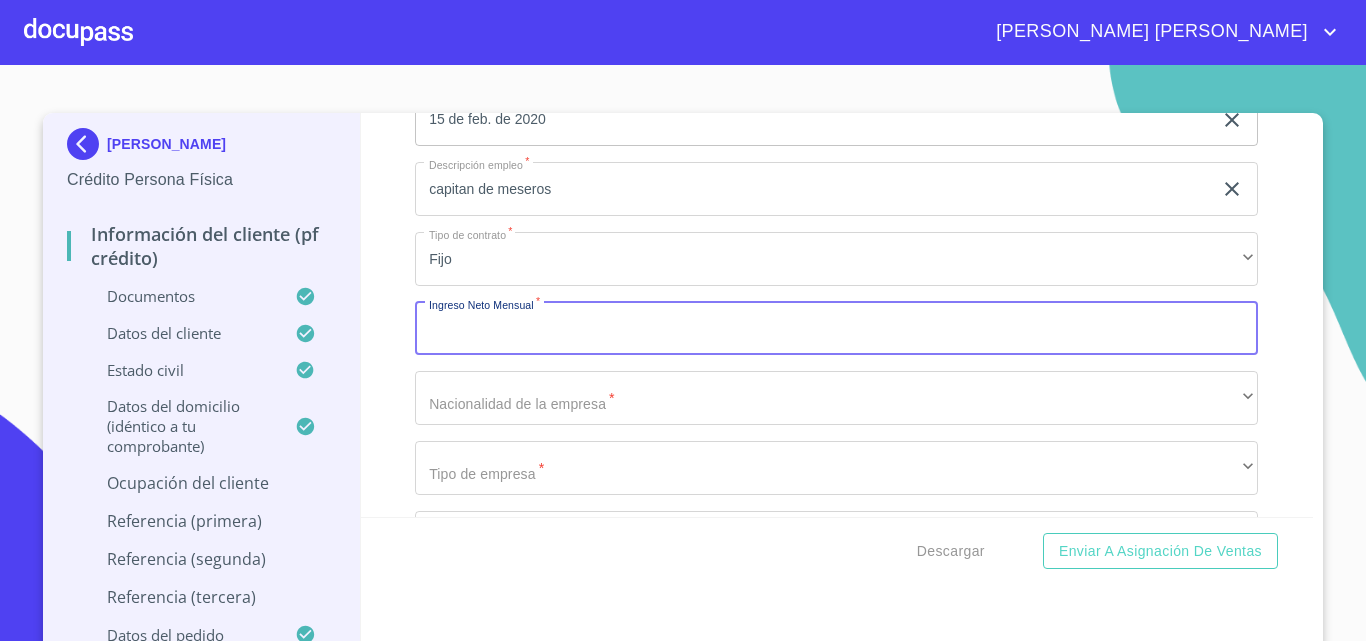 click on "Documento de identificación.   *" at bounding box center (836, 329) 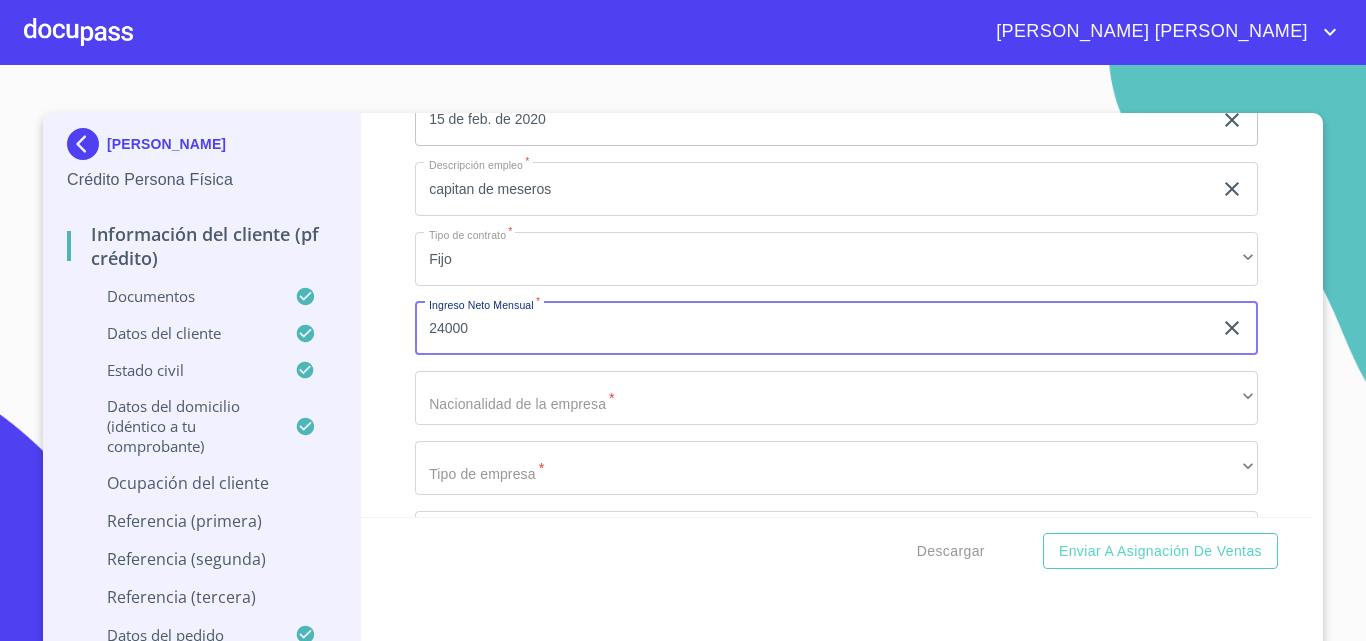 type on "24000" 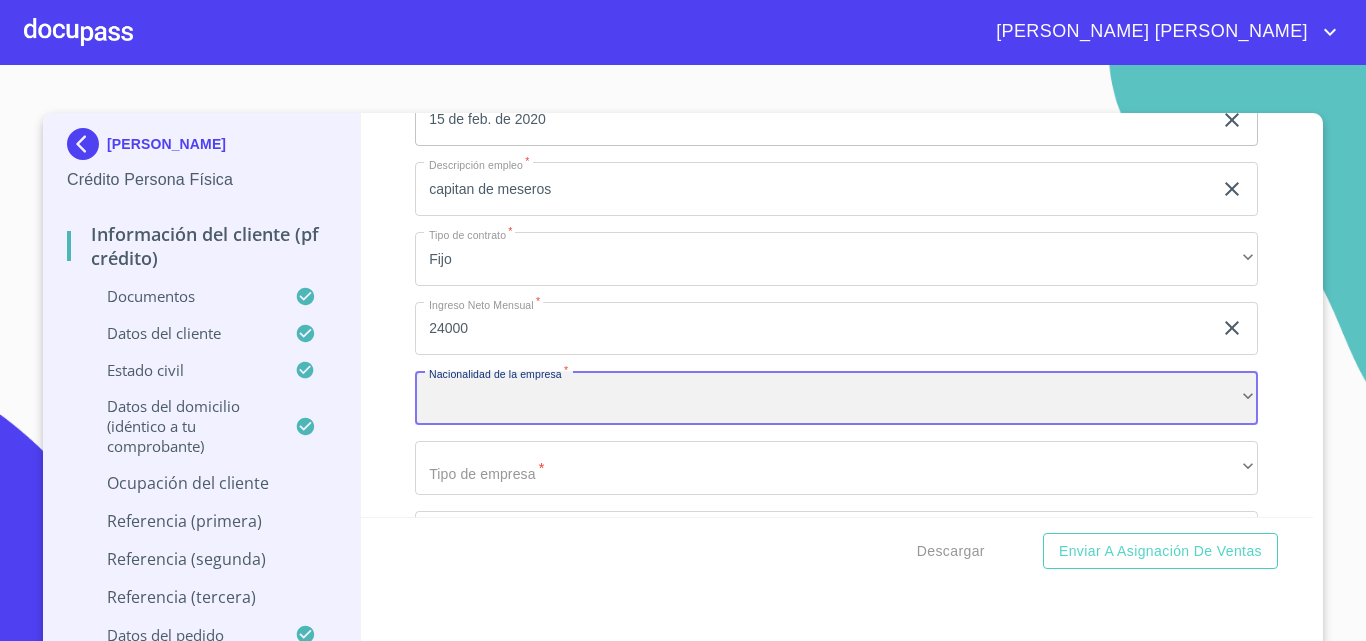 click on "​" at bounding box center [836, 398] 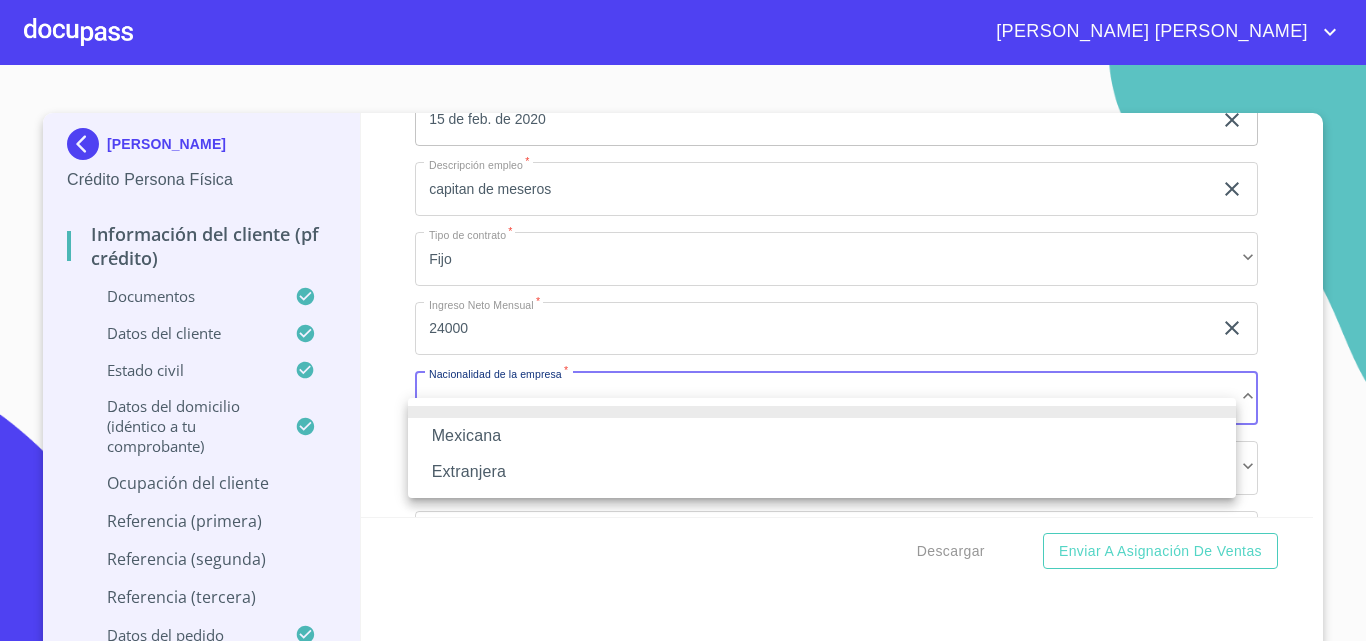 click on "Mexicana" at bounding box center (822, 436) 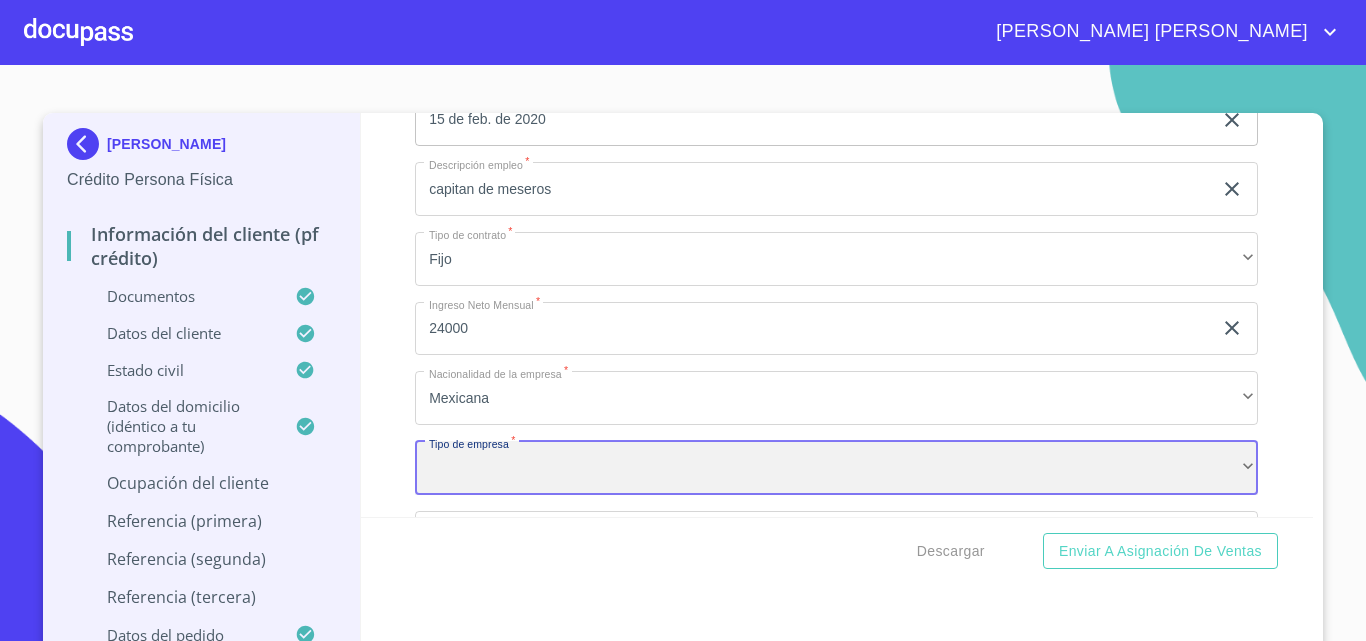 click on "​" at bounding box center [836, 468] 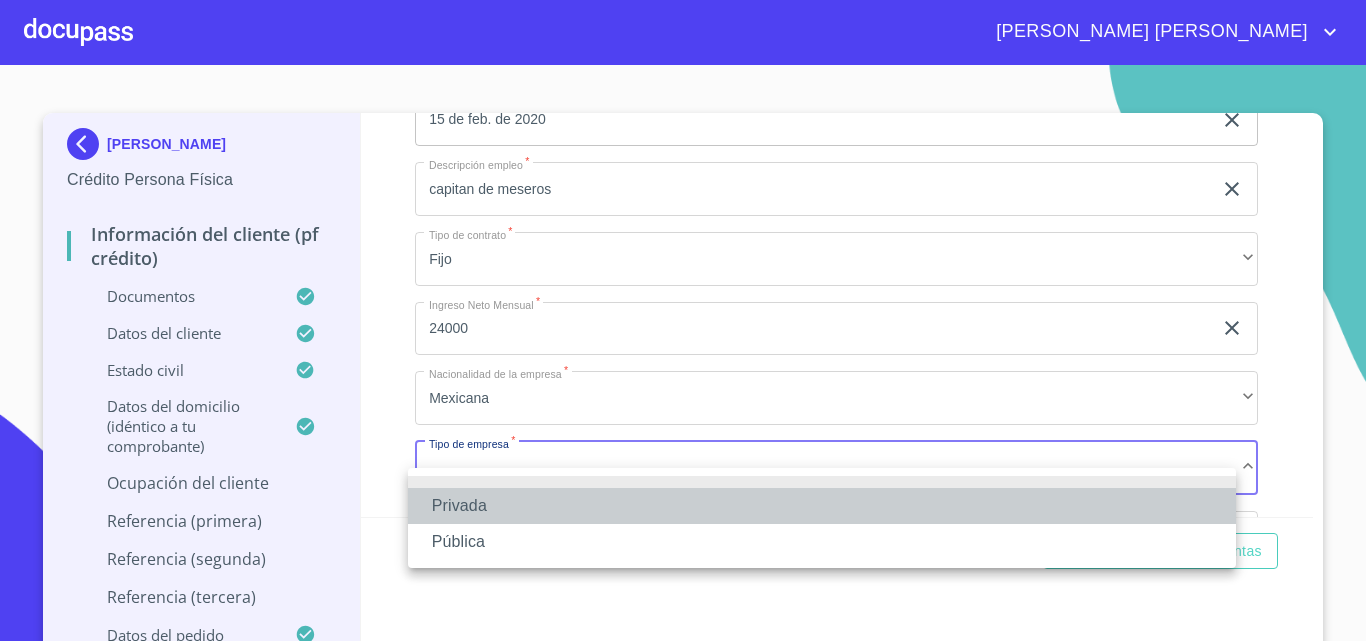 click on "Privada" at bounding box center (822, 506) 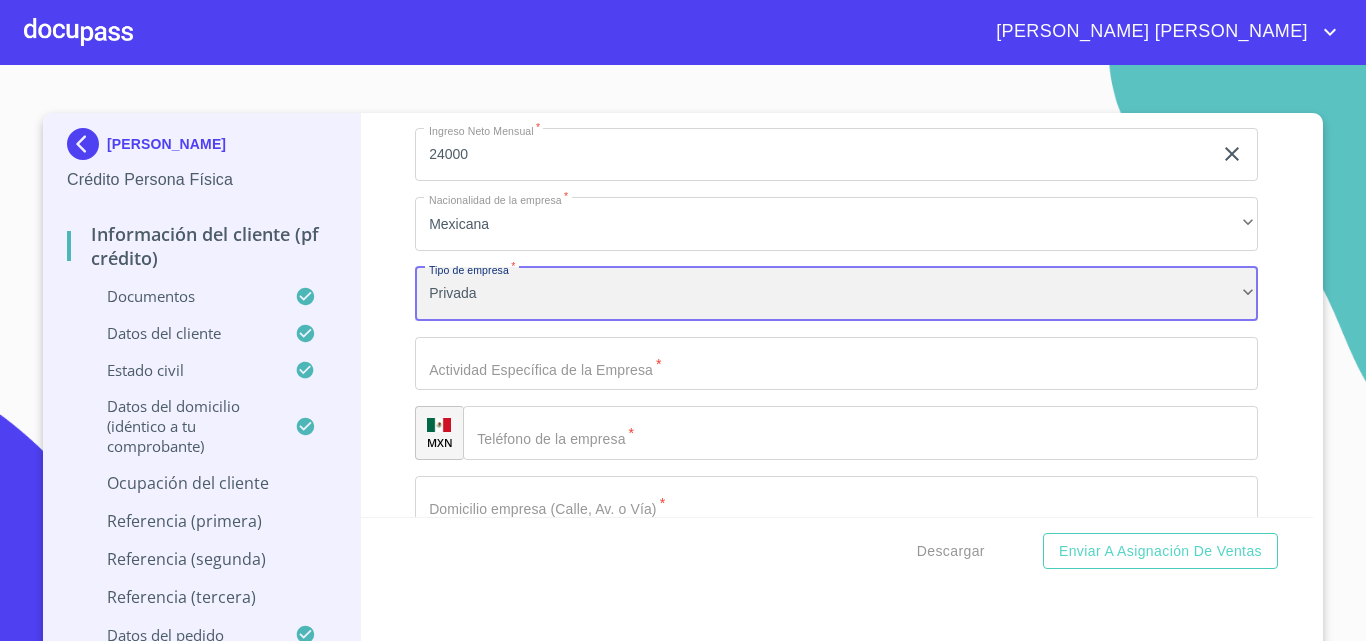 scroll, scrollTop: 9254, scrollLeft: 0, axis: vertical 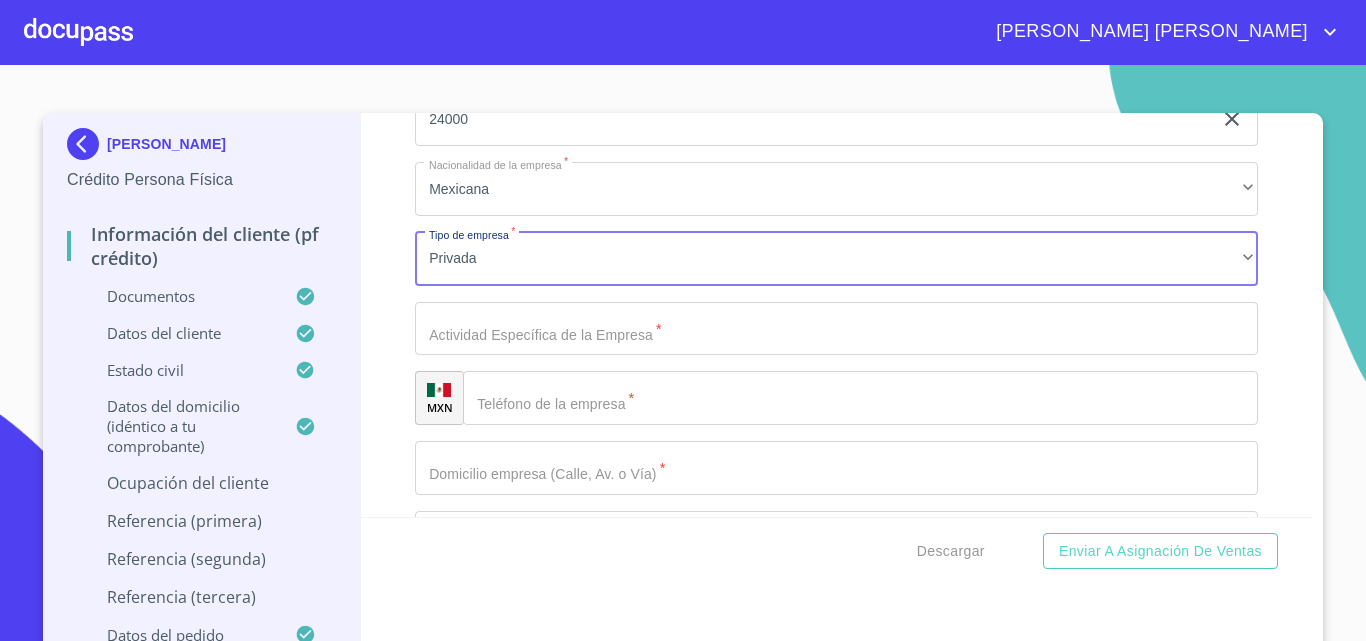 click on "Documento de identificación.   *" at bounding box center (813, -2766) 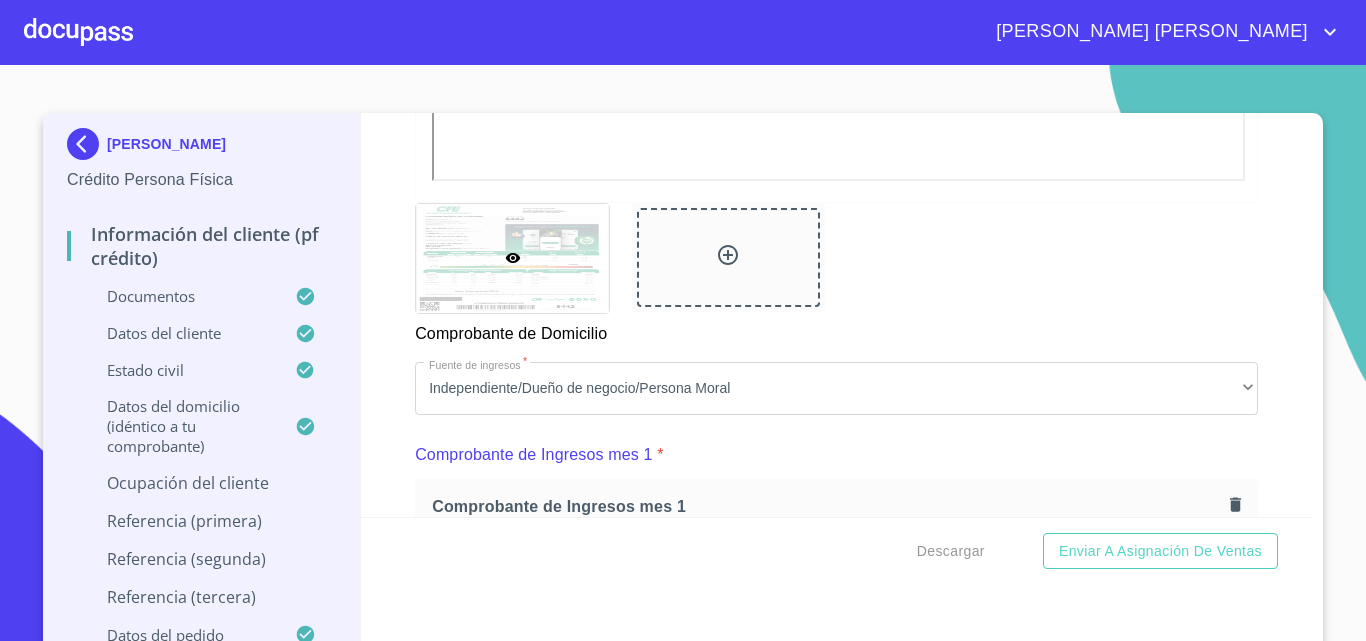 scroll, scrollTop: 1596, scrollLeft: 0, axis: vertical 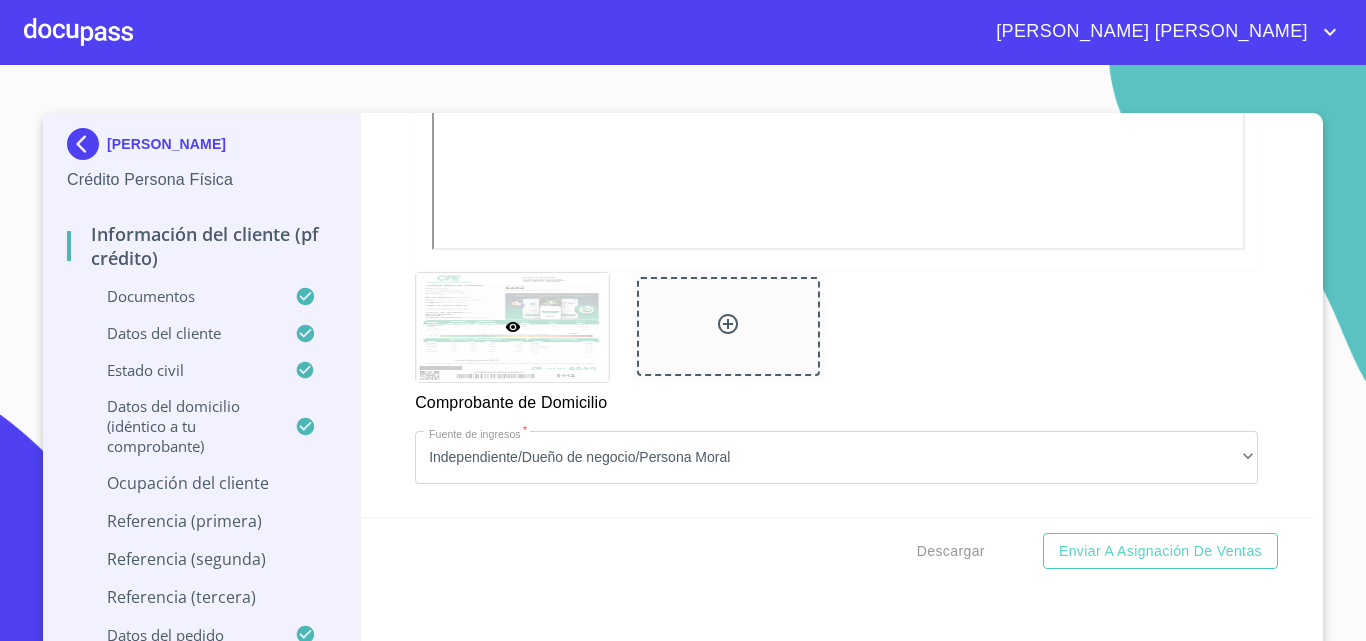 type on "VENTA DE COMIDA" 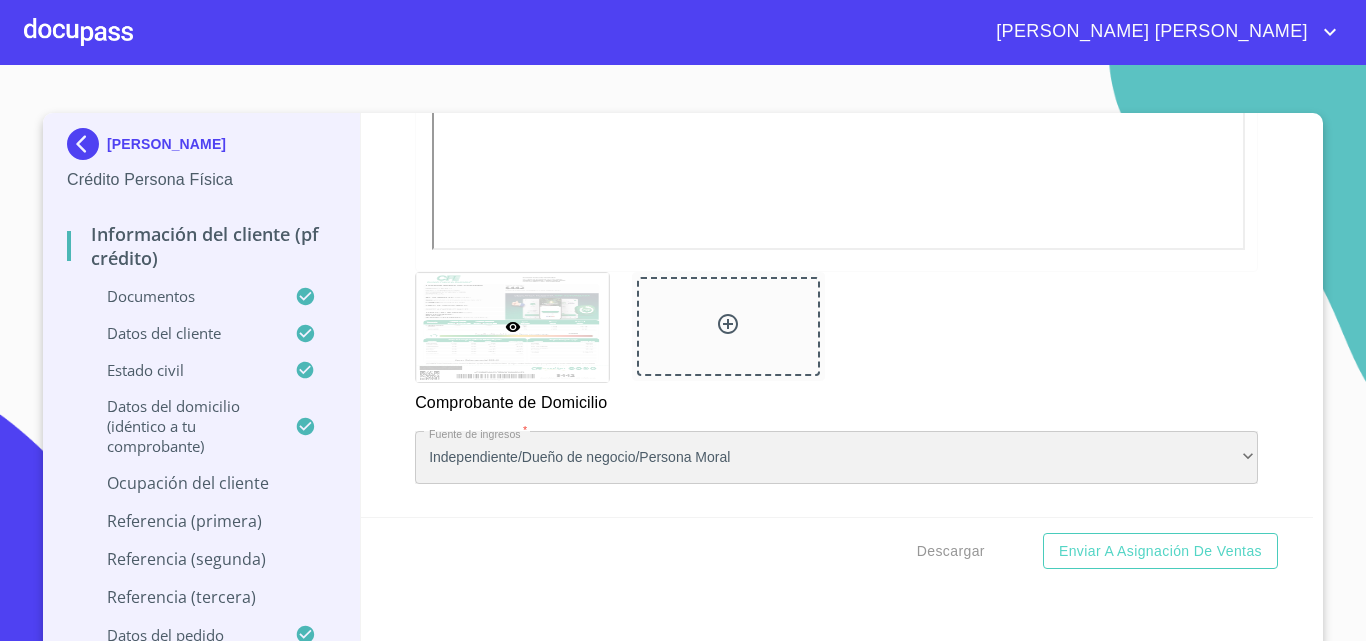 click on "Independiente/Dueño de negocio/Persona Moral" at bounding box center [836, 458] 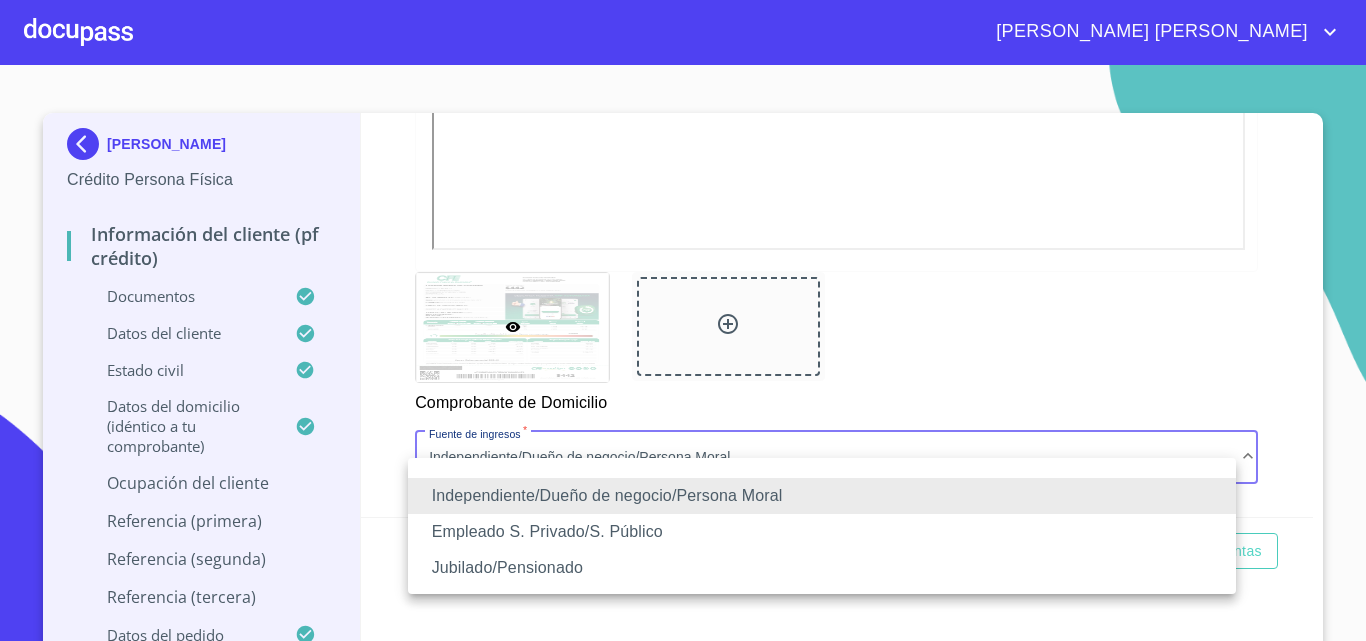 click on "Empleado S. Privado/S. Público" at bounding box center [822, 532] 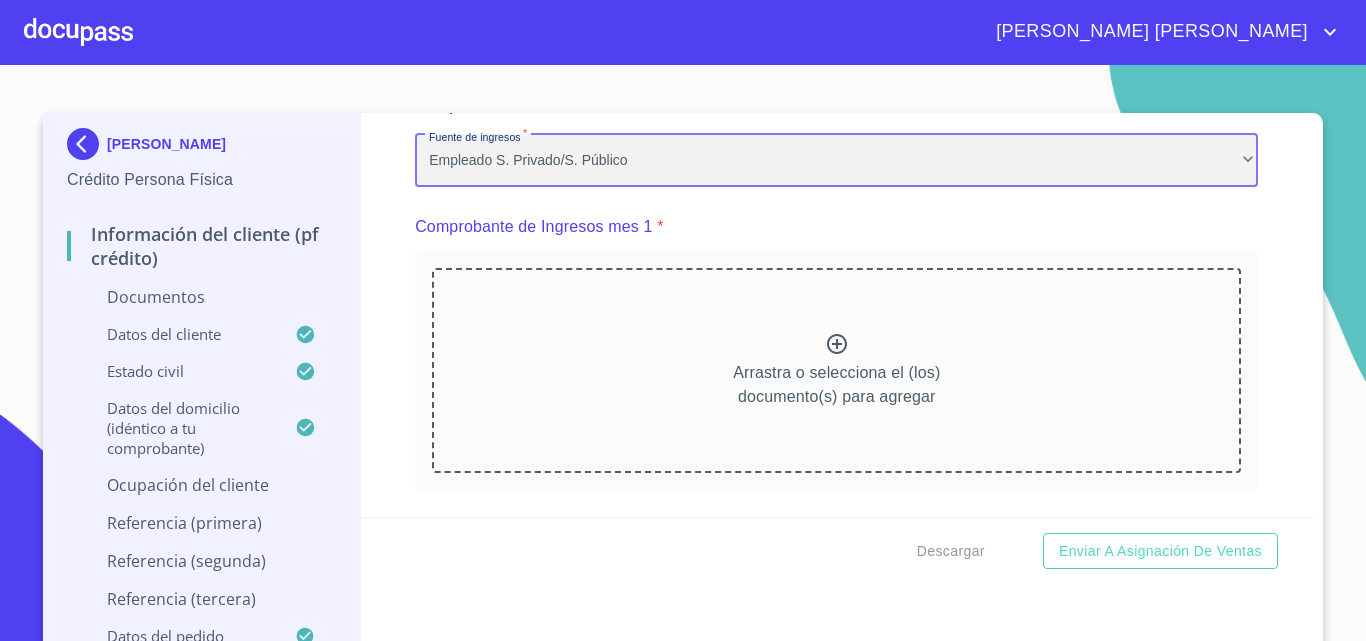 scroll, scrollTop: 1922, scrollLeft: 0, axis: vertical 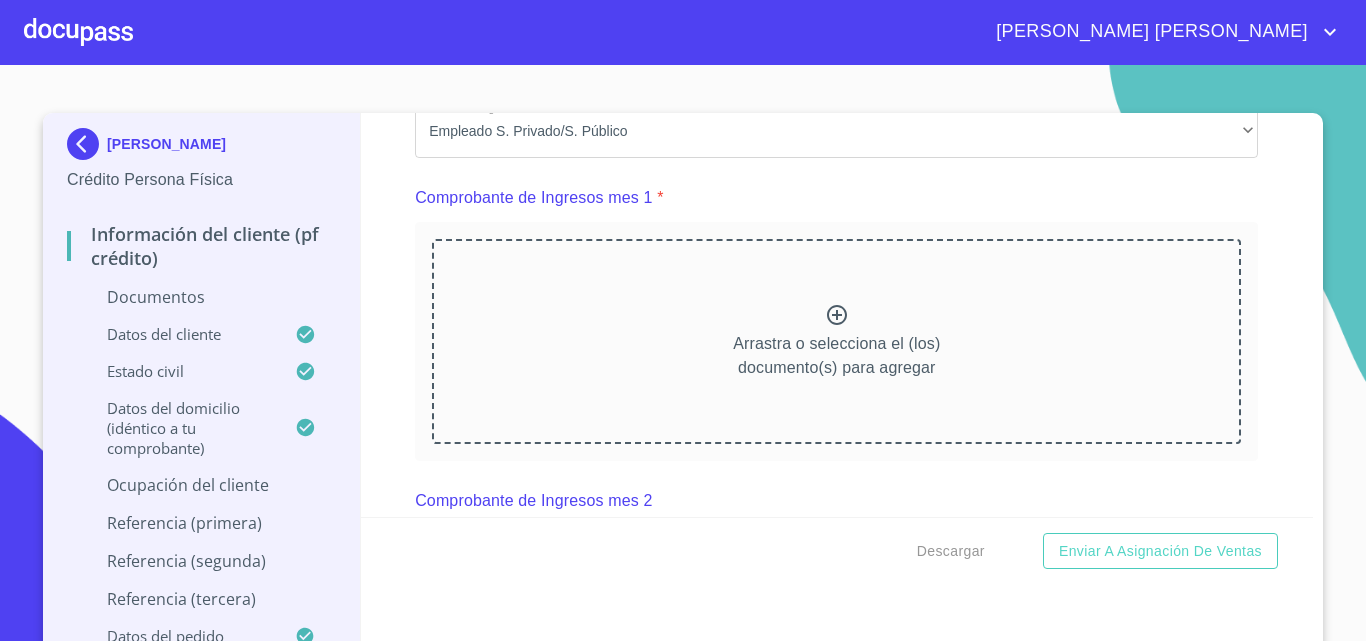 click 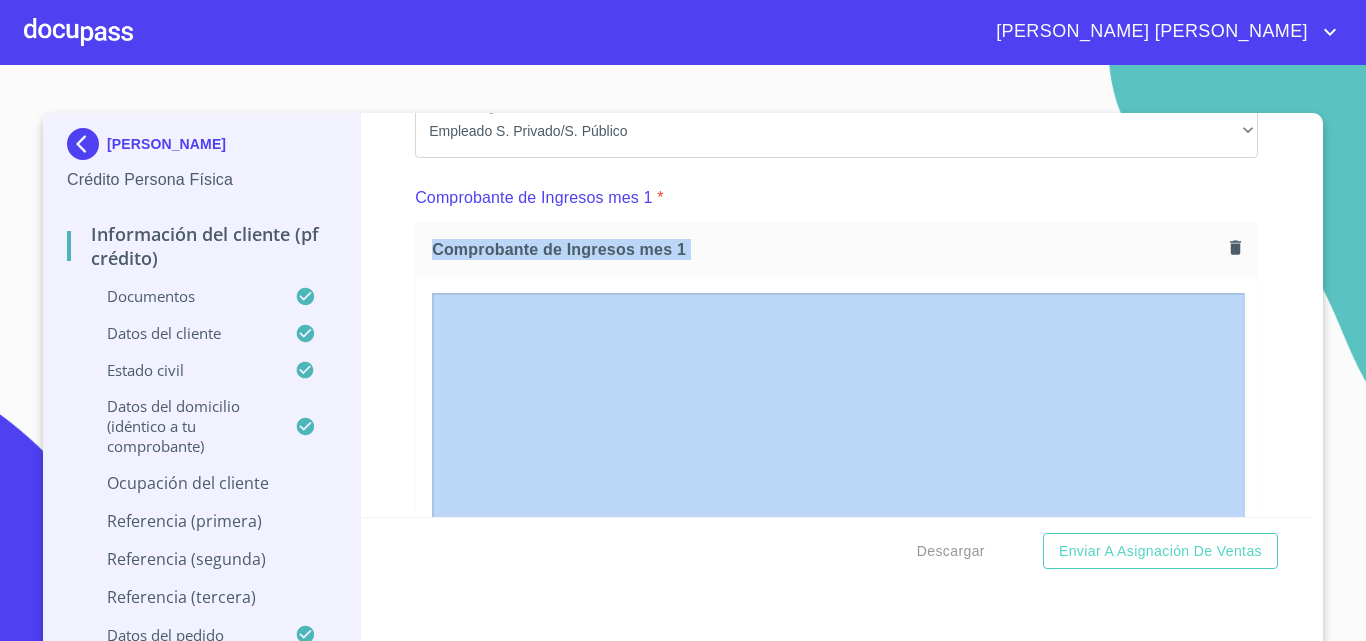 drag, startPoint x: 1299, startPoint y: 201, endPoint x: 1297, endPoint y: 219, distance: 18.110771 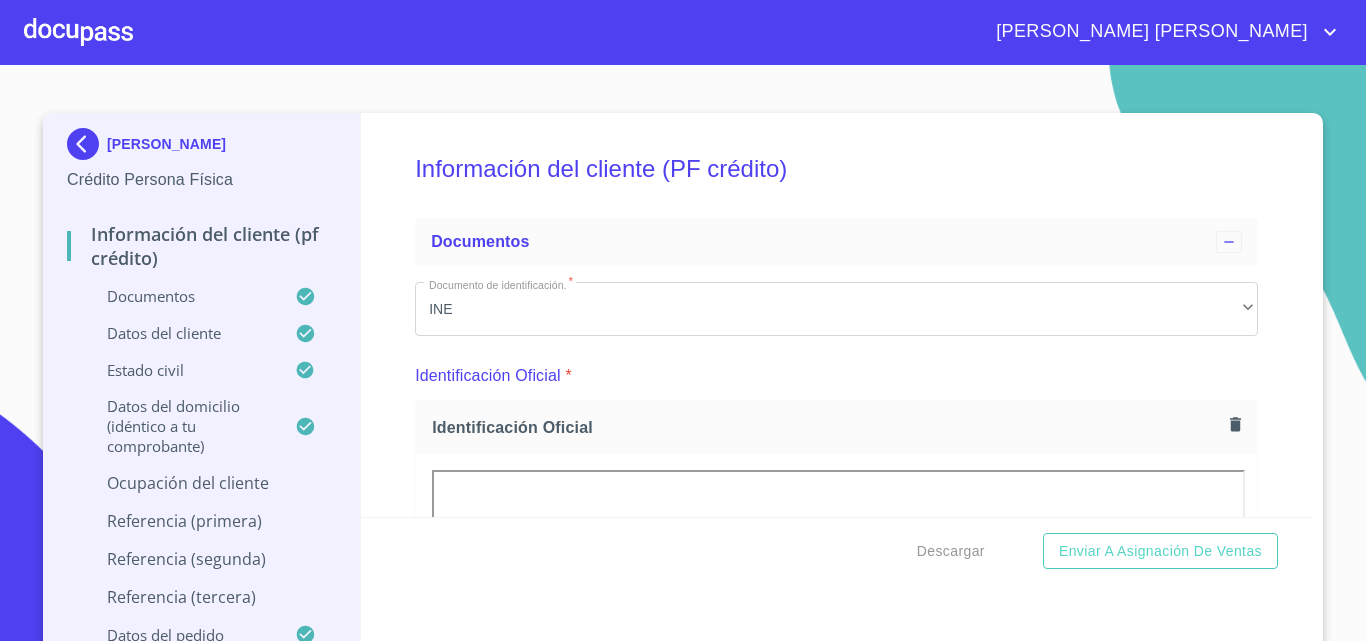 scroll, scrollTop: 0, scrollLeft: 0, axis: both 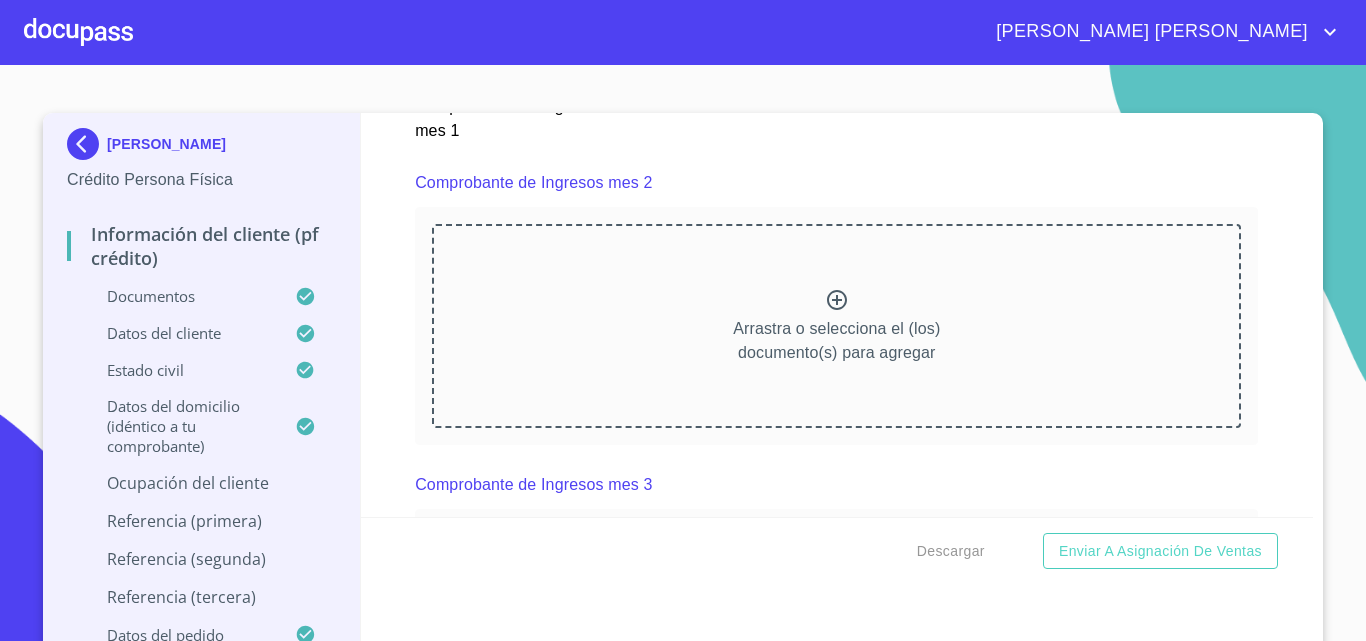click 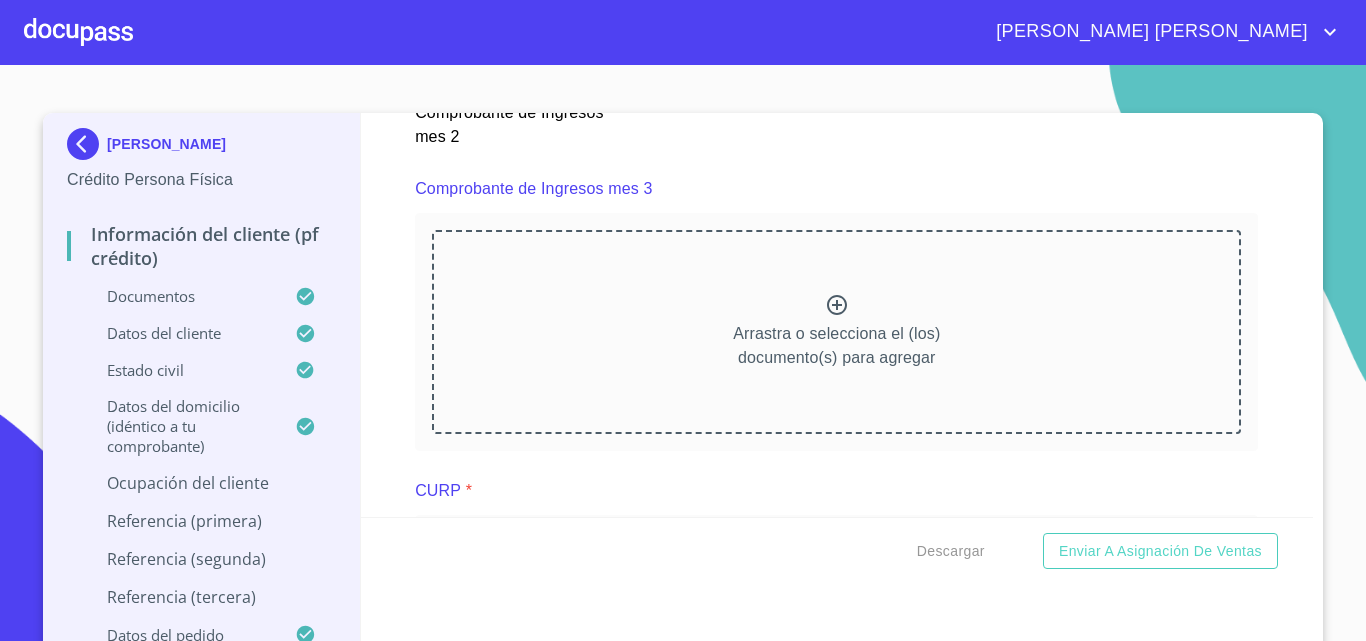 scroll, scrollTop: 3687, scrollLeft: 0, axis: vertical 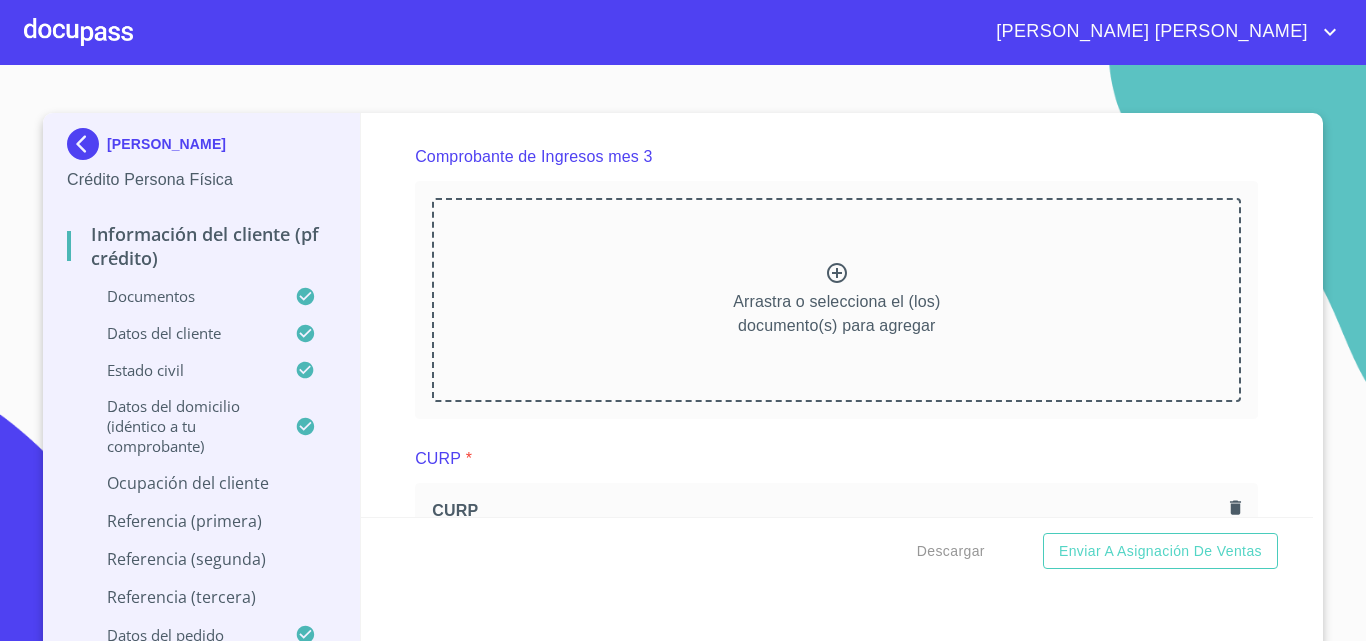 click 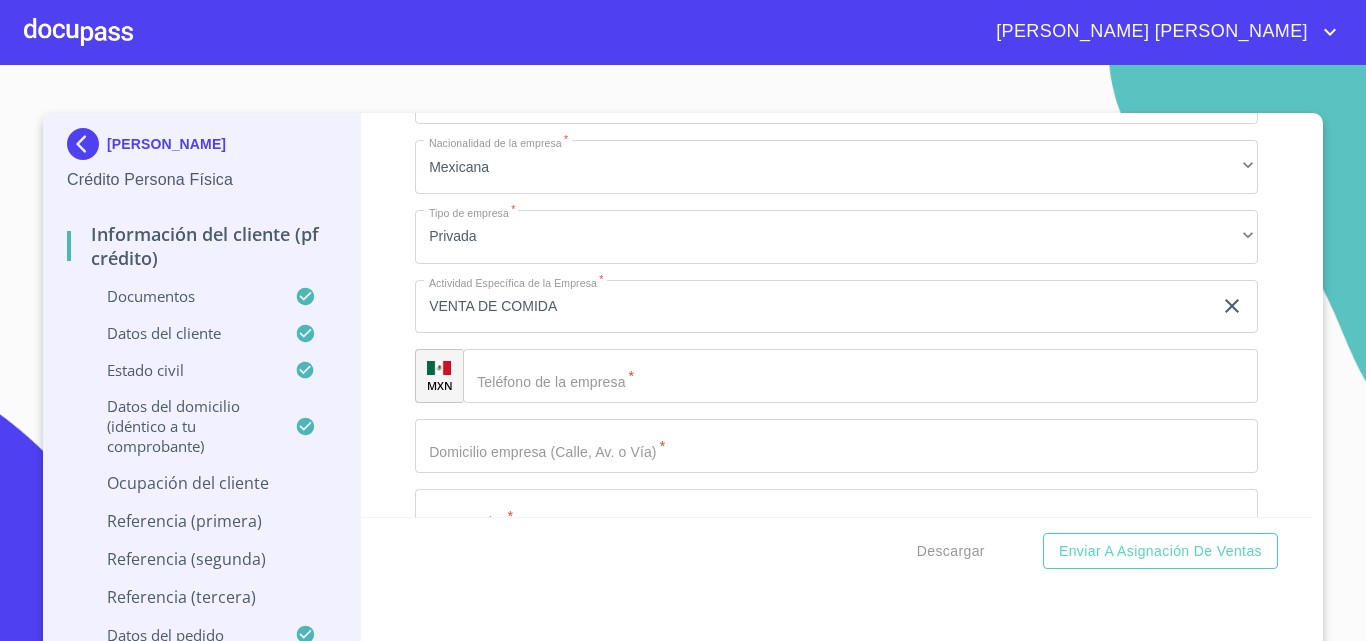 scroll, scrollTop: 9414, scrollLeft: 0, axis: vertical 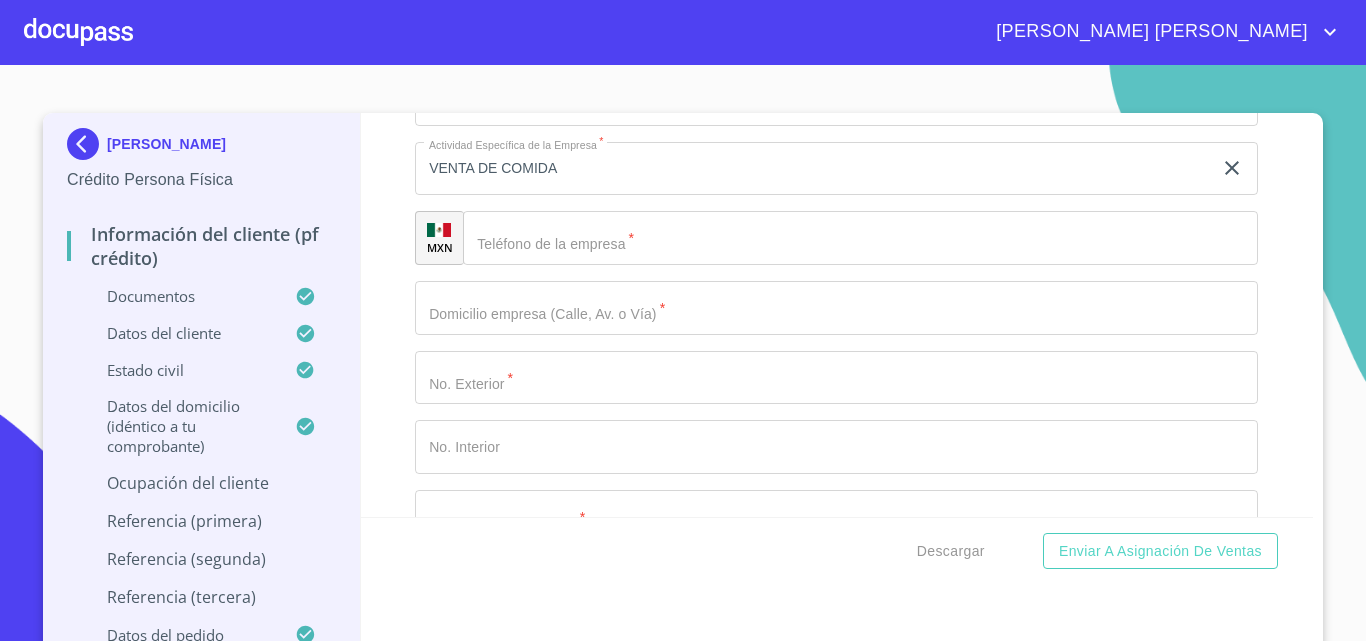 click on "Documento de identificación.   *" 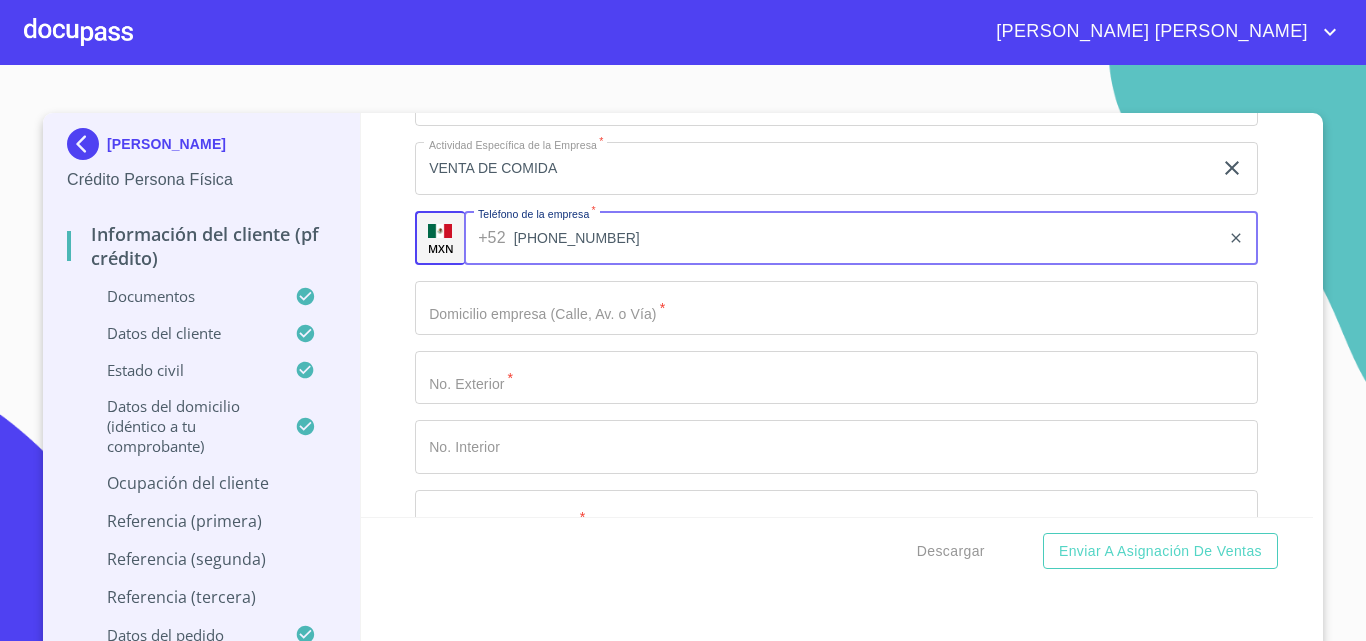 type on "(33)38019199" 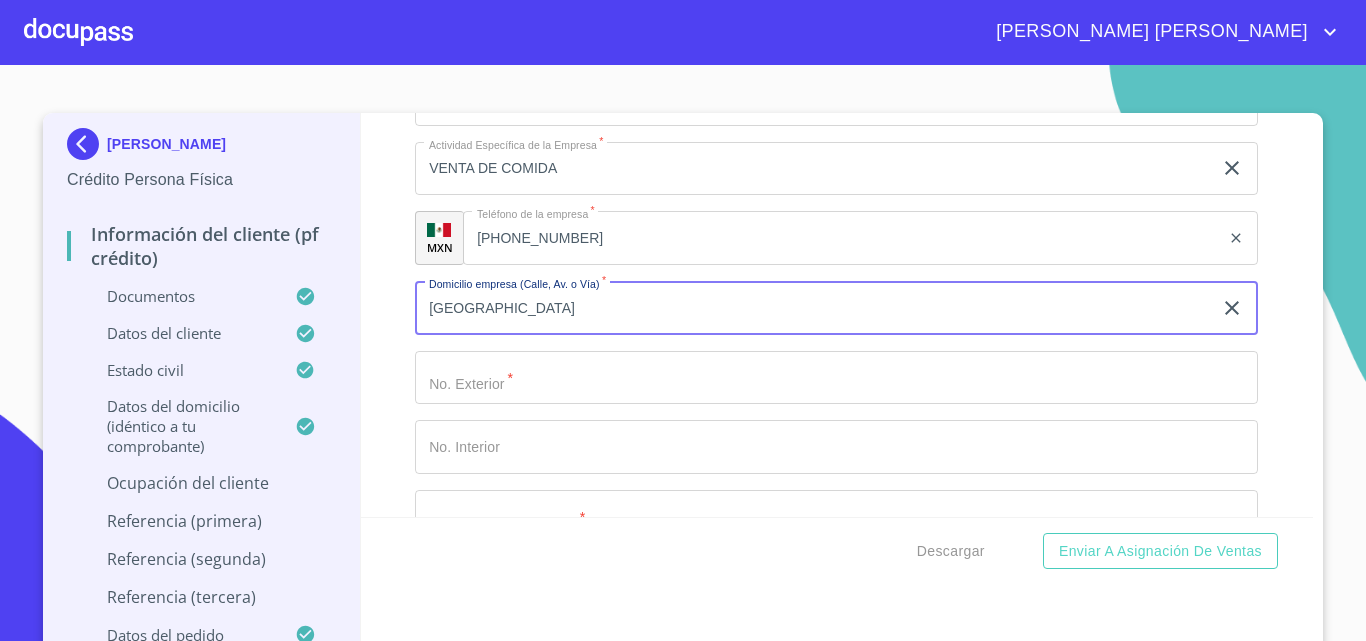type on "SIERRA DE MAZAMILTA" 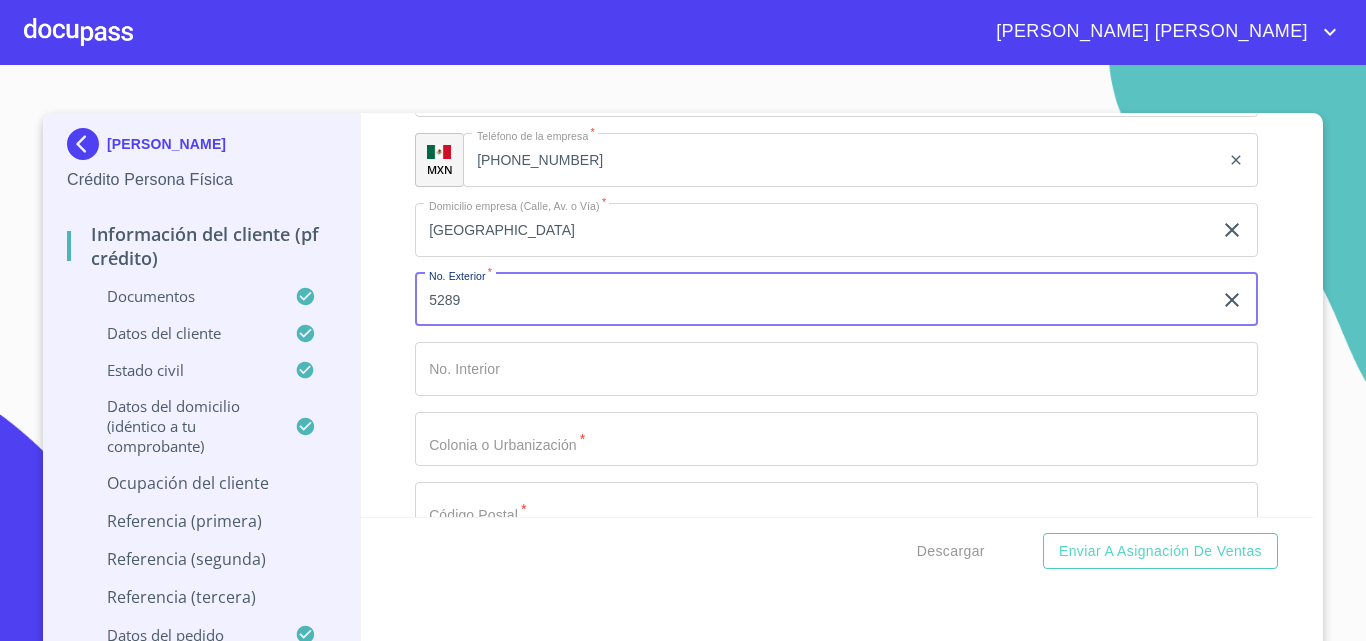 scroll, scrollTop: 9614, scrollLeft: 0, axis: vertical 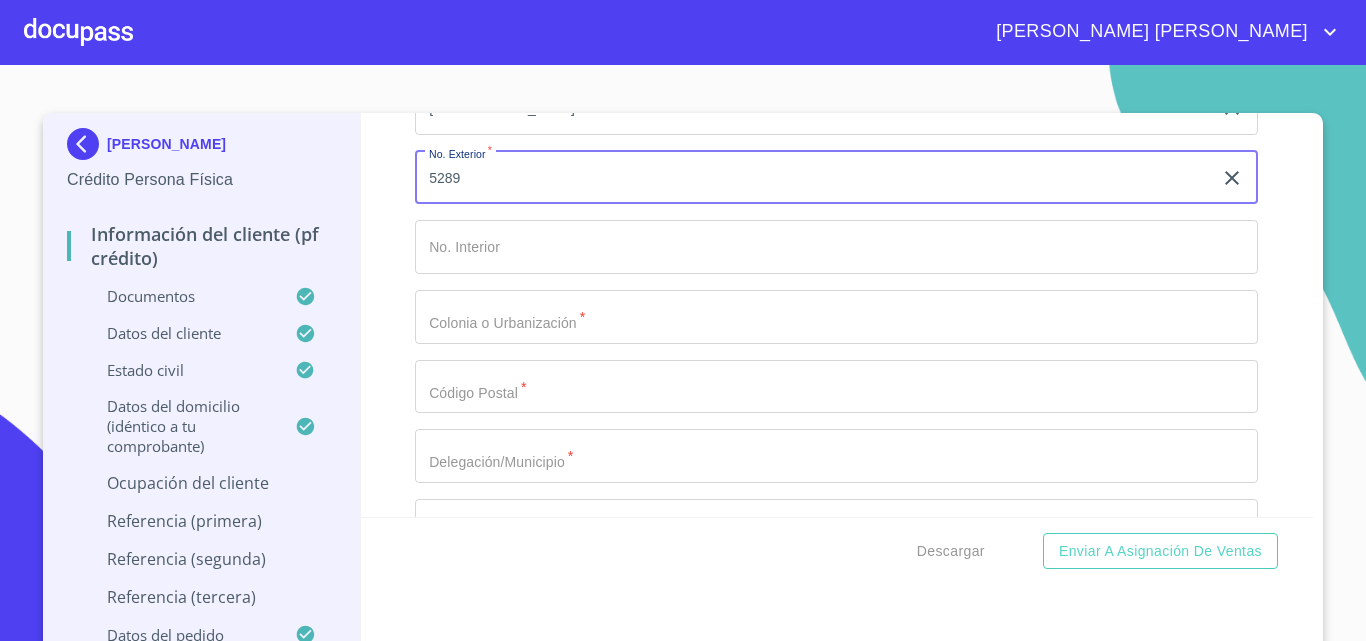type on "5289" 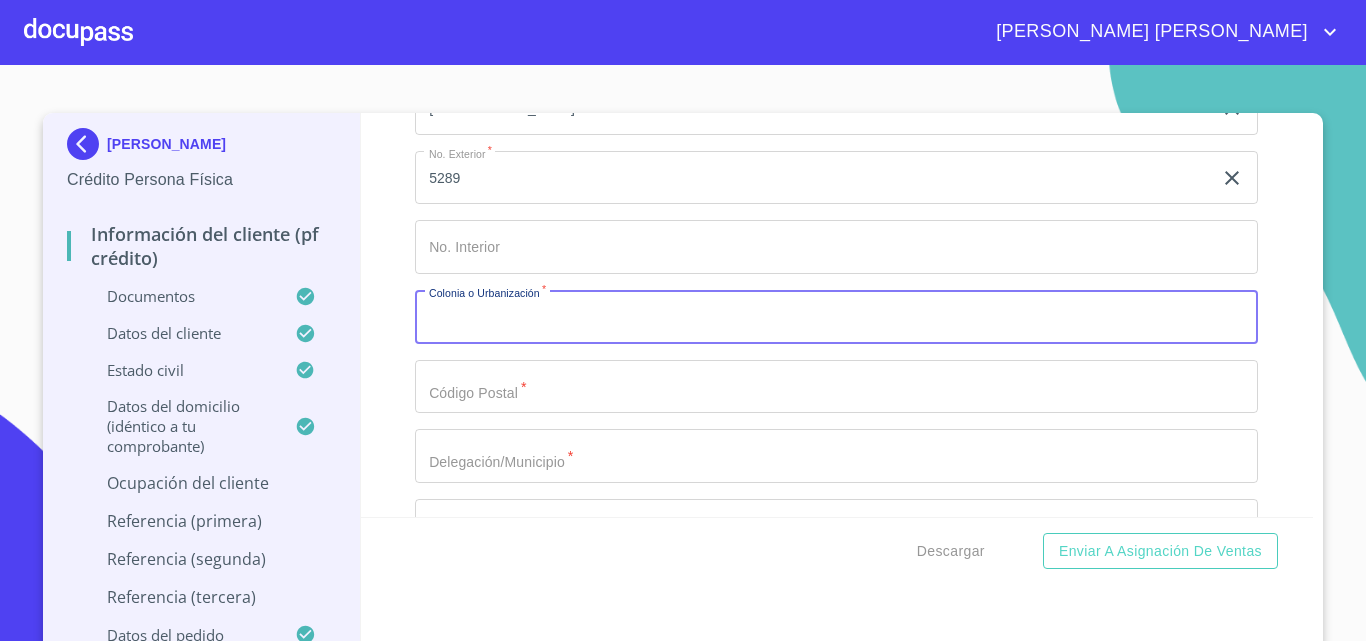 click on "Documento de identificación.   *" at bounding box center (836, 317) 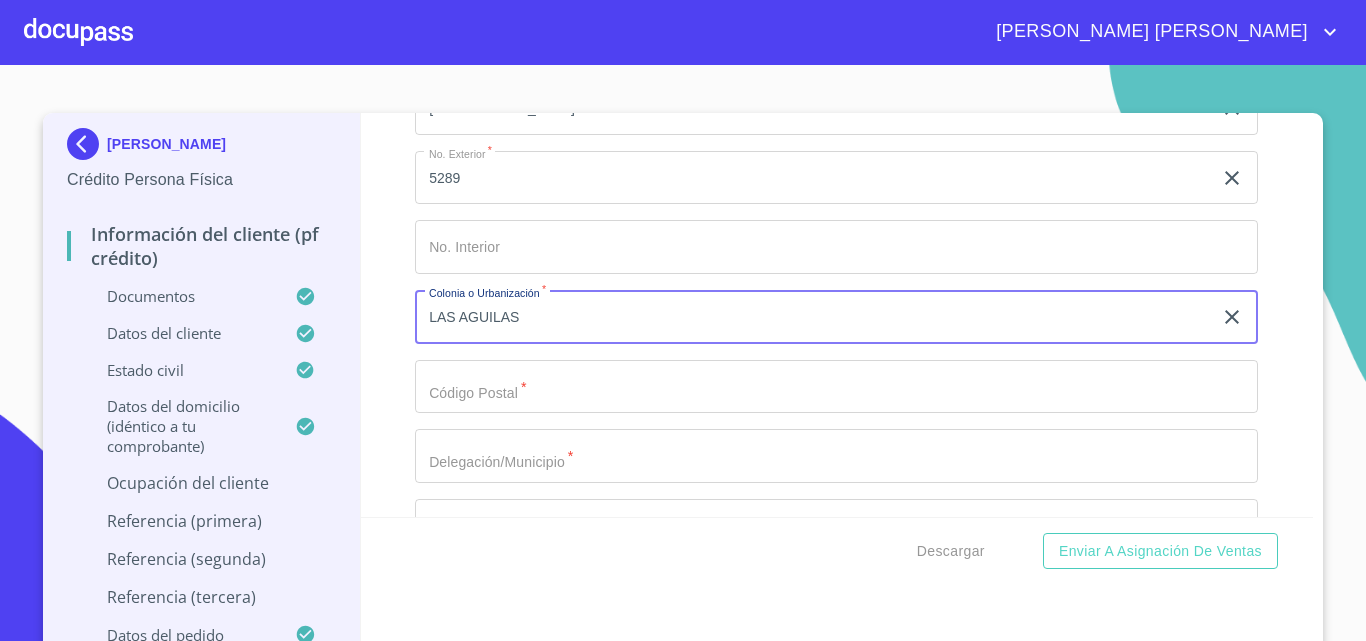type on "LAS AGUILAS" 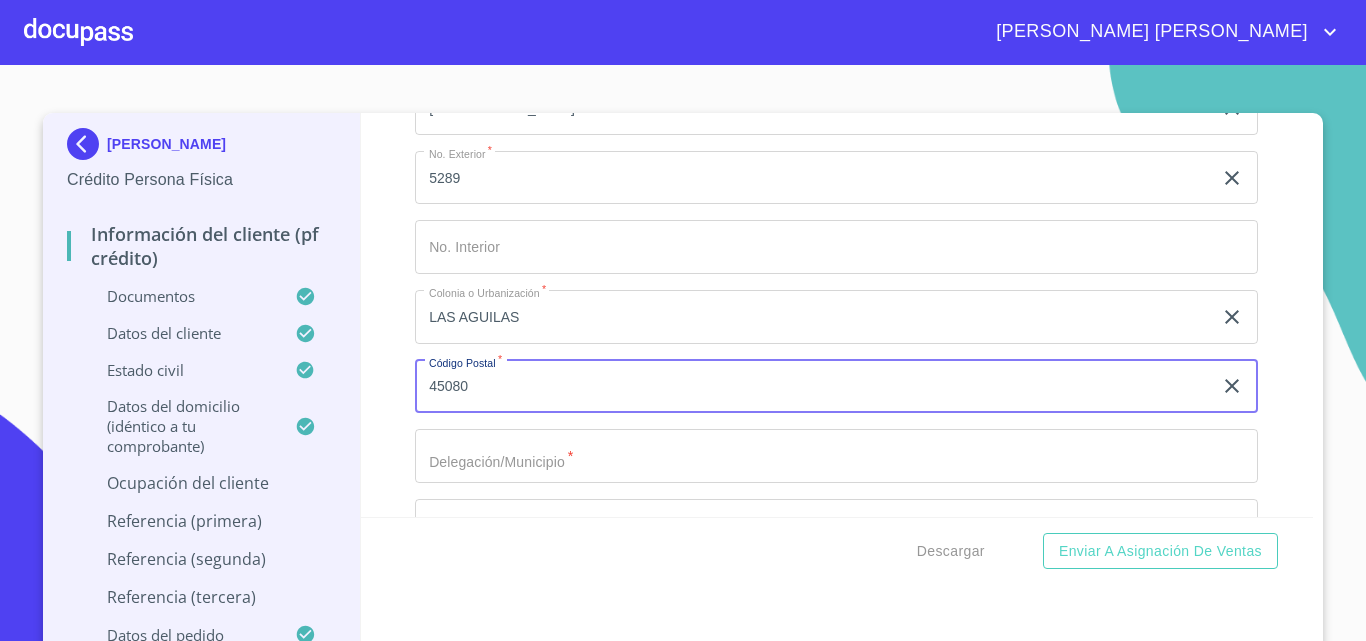 type on "45080" 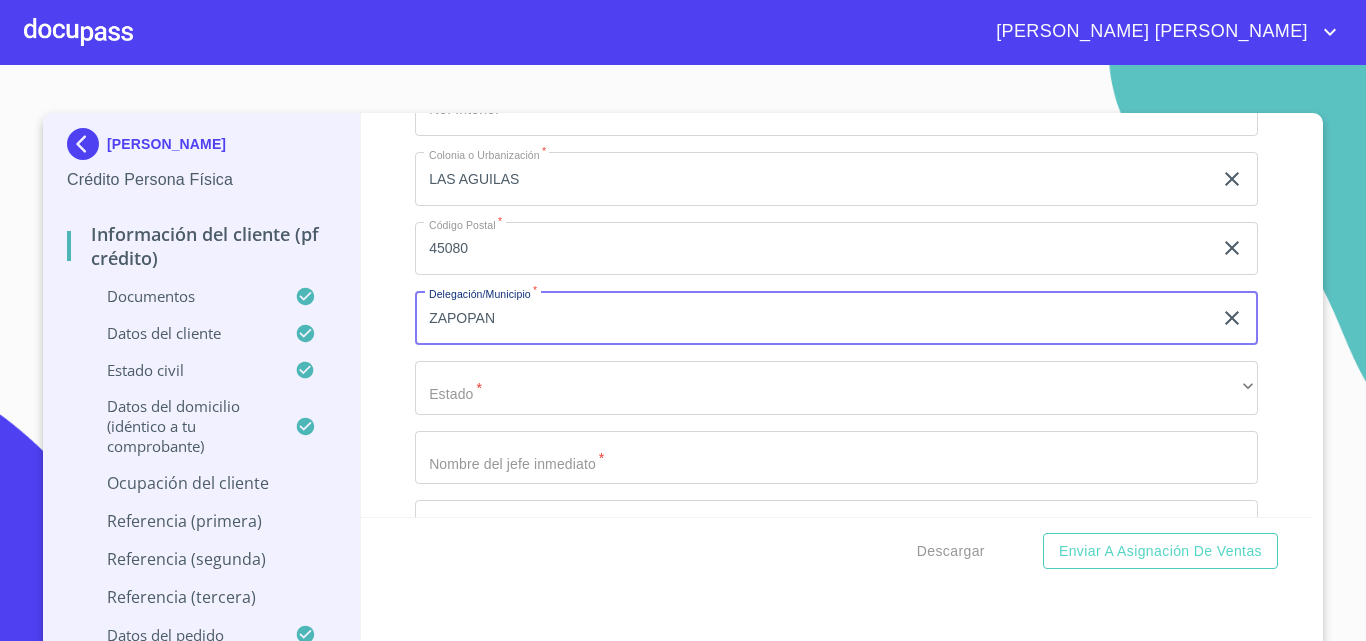 scroll, scrollTop: 9890, scrollLeft: 0, axis: vertical 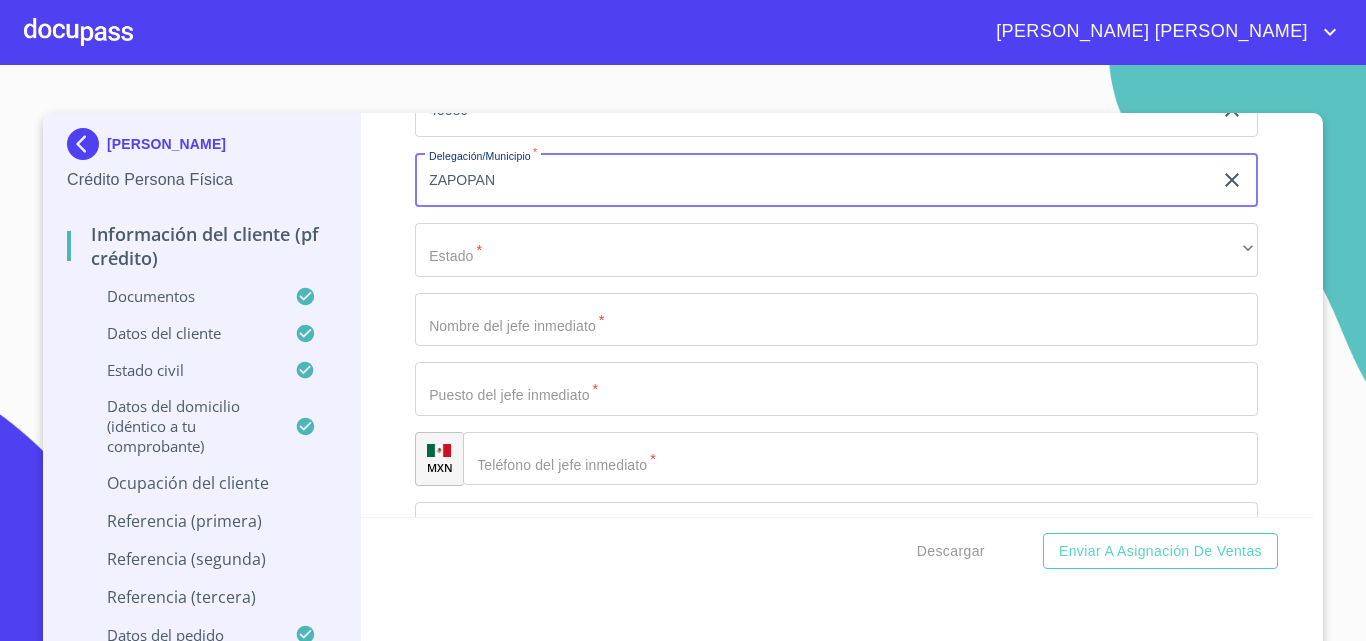 type on "ZAPOPAN" 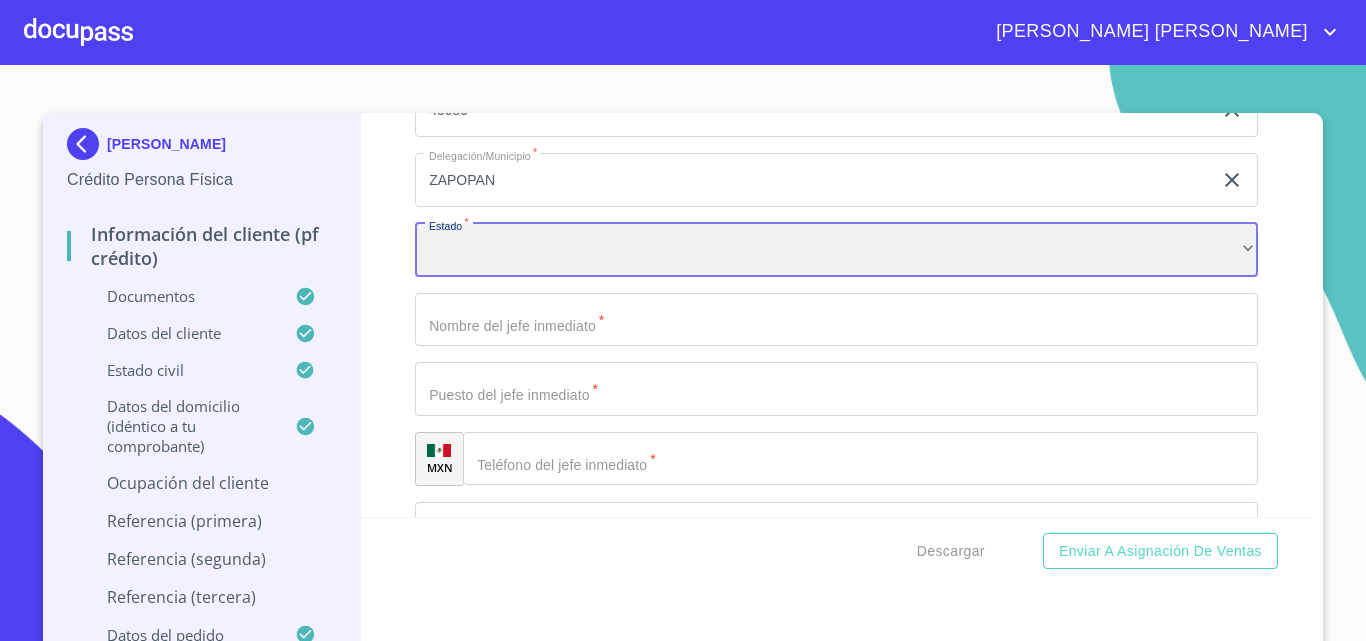 click on "​" at bounding box center (836, 250) 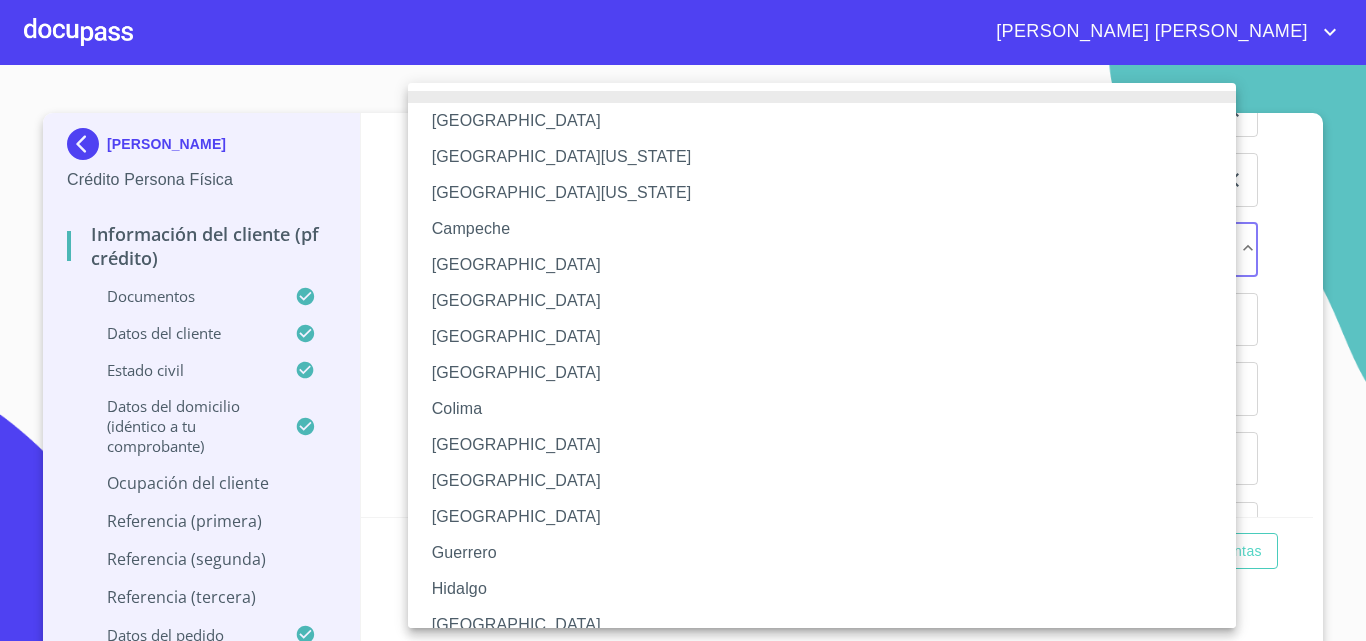 type 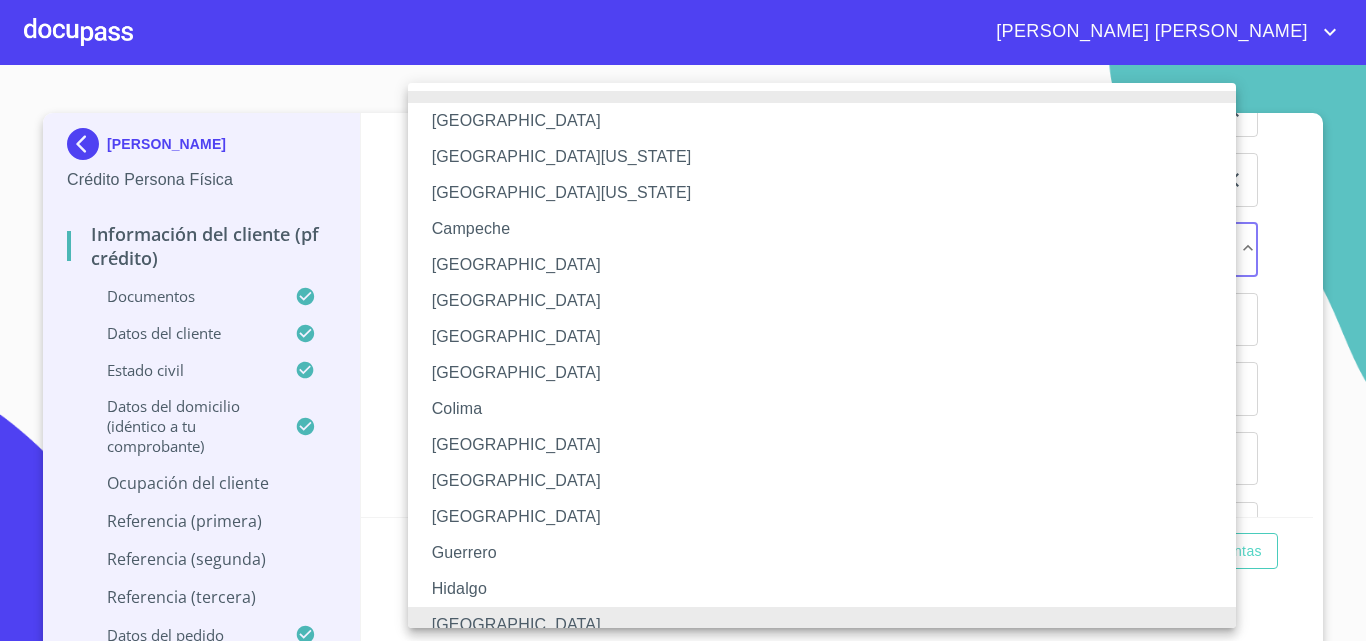 scroll, scrollTop: 15, scrollLeft: 0, axis: vertical 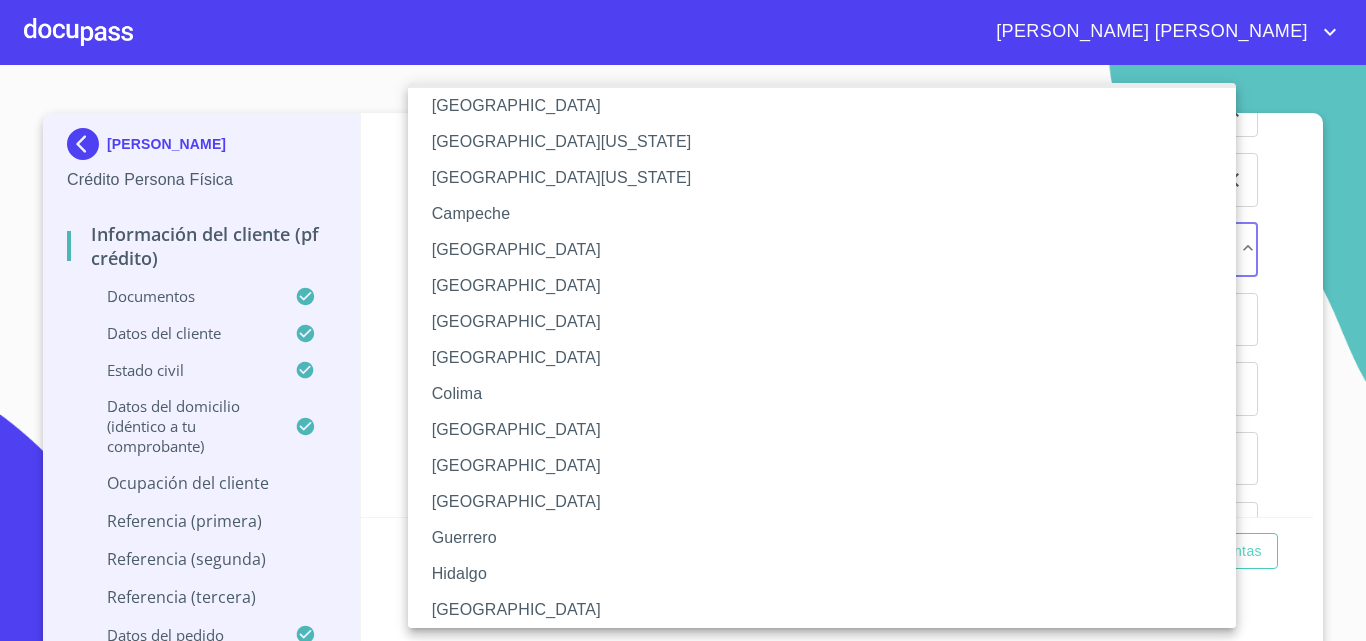 click on "[GEOGRAPHIC_DATA]" at bounding box center [829, 610] 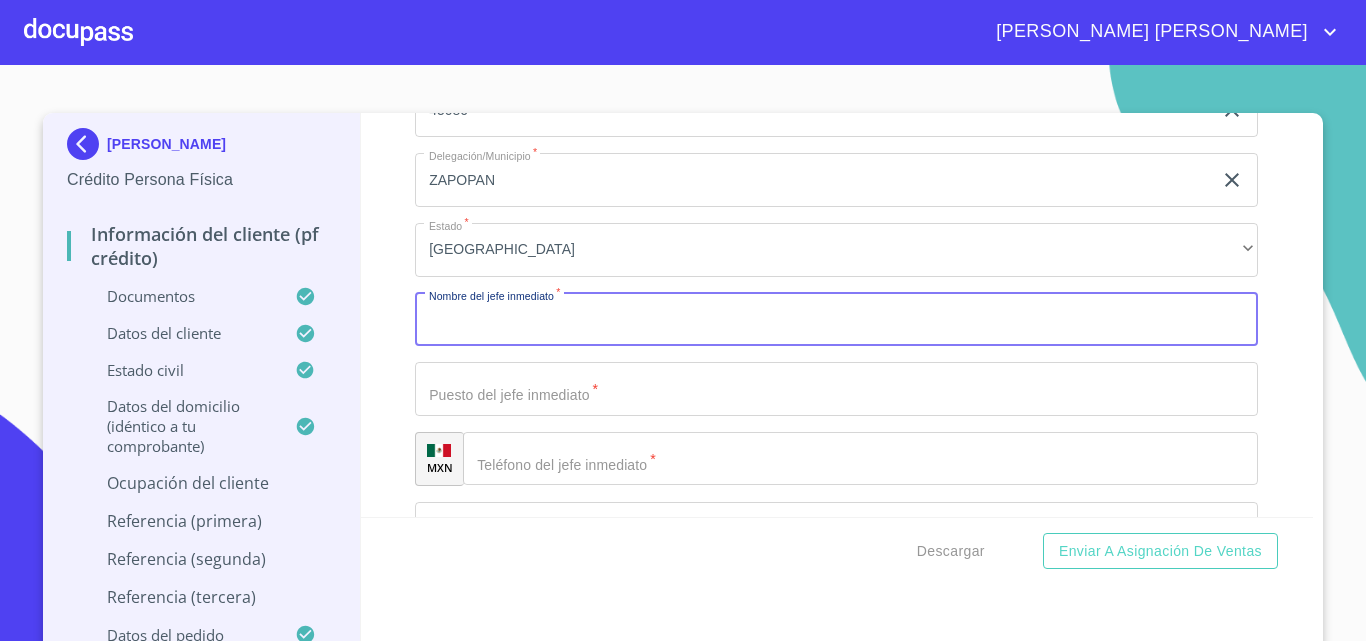 click on "Documento de identificación.   *" at bounding box center [836, 320] 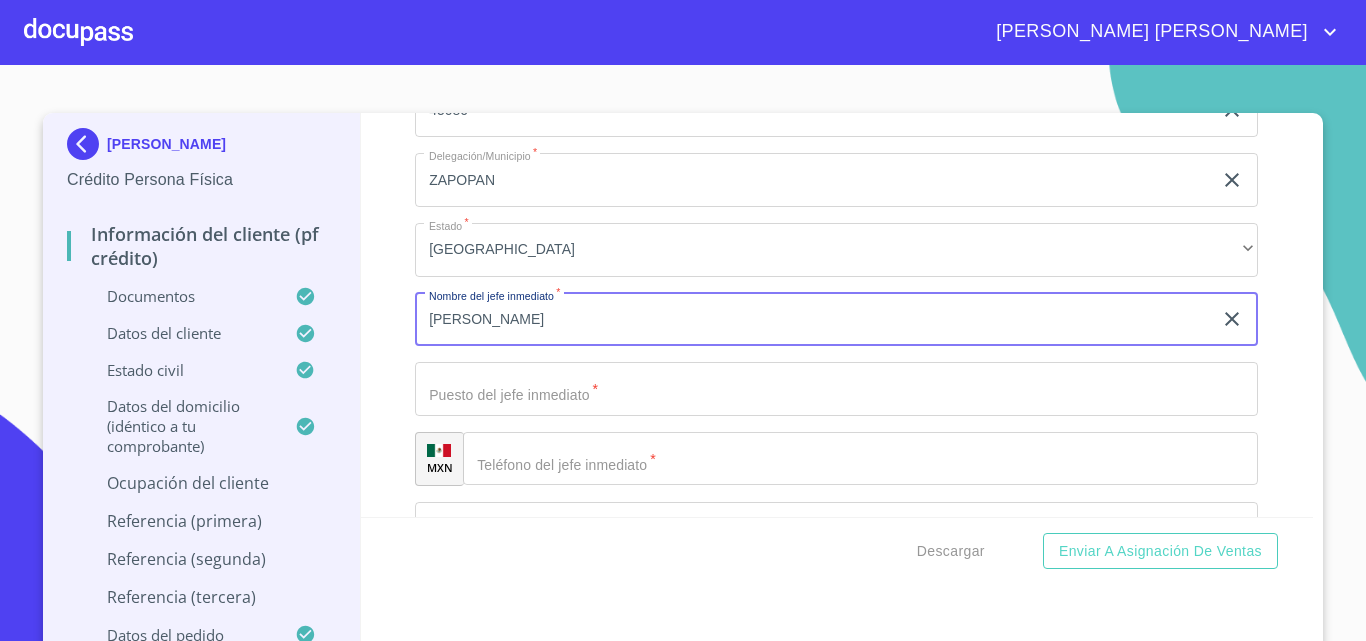 type on "DANIELA VELA" 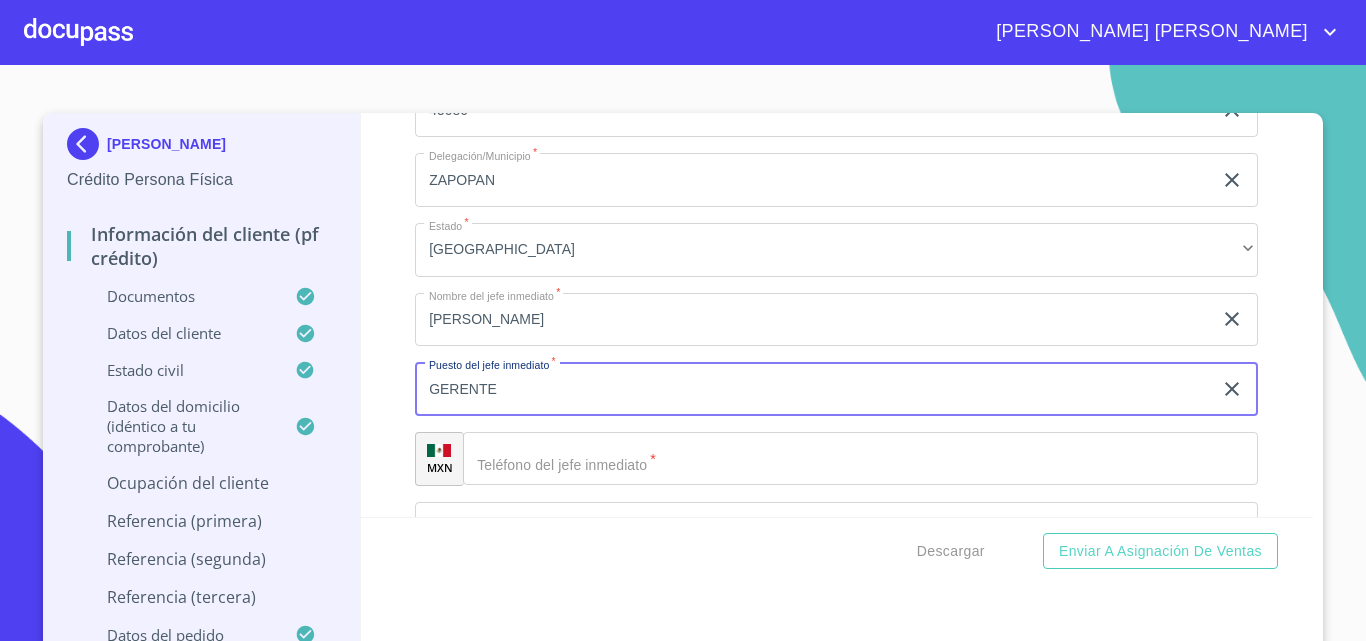 type on "GERENTE" 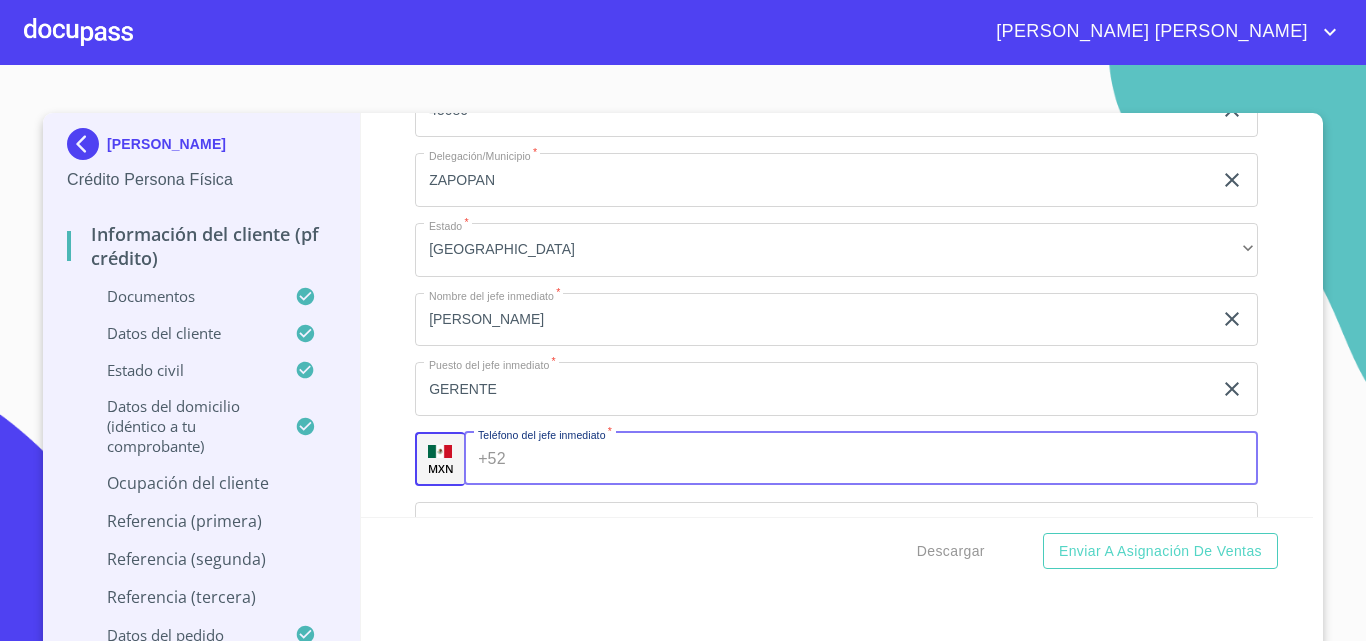 click on "Documento de identificación.   *" at bounding box center (886, 459) 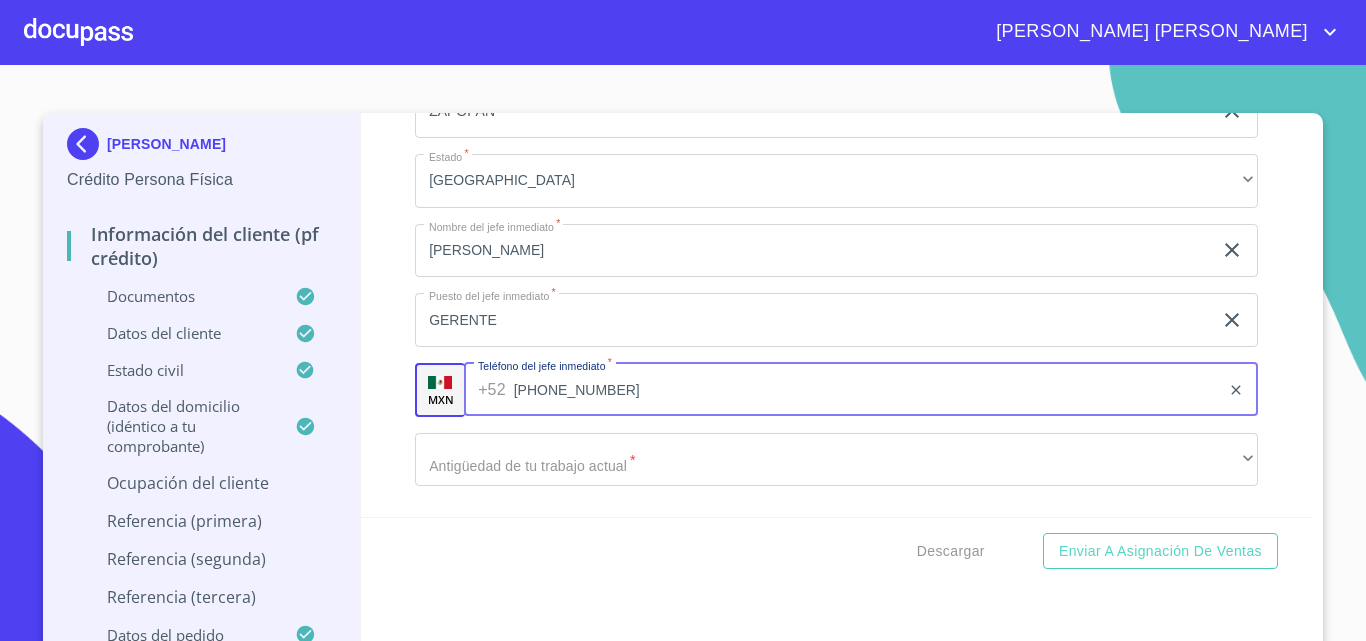 scroll, scrollTop: 10062, scrollLeft: 0, axis: vertical 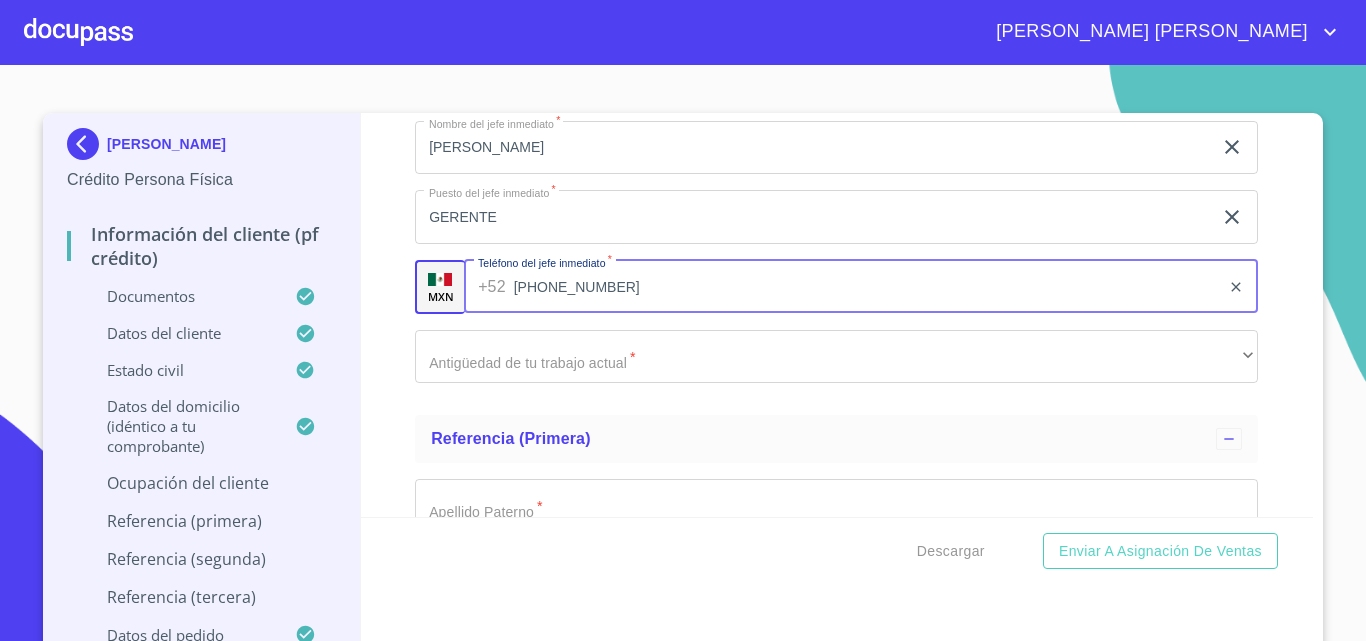 type on "(33)38019199" 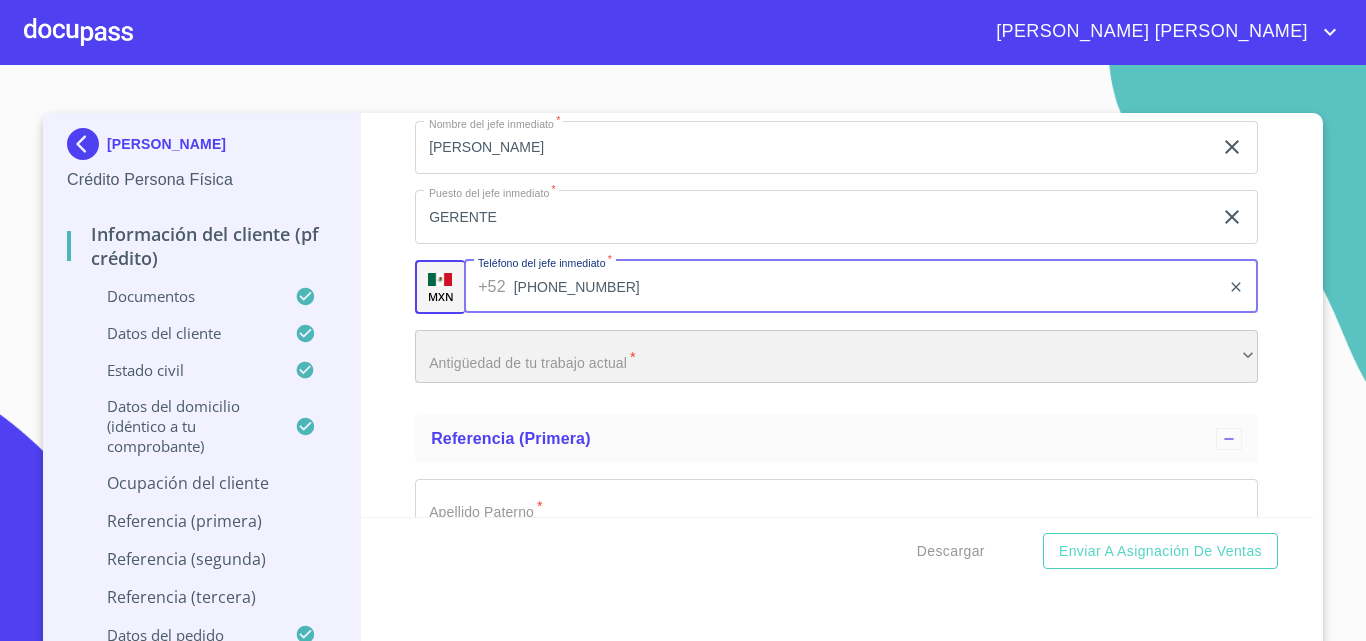 click on "​" at bounding box center [836, 357] 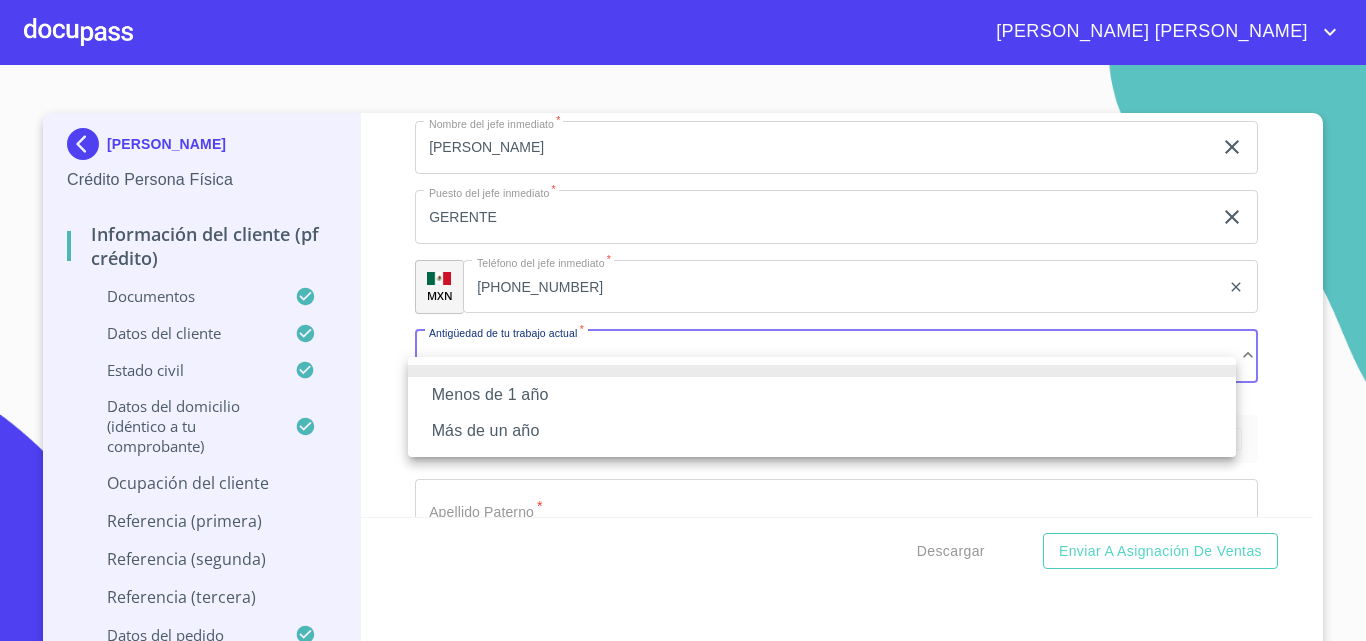 click on "Más de un año" at bounding box center (822, 431) 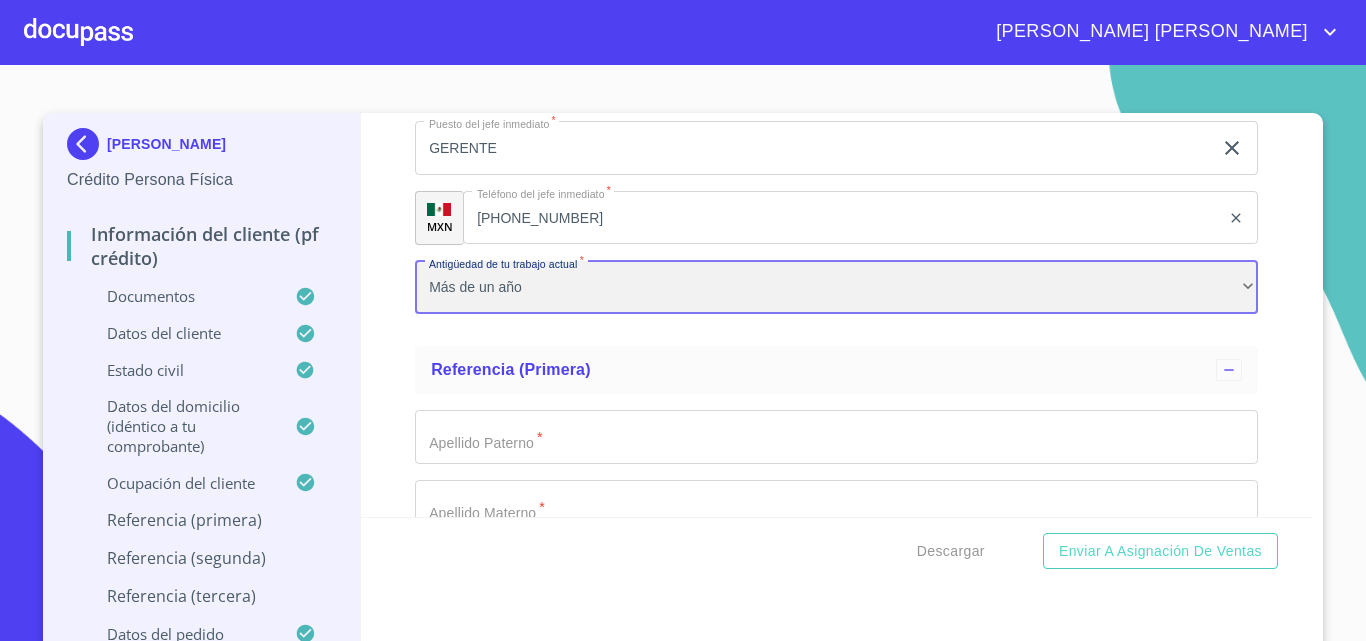 scroll, scrollTop: 10373, scrollLeft: 0, axis: vertical 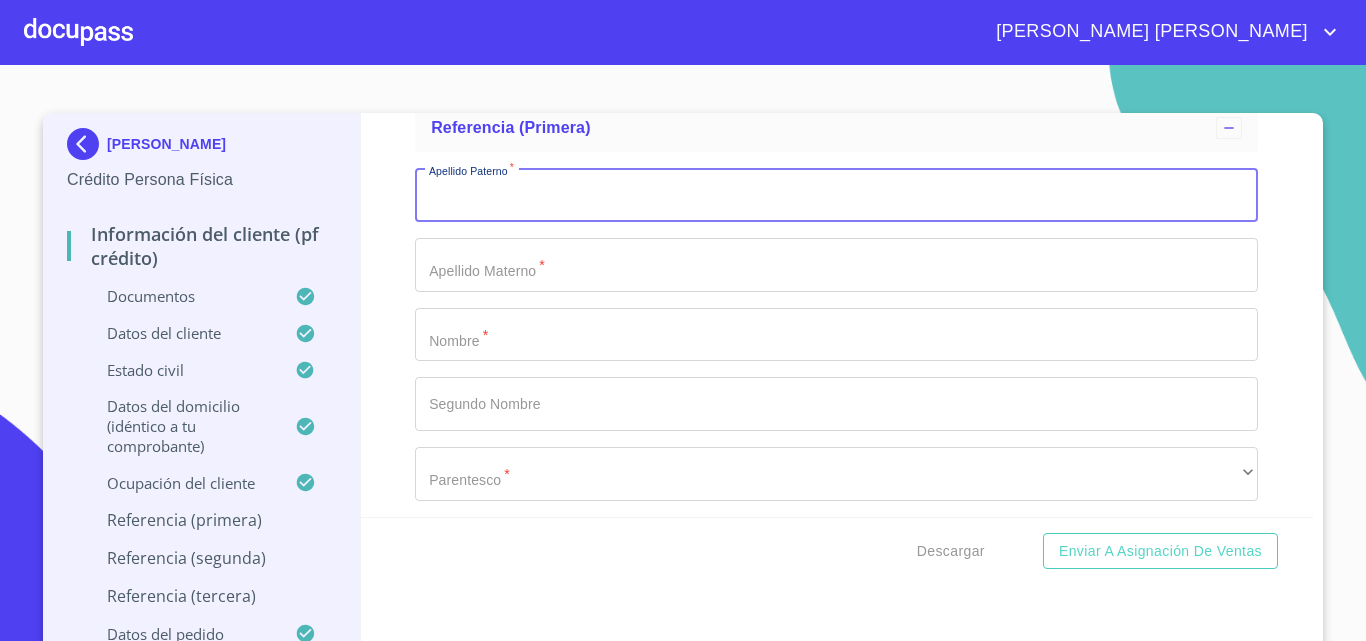 click on "Documento de identificación.   *" at bounding box center (836, 195) 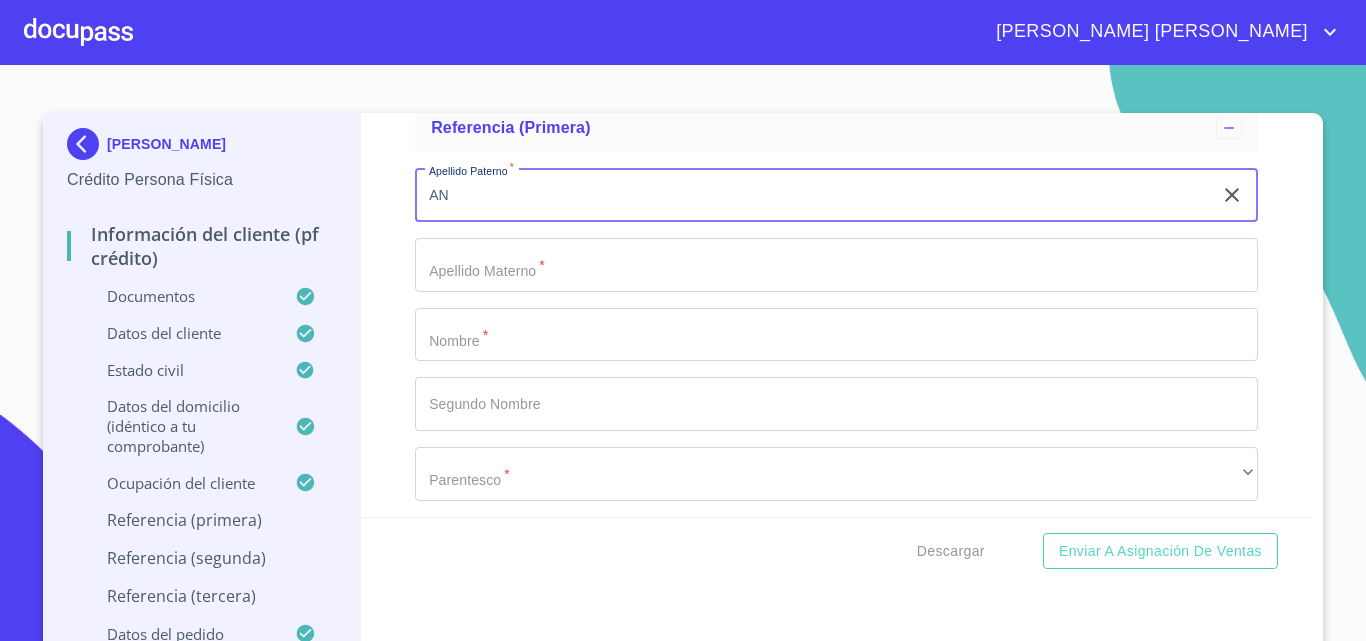 type on "A" 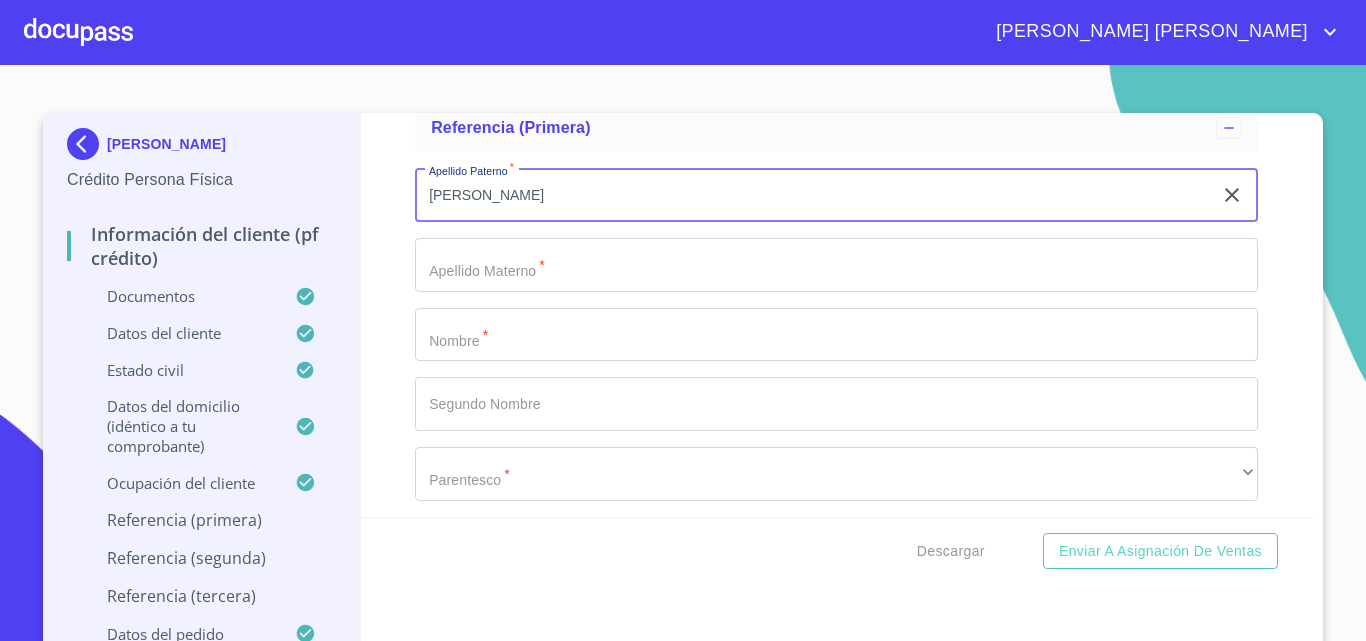 type on "RODRIGUEZ" 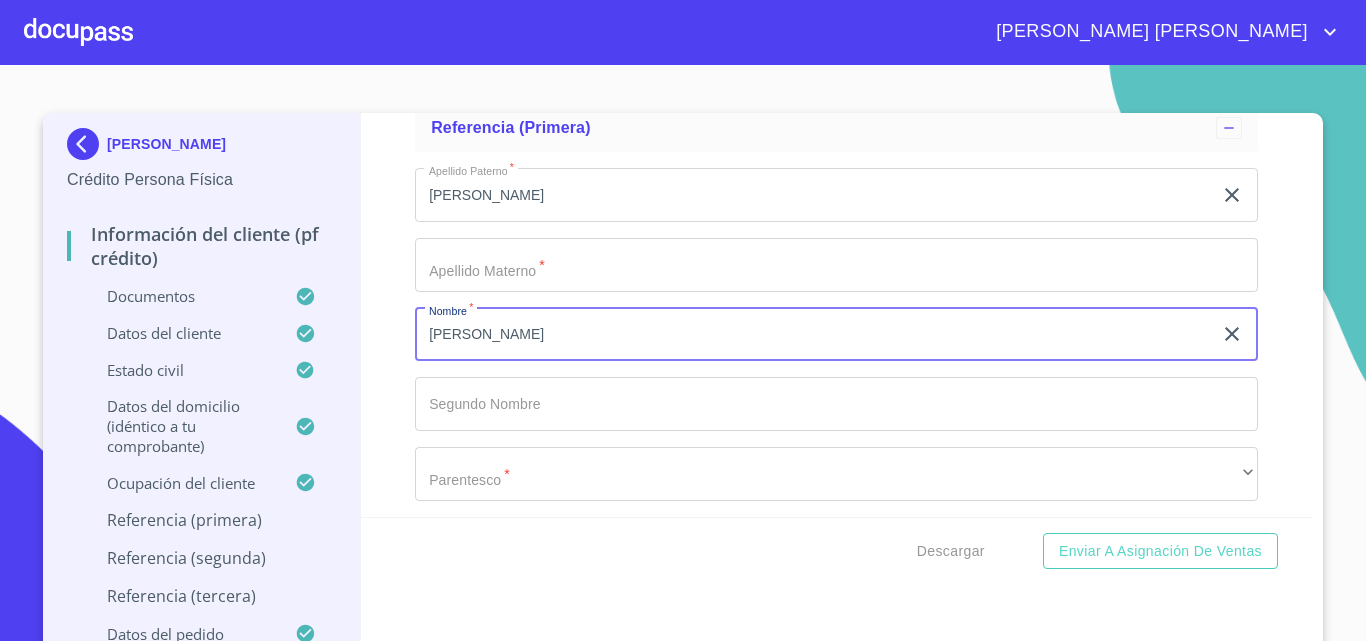 type on "ANDREA" 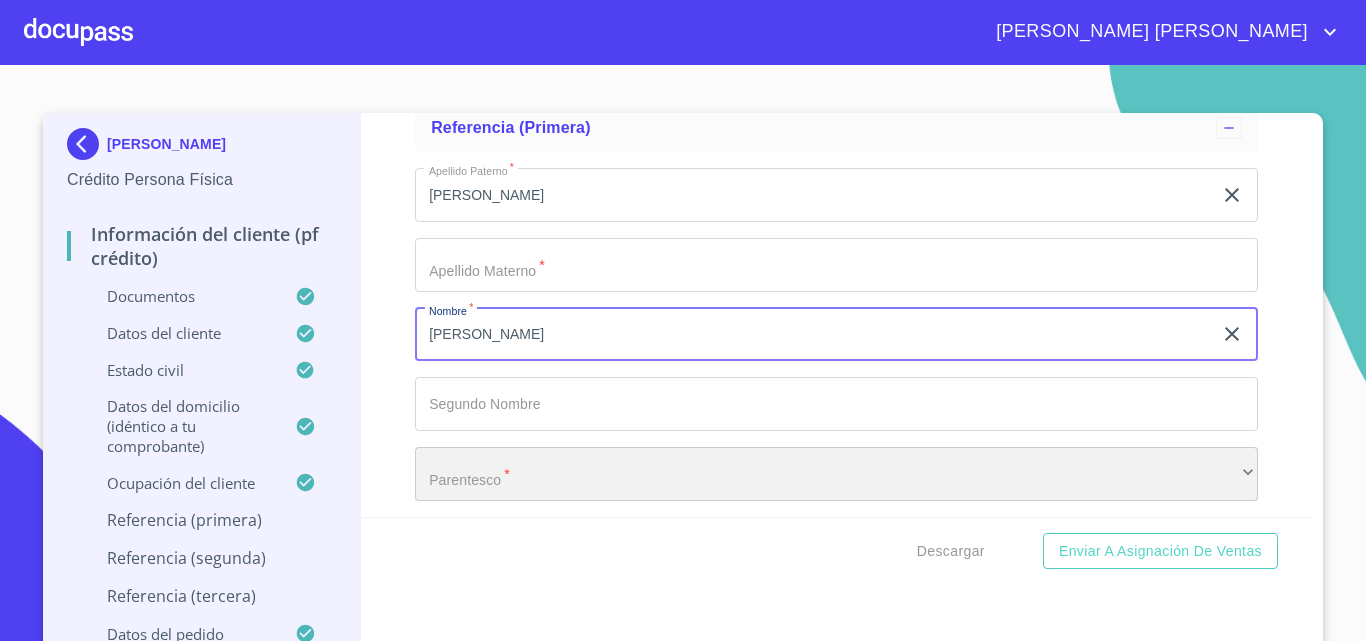 click on "​" at bounding box center (836, 474) 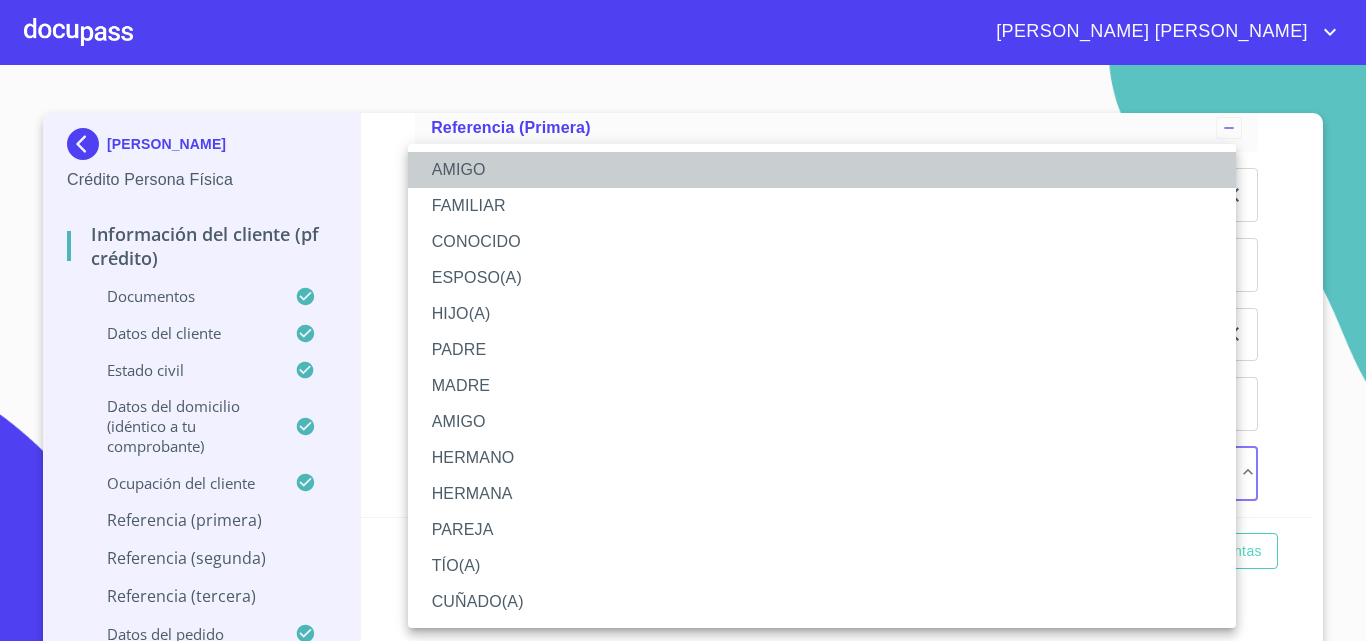 click on "AMIGO" at bounding box center [822, 170] 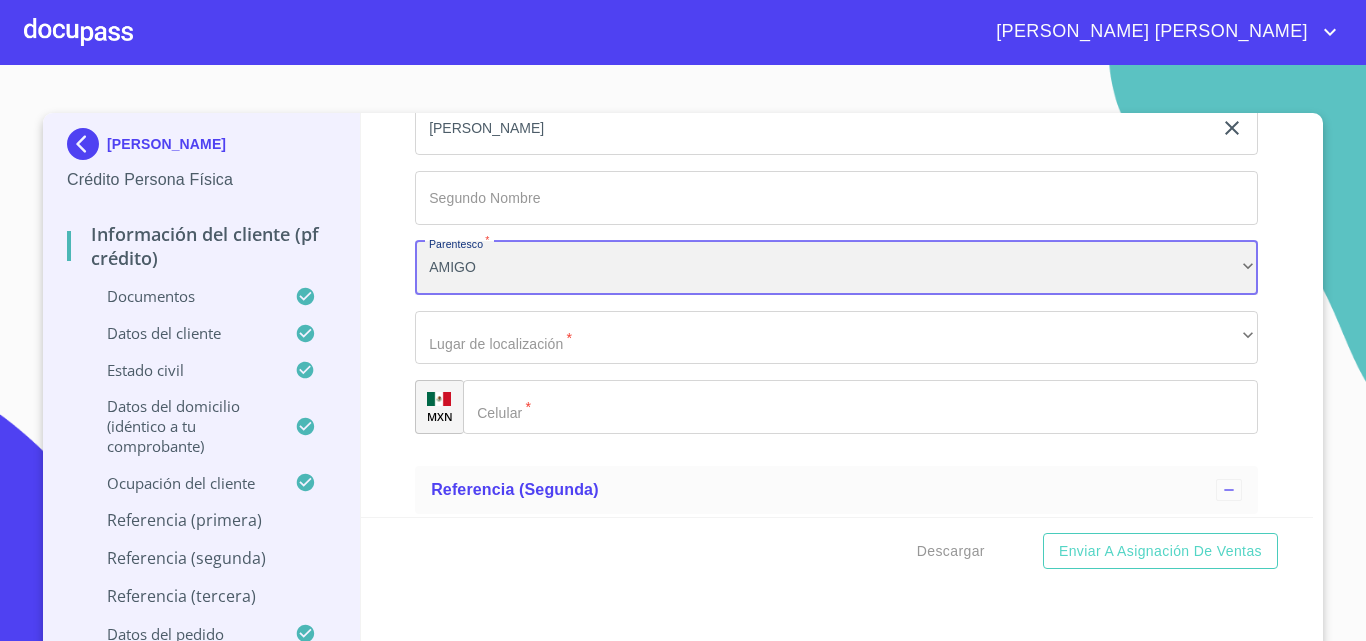 scroll, scrollTop: 10581, scrollLeft: 0, axis: vertical 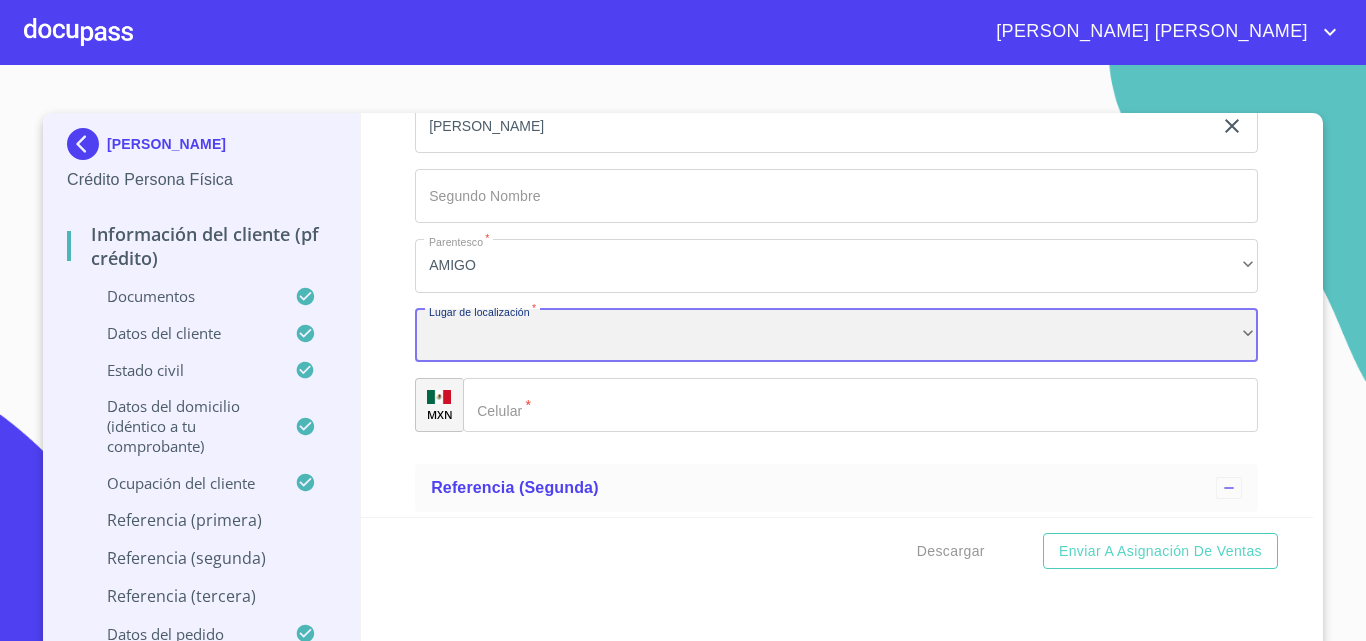 click on "​" at bounding box center [836, 336] 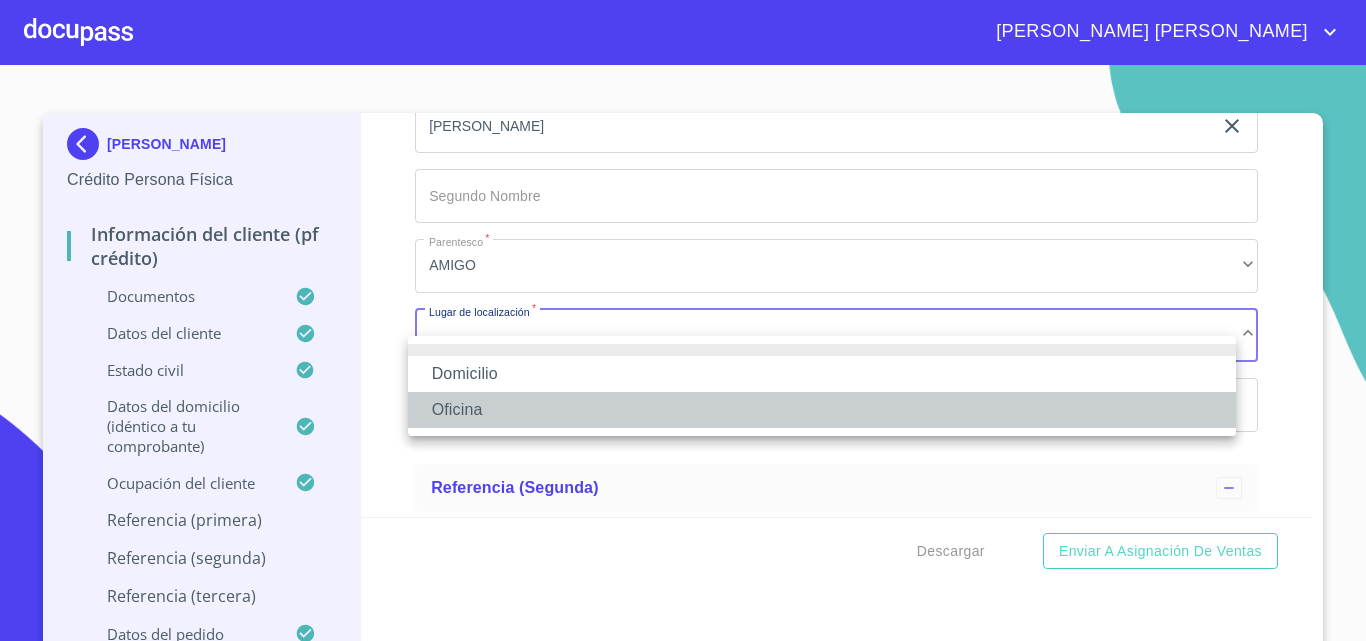 click on "Oficina" at bounding box center (822, 410) 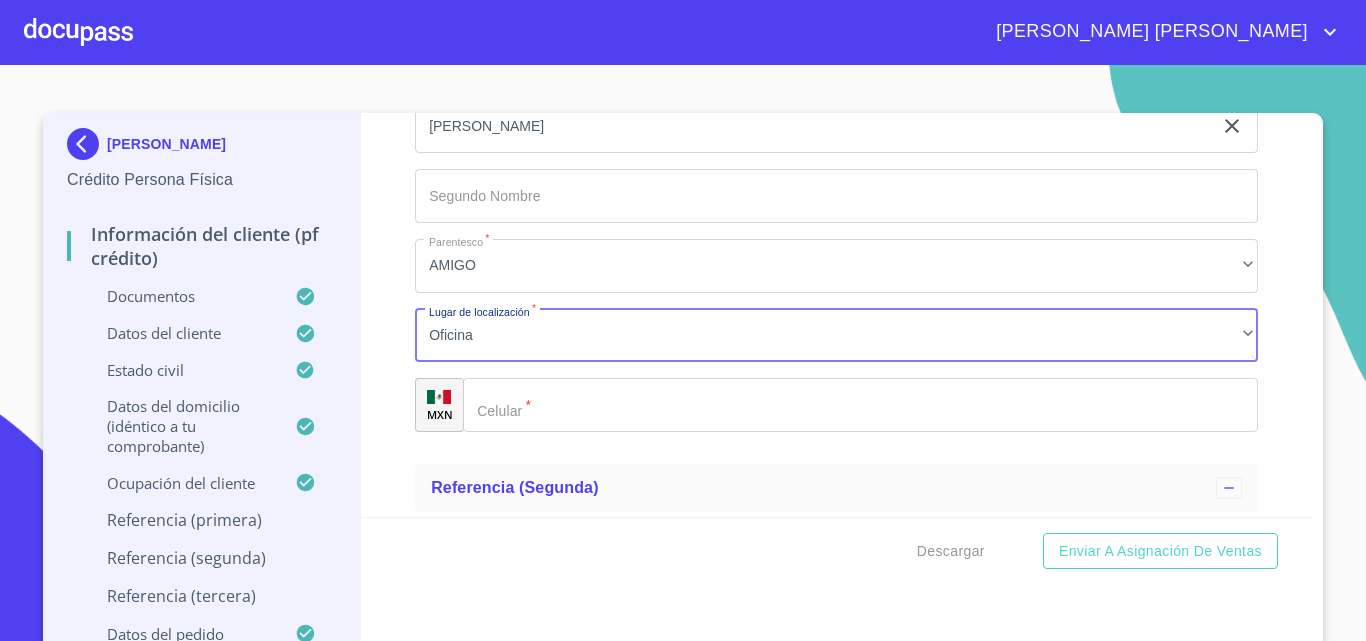 click on "Documento de identificación.   *" 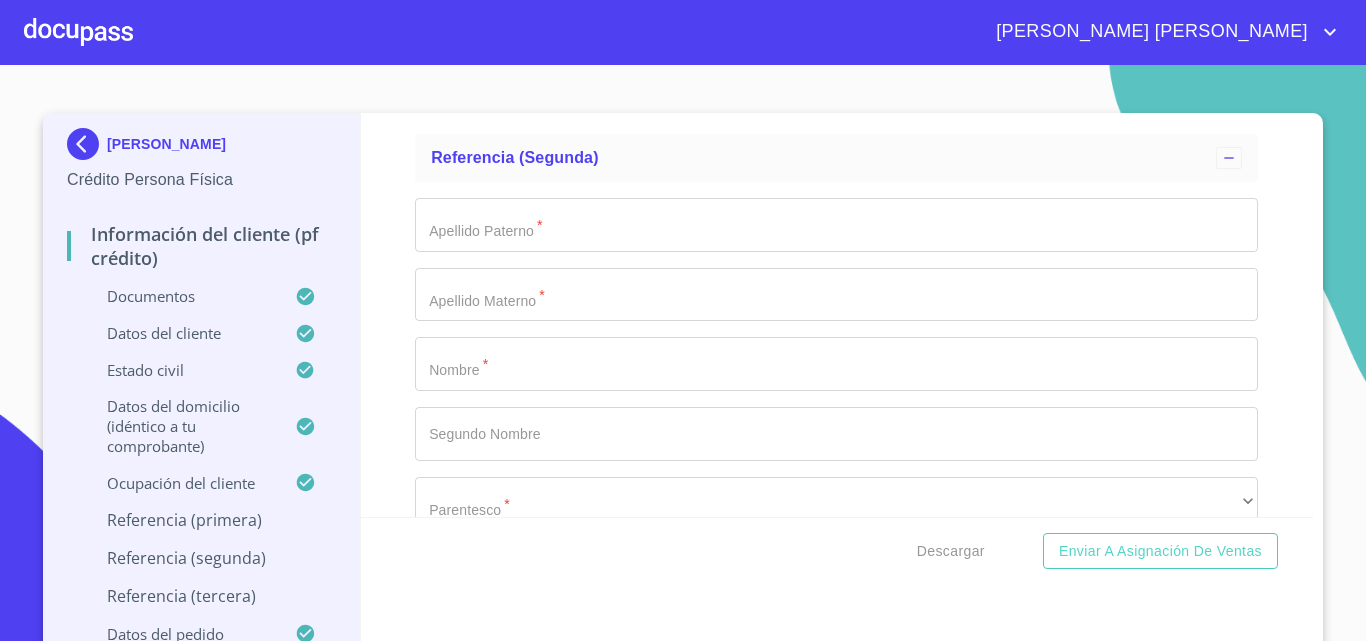 scroll, scrollTop: 10981, scrollLeft: 0, axis: vertical 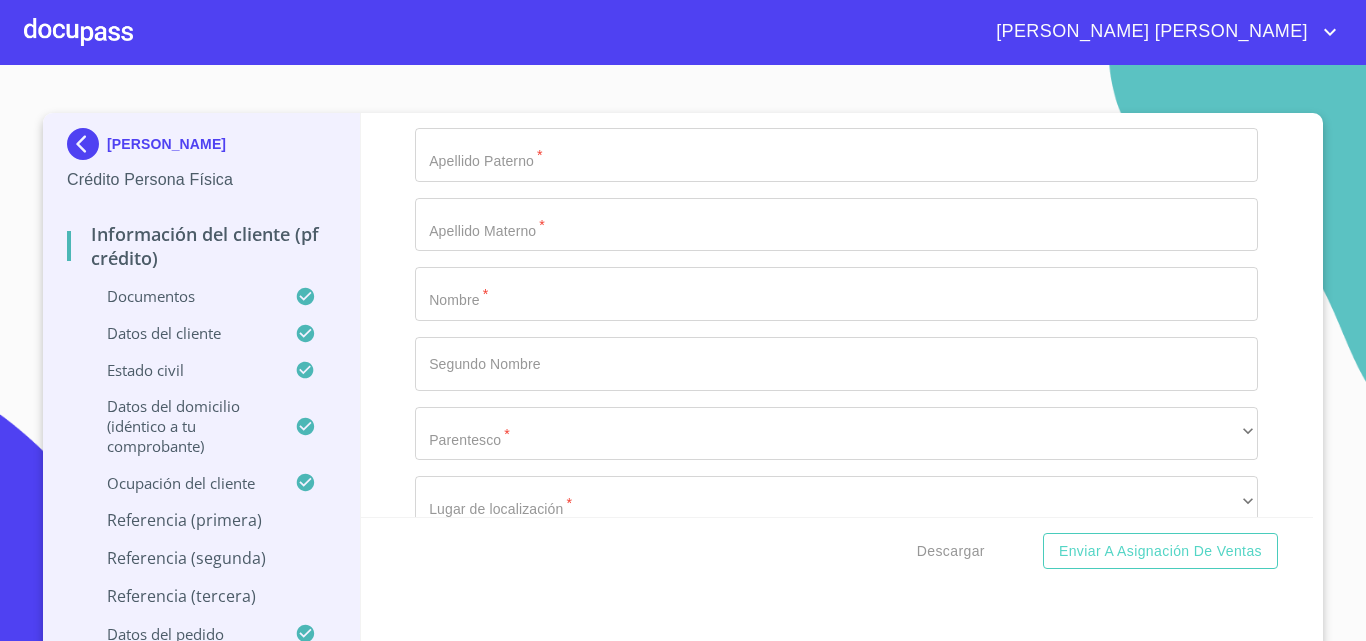 type on "(33)10953269" 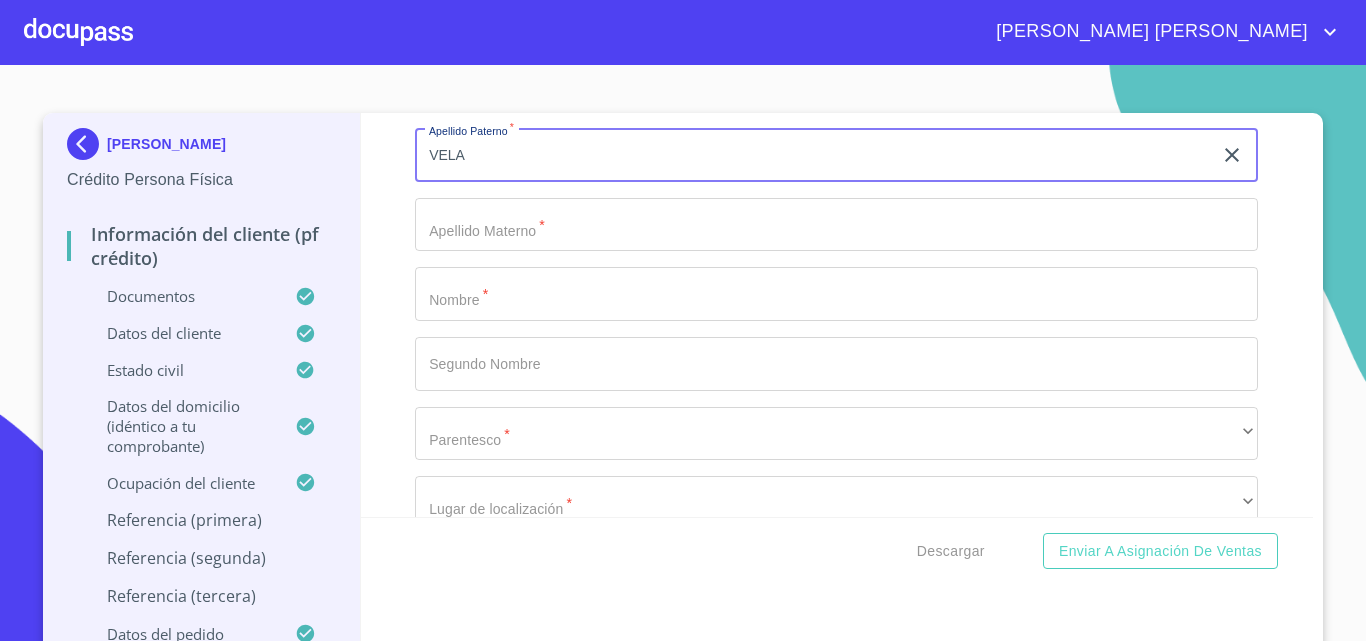 type on "VELA" 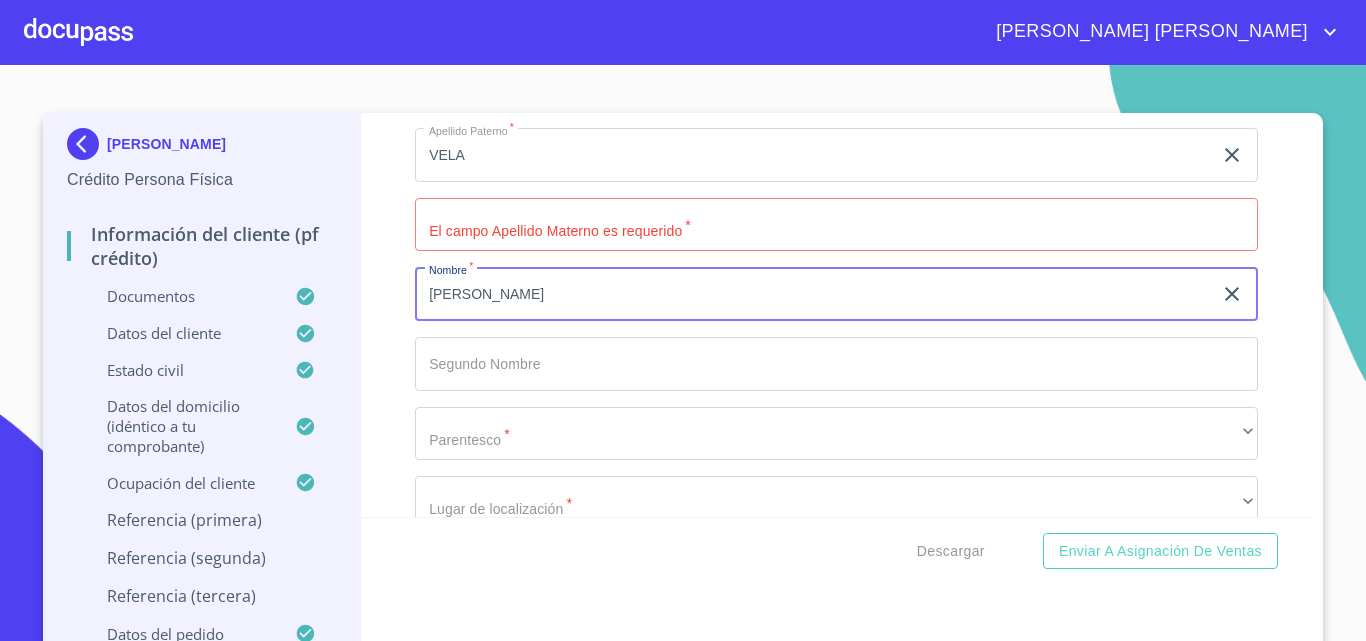 type on "DANIELA" 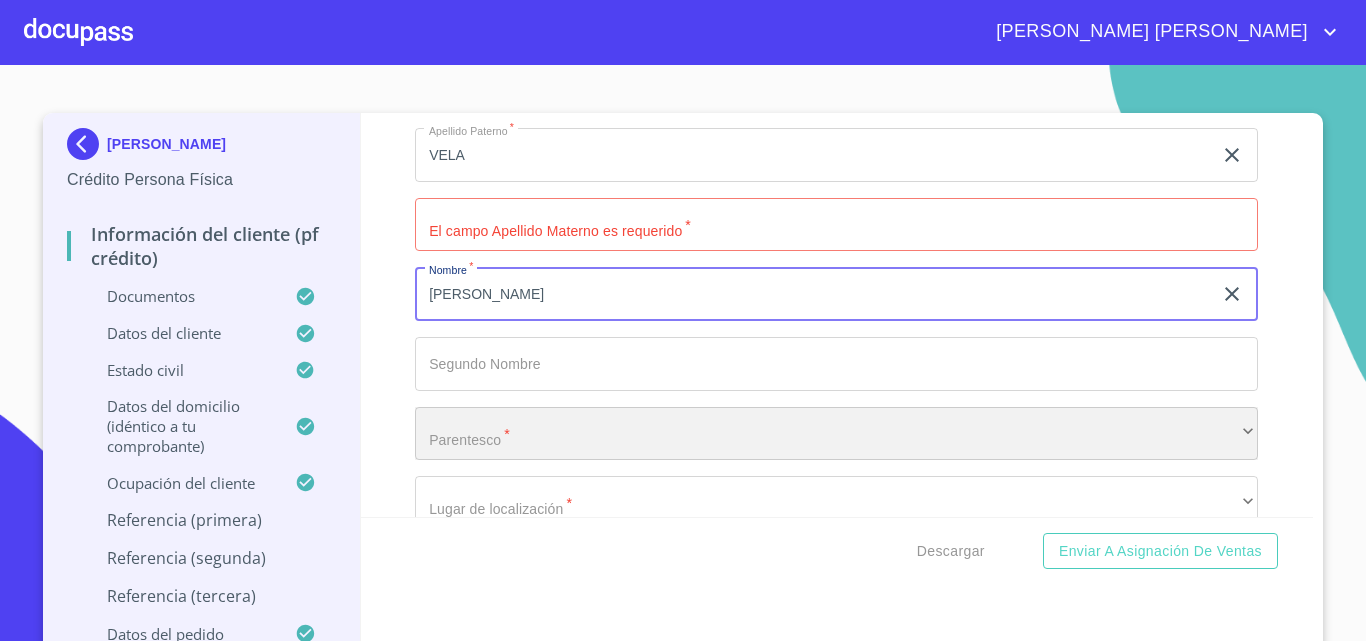 click on "​" at bounding box center [836, 434] 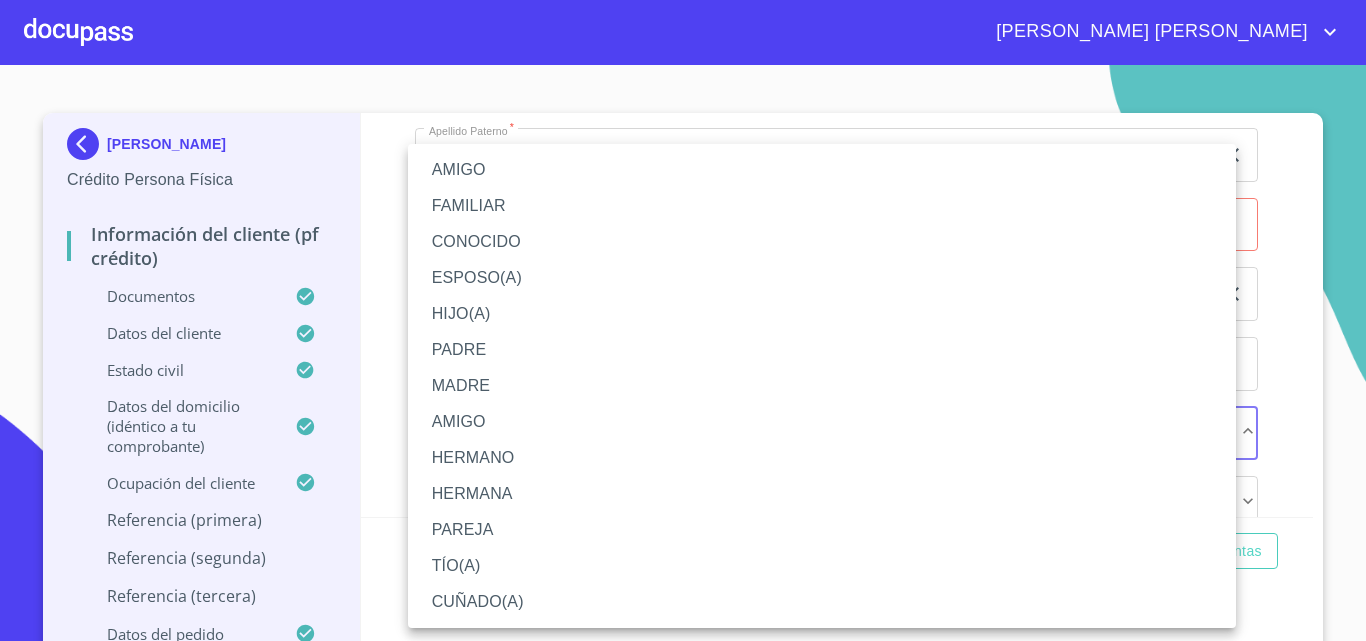 click on "AMIGO" at bounding box center (822, 170) 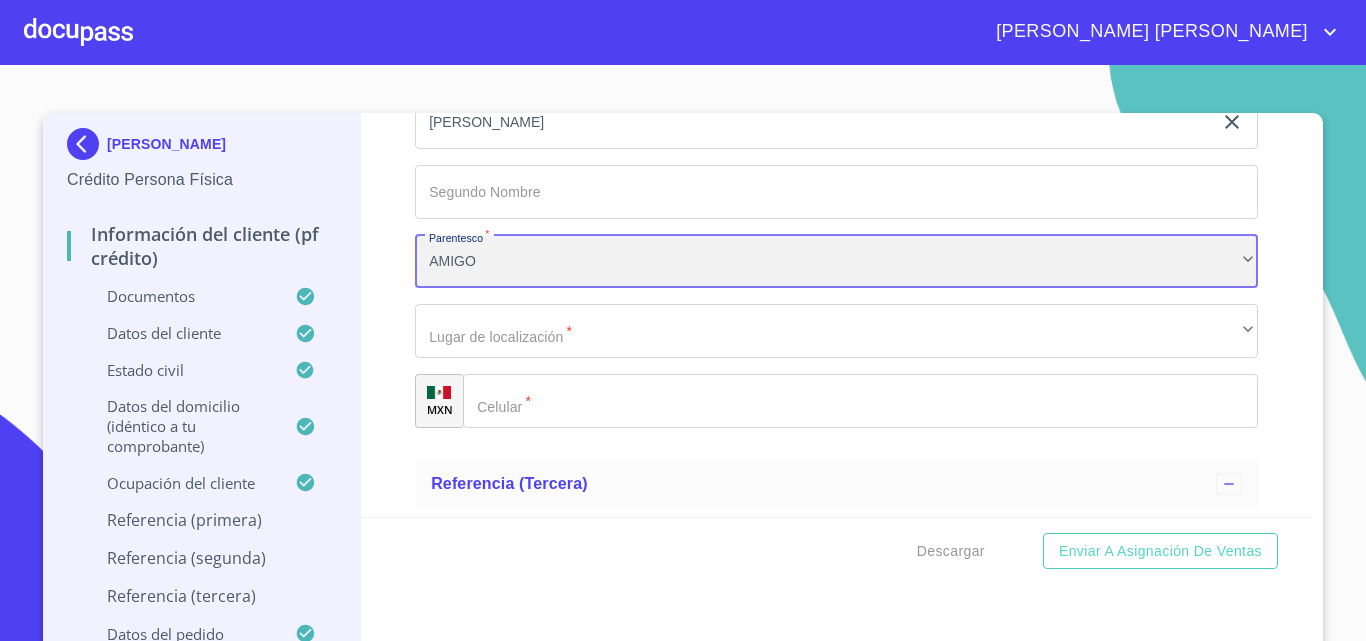 scroll, scrollTop: 11188, scrollLeft: 0, axis: vertical 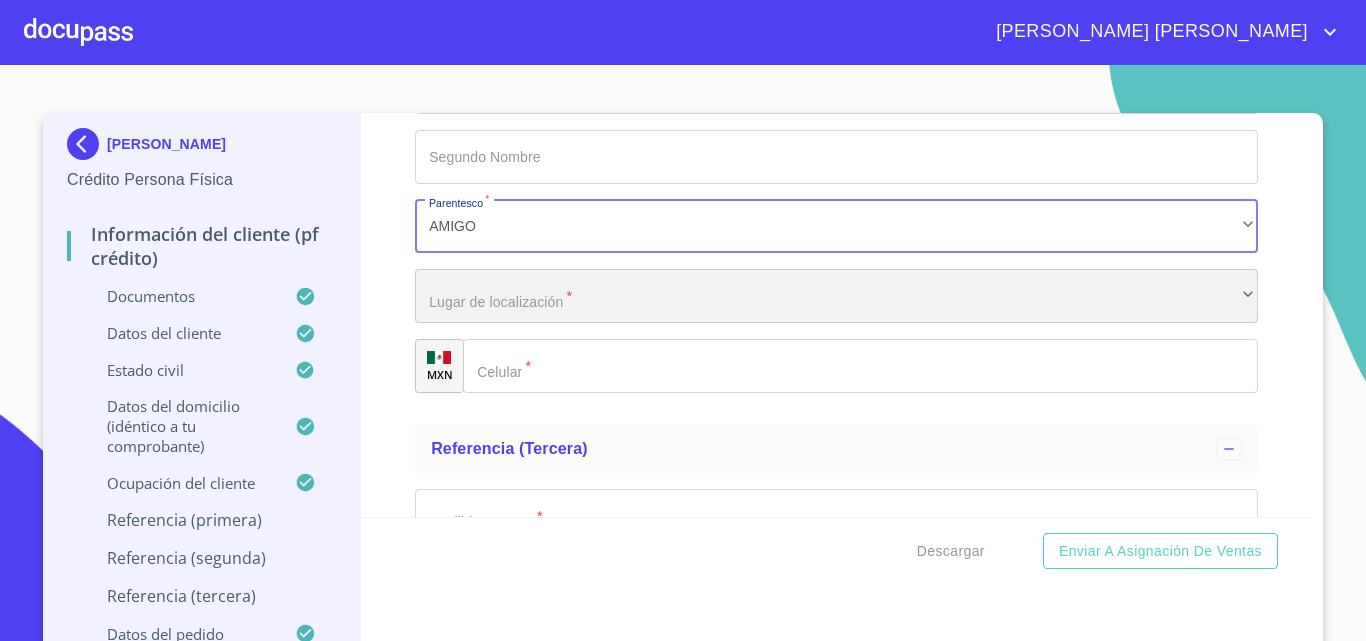 click on "​" at bounding box center (836, 296) 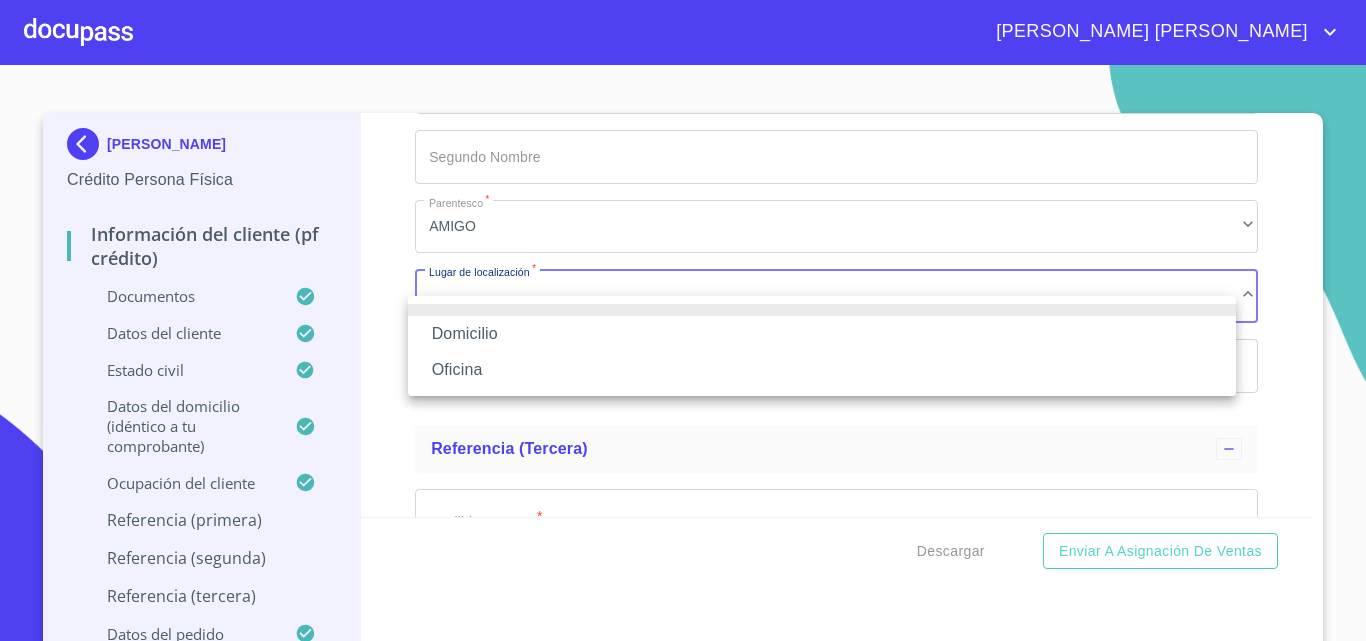 click on "Oficina" at bounding box center [822, 370] 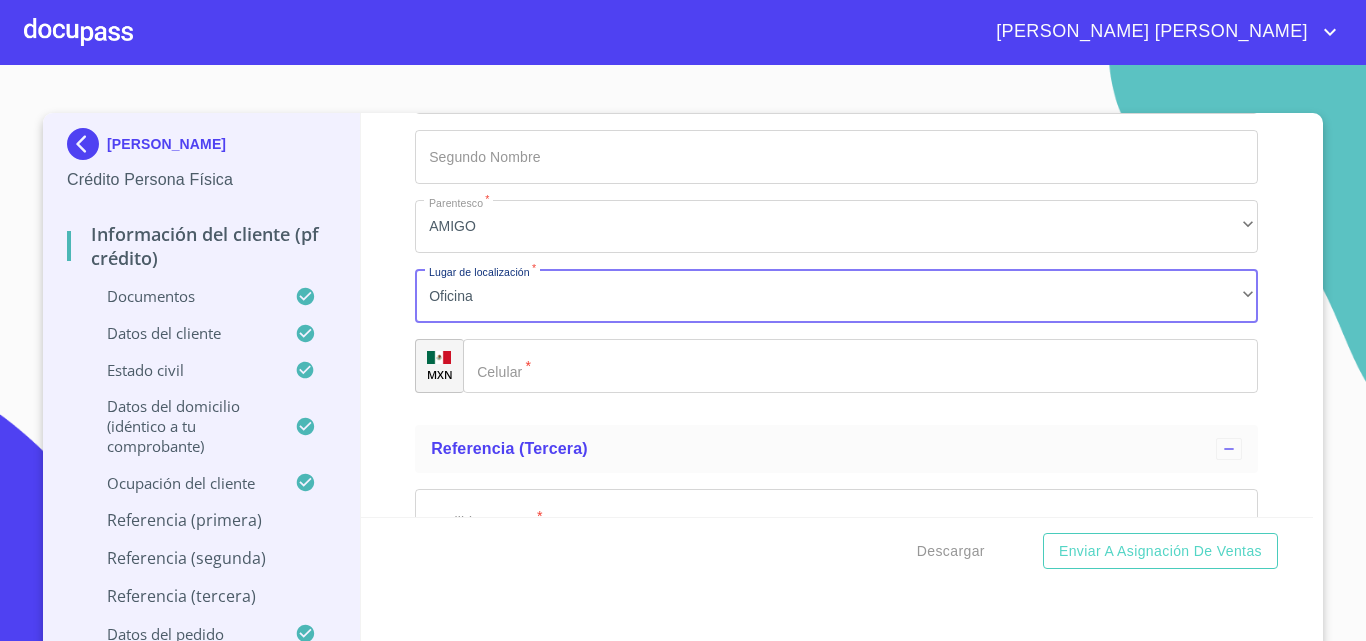 click on "Documento de identificación.   *" 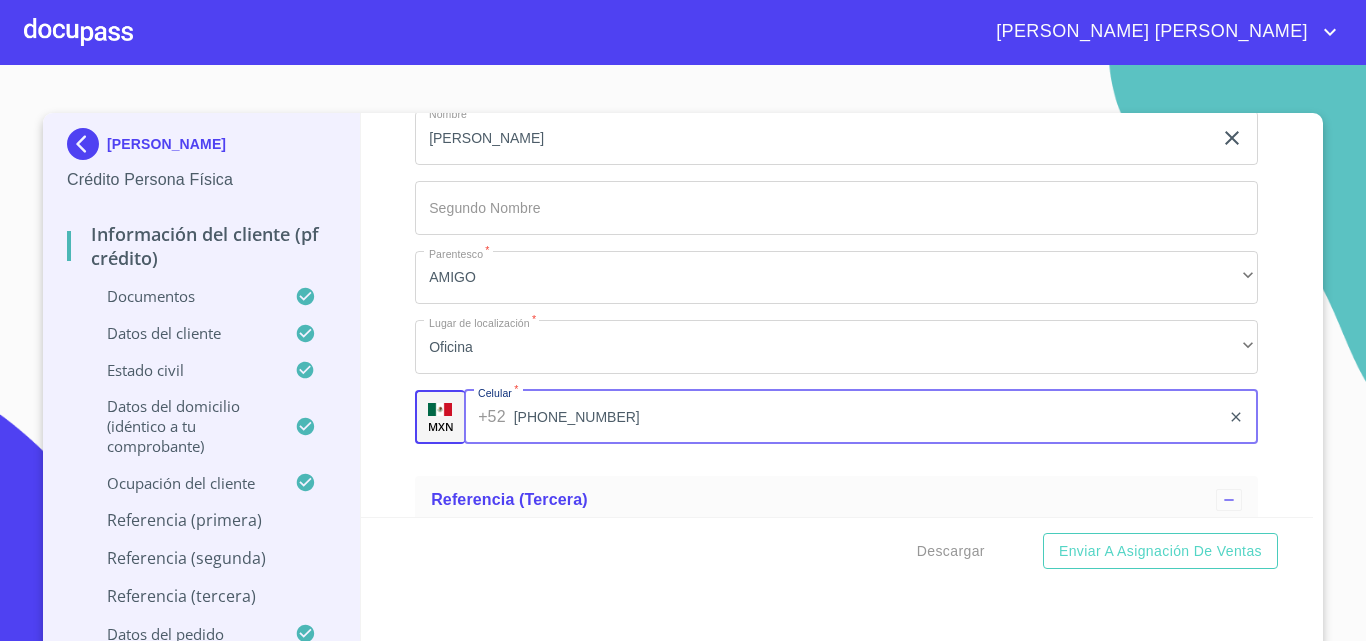 scroll, scrollTop: 11088, scrollLeft: 0, axis: vertical 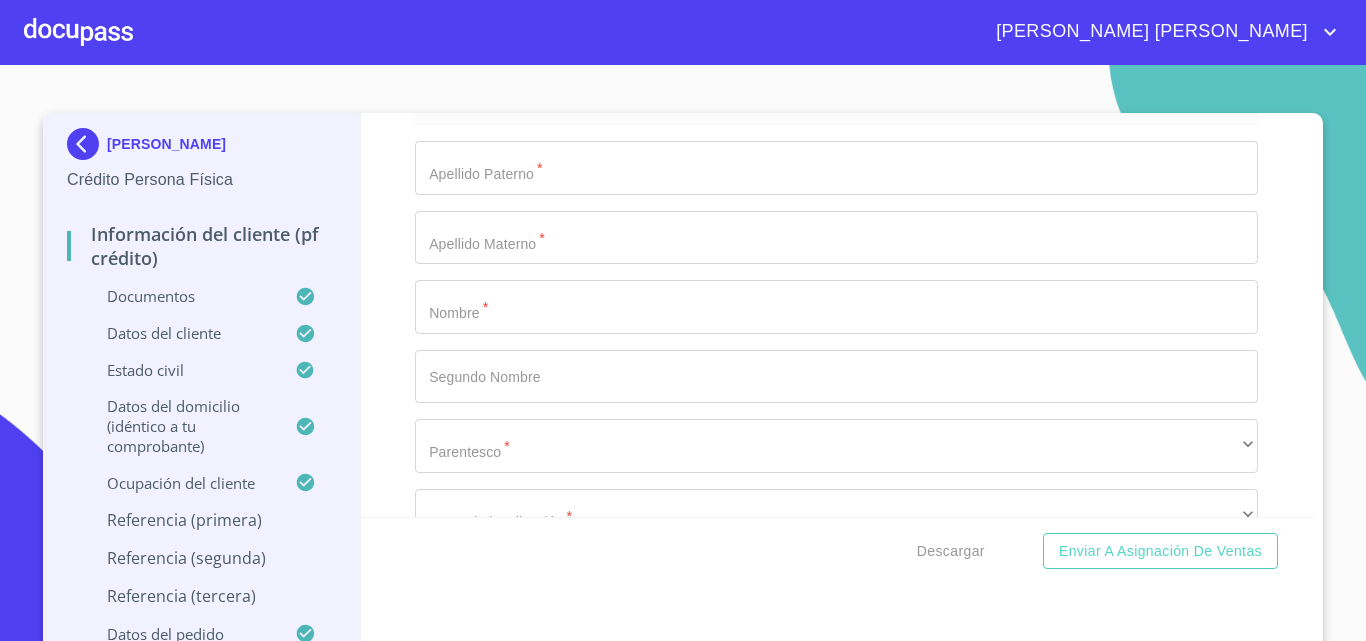type on "(33)38311948" 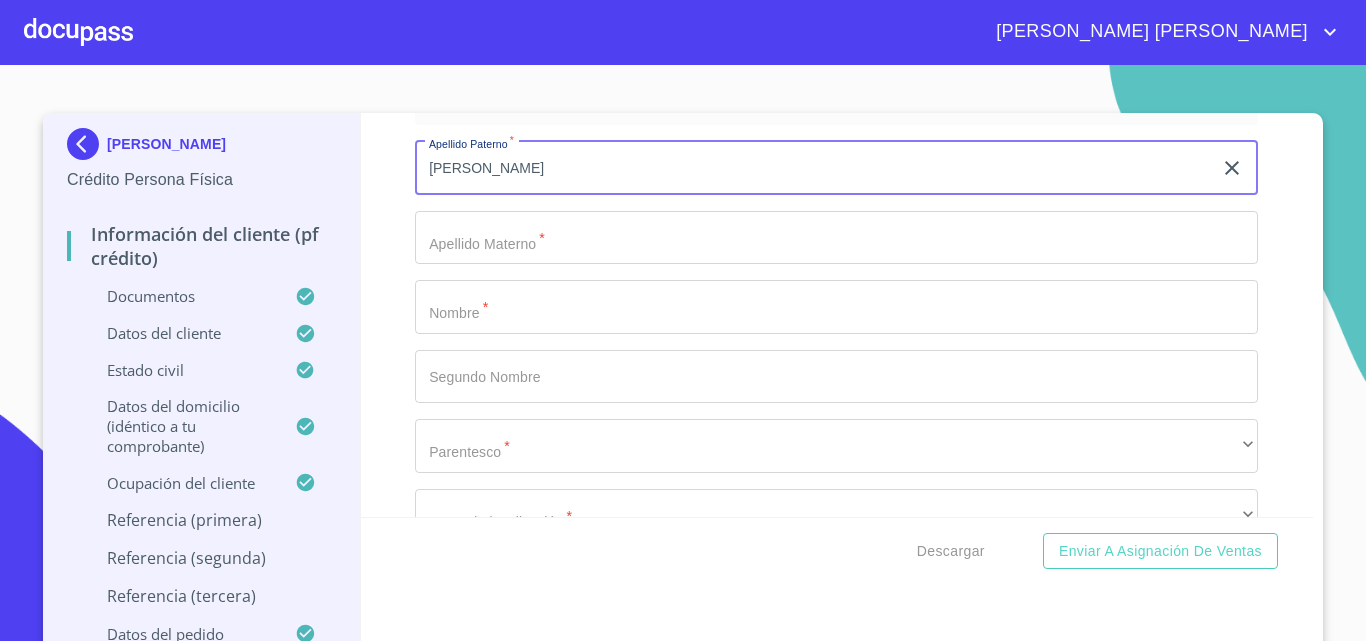 type on "GOMEZ" 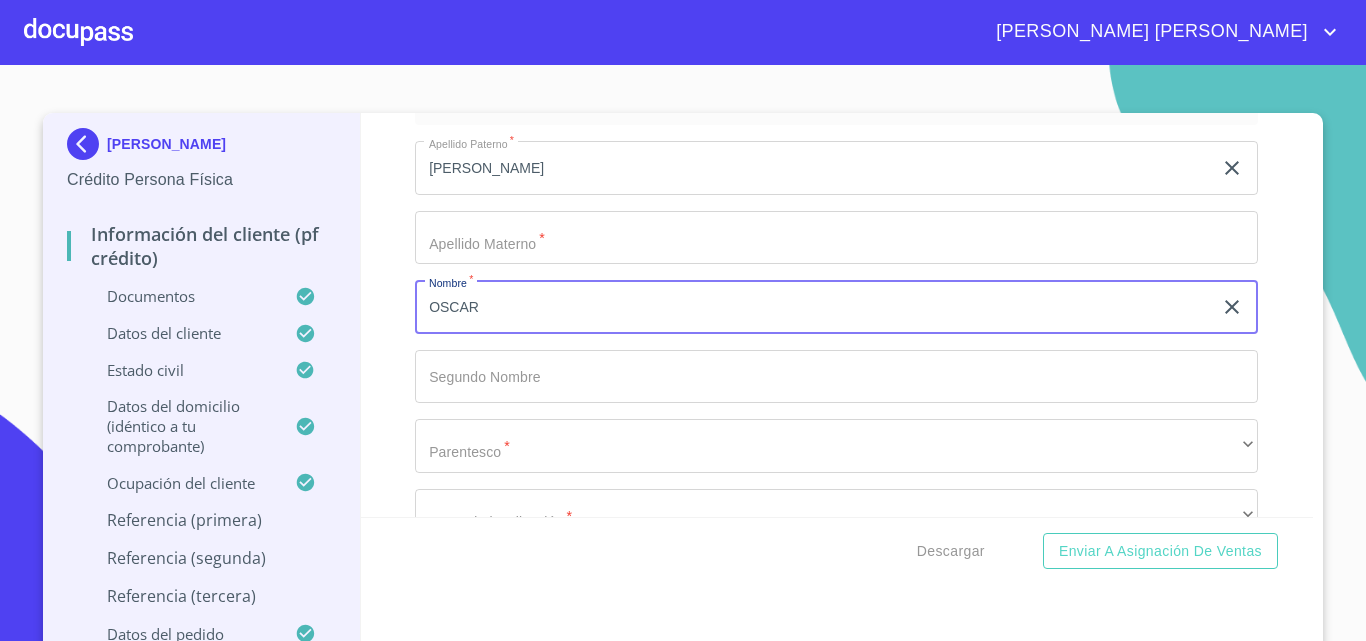 type on "OSCAR" 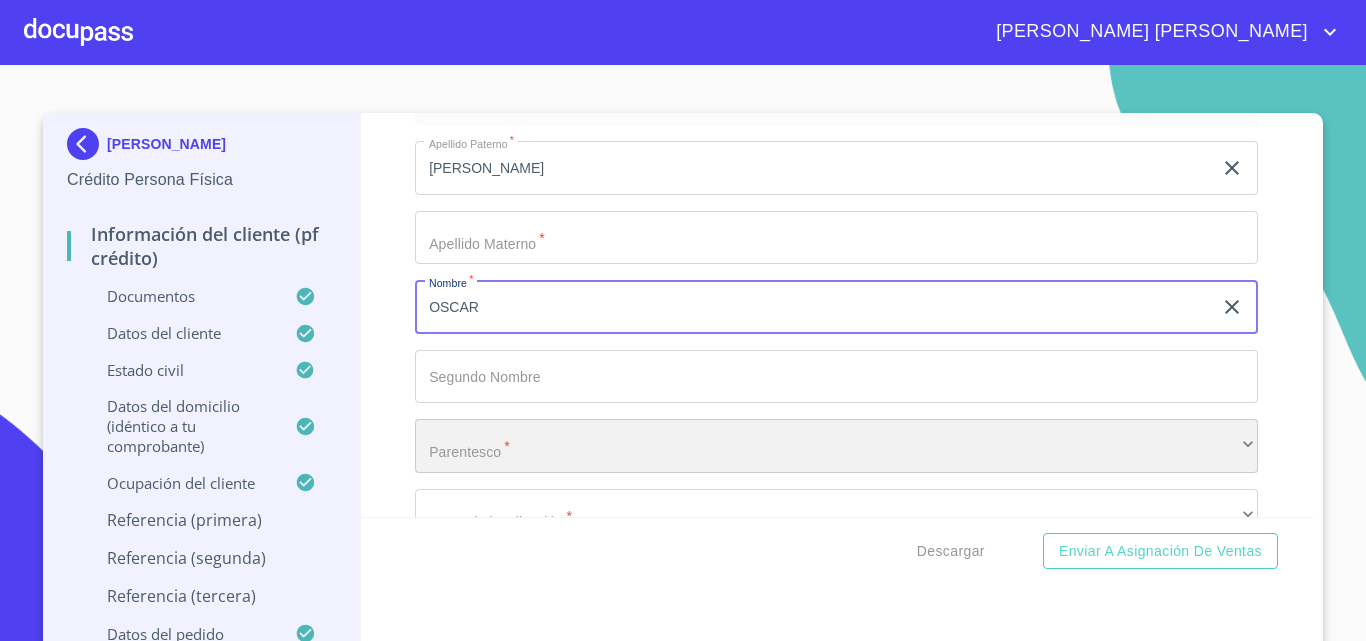 click on "​" at bounding box center (836, 446) 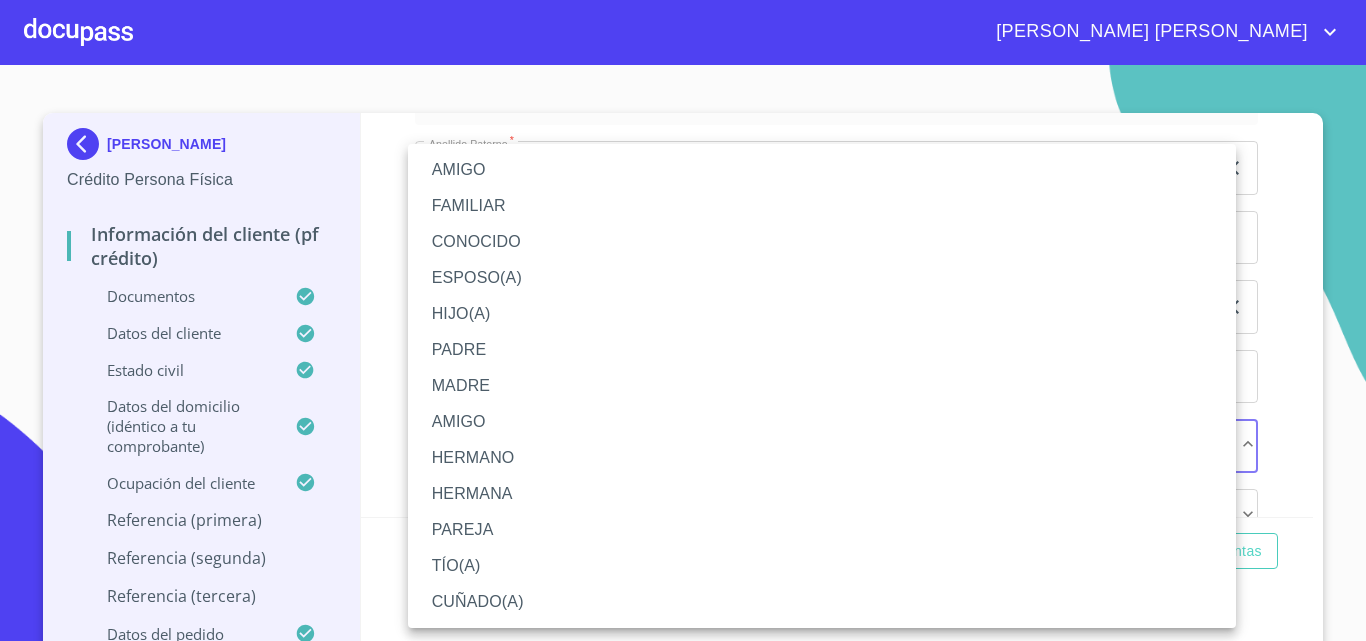 click on "AMIGO" at bounding box center (822, 170) 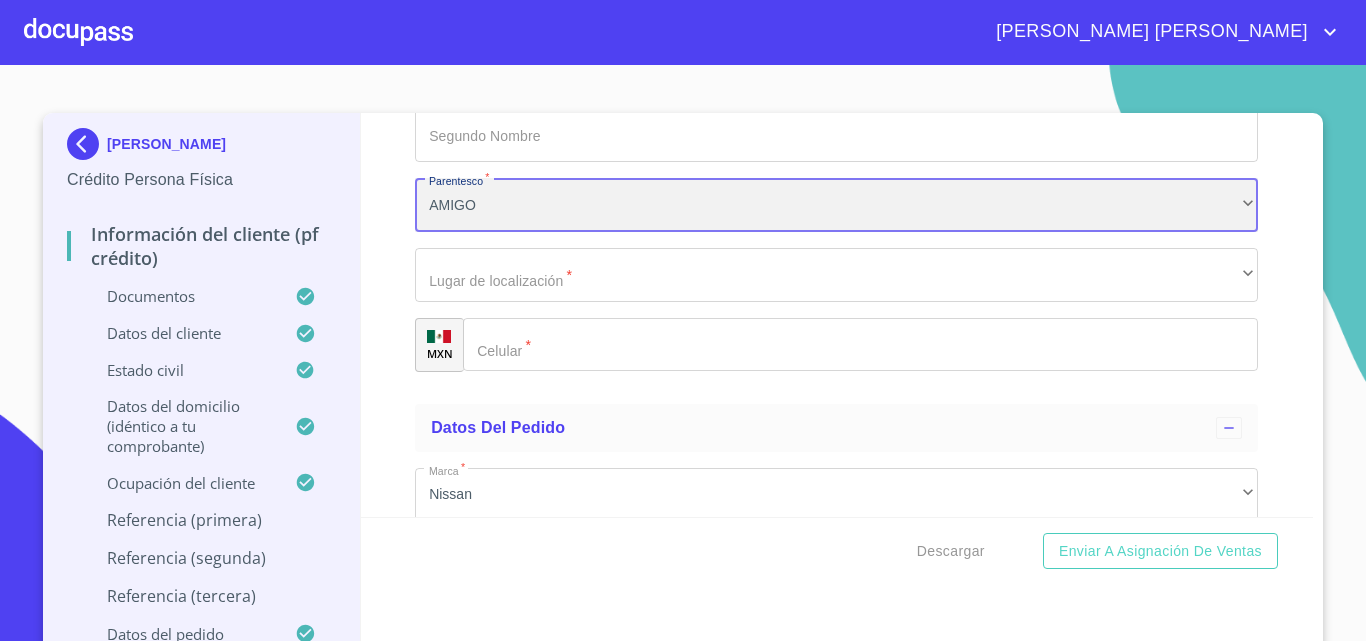 scroll, scrollTop: 11812, scrollLeft: 0, axis: vertical 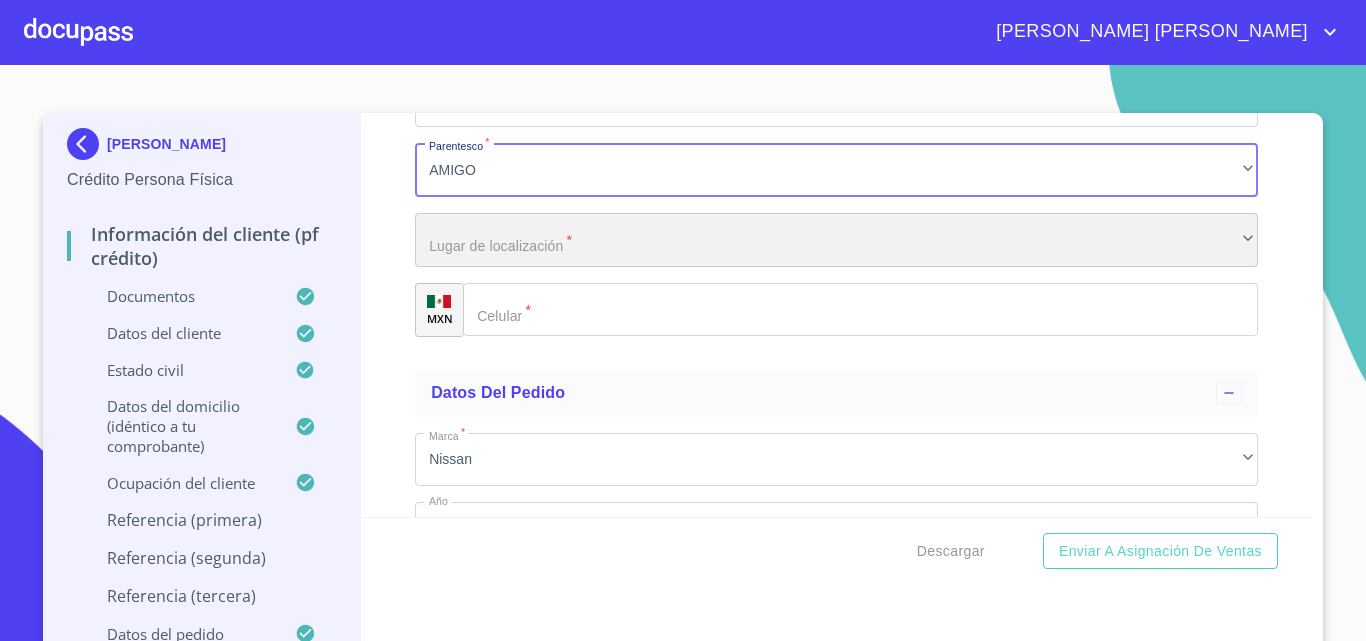 click on "​" at bounding box center [836, 240] 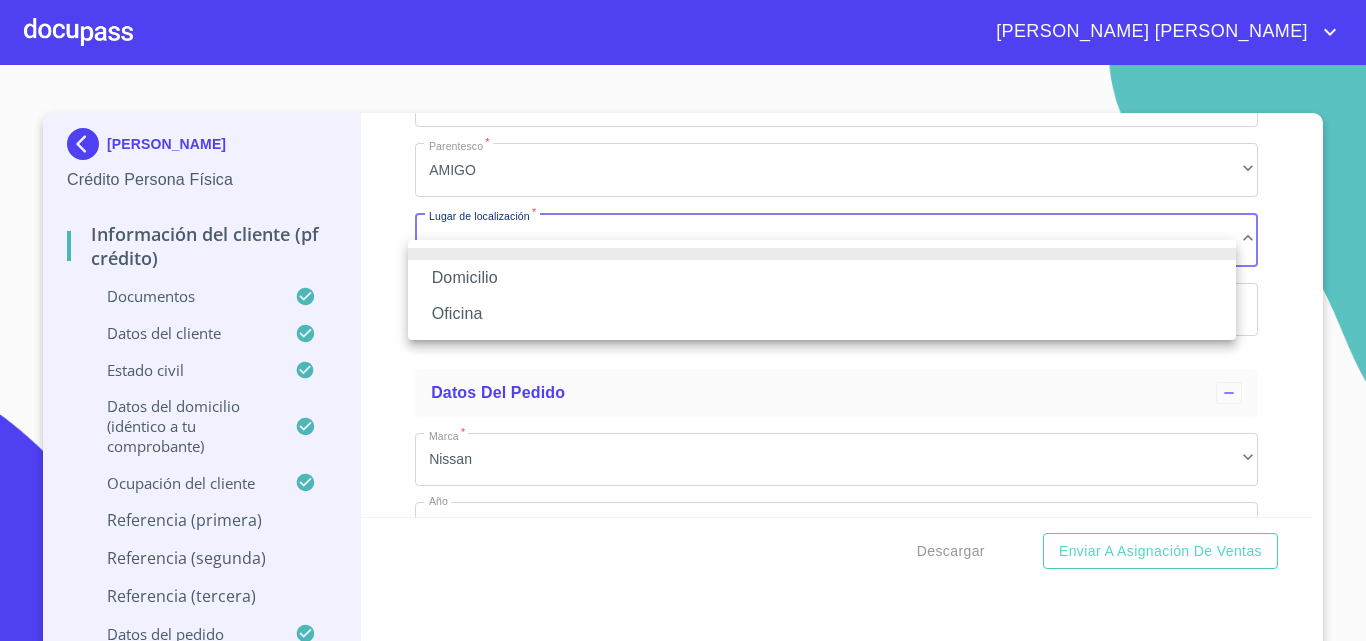 click on "Oficina" at bounding box center (822, 314) 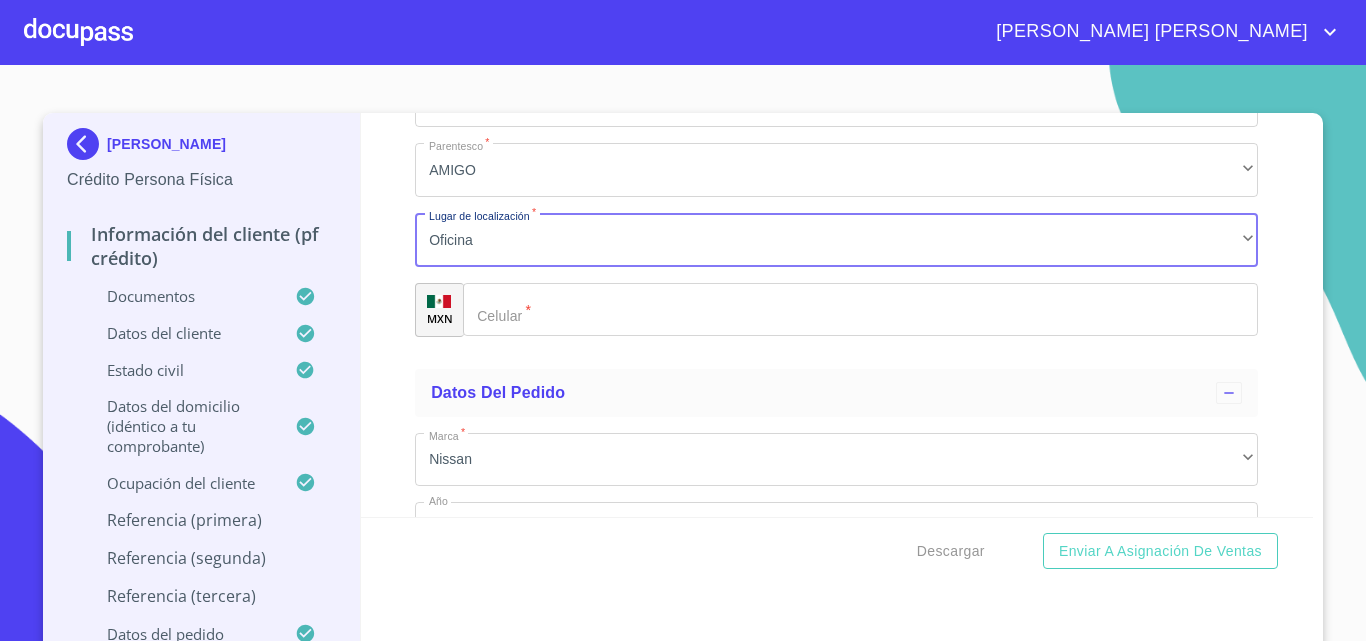 click on "Documento de identificación.   *" 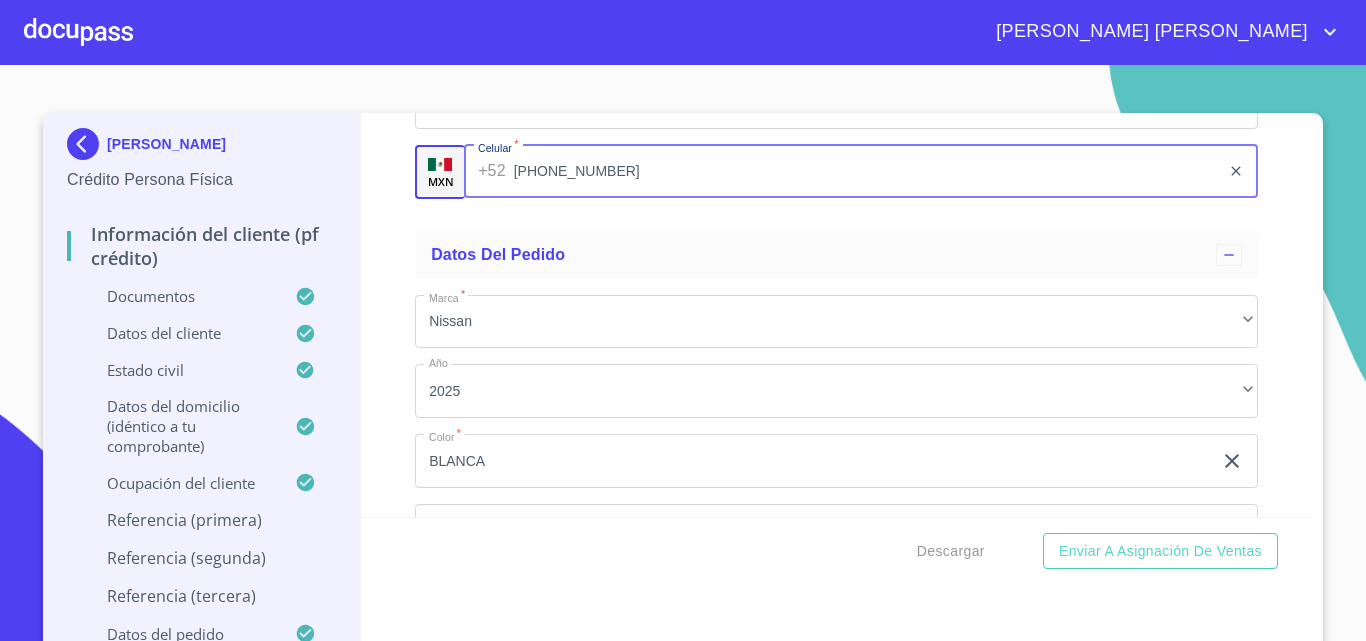 scroll, scrollTop: 11984, scrollLeft: 0, axis: vertical 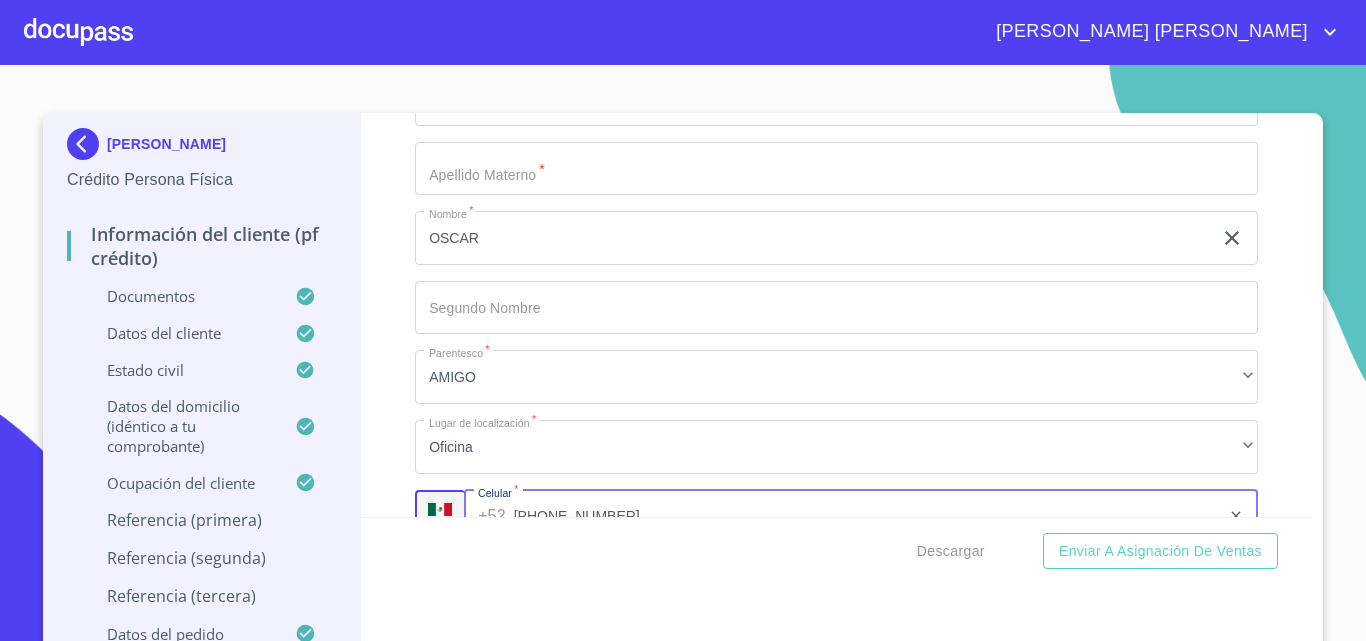 type on "(33)25369581" 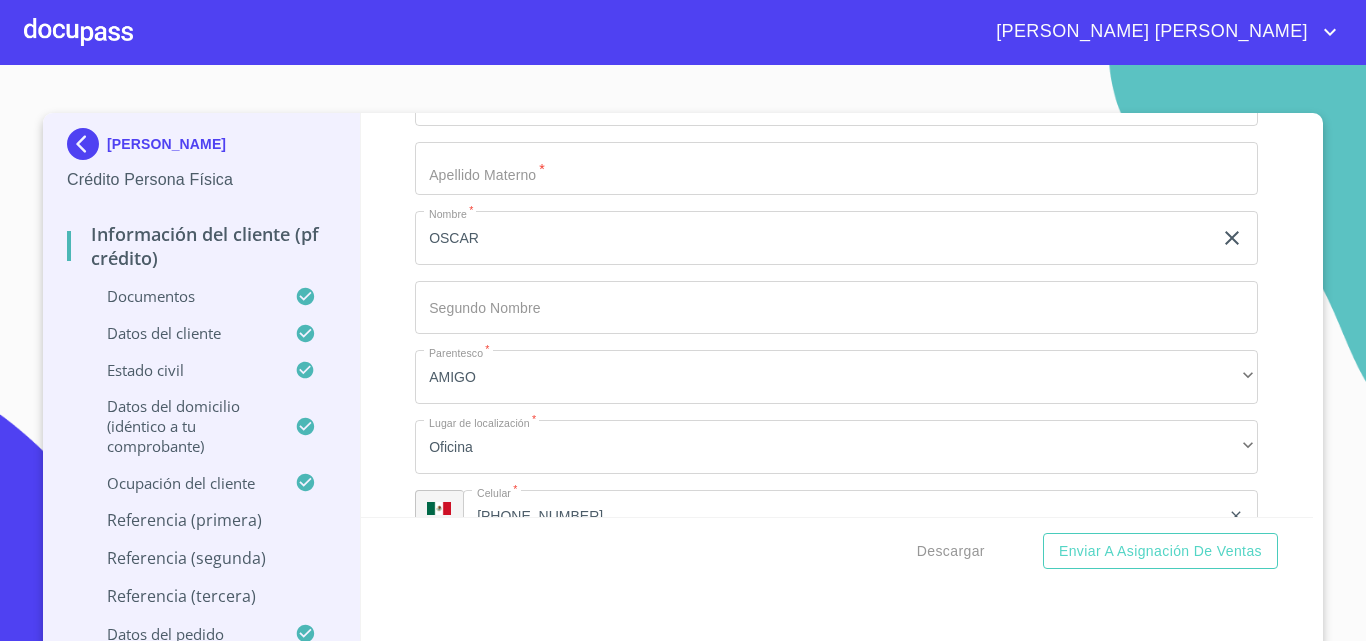 click at bounding box center [78, 32] 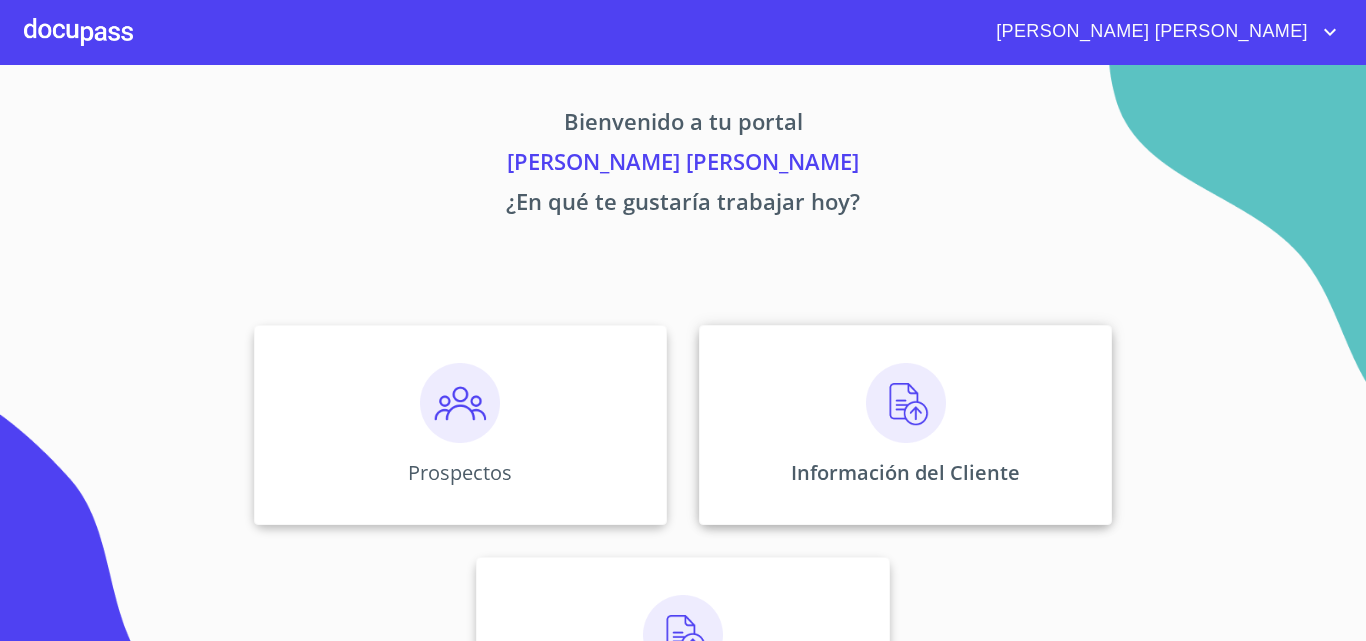 click at bounding box center [906, 403] 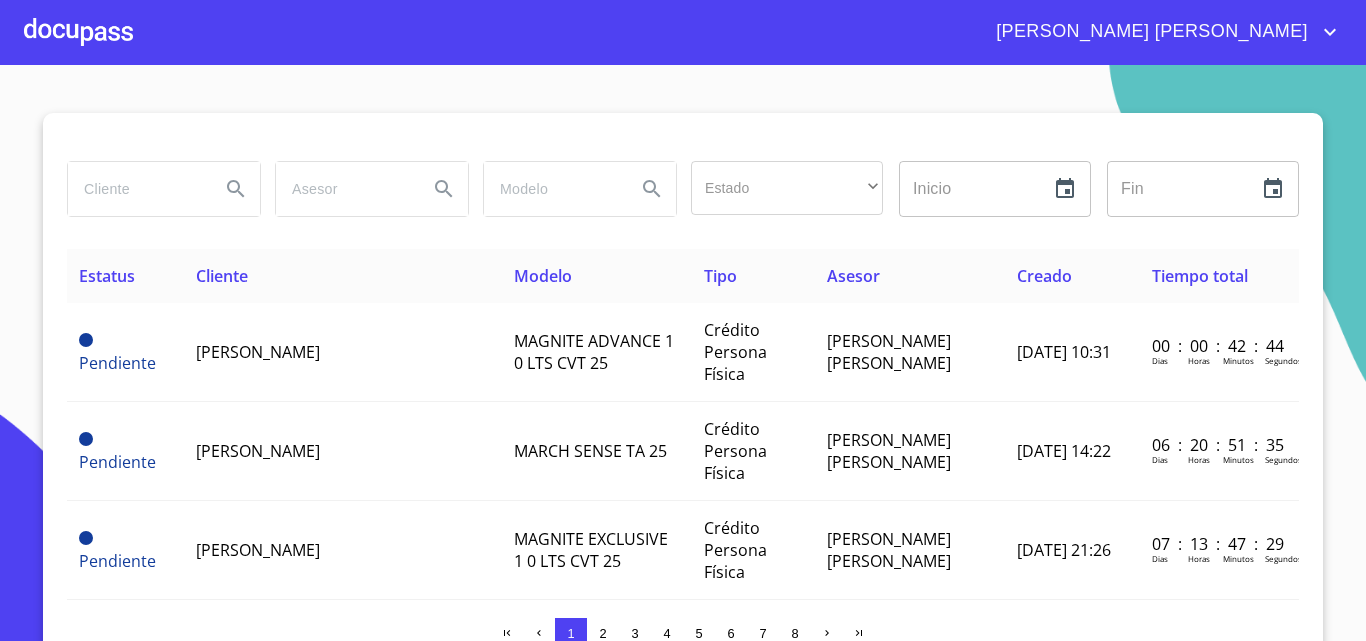 click at bounding box center (136, 189) 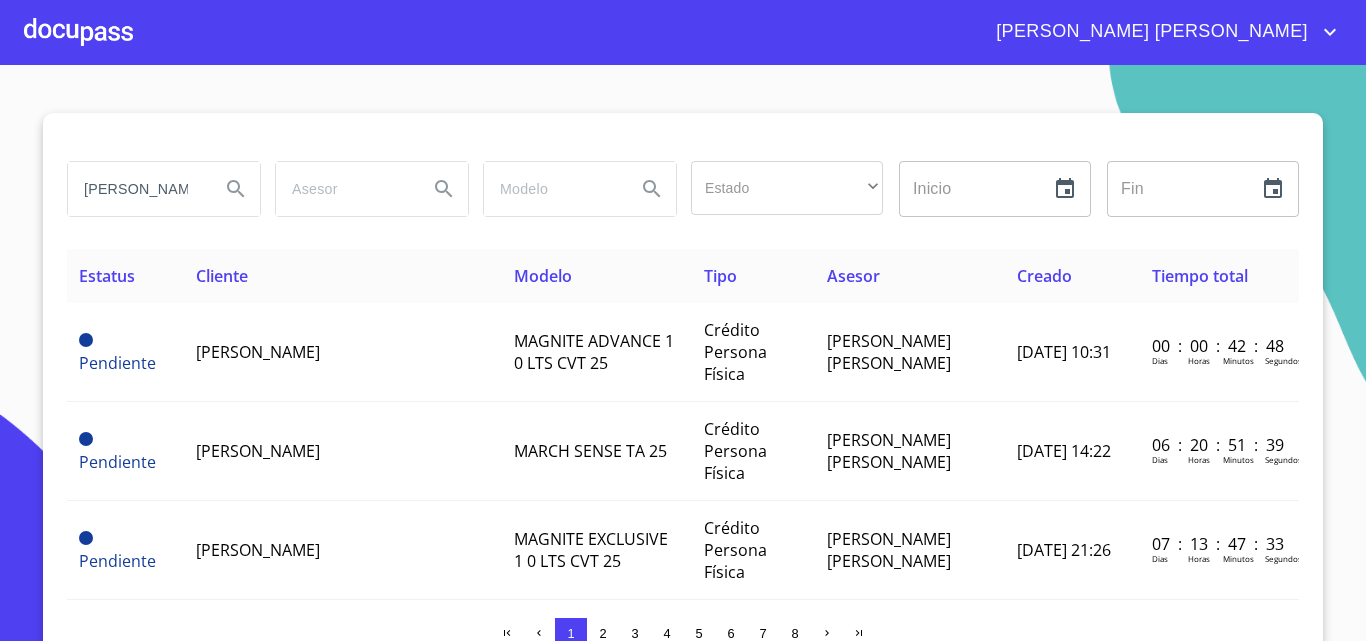 type on "humberto" 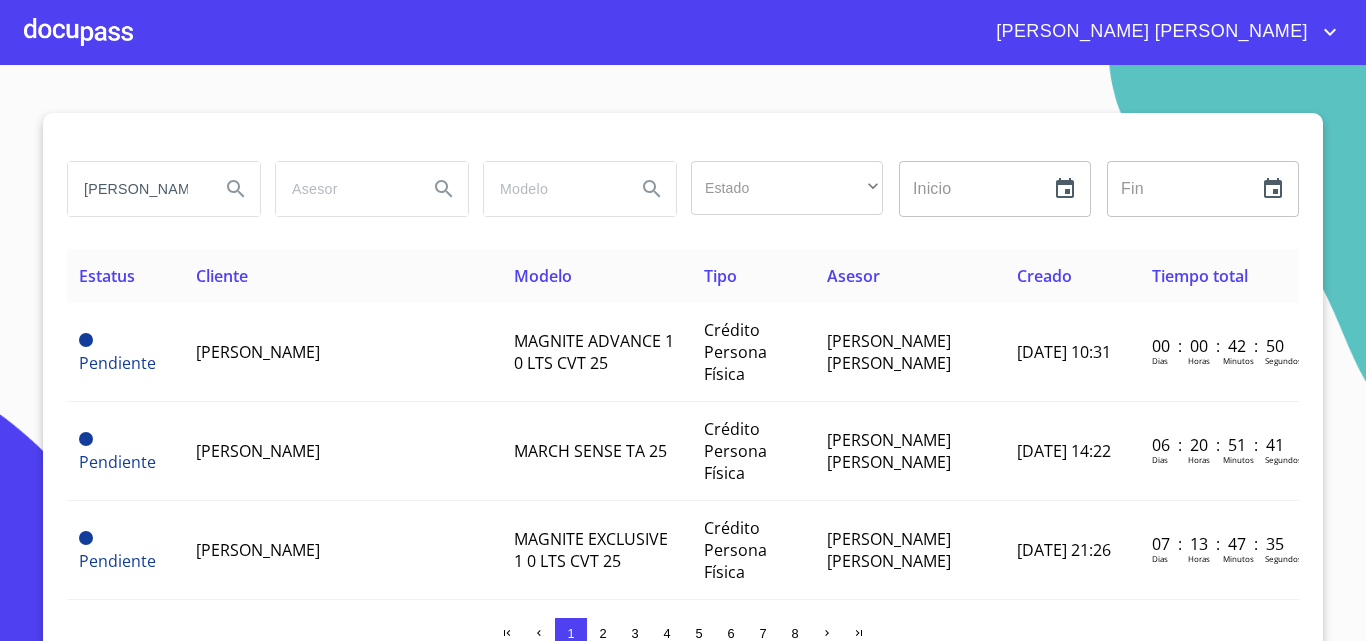 click 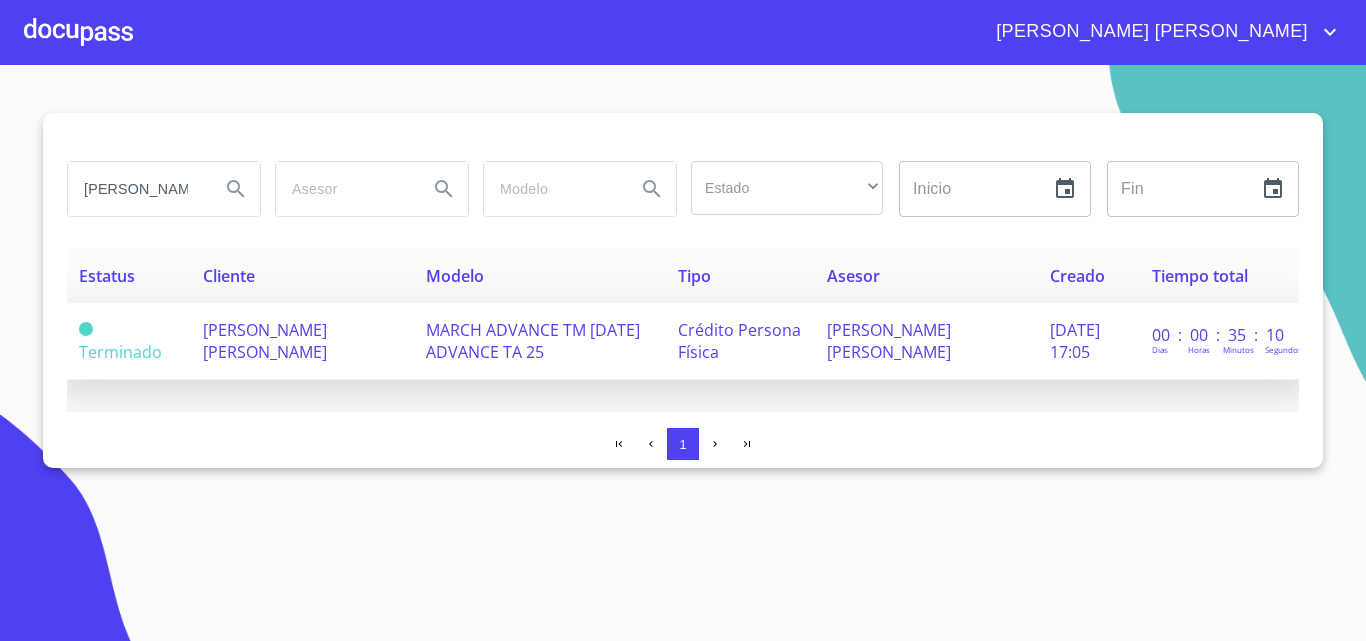 click on "[PERSON_NAME] [PERSON_NAME]" at bounding box center (302, 341) 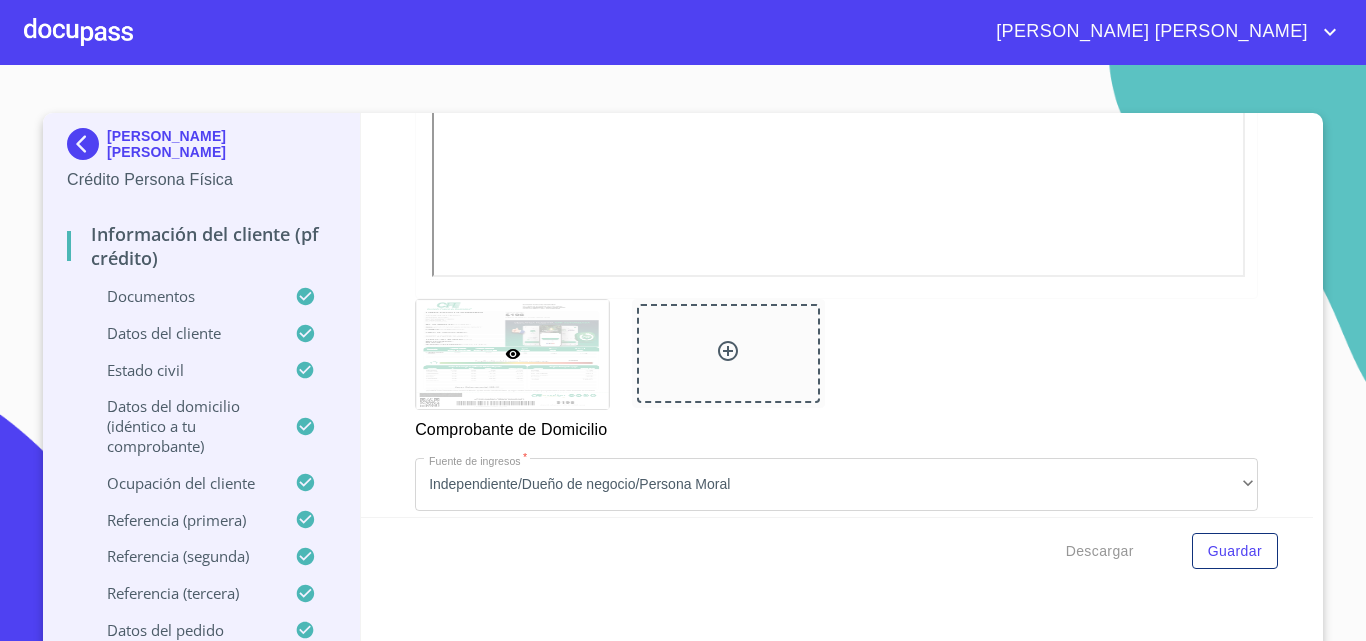 scroll, scrollTop: 1600, scrollLeft: 0, axis: vertical 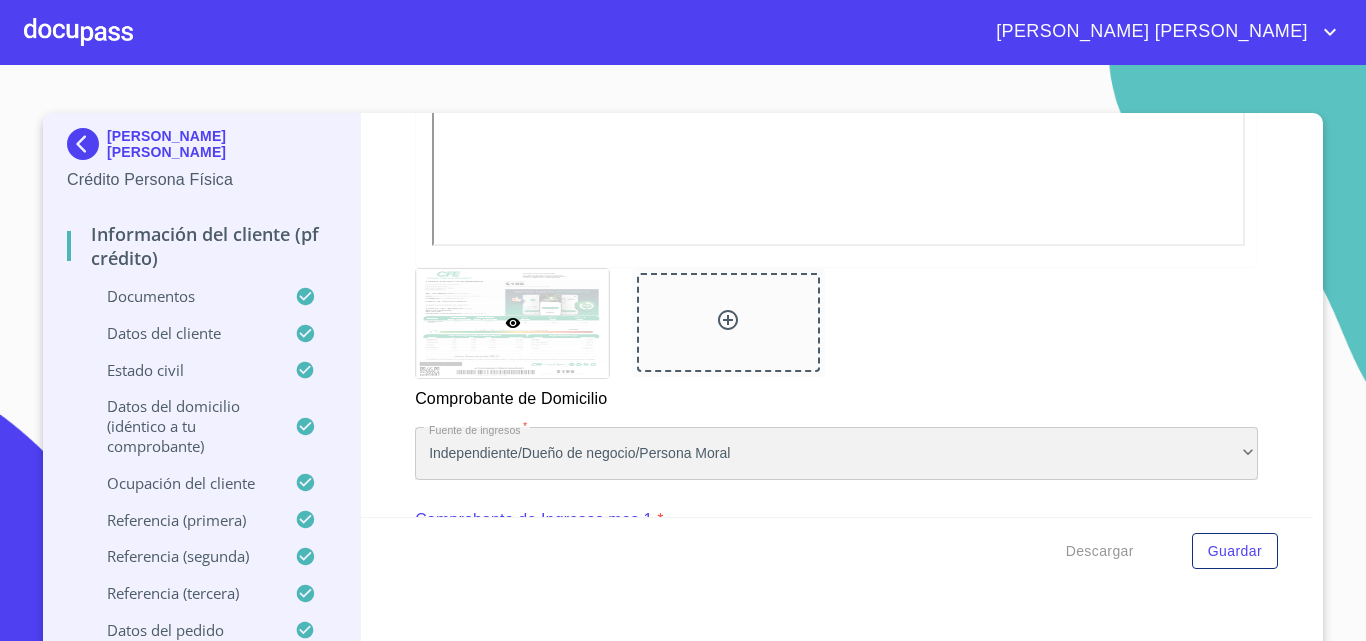 click on "Independiente/Dueño de negocio/Persona Moral" at bounding box center [836, 454] 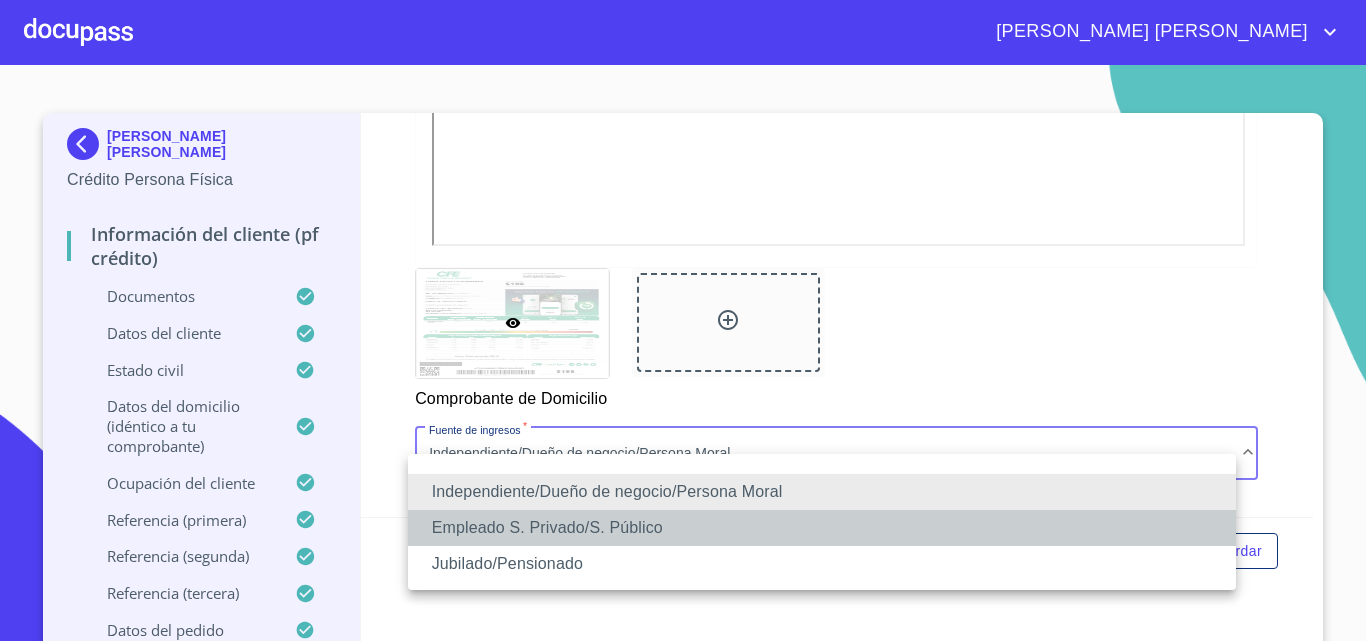 click on "Empleado S. Privado/S. Público" at bounding box center [822, 528] 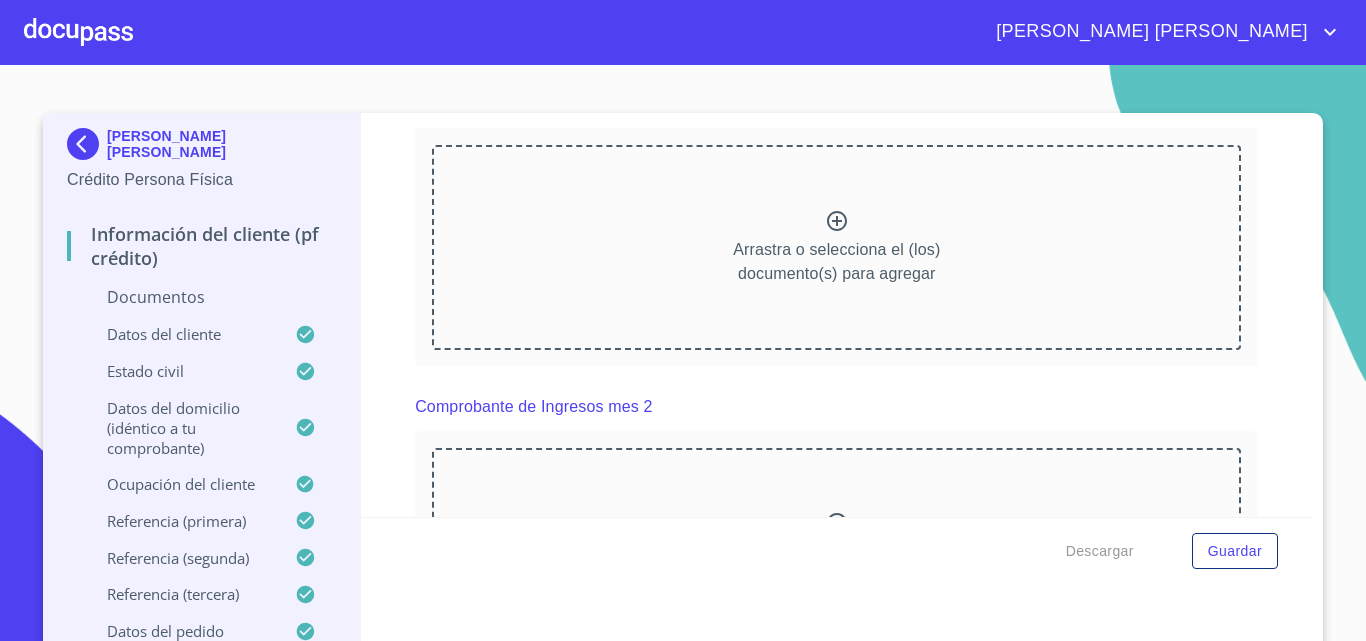 scroll, scrollTop: 2075, scrollLeft: 0, axis: vertical 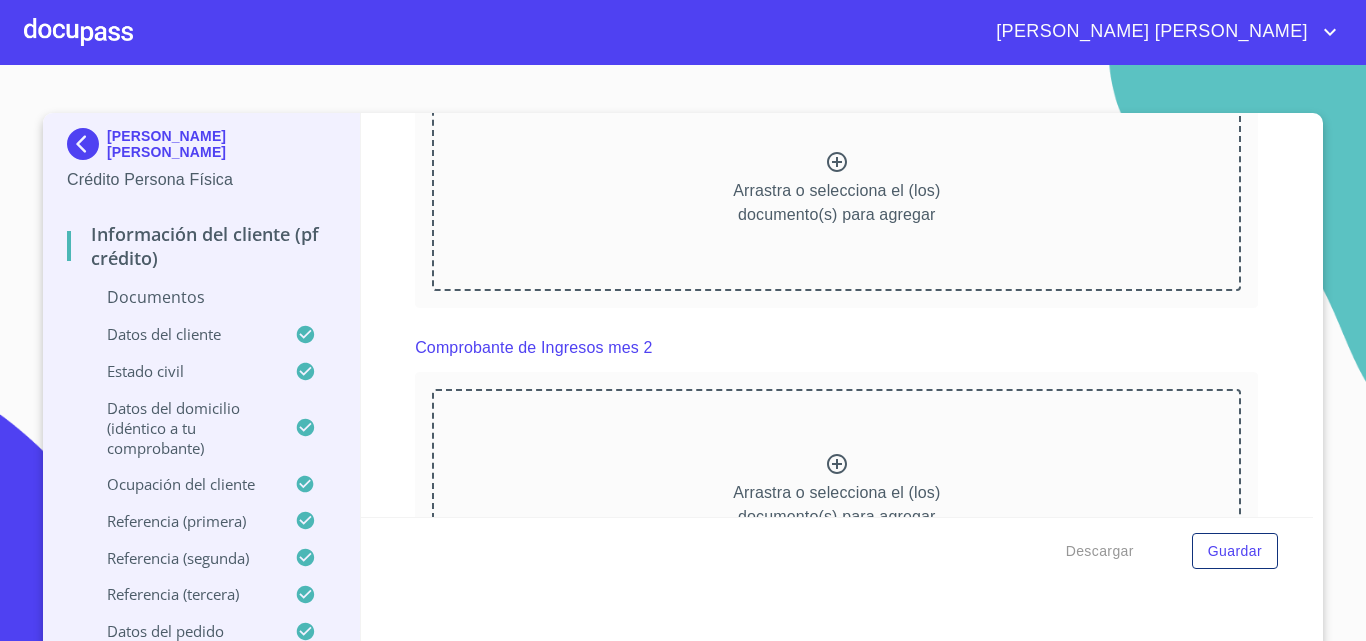 click on "Arrastra o selecciona el (los) documento(s) para agregar" at bounding box center [836, 188] 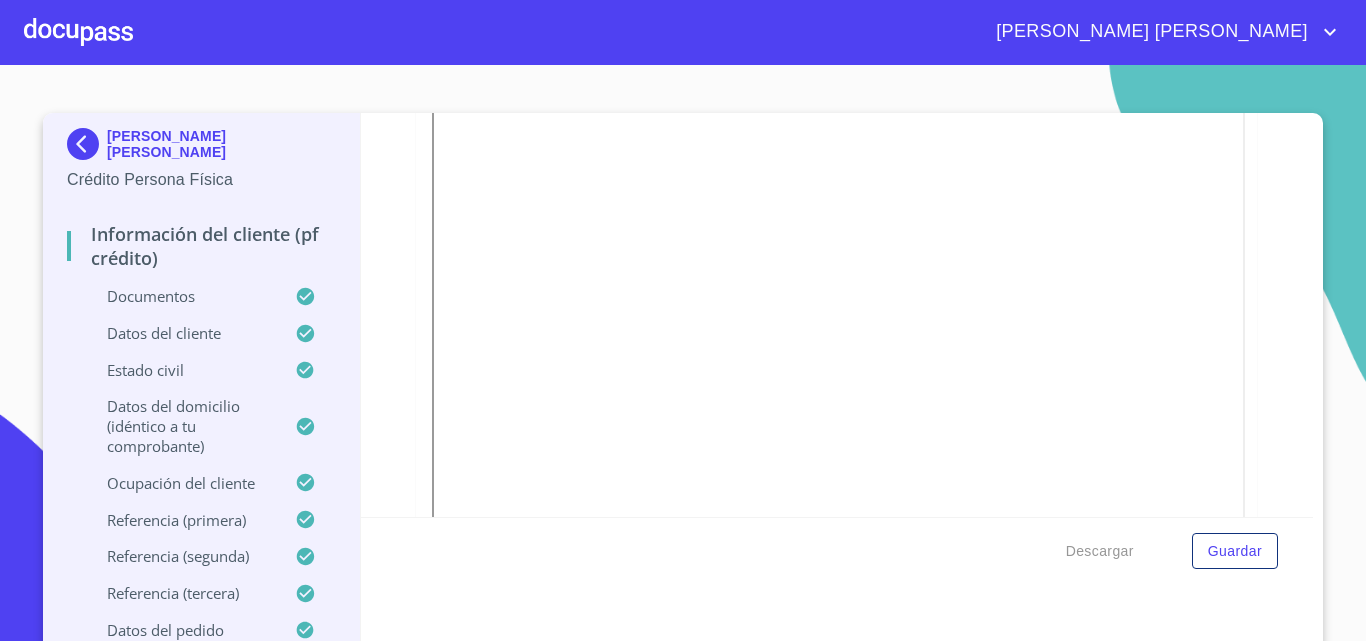 scroll, scrollTop: 2295, scrollLeft: 0, axis: vertical 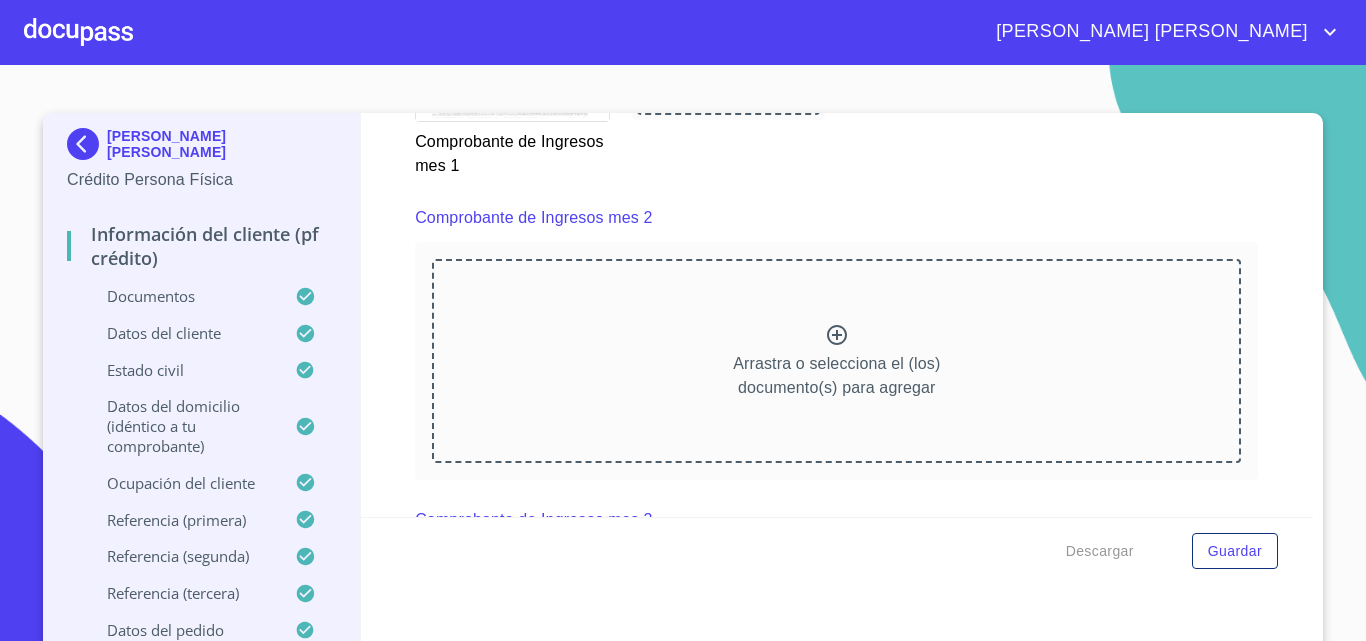 click 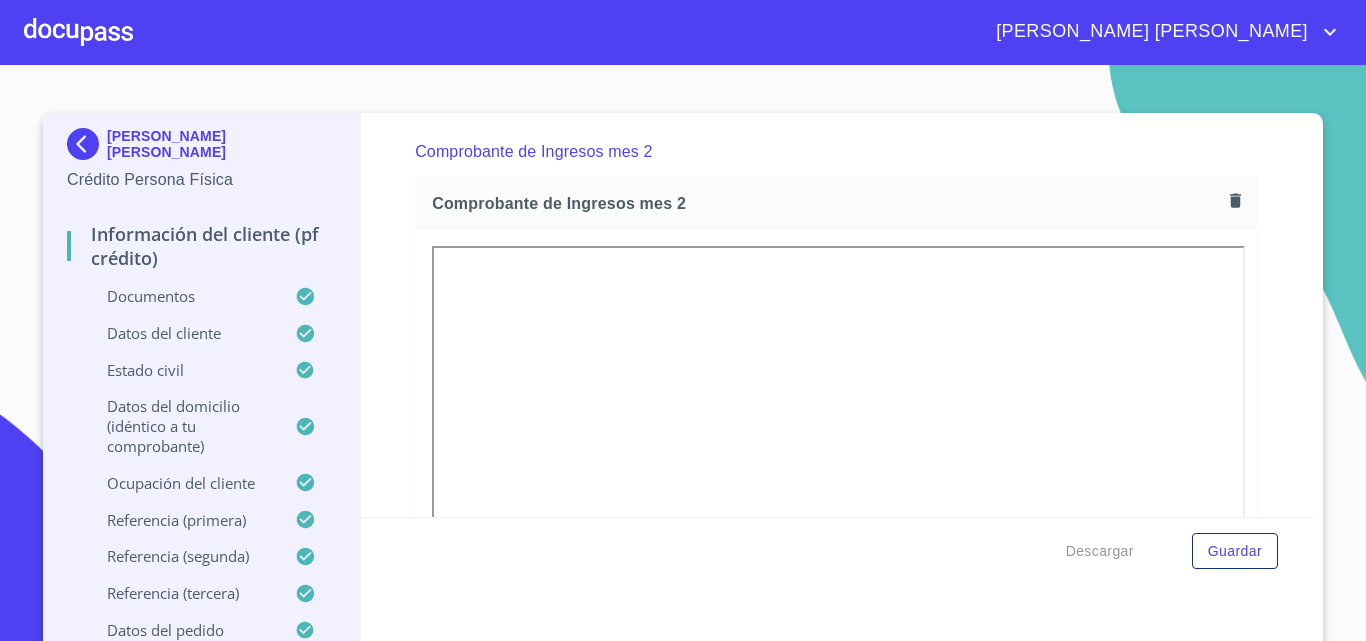 scroll, scrollTop: 2995, scrollLeft: 0, axis: vertical 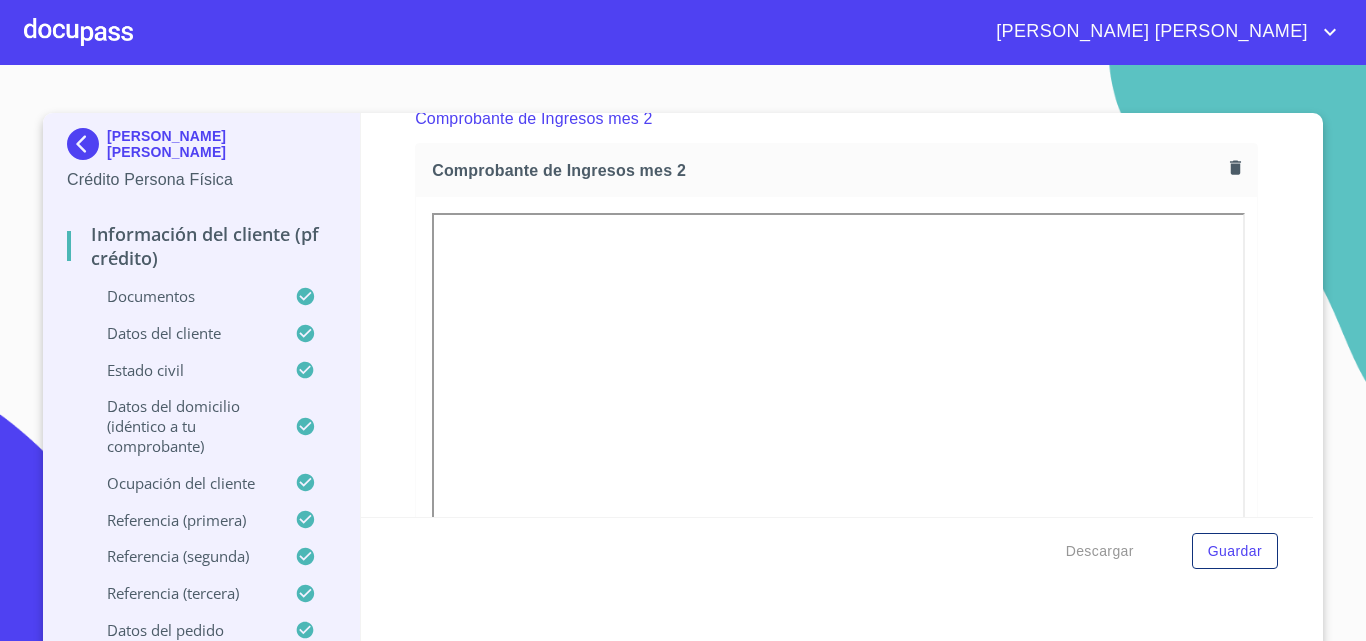 click 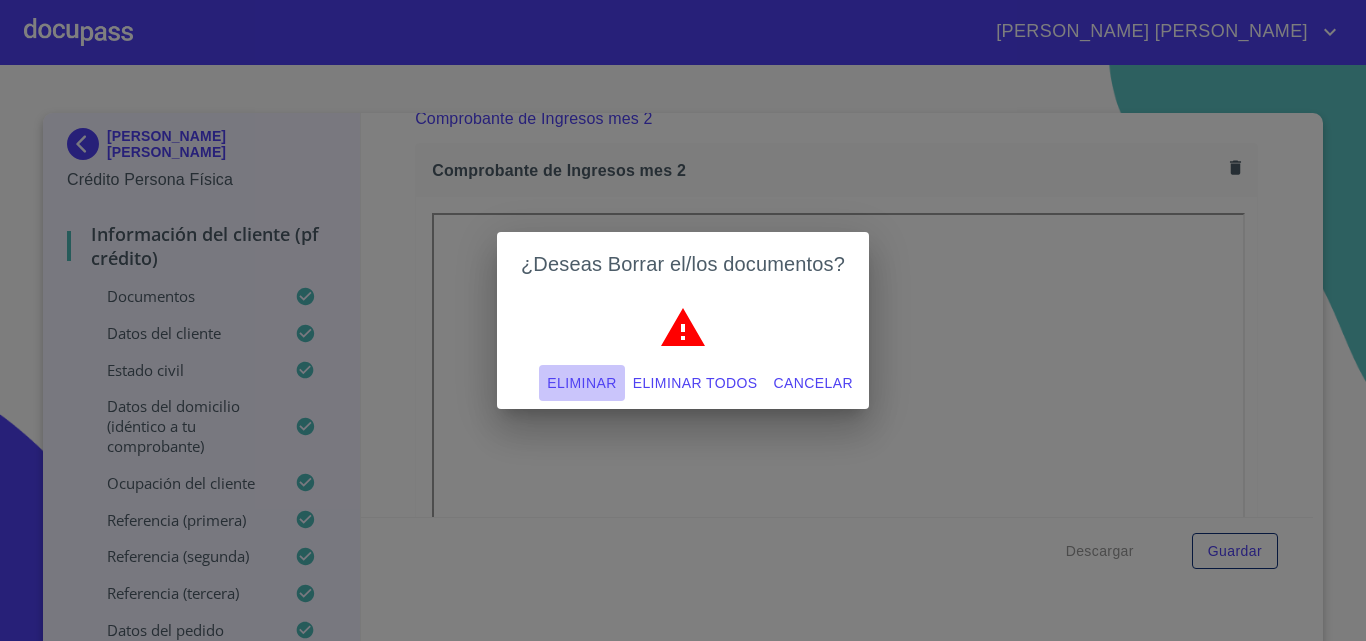 click on "Eliminar" at bounding box center (581, 383) 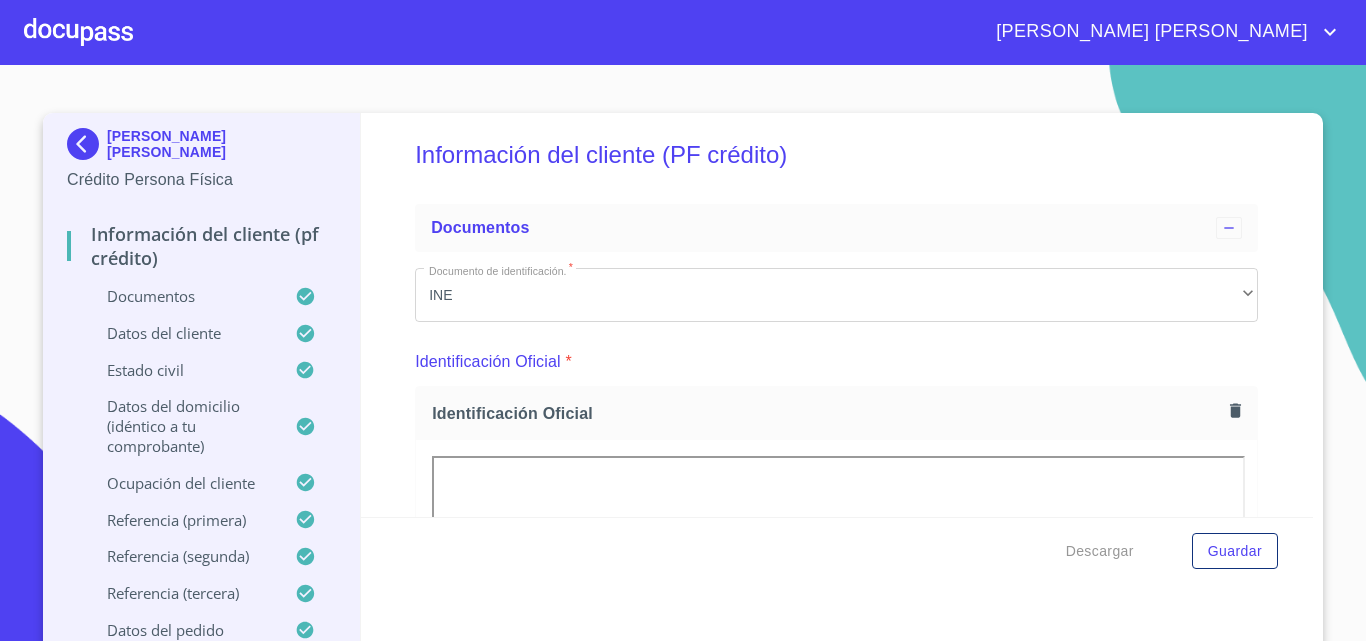 scroll, scrollTop: 0, scrollLeft: 0, axis: both 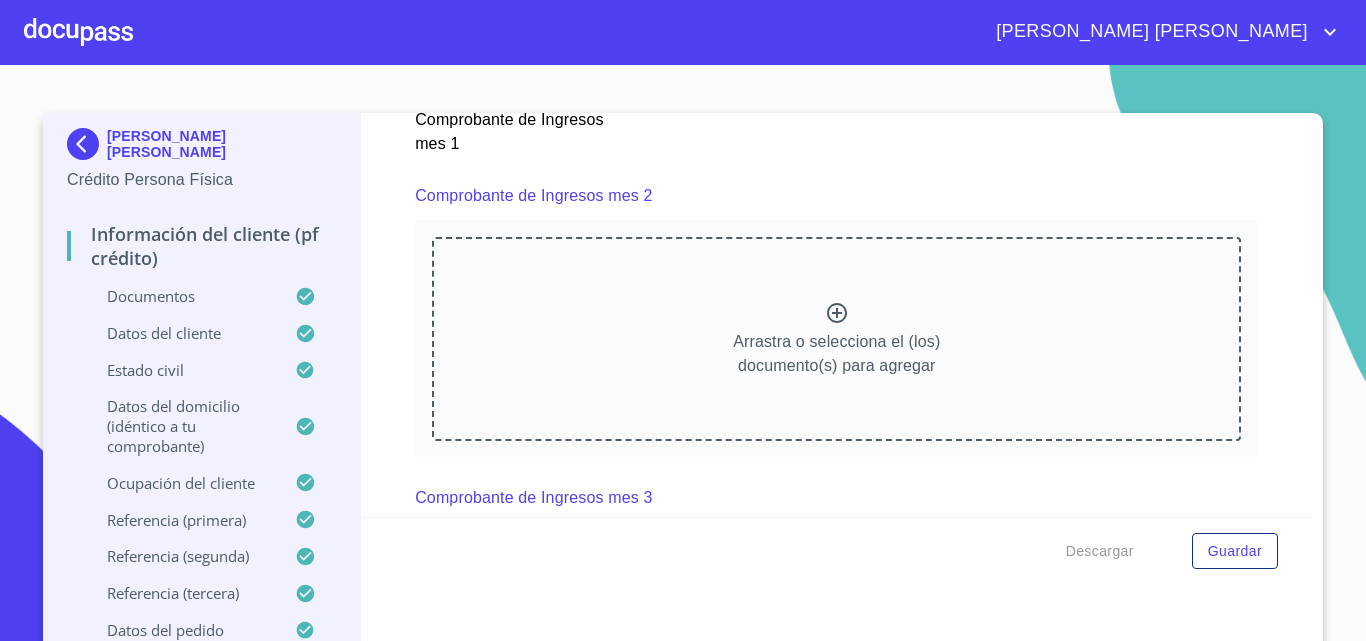 click 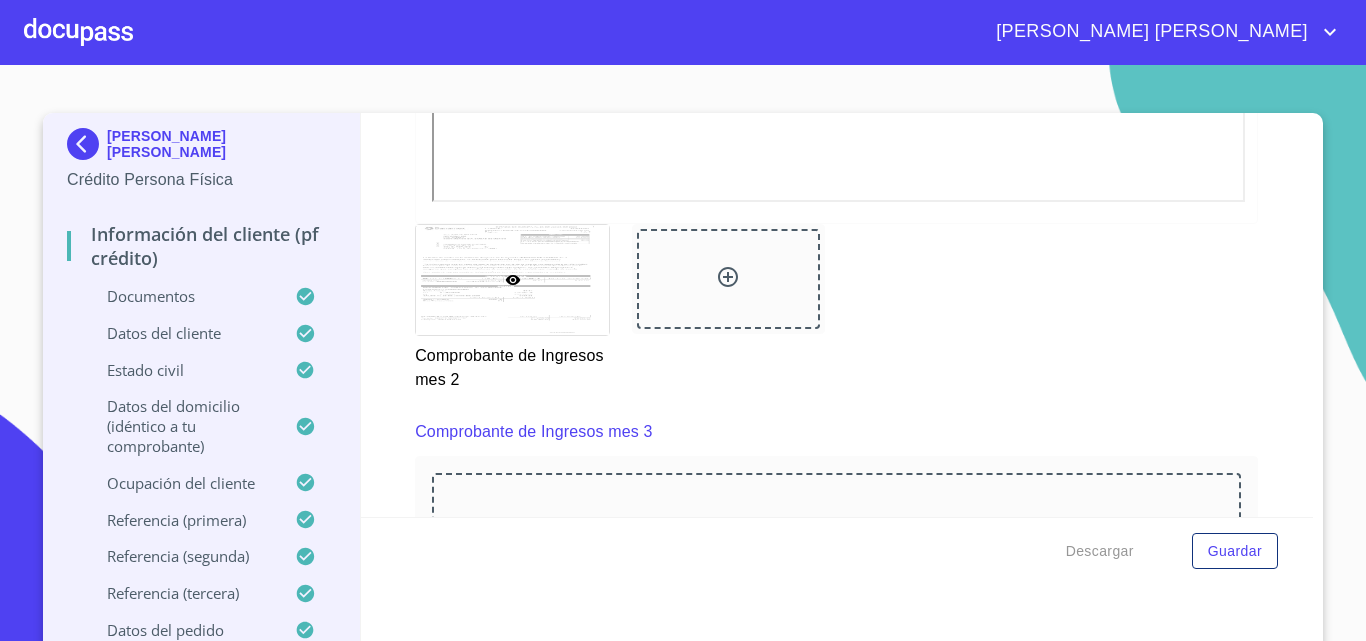 scroll, scrollTop: 3477, scrollLeft: 0, axis: vertical 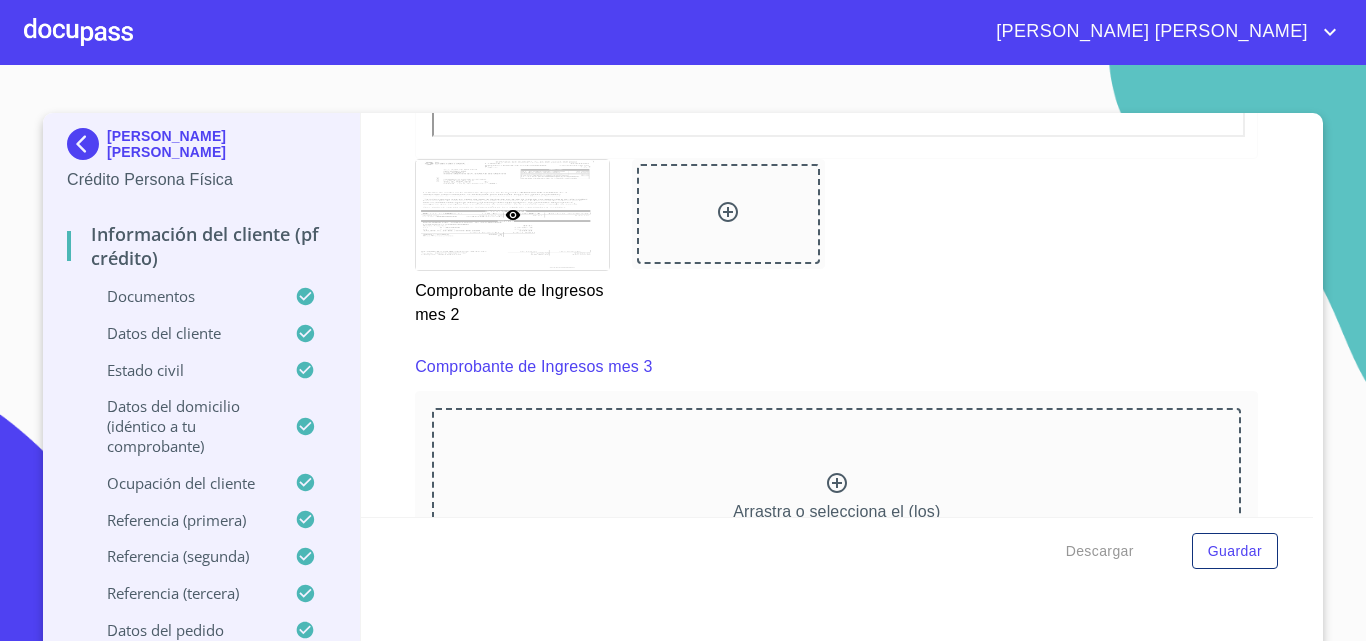 click on "Arrastra o selecciona el (los) documento(s) para agregar" at bounding box center (836, 510) 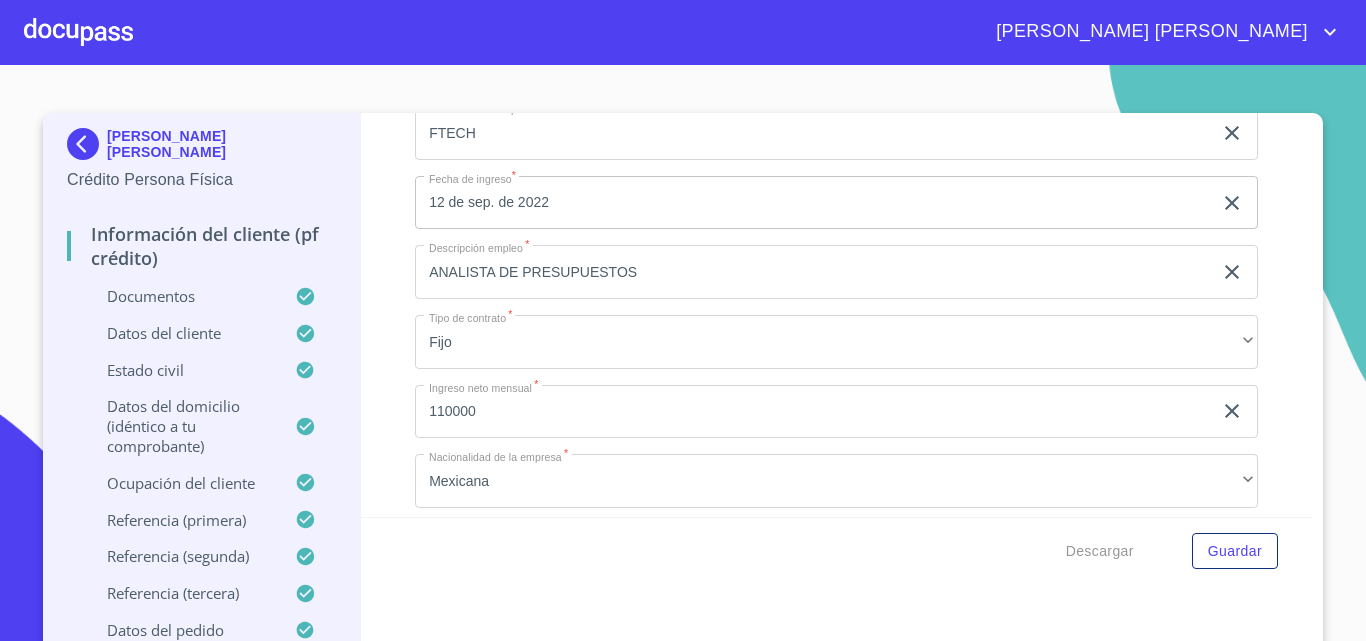 scroll, scrollTop: 8997, scrollLeft: 0, axis: vertical 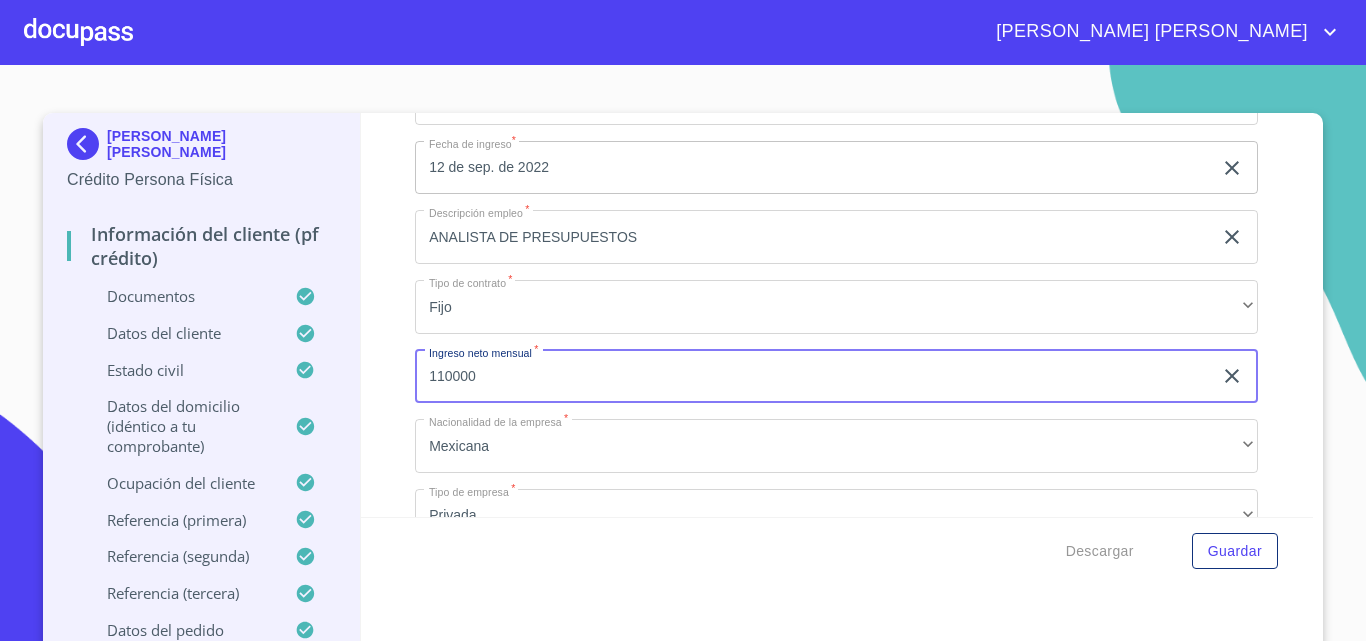 click on "110000" at bounding box center [813, 377] 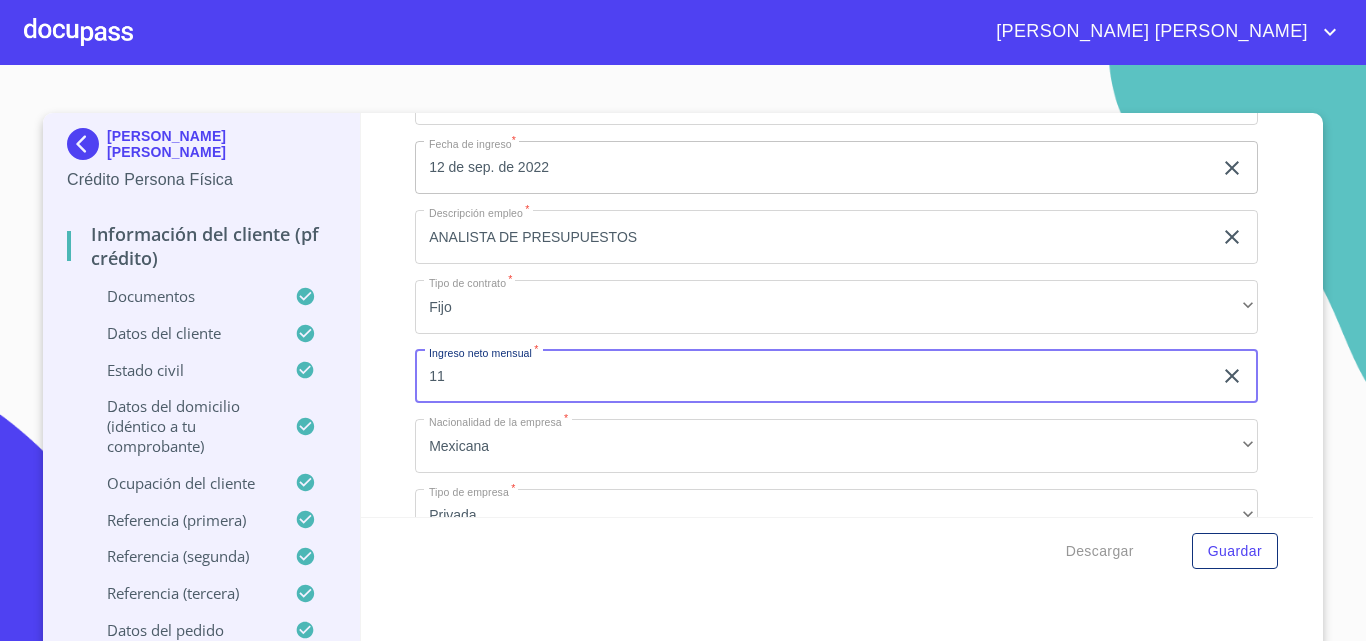type on "1" 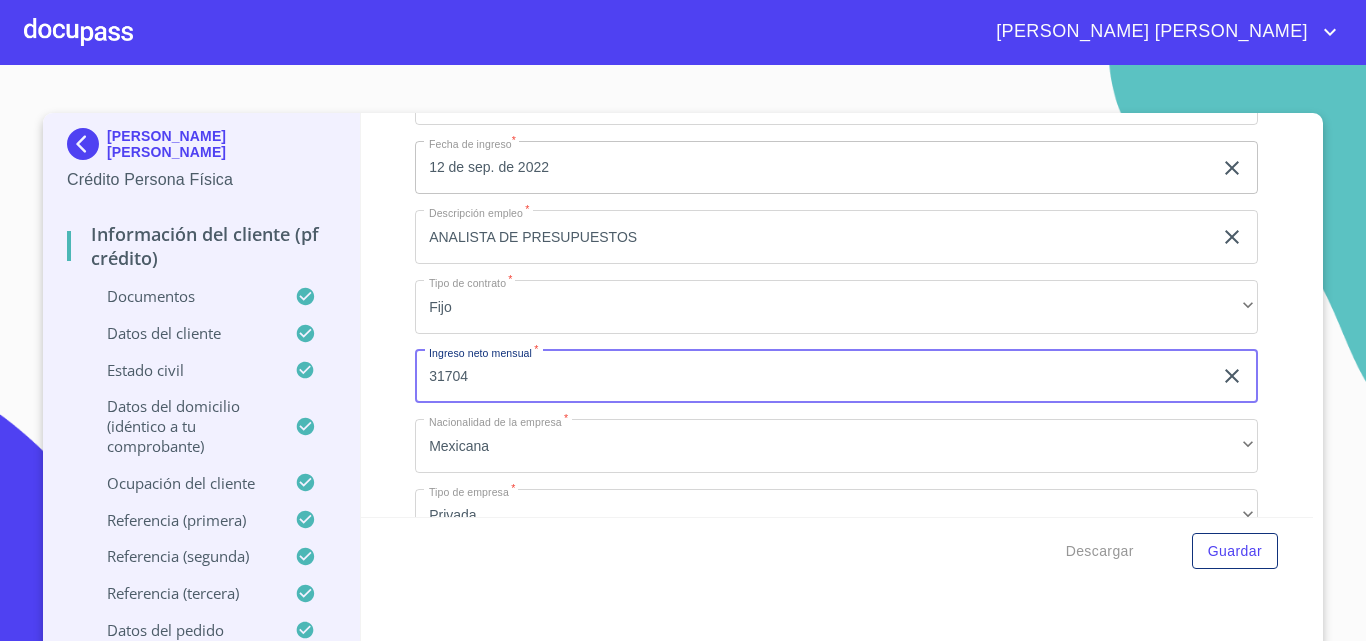 type on "31704" 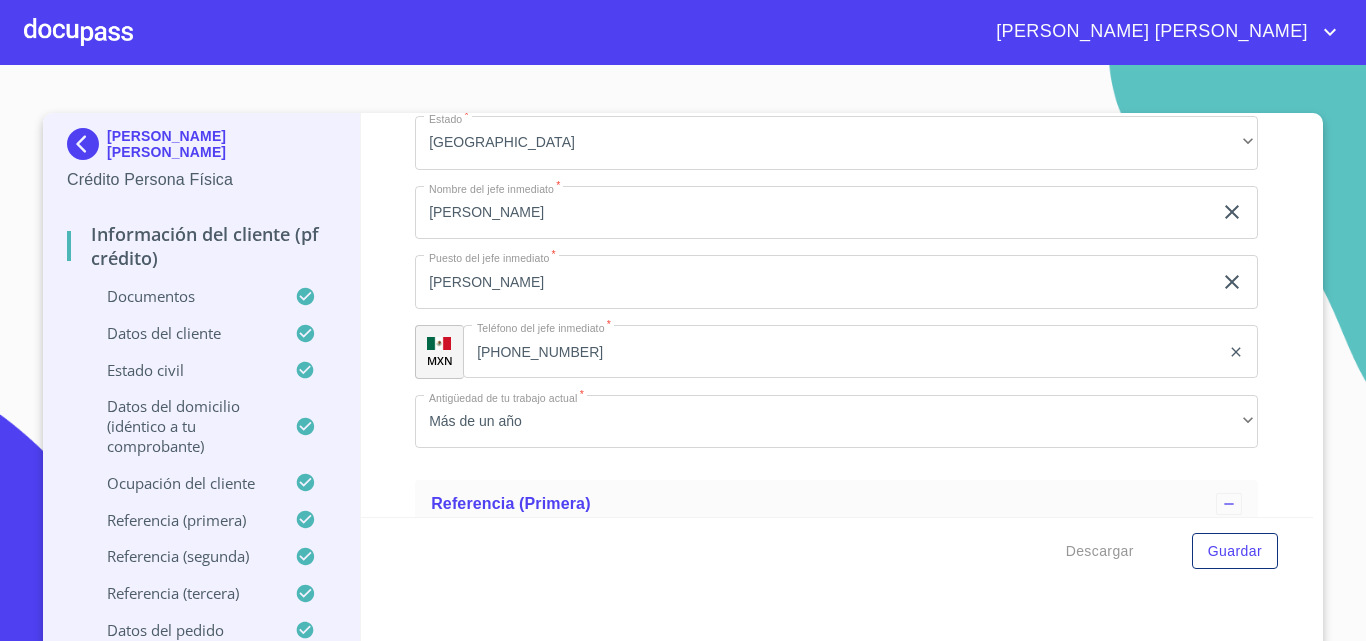scroll, scrollTop: 10066, scrollLeft: 0, axis: vertical 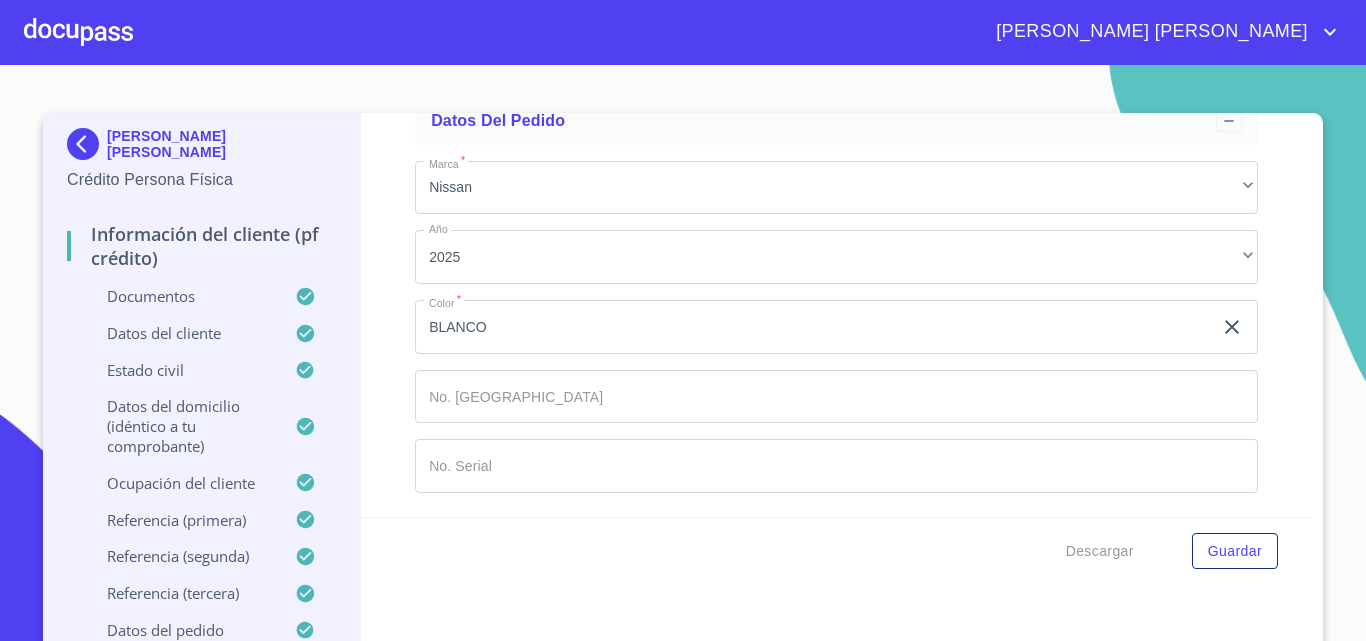 click at bounding box center [78, 32] 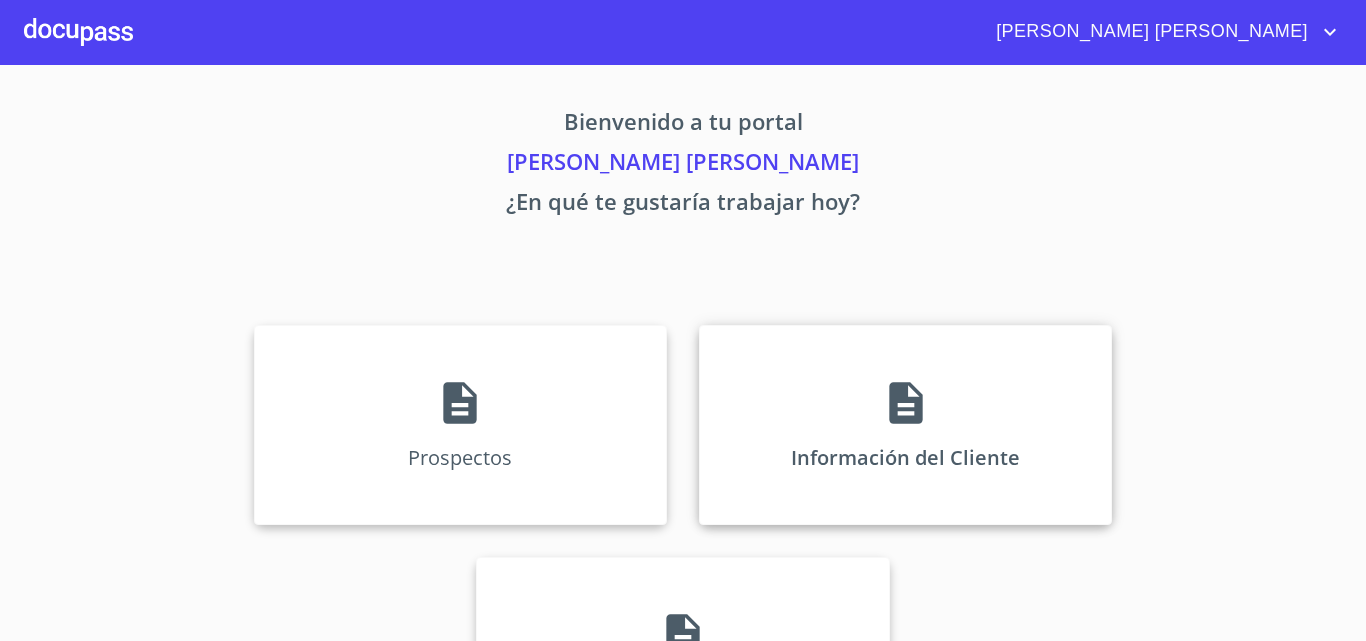 click on "Información del Cliente" at bounding box center [905, 457] 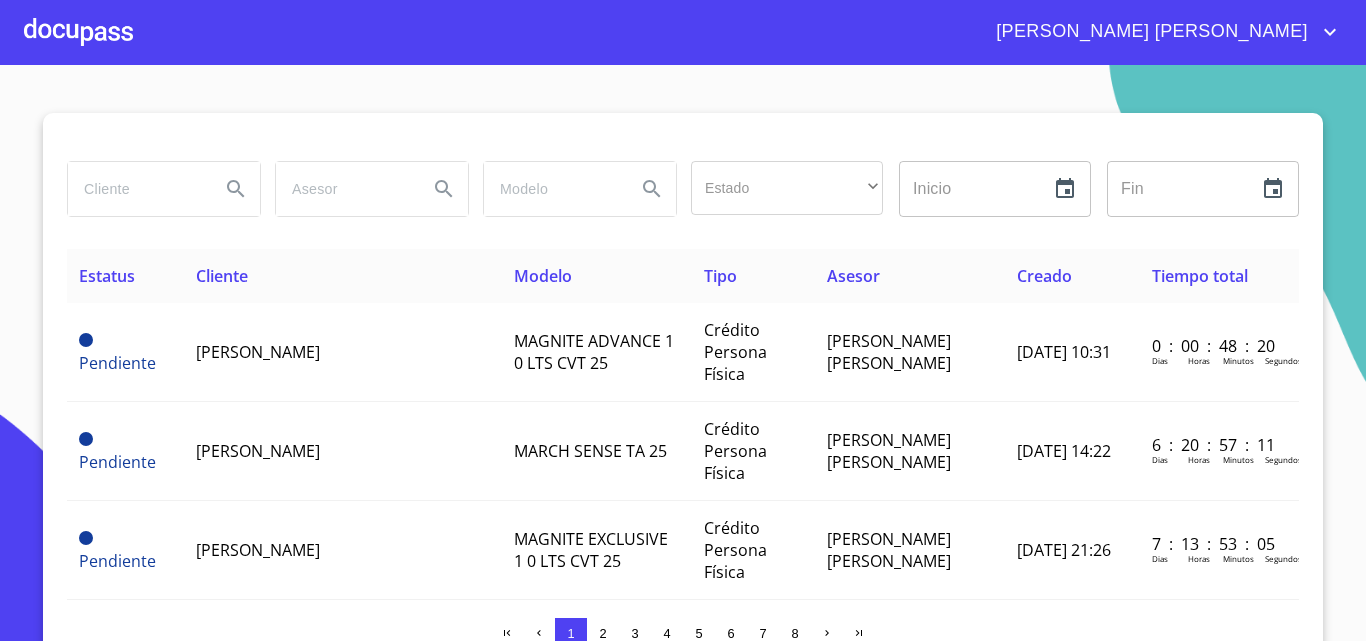 click at bounding box center [136, 189] 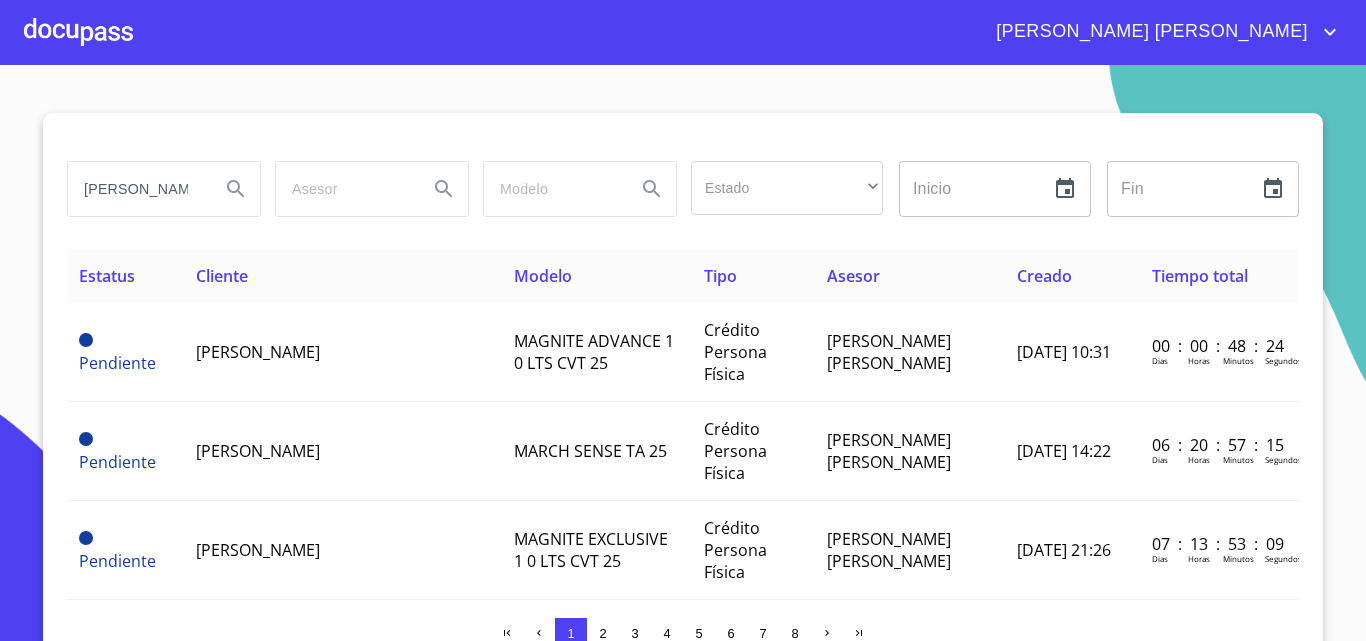 type on "humberto" 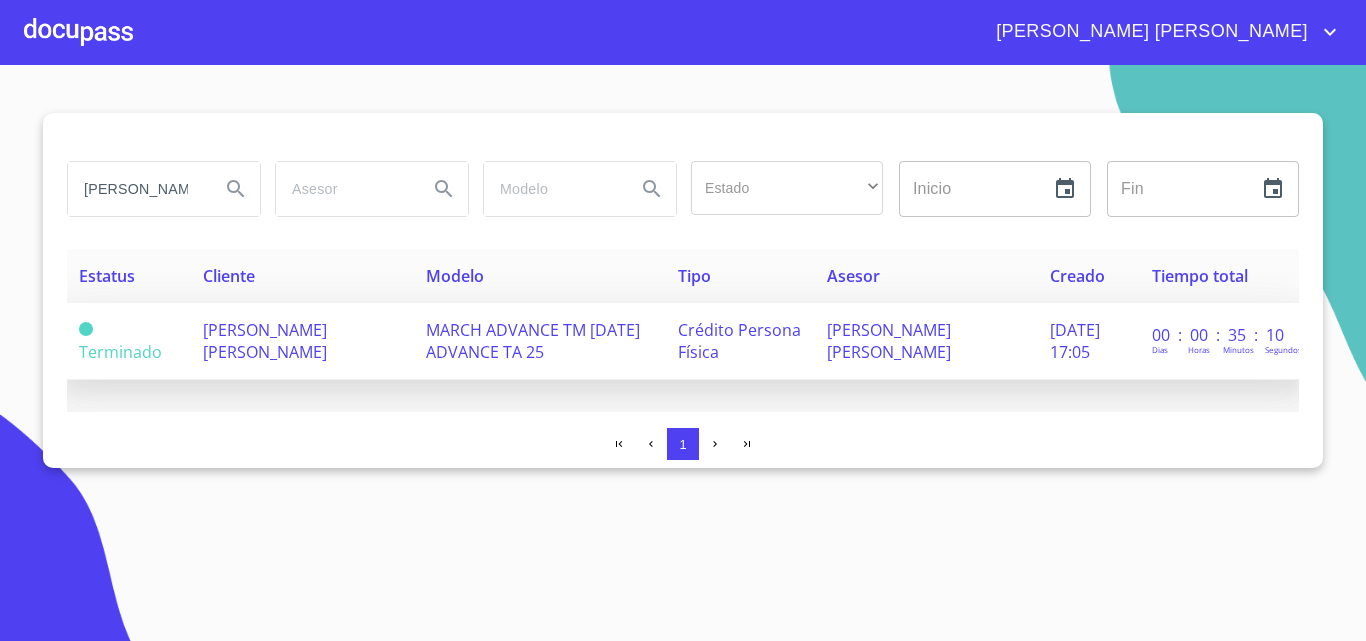 click on "[PERSON_NAME] [PERSON_NAME]" at bounding box center [302, 341] 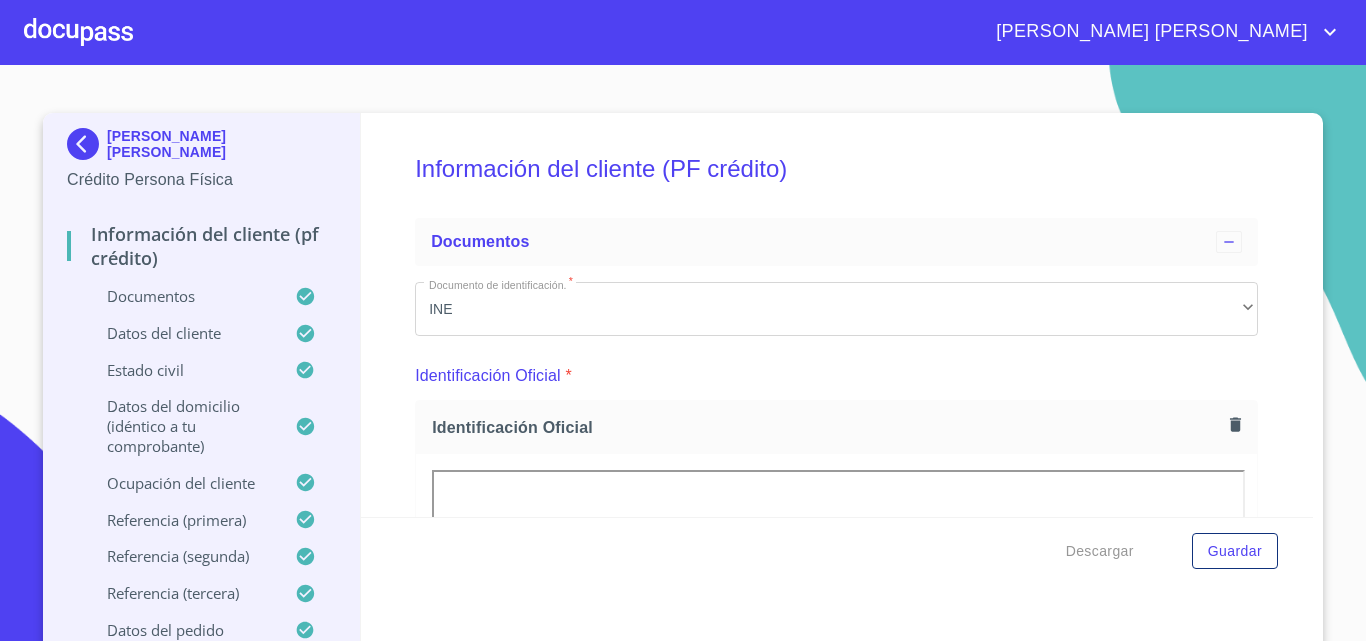 click on "[PERSON_NAME] [PERSON_NAME]" at bounding box center (737, 32) 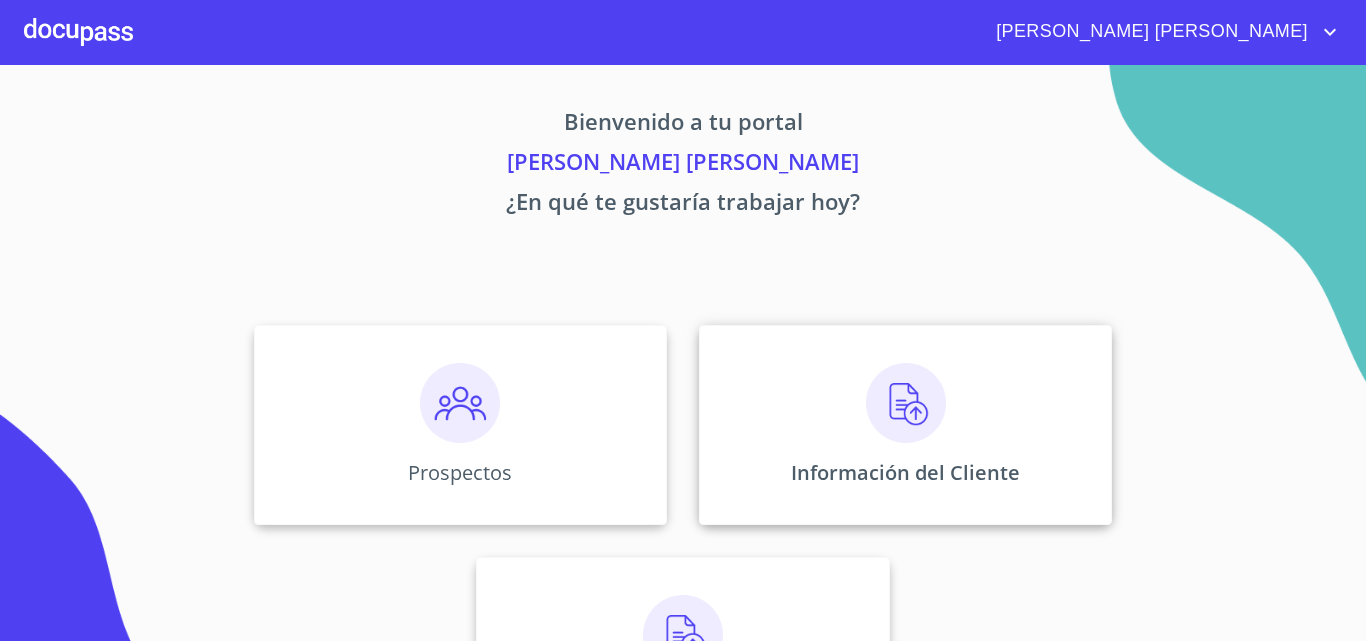click on "Información del Cliente" at bounding box center [905, 425] 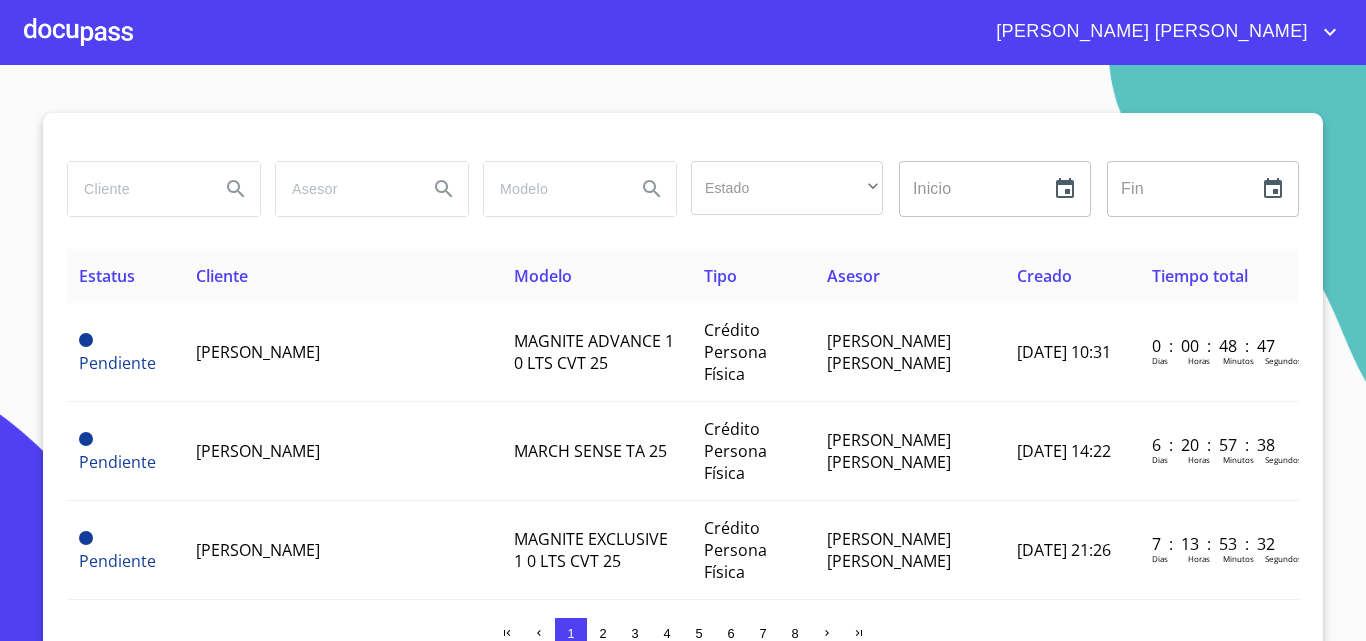 click at bounding box center [136, 189] 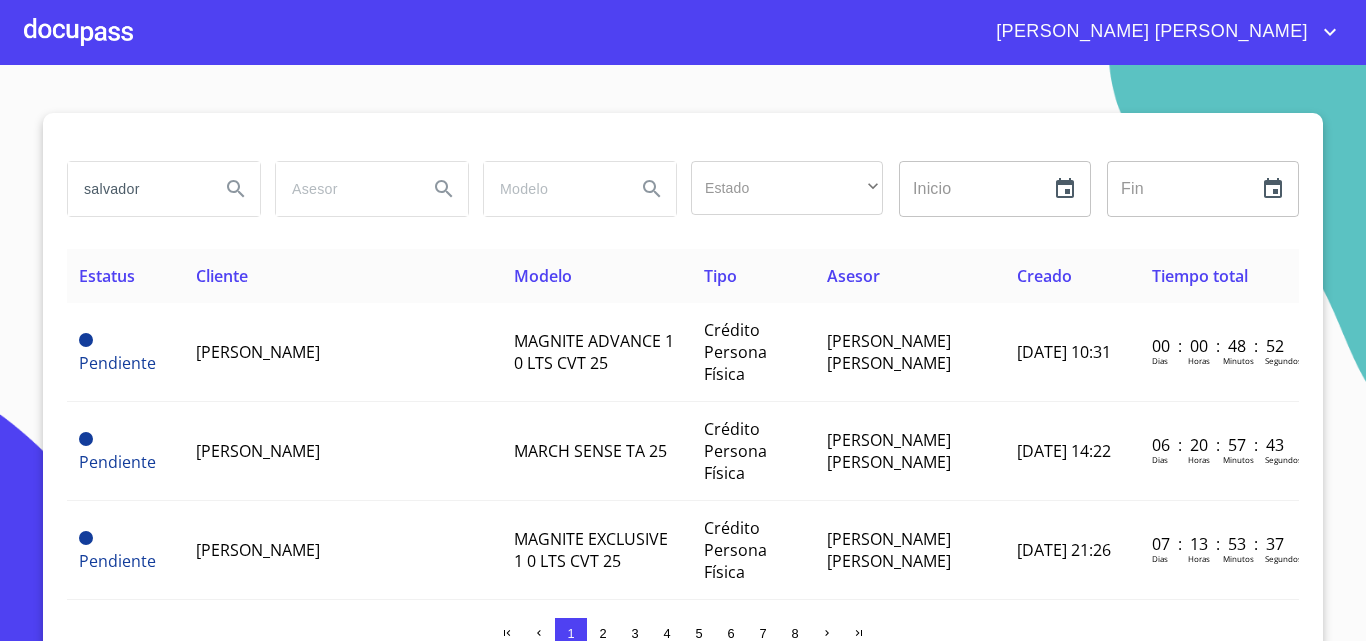type on "salvador" 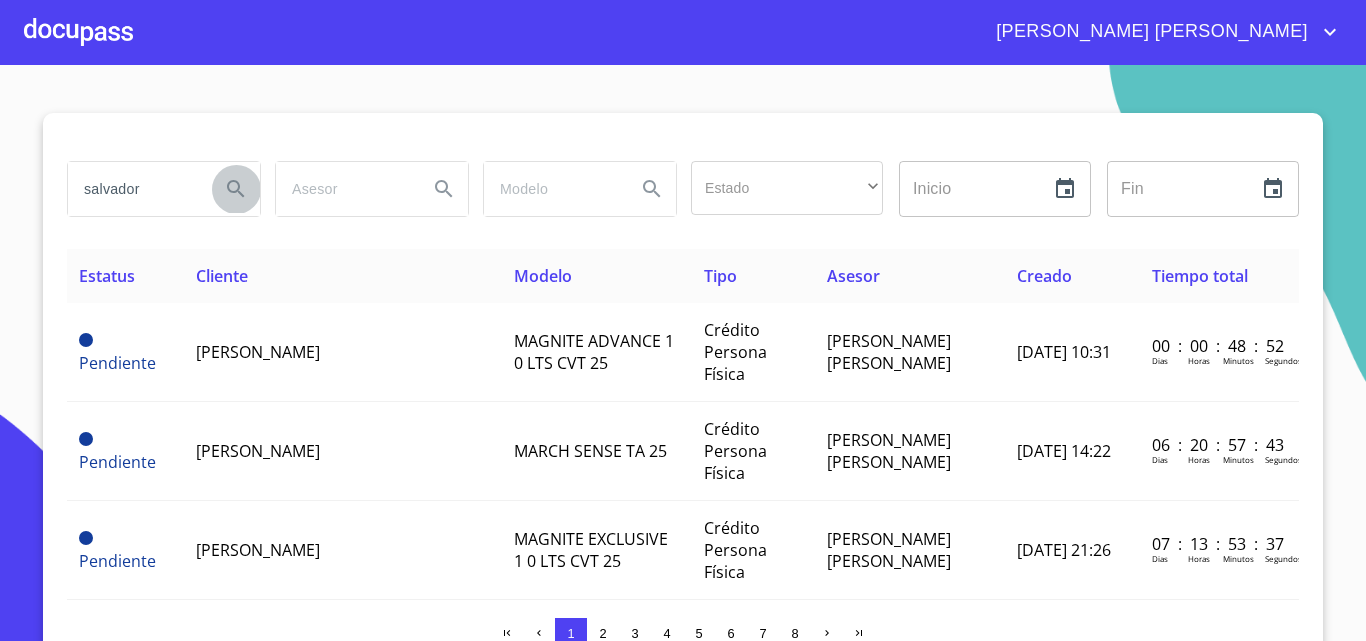 click 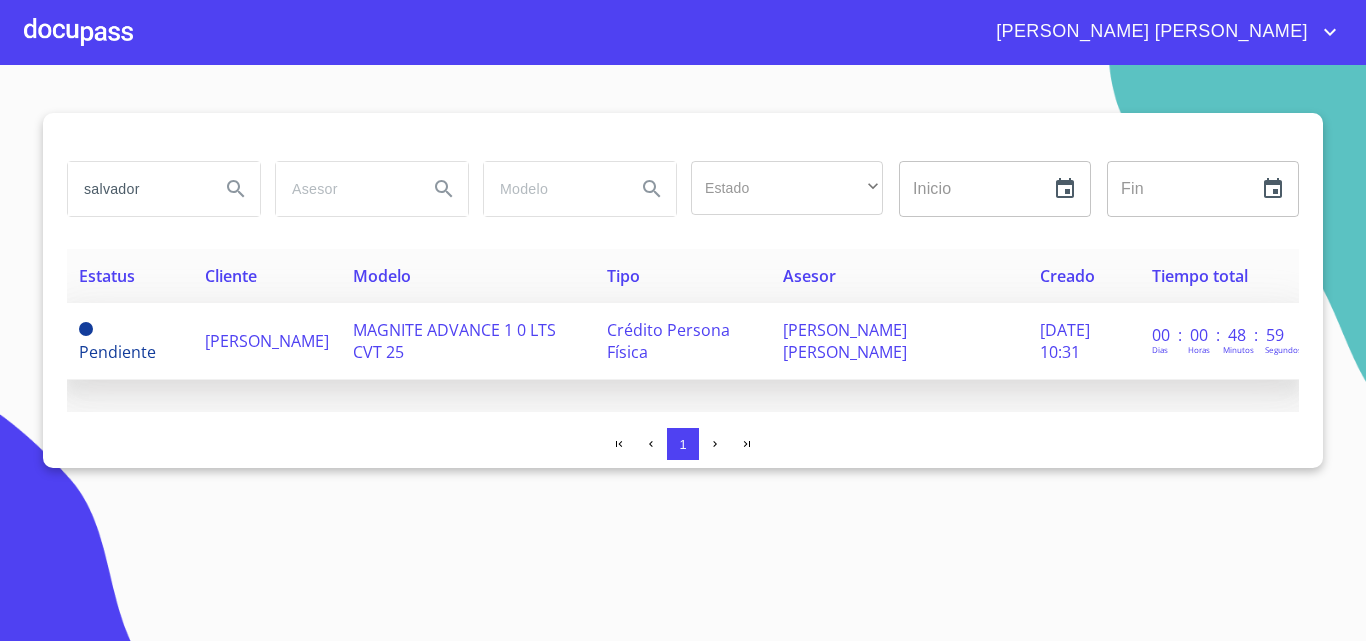 click on "[PERSON_NAME]" at bounding box center (267, 341) 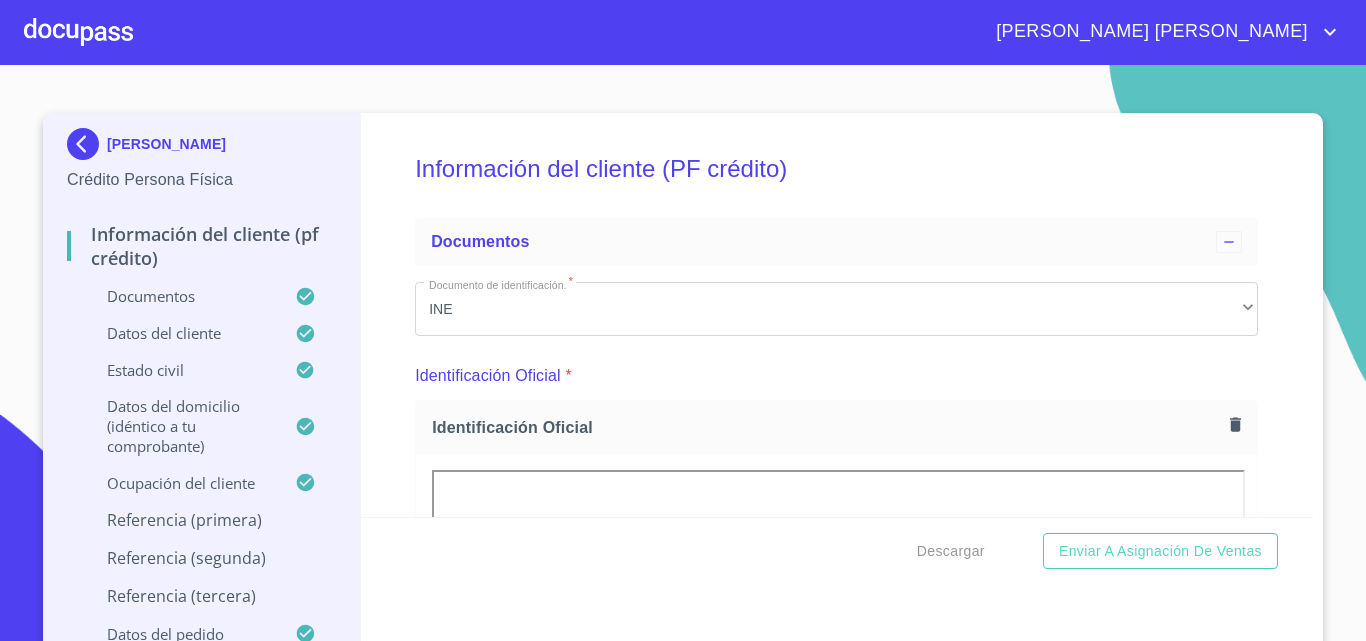 scroll, scrollTop: 0, scrollLeft: 0, axis: both 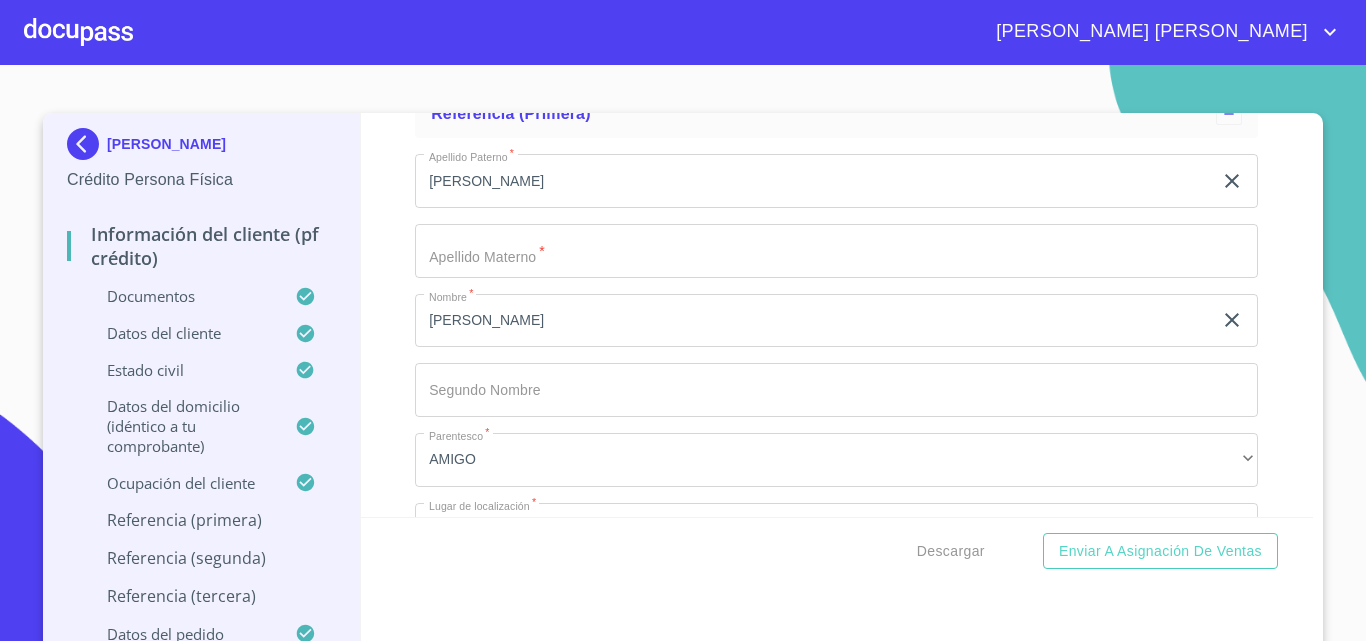 click on "Documento de identificación.   *" at bounding box center (813, -3899) 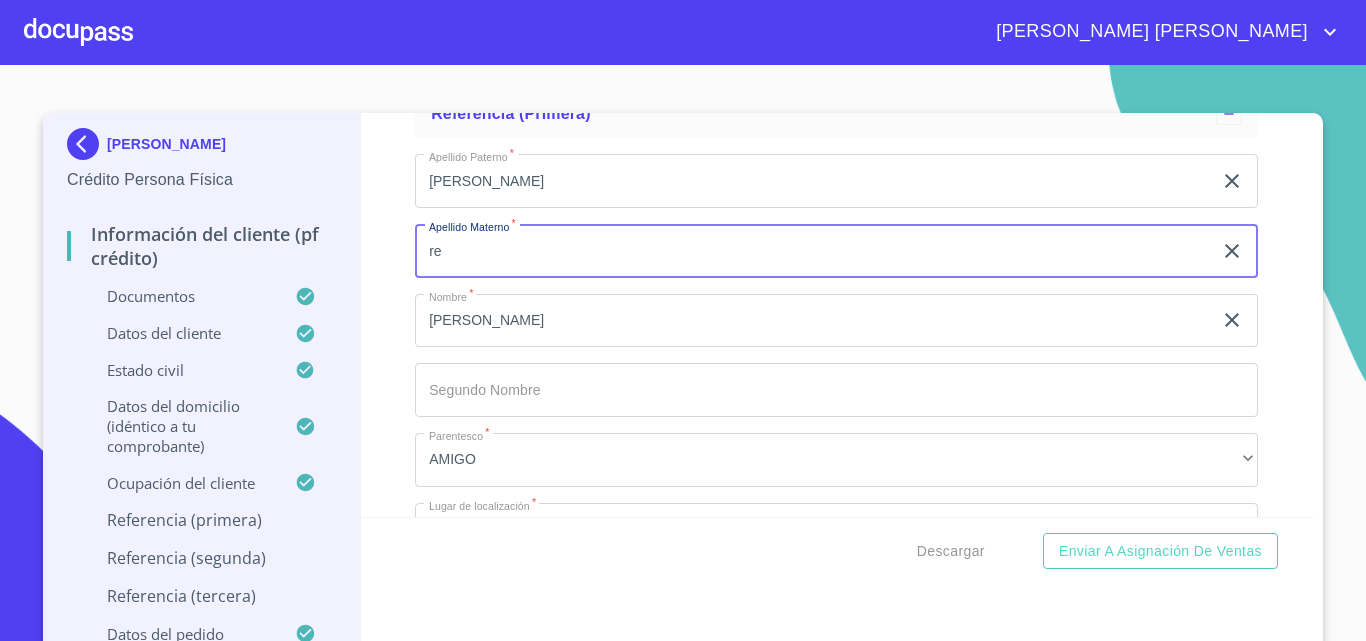 type on "r" 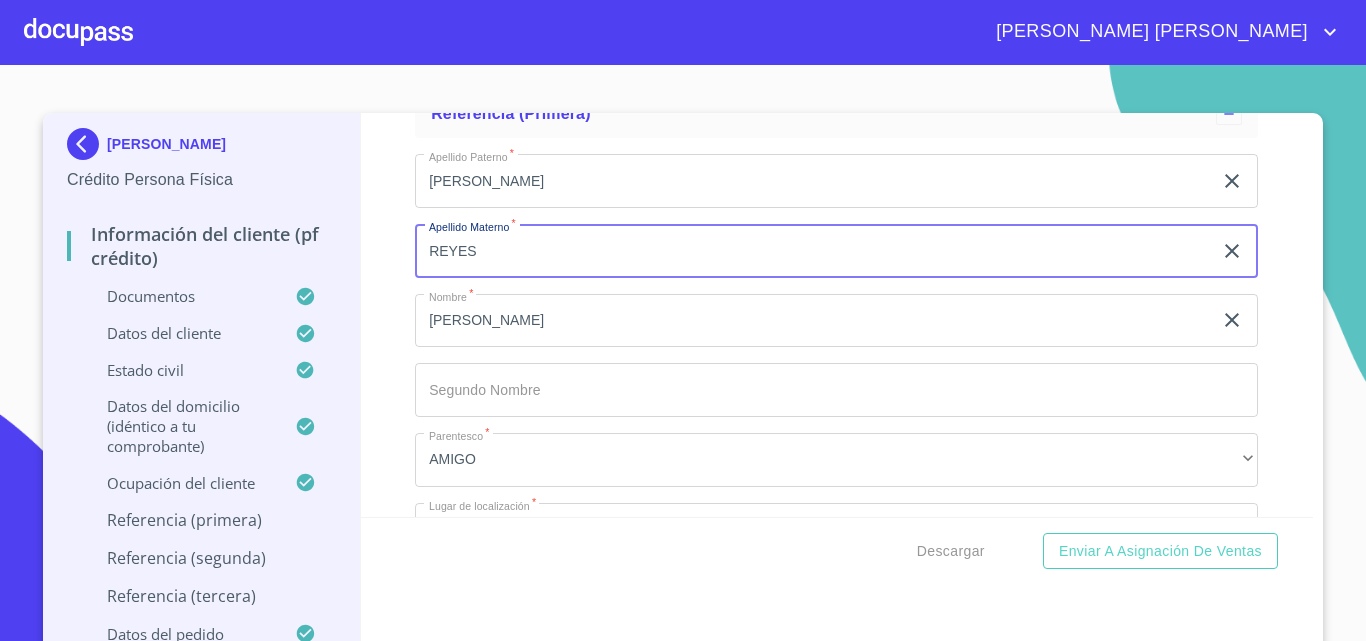 type on "REYES" 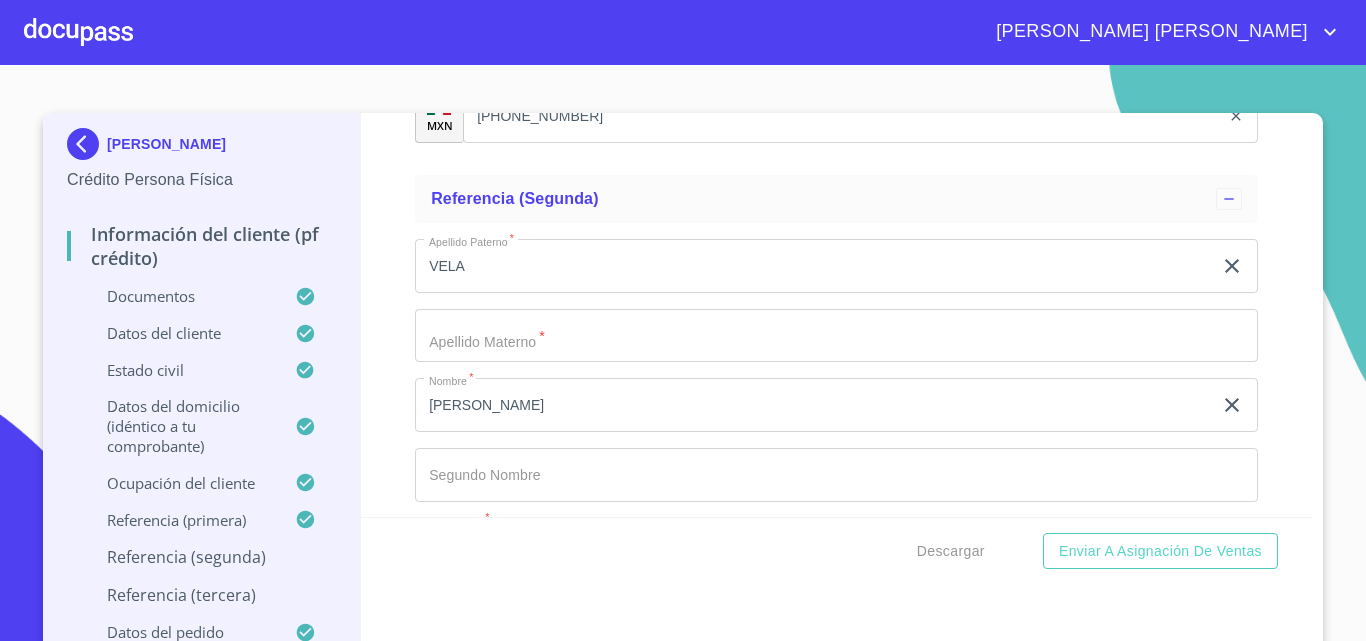 scroll, scrollTop: 10904, scrollLeft: 0, axis: vertical 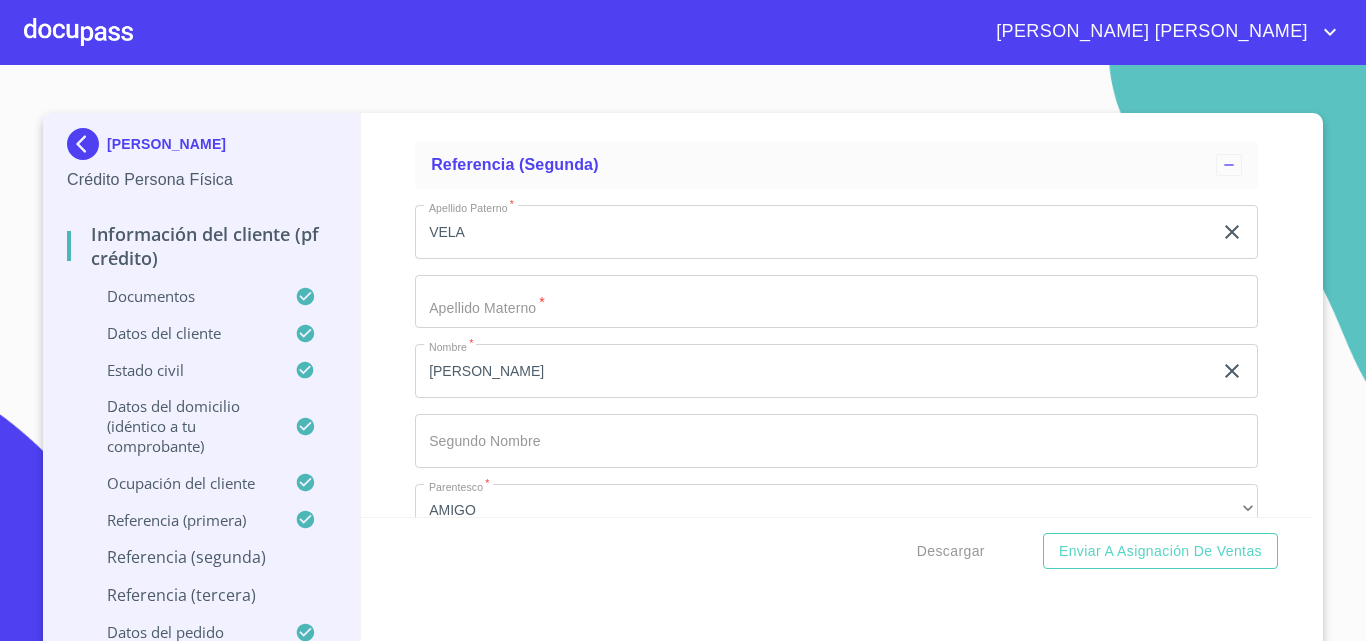 type on "ALEJANDRA" 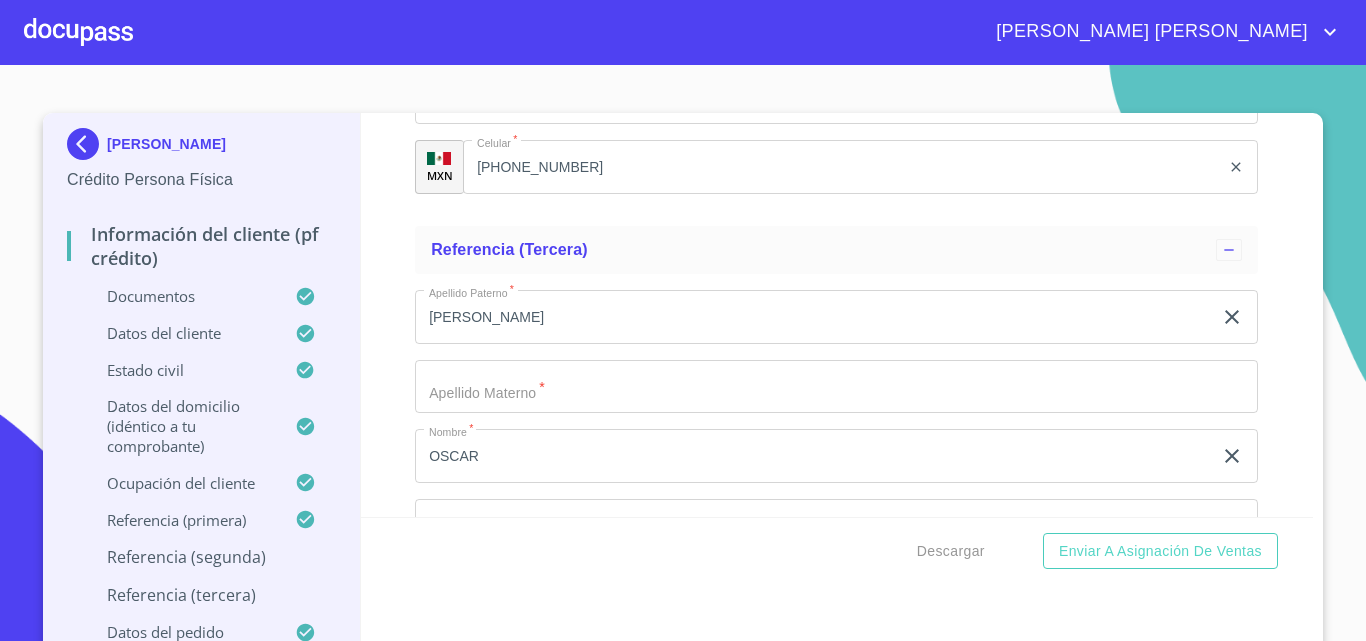 scroll, scrollTop: 11491, scrollLeft: 0, axis: vertical 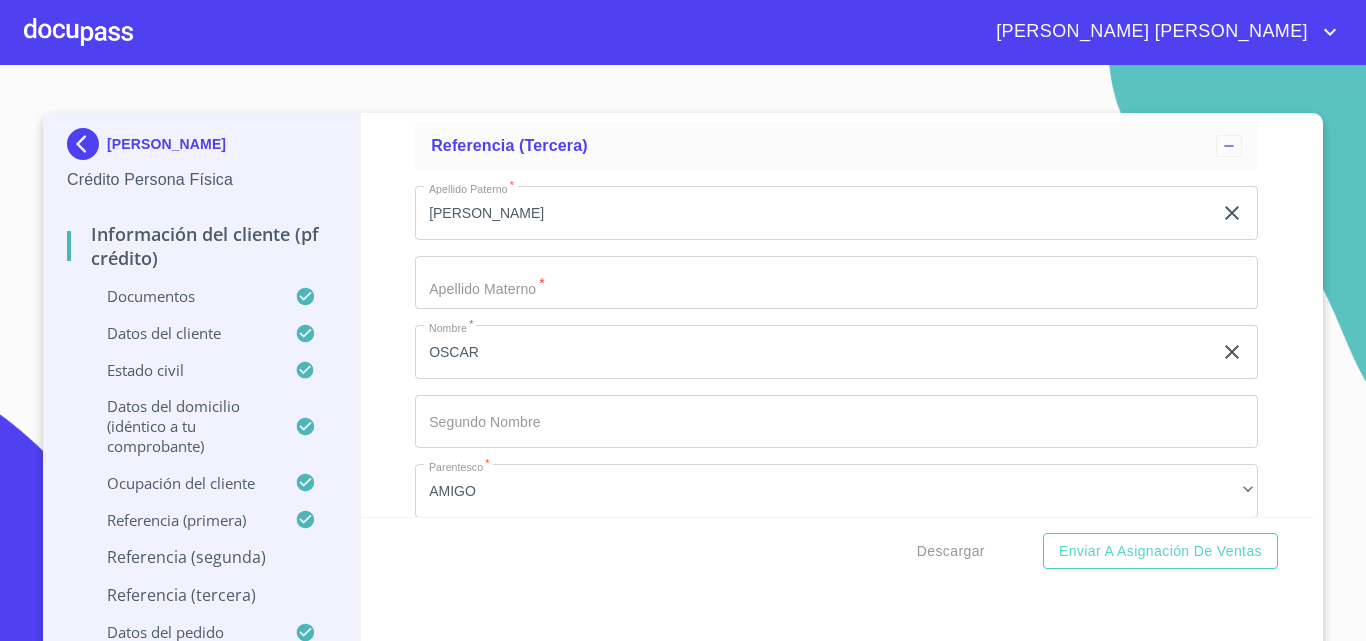 type on "TORRES" 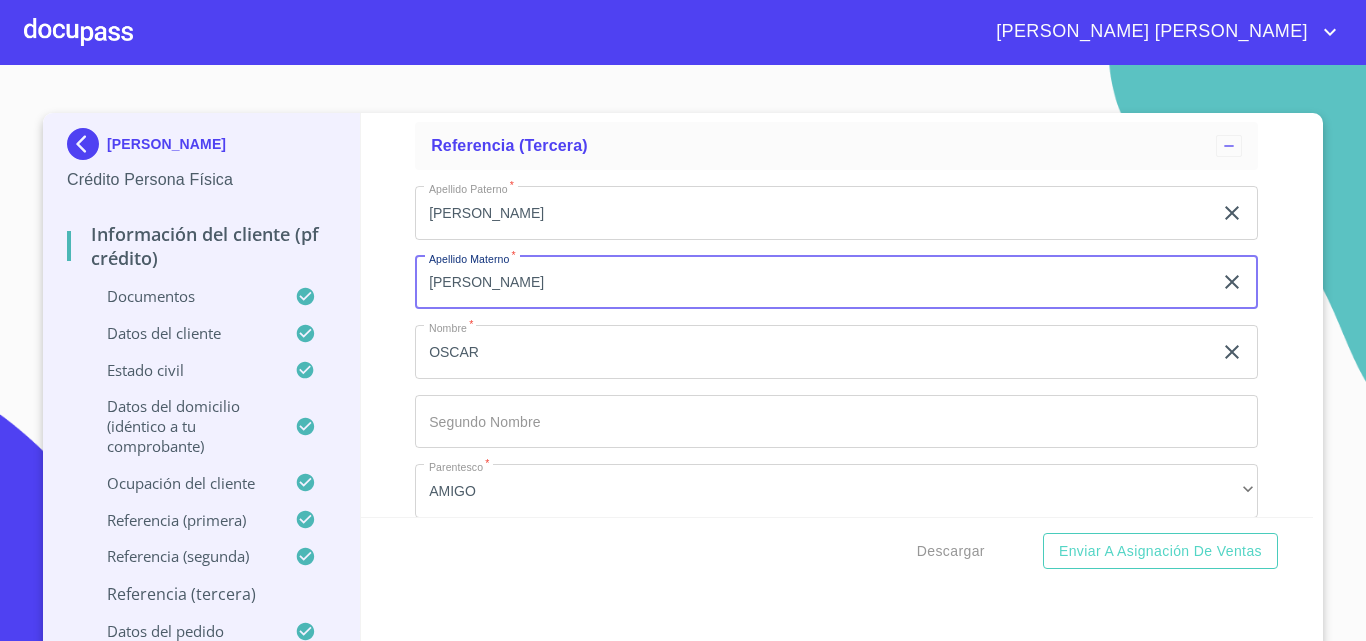 type on "RODRIGUEZ" 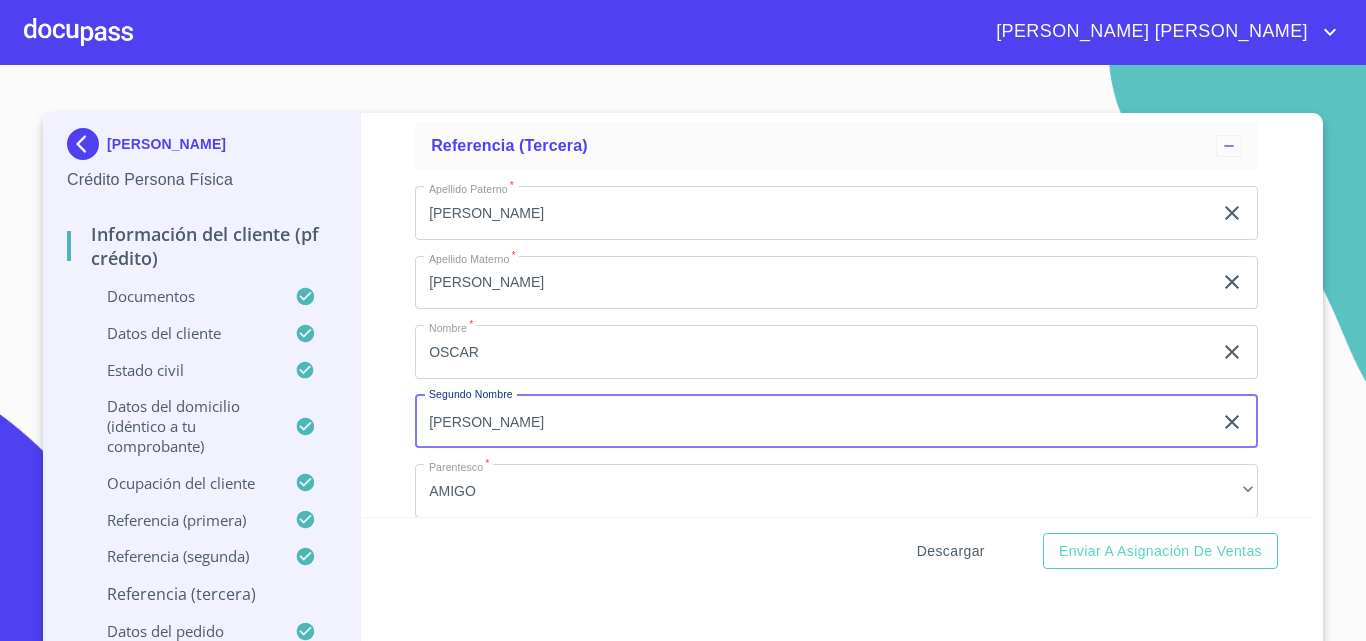 type on "[PERSON_NAME]" 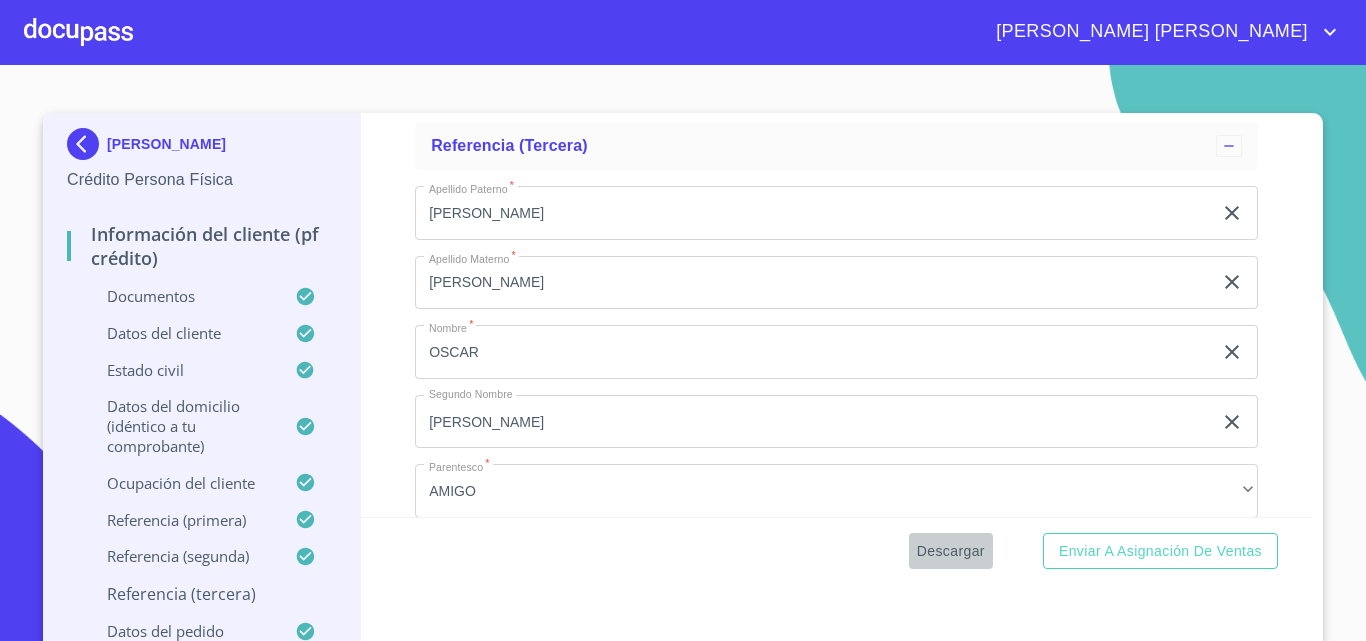 click on "Descargar" at bounding box center (951, 551) 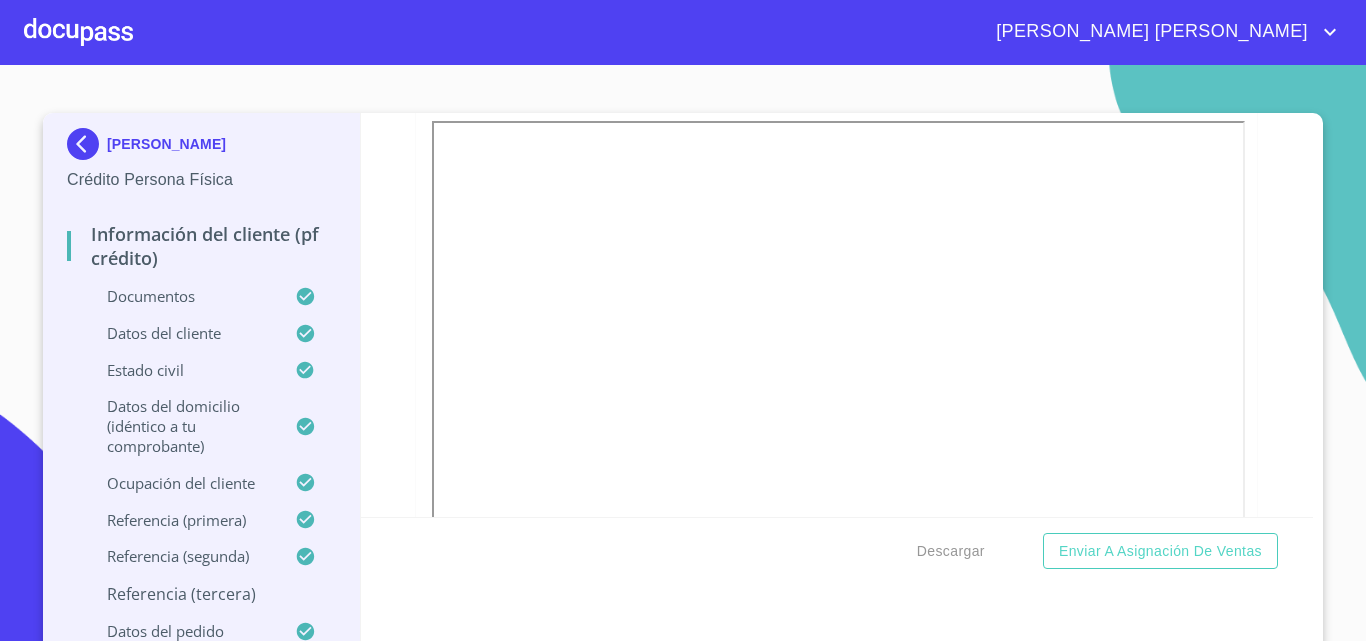 scroll, scrollTop: 556, scrollLeft: 0, axis: vertical 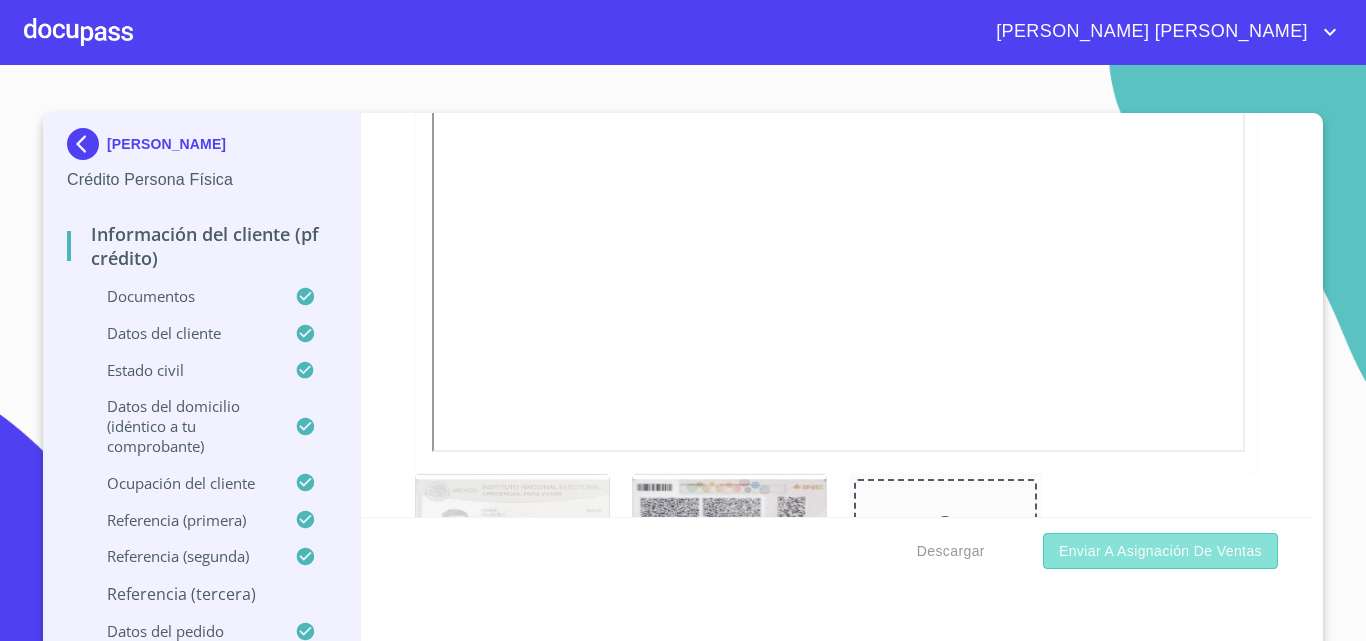 click on "Enviar a Asignación de Ventas" at bounding box center [1160, 551] 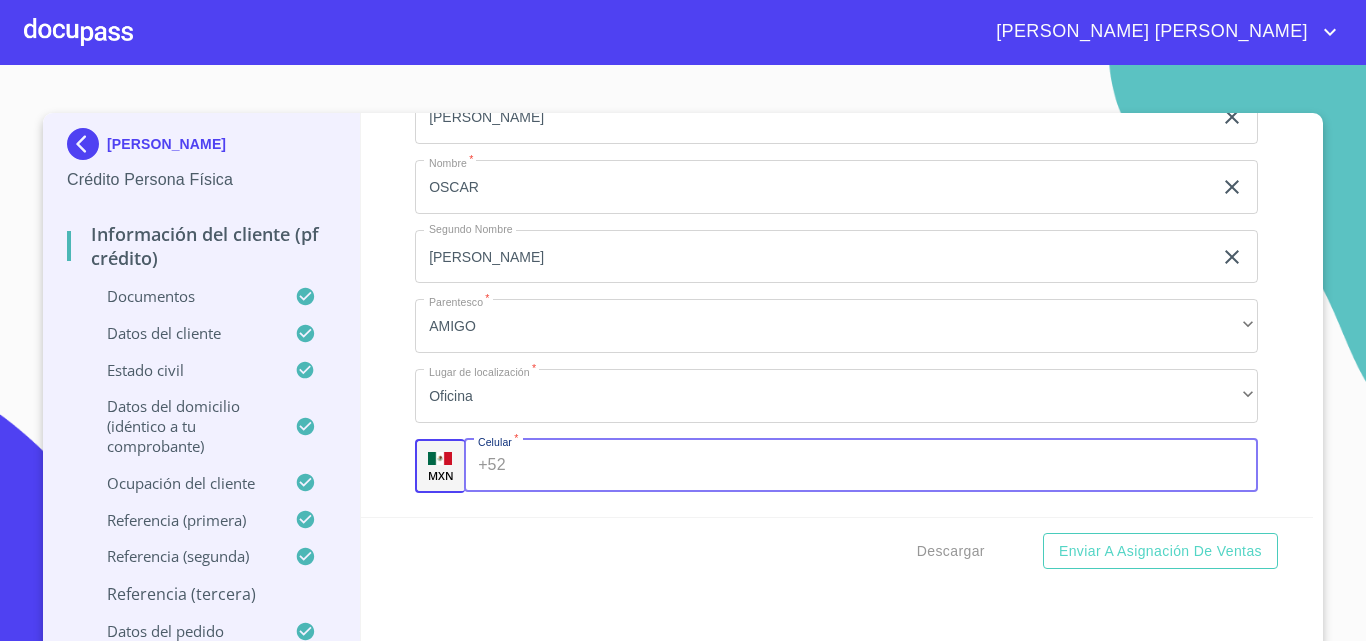 click on "Documento de identificación.   *" at bounding box center [886, 466] 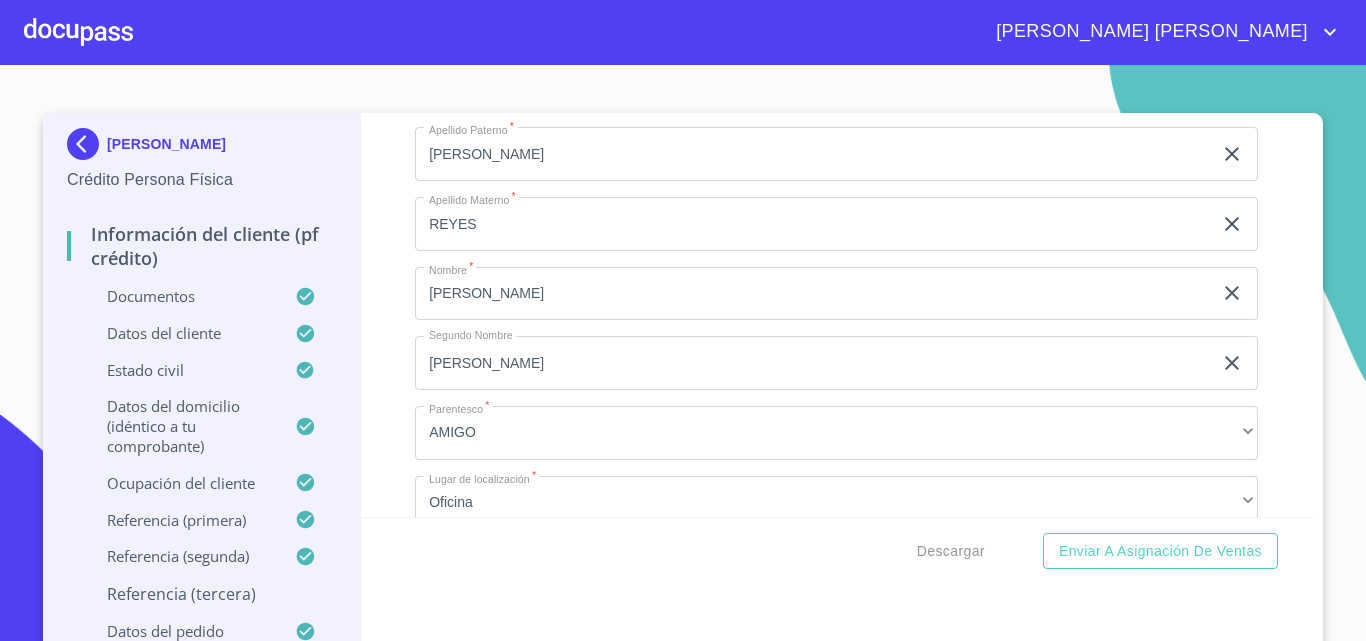 scroll, scrollTop: 10379, scrollLeft: 0, axis: vertical 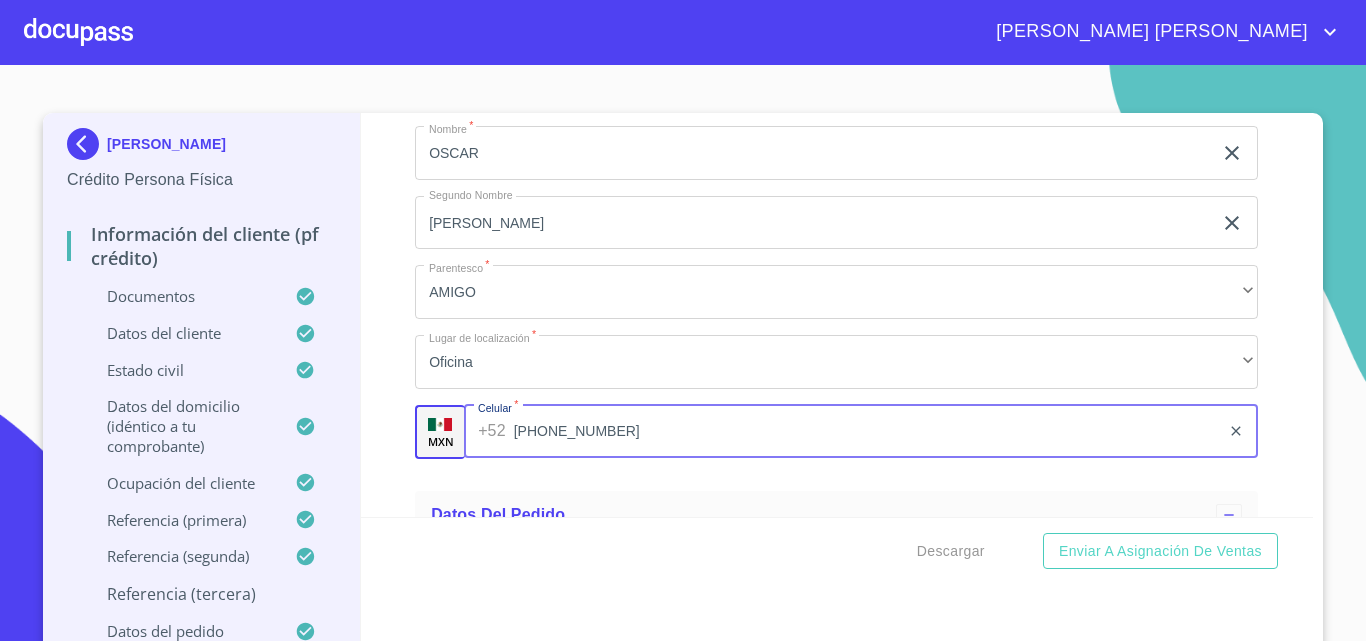click on "(33)38311948" at bounding box center (867, 432) 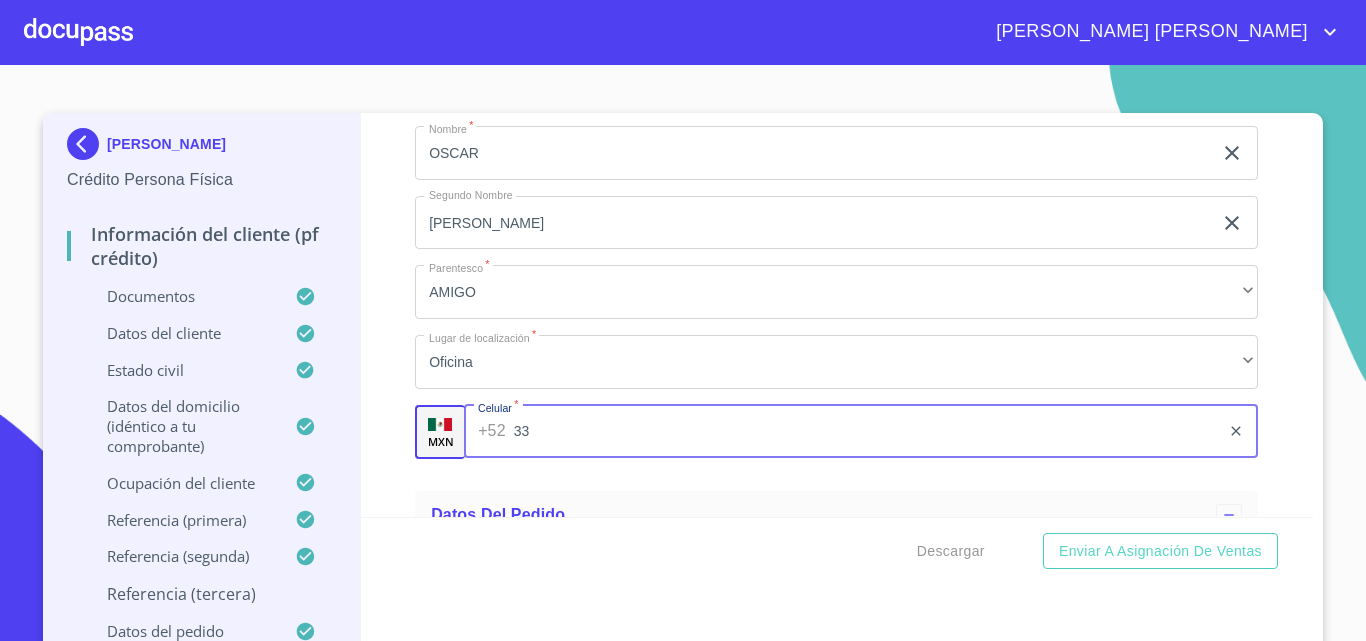 type on "3" 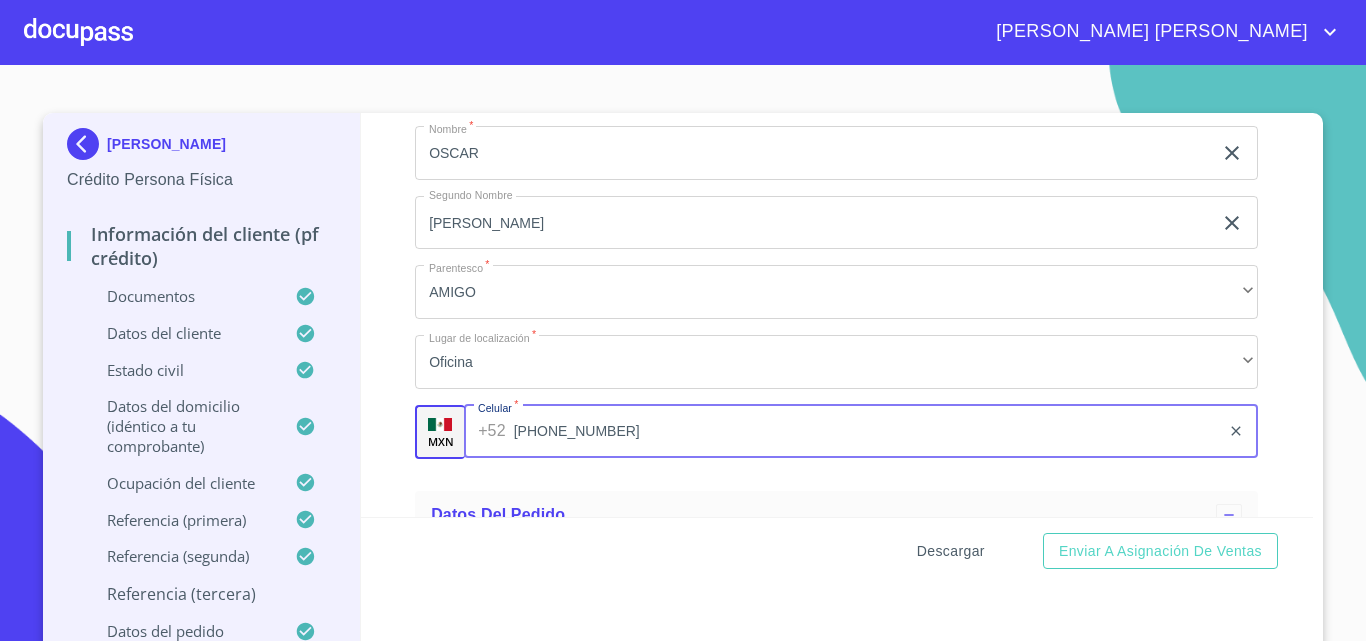 type on "(33)25369581" 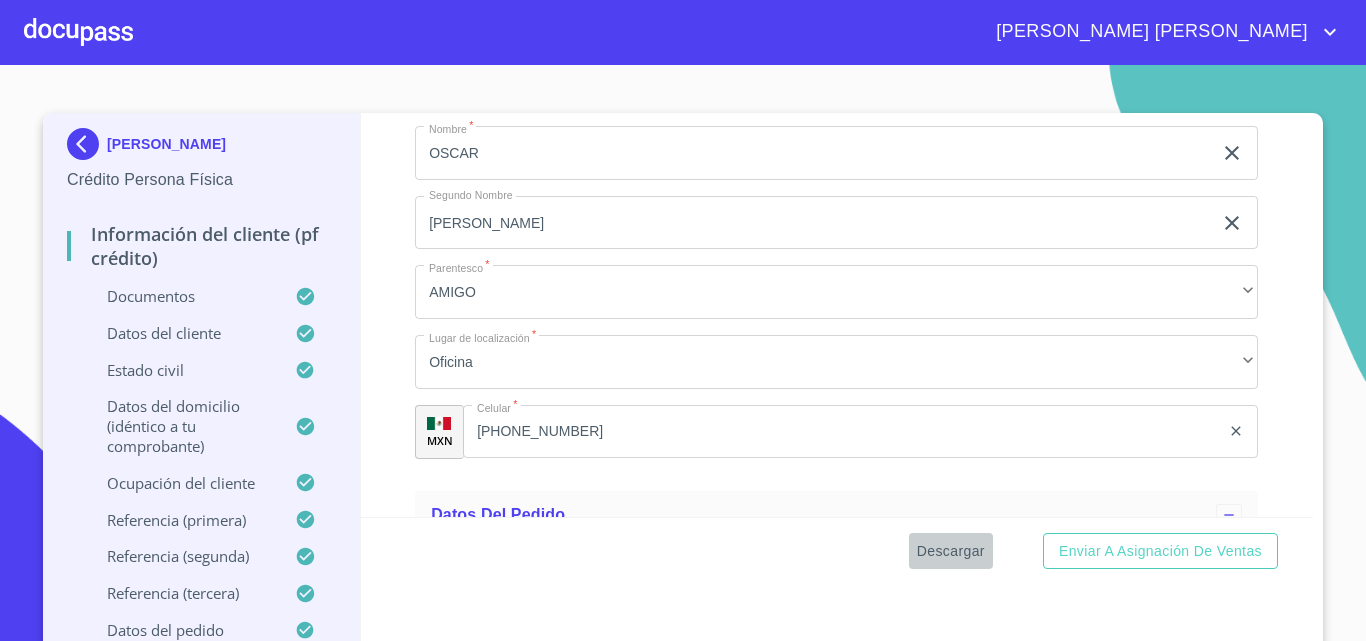 click on "Descargar" at bounding box center (951, 551) 